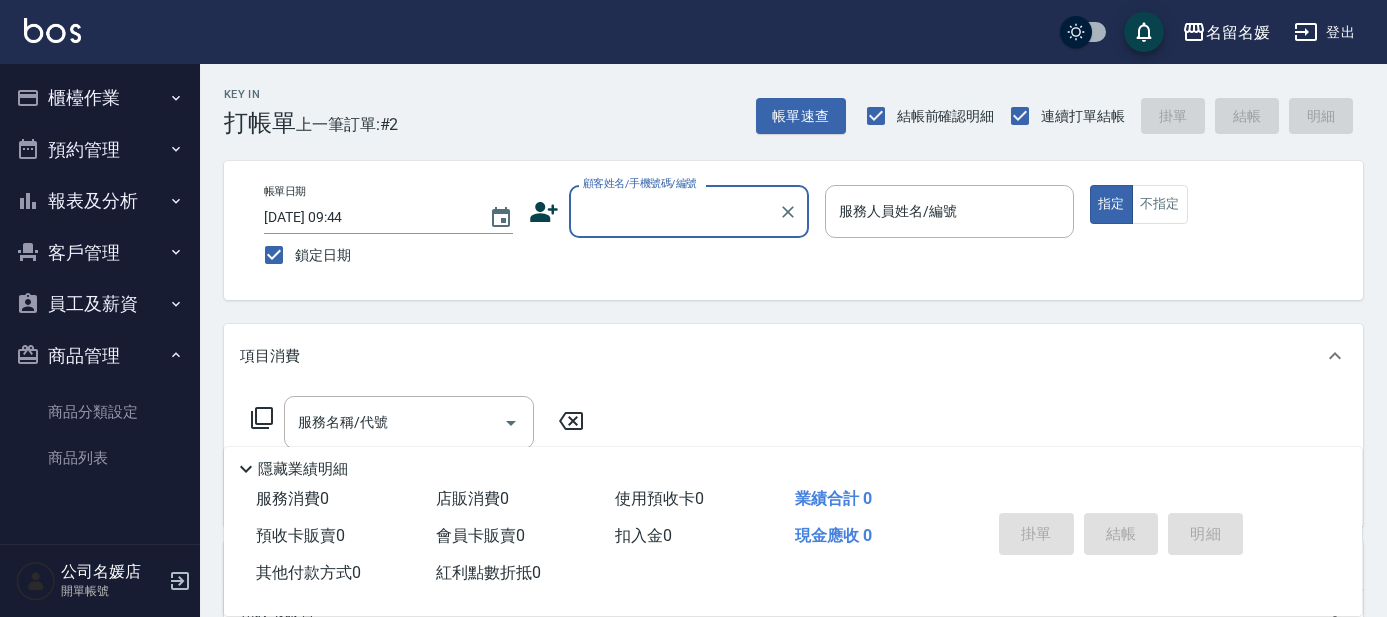 scroll, scrollTop: 0, scrollLeft: 0, axis: both 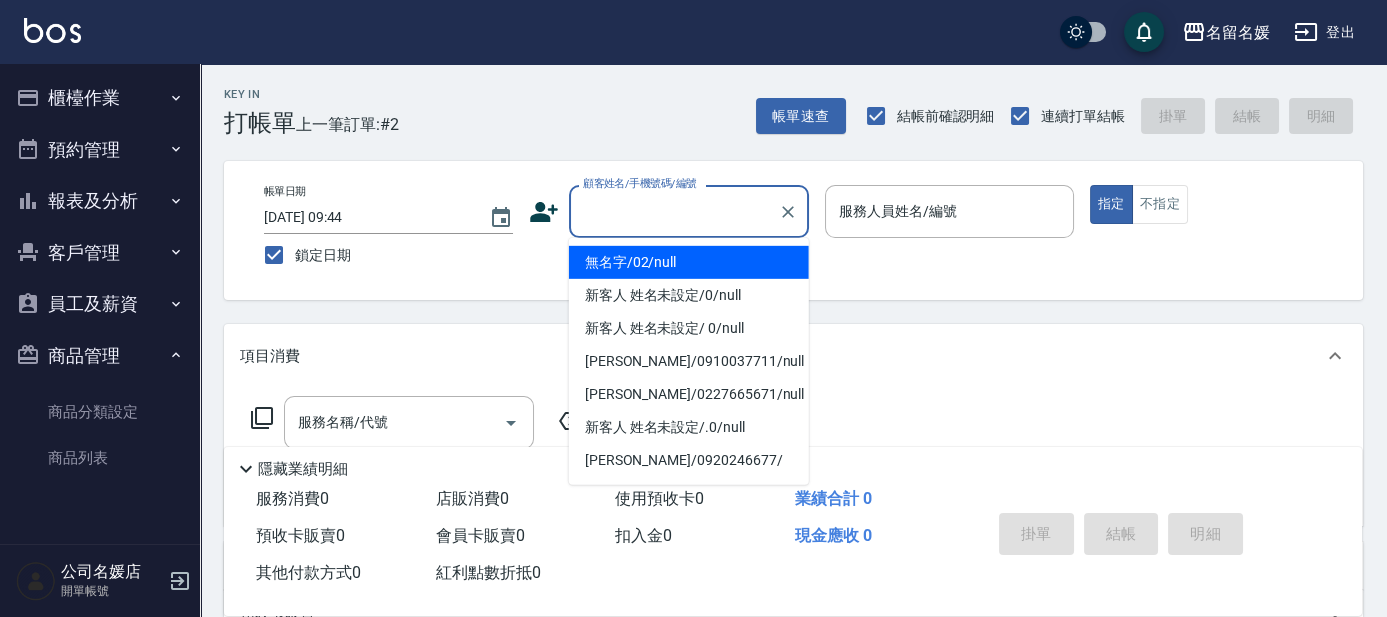 click on "顧客姓名/手機號碼/編號" at bounding box center (674, 211) 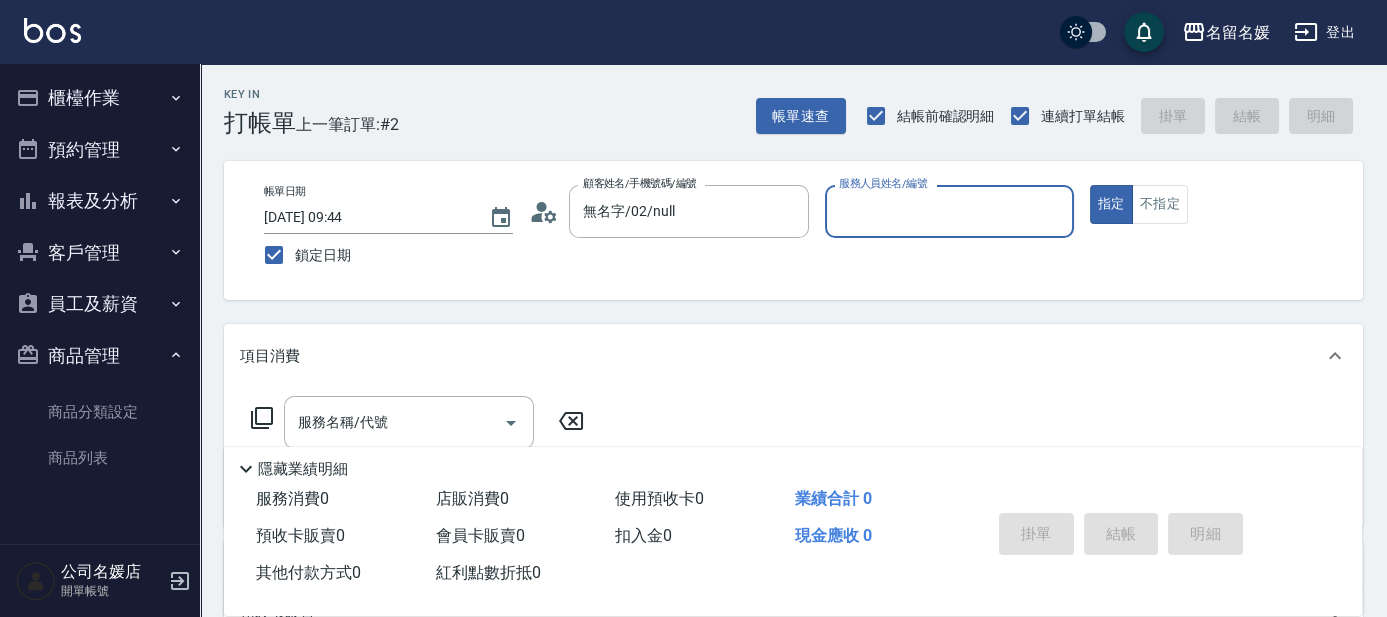 click on "服務人員姓名/編號" at bounding box center [949, 211] 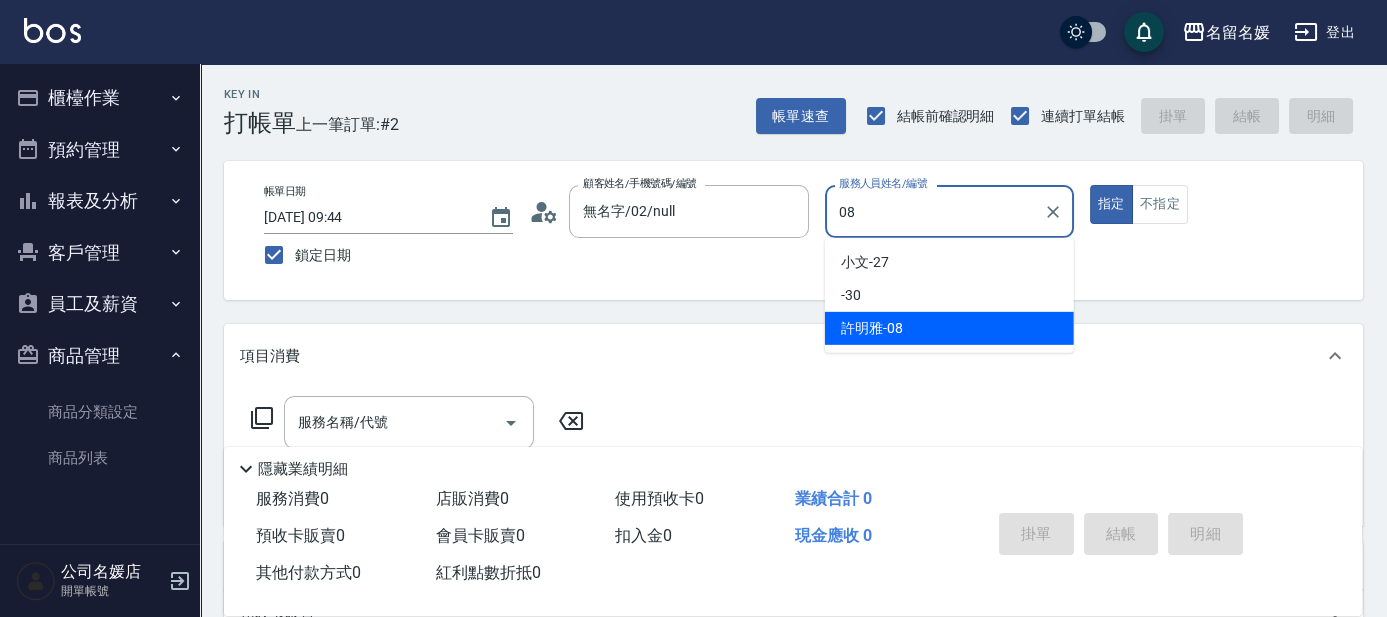 click on "[PERSON_NAME]-08" at bounding box center (872, 328) 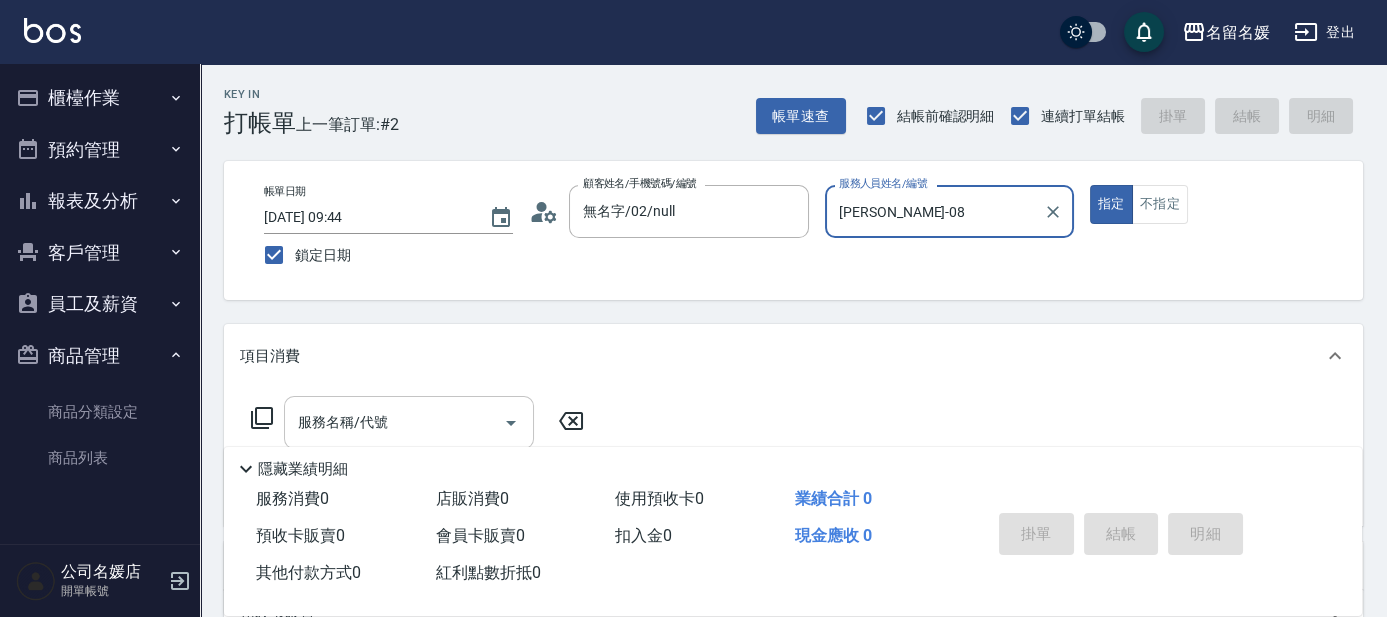 type on "[PERSON_NAME]-08" 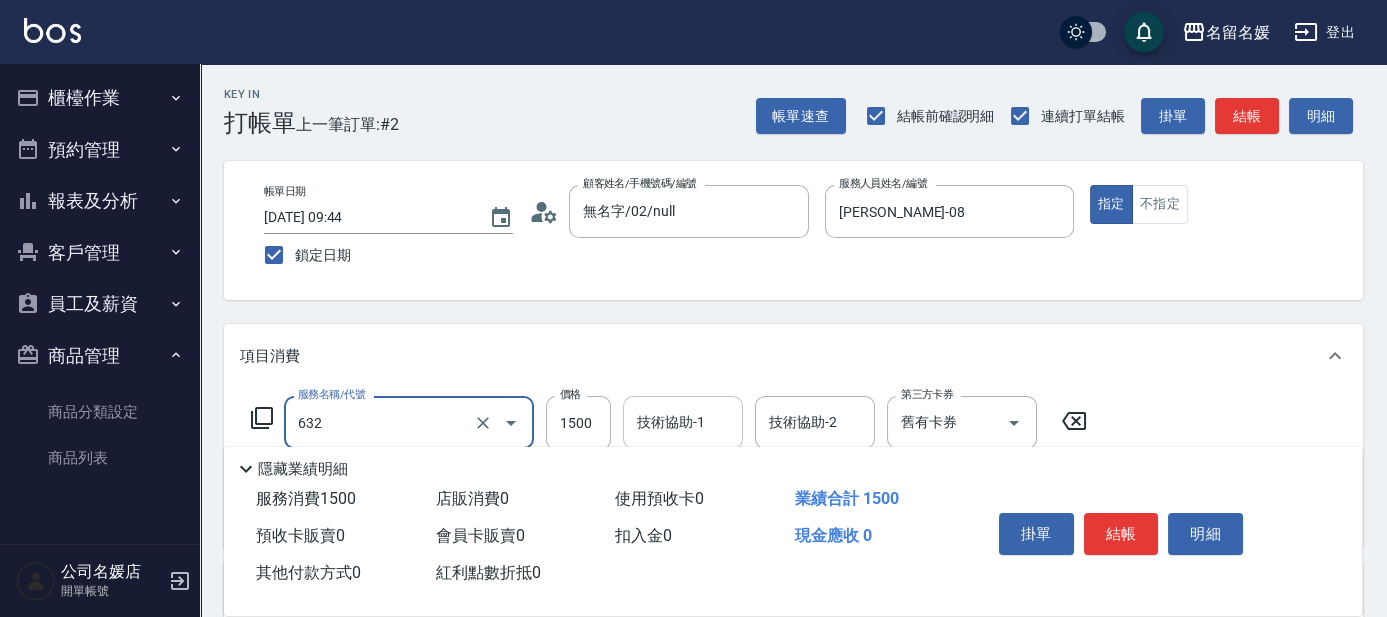 click on "技術協助-1 技術協助-1" at bounding box center [683, 422] 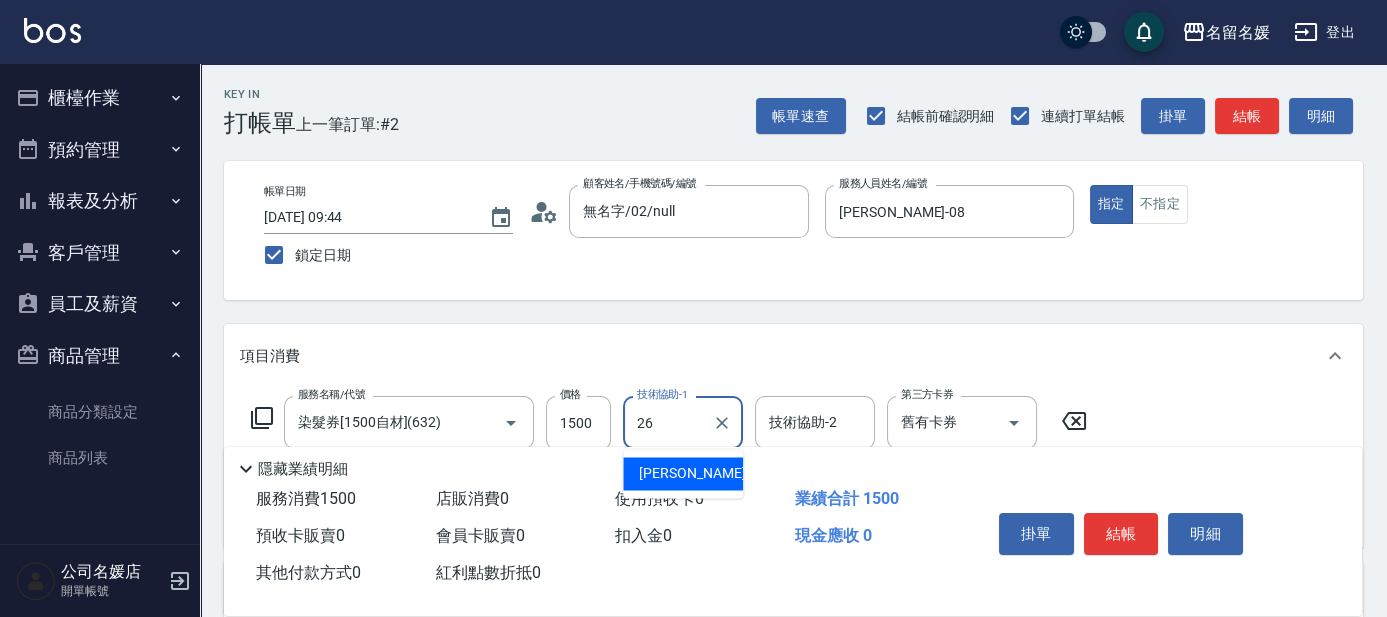 click on "[PERSON_NAME]-26" at bounding box center (683, 473) 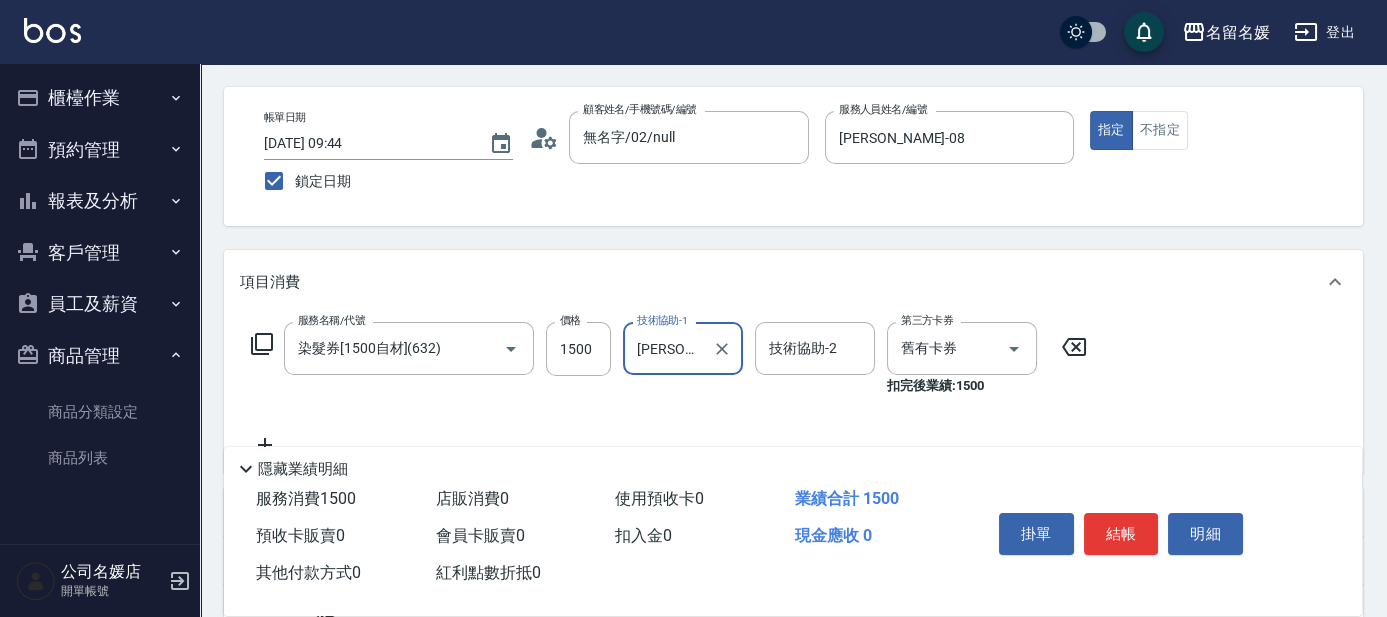 scroll, scrollTop: 181, scrollLeft: 0, axis: vertical 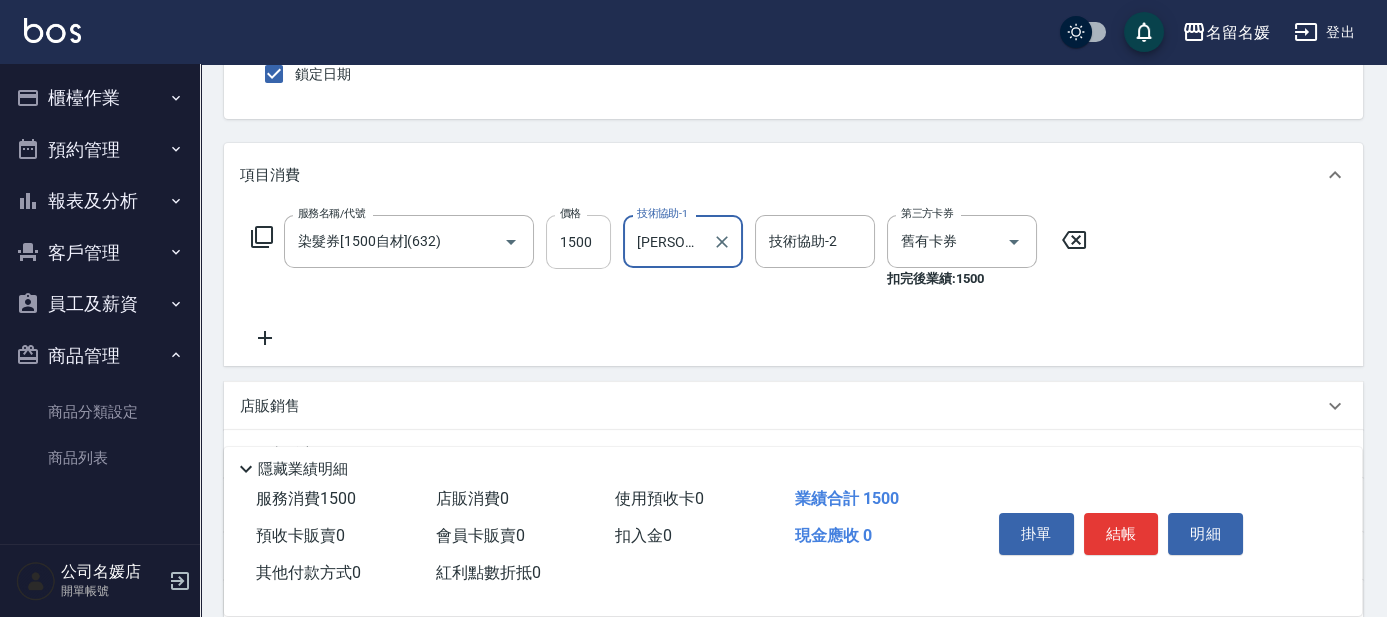 type on "[PERSON_NAME]-26" 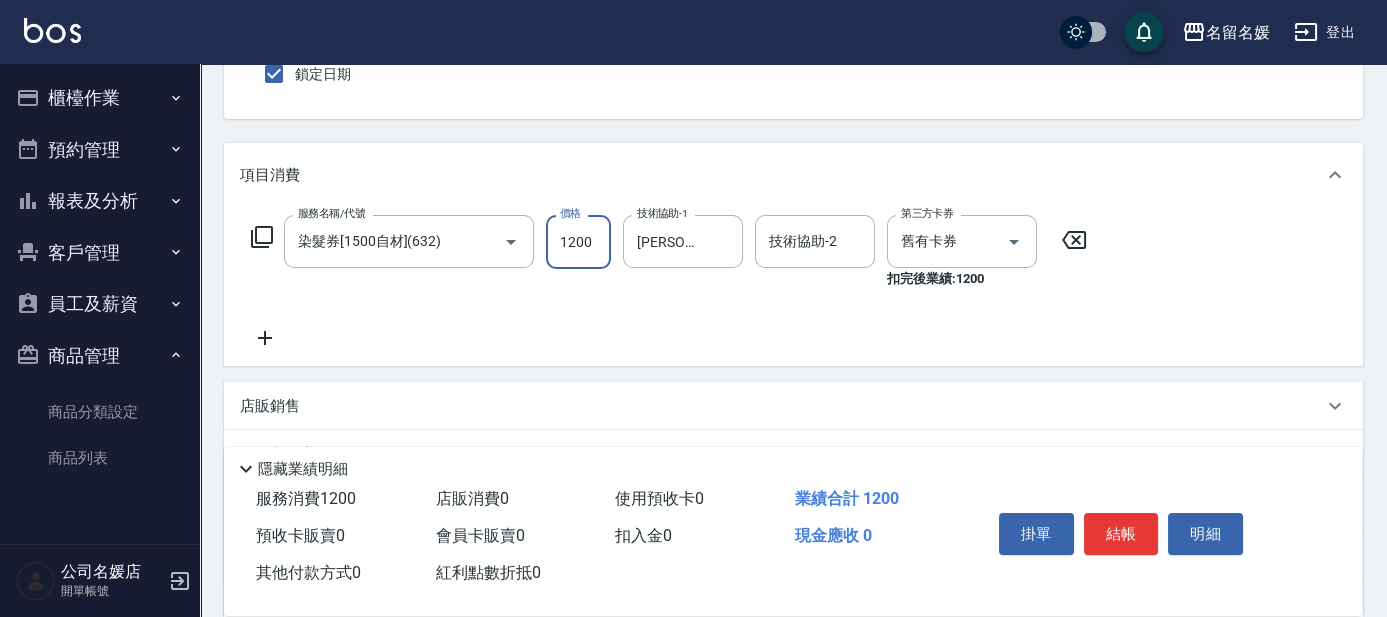 type on "1200" 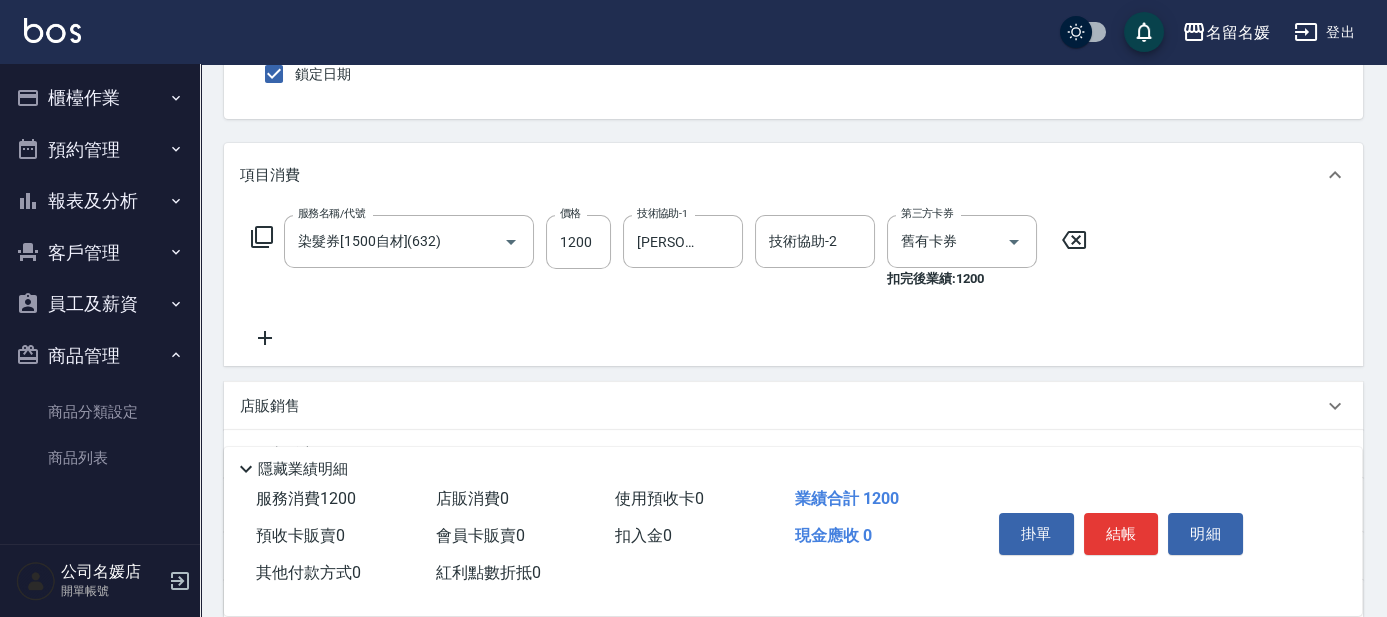 click 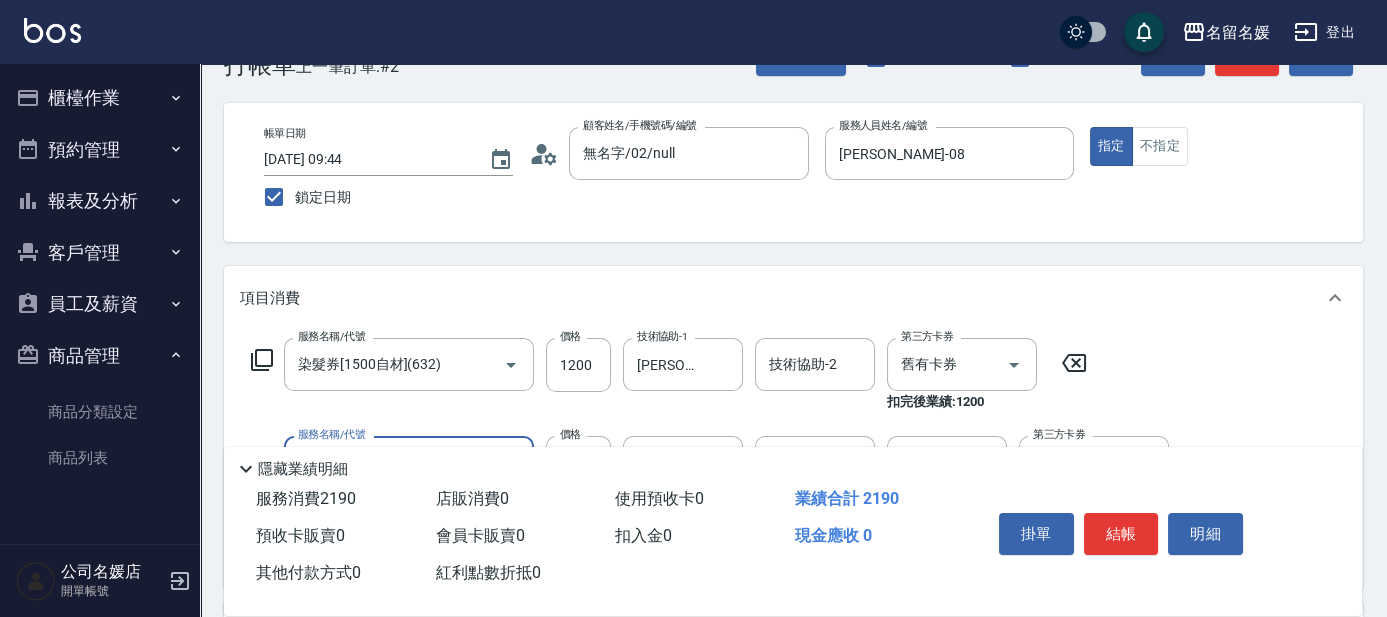 scroll, scrollTop: 181, scrollLeft: 0, axis: vertical 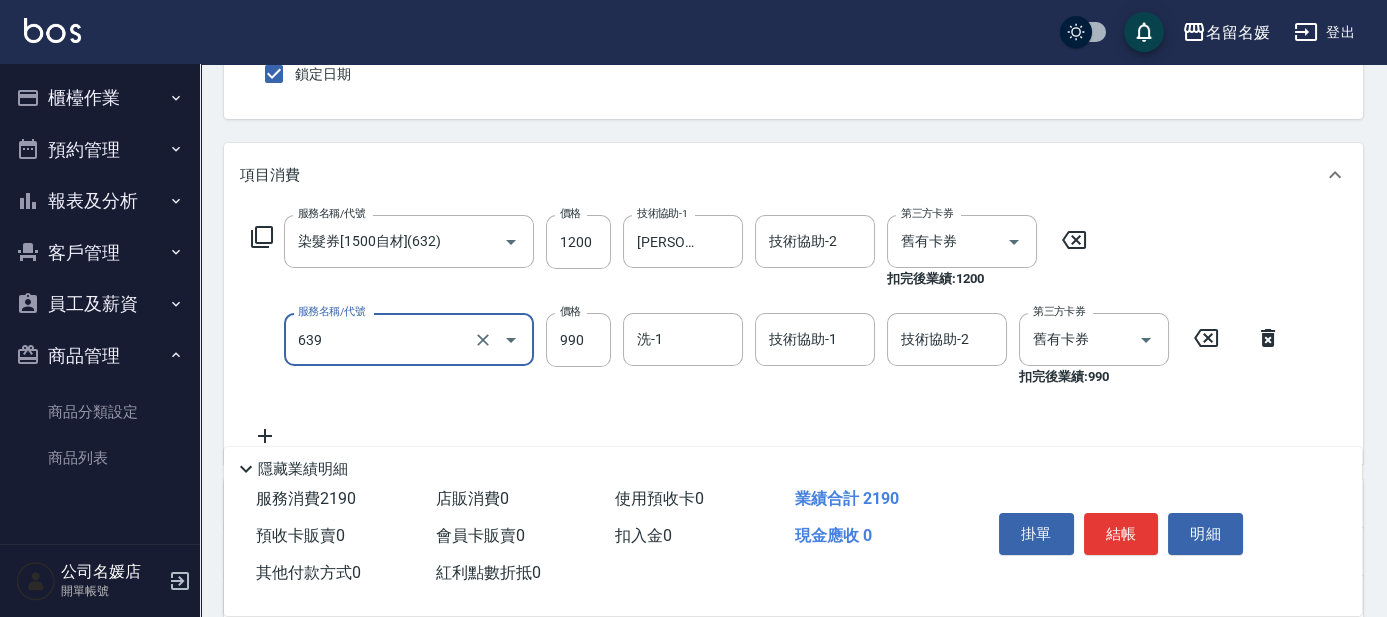 click on "639" at bounding box center (381, 339) 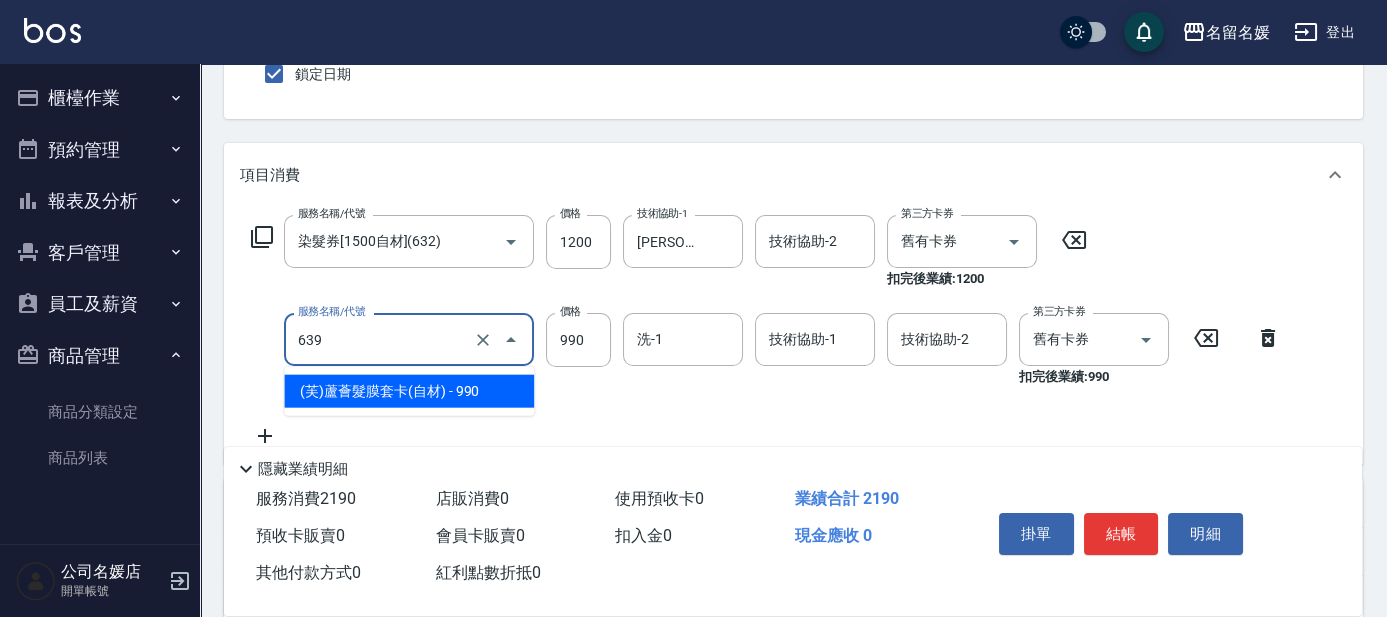 click on "(芙)蘆薈髮膜套卡(自材) - 990" at bounding box center [409, 391] 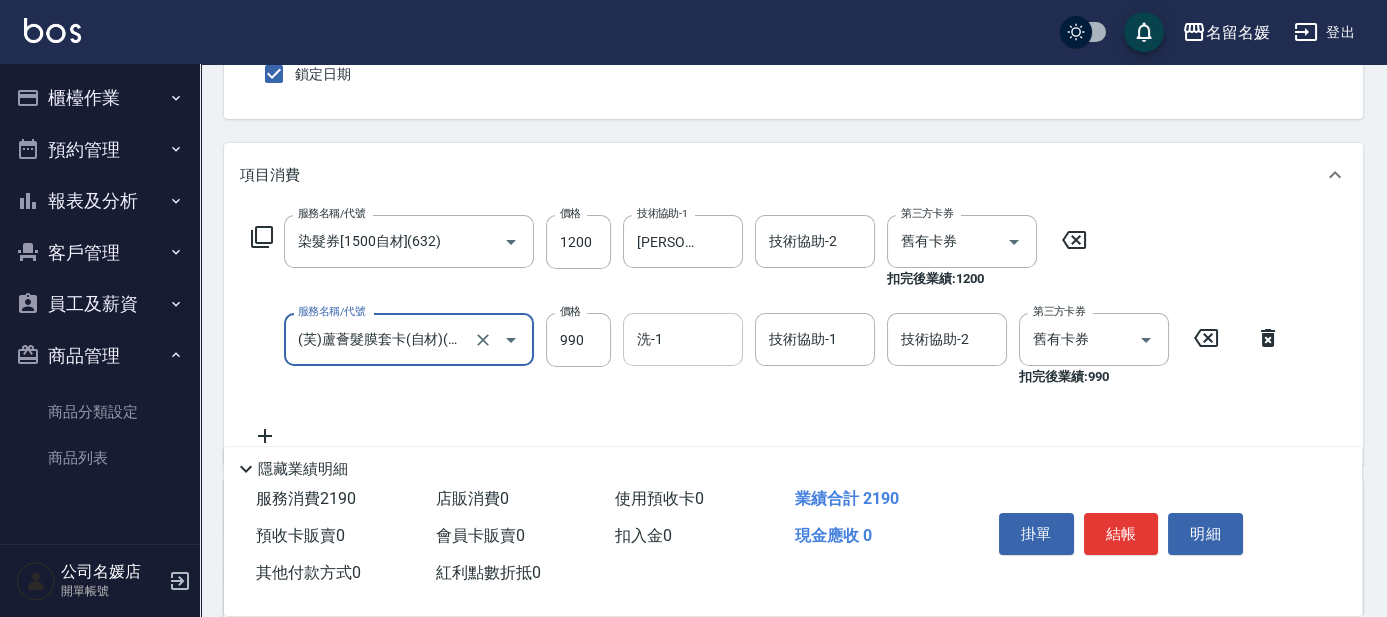 type on "(芙)蘆薈髮膜套卡(自材)(639)" 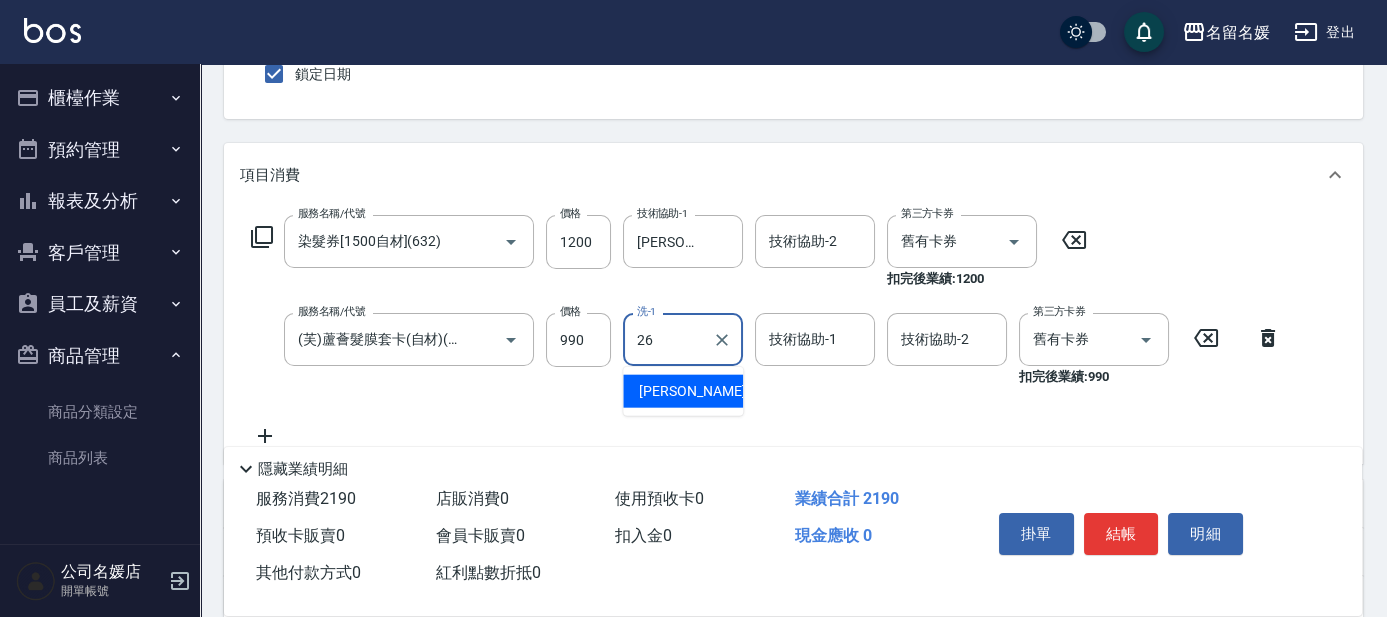 click on "[PERSON_NAME]-26" at bounding box center (683, 391) 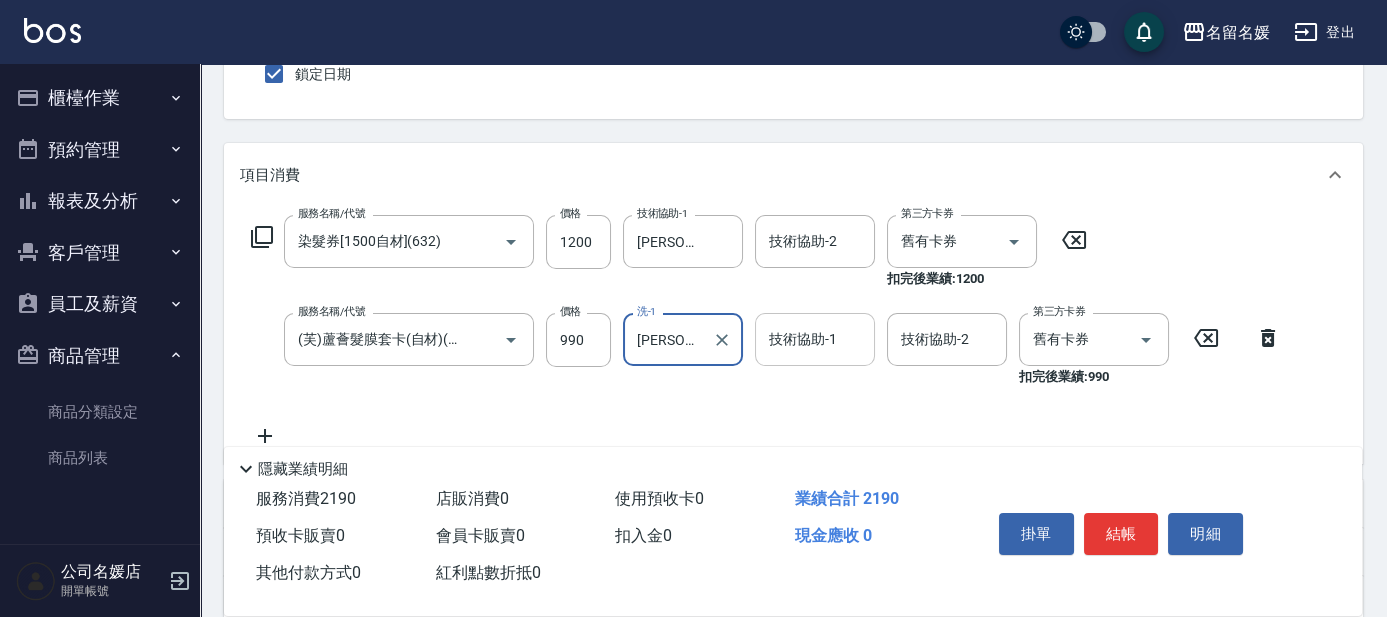 type on "[PERSON_NAME]-26" 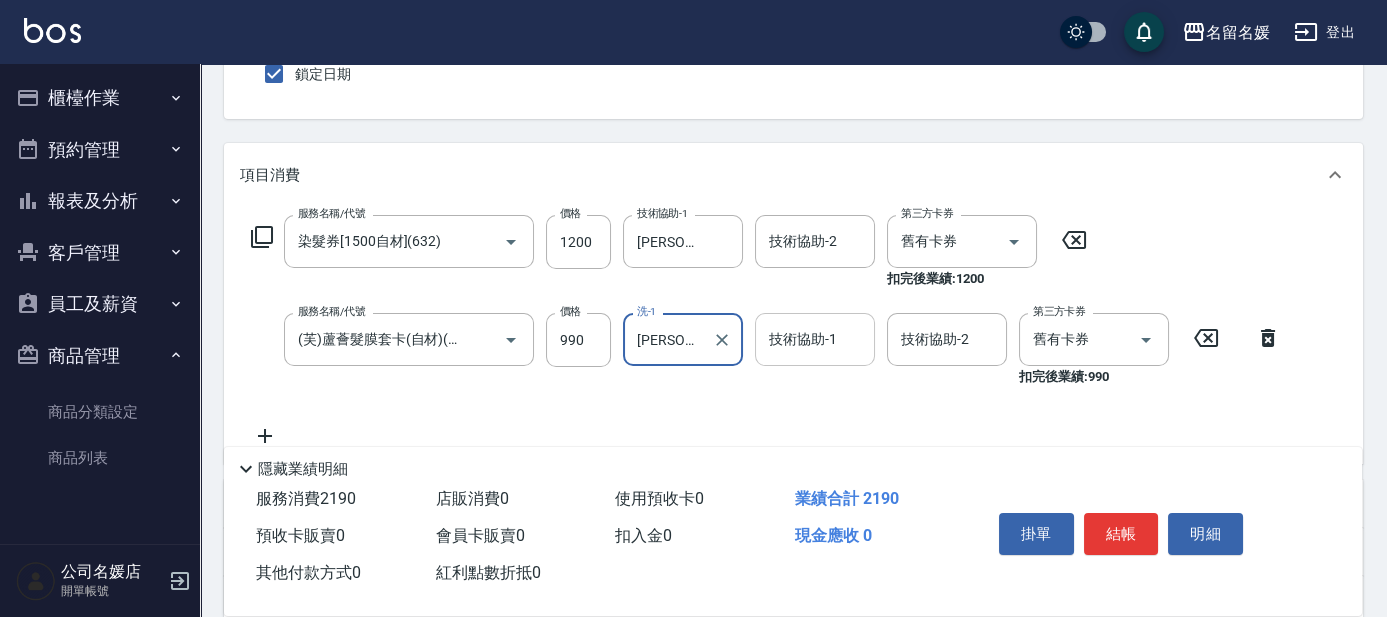 click on "技術協助-1 技術協助-1" at bounding box center [815, 339] 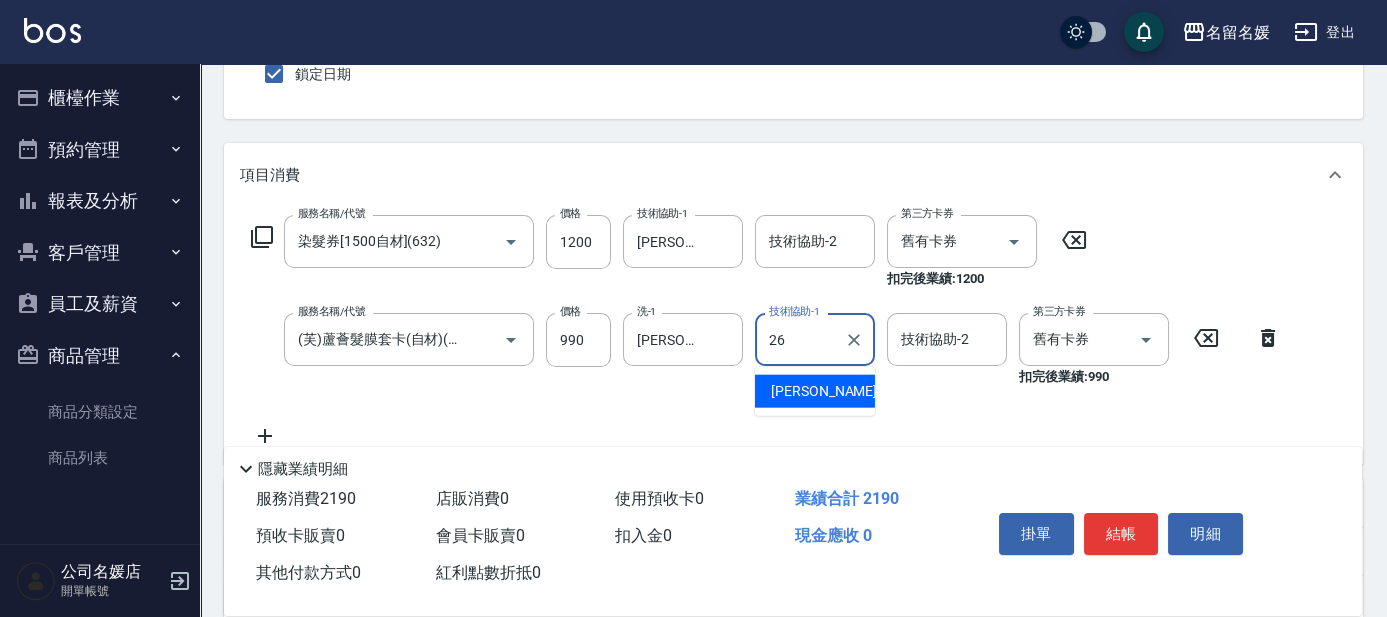 click on "[PERSON_NAME]-26" at bounding box center (834, 391) 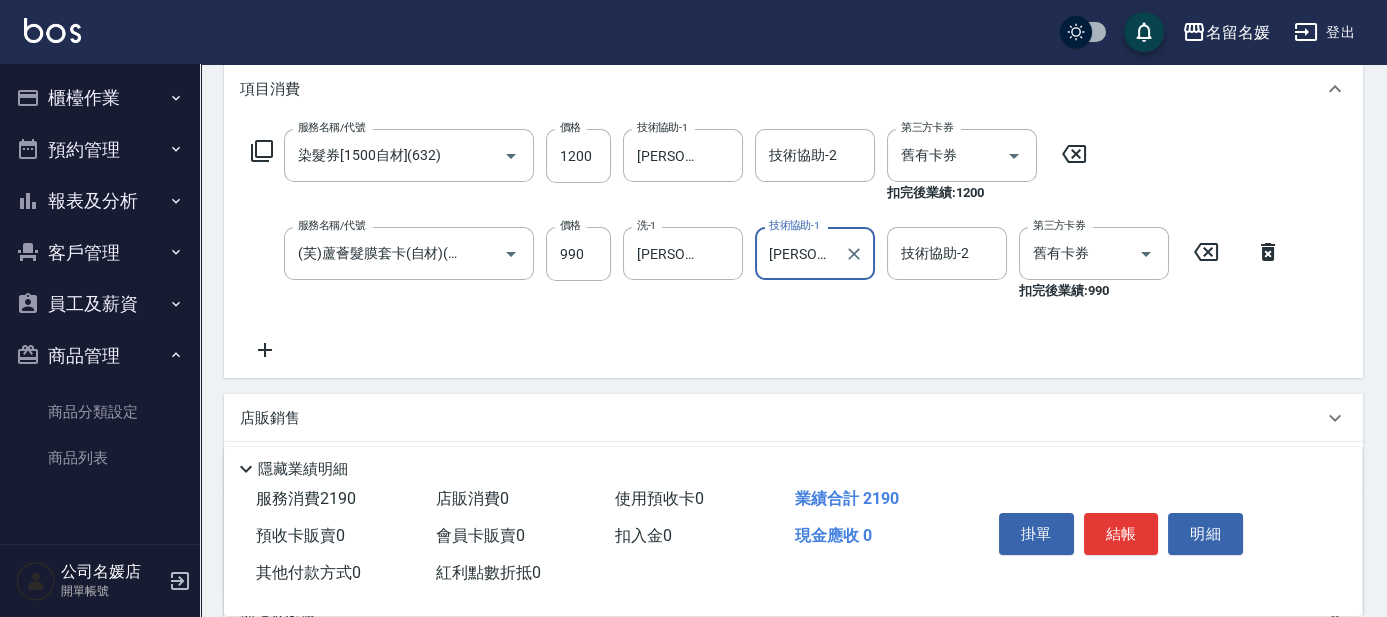 scroll, scrollTop: 272, scrollLeft: 0, axis: vertical 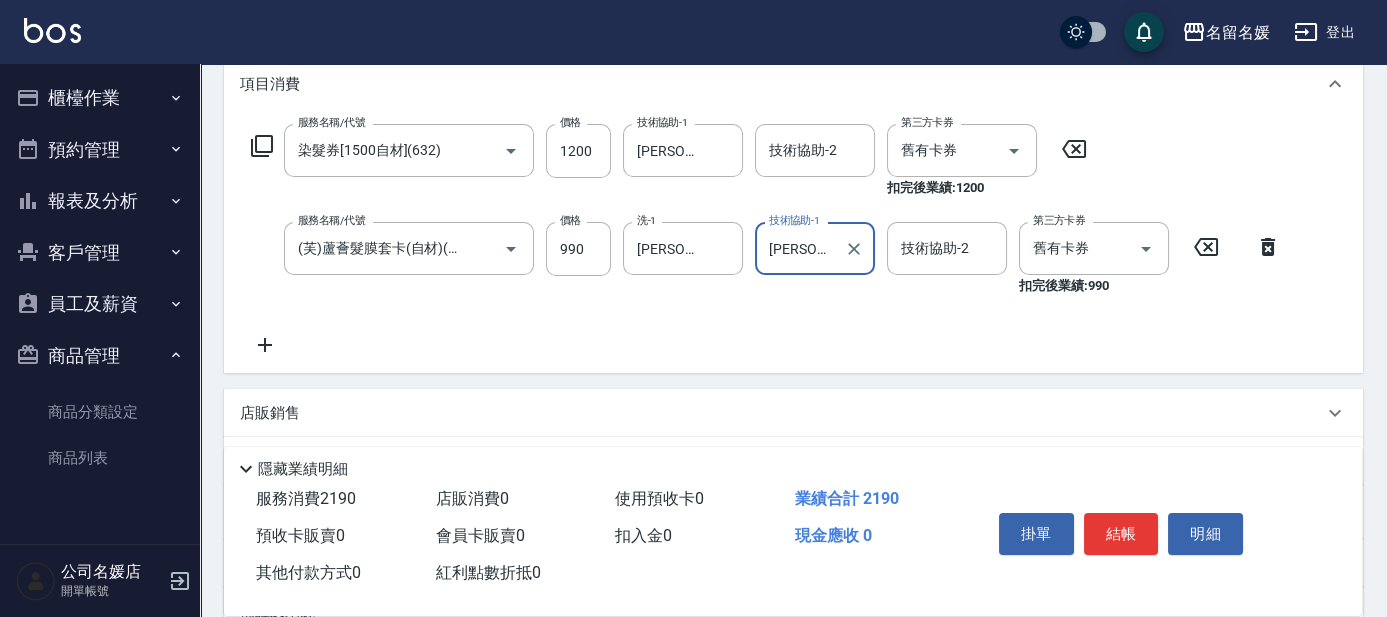 type on "[PERSON_NAME]-26" 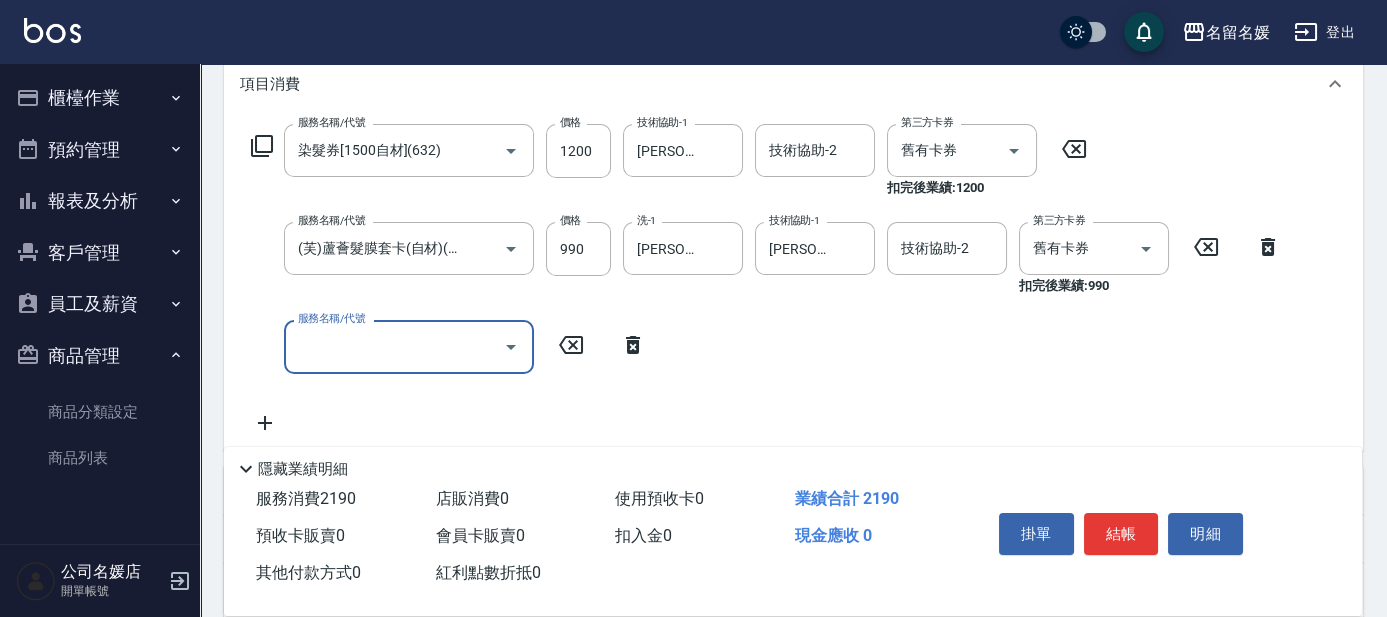 scroll, scrollTop: 0, scrollLeft: 0, axis: both 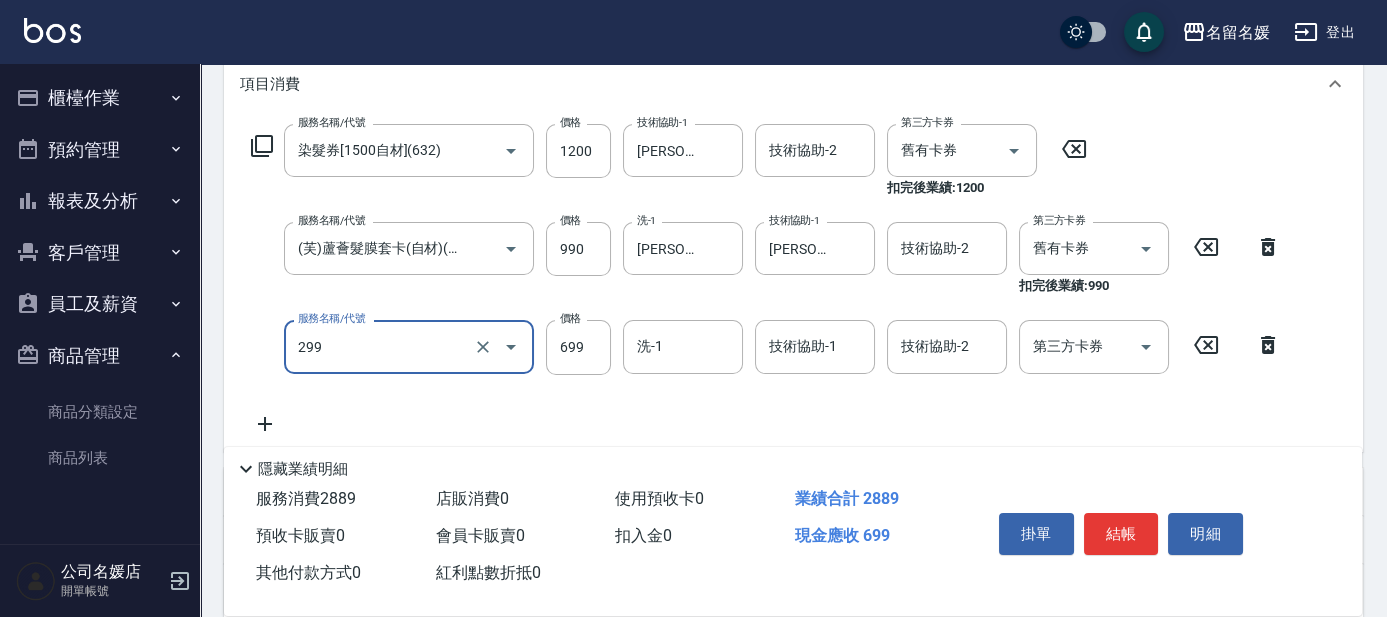 drag, startPoint x: 420, startPoint y: 355, endPoint x: 421, endPoint y: 371, distance: 16.03122 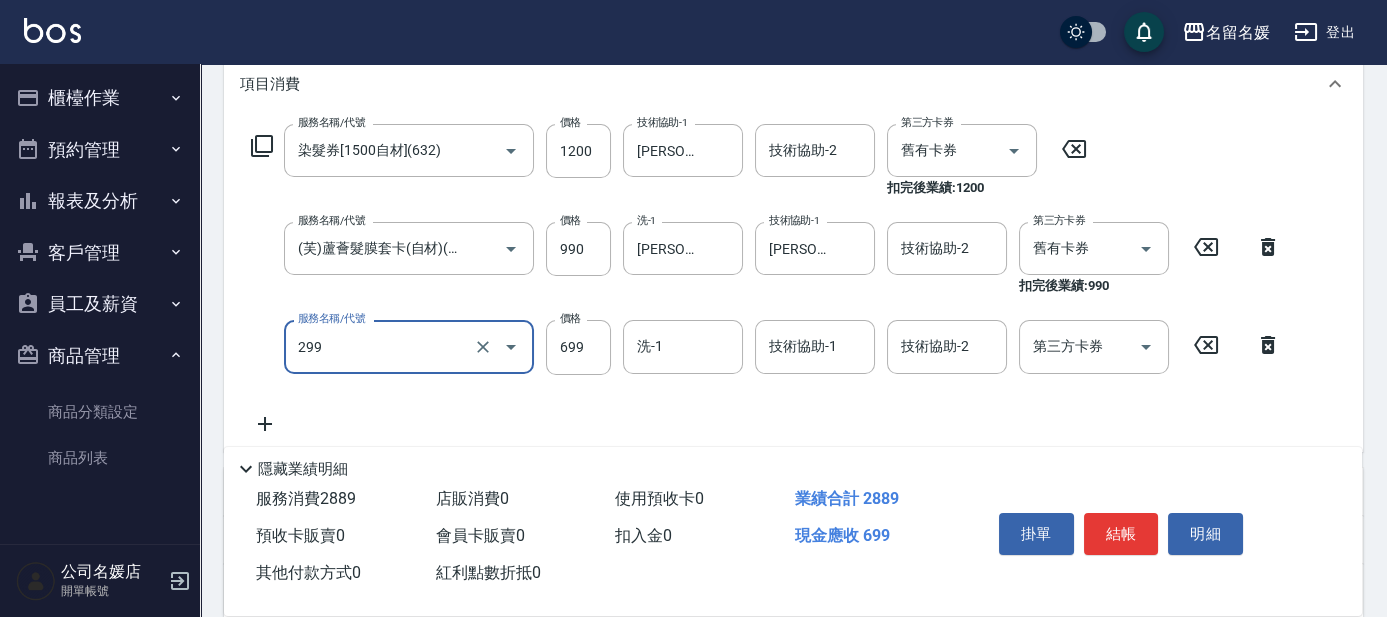click on "299" at bounding box center (381, 346) 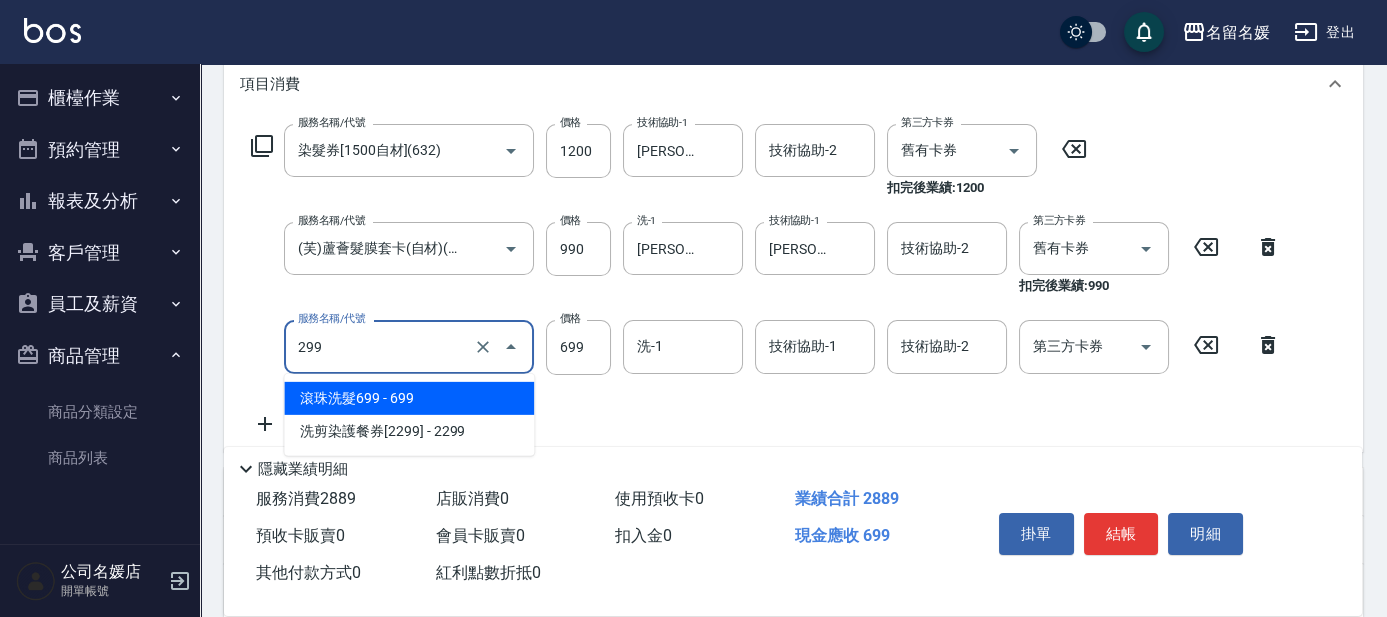 click on "滾珠洗髮699 - 699" at bounding box center [409, 398] 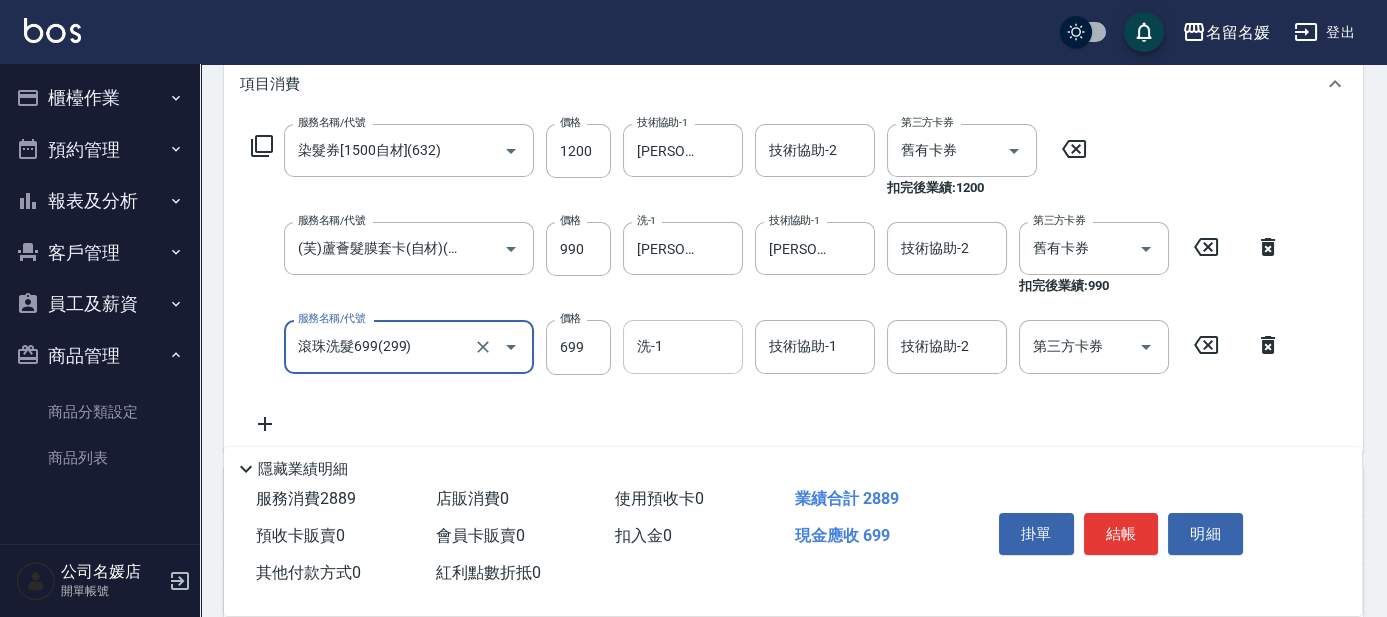 type on "滾珠洗髮699(299)" 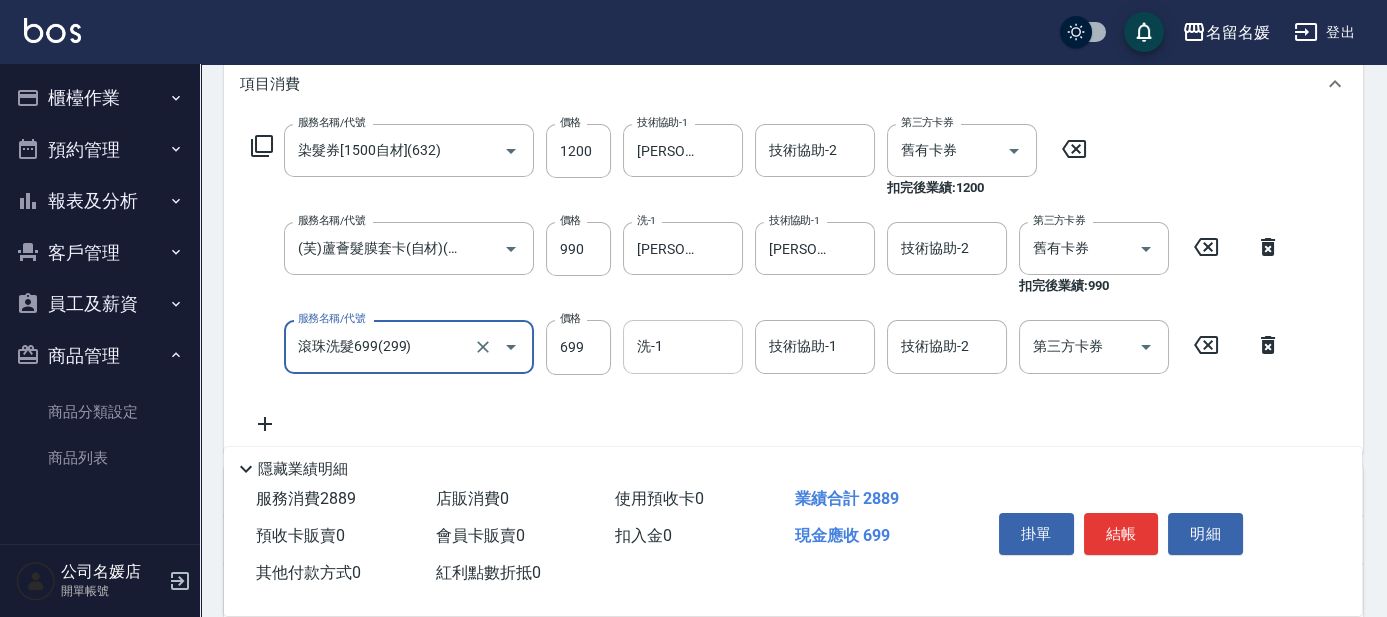 click on "洗-1" at bounding box center [683, 346] 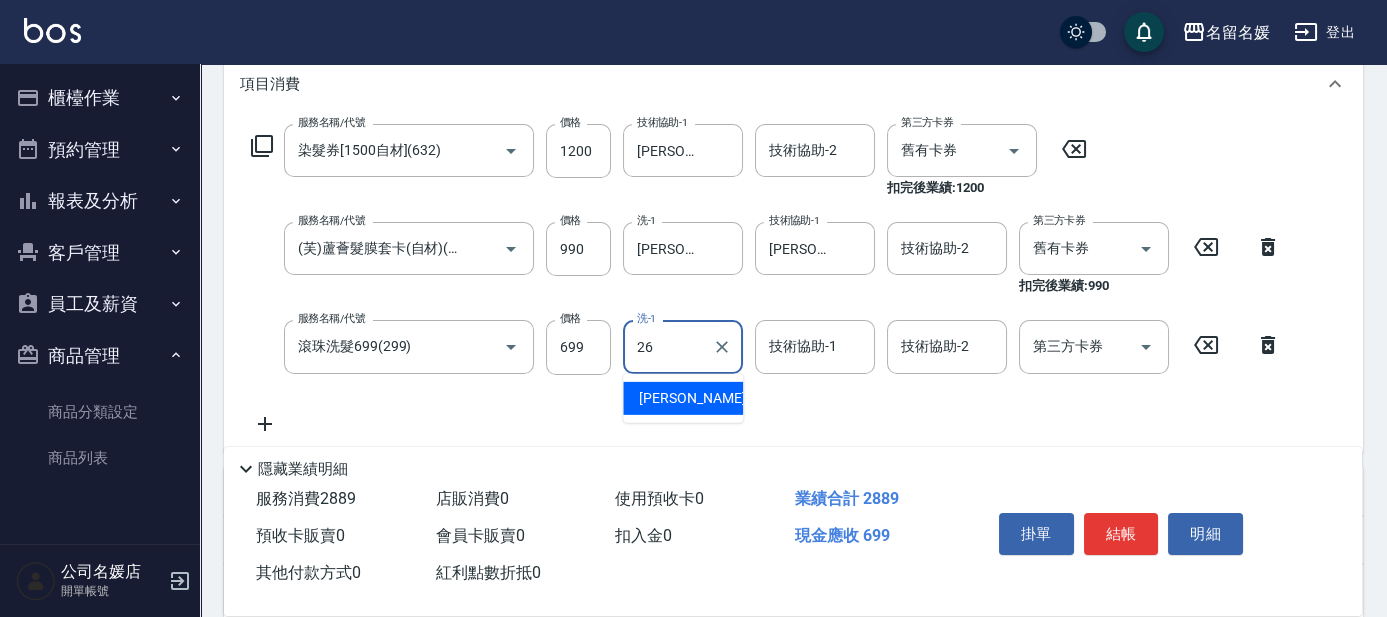 click on "[PERSON_NAME]-26" at bounding box center [702, 398] 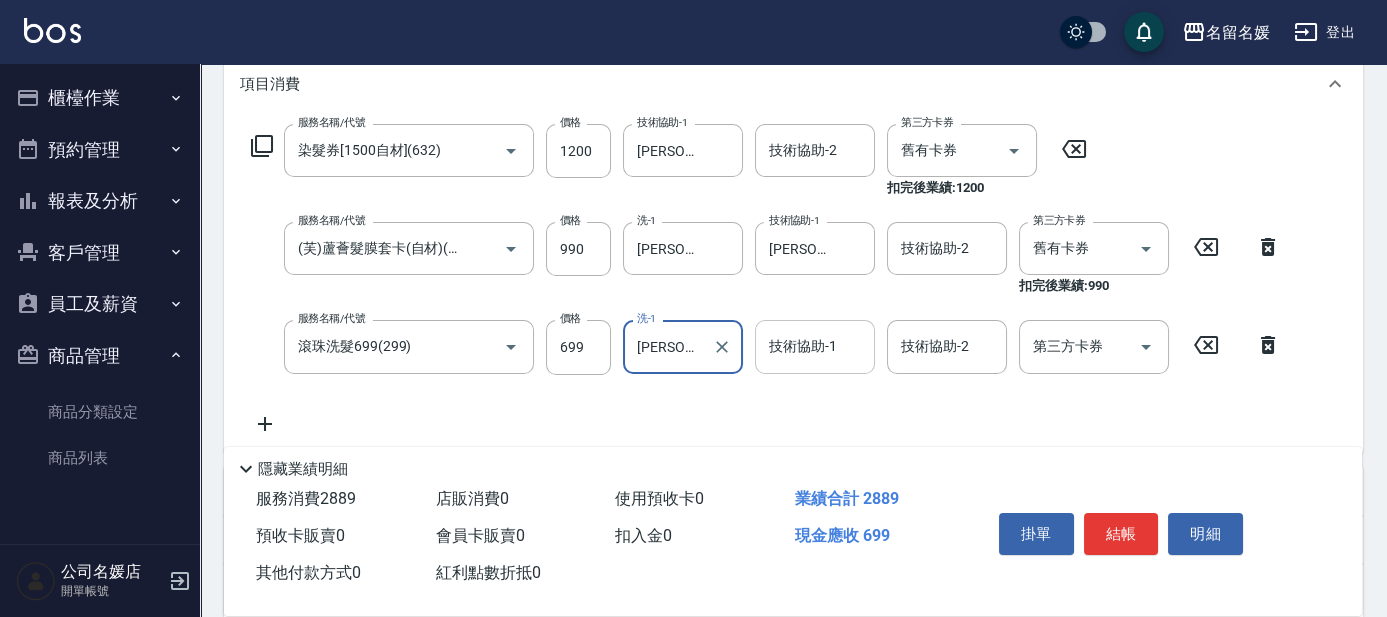 type on "[PERSON_NAME]-26" 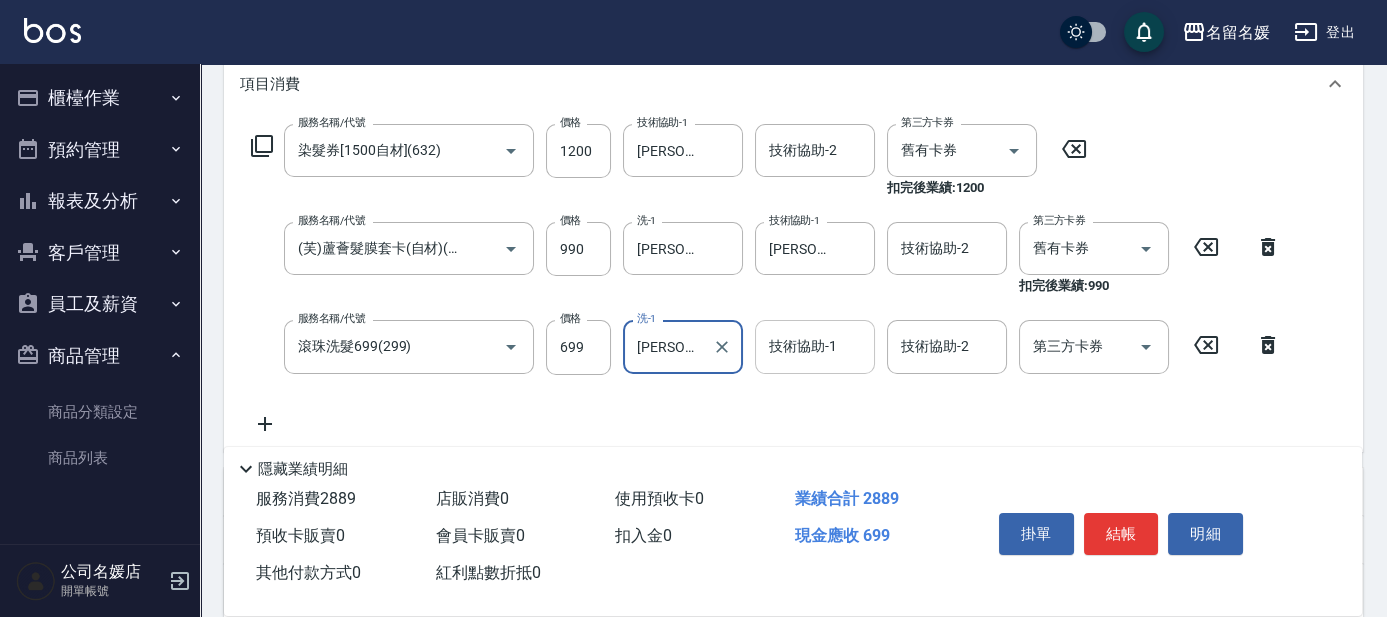 click on "技術協助-1 技術協助-1" at bounding box center [815, 346] 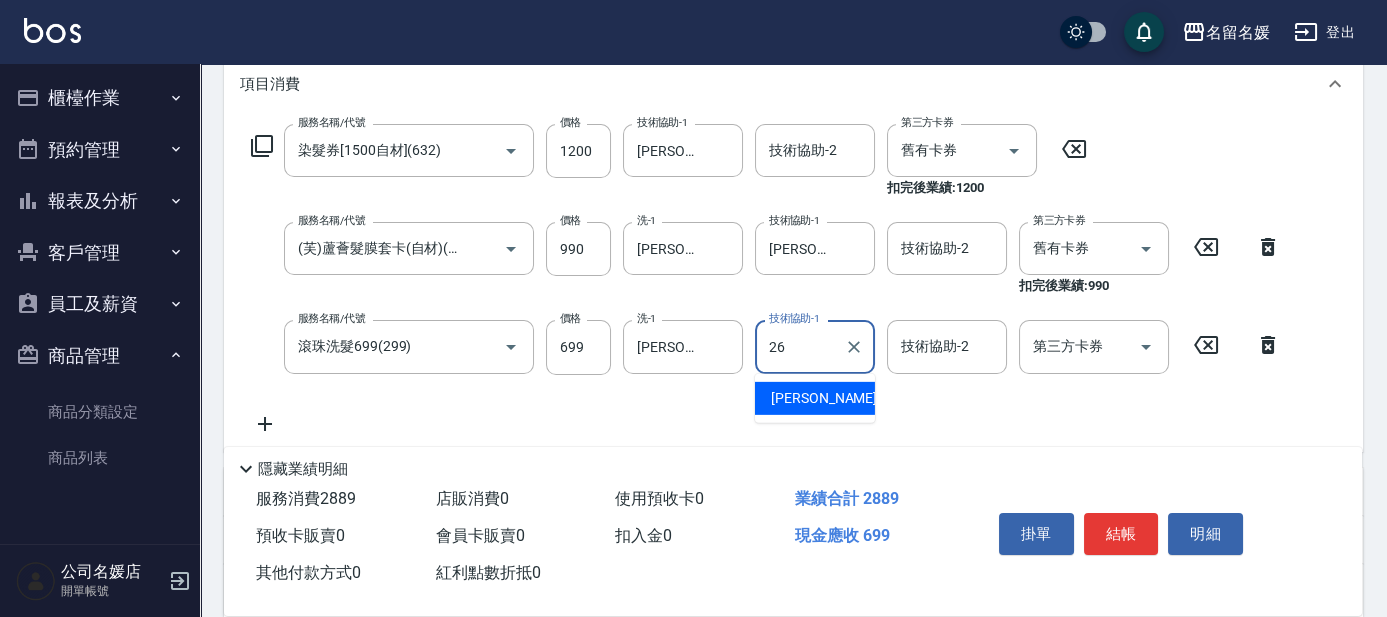 click on "[PERSON_NAME]-26" at bounding box center (815, 398) 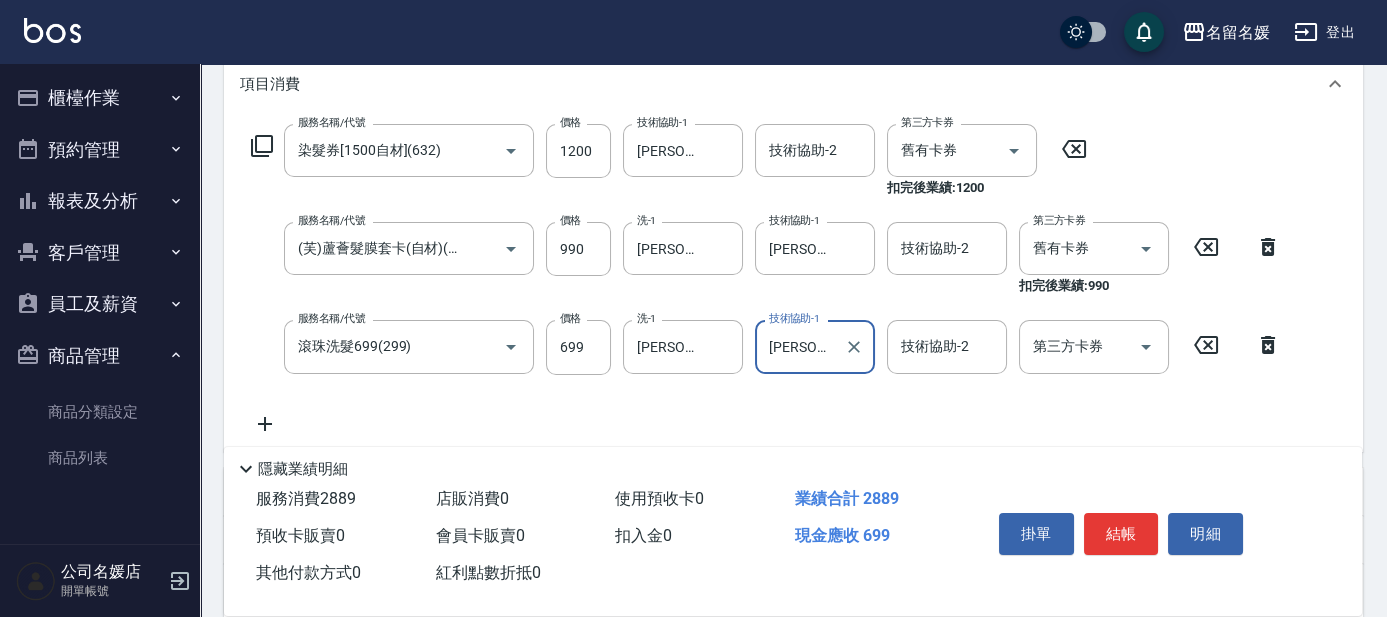 type on "[PERSON_NAME]-26" 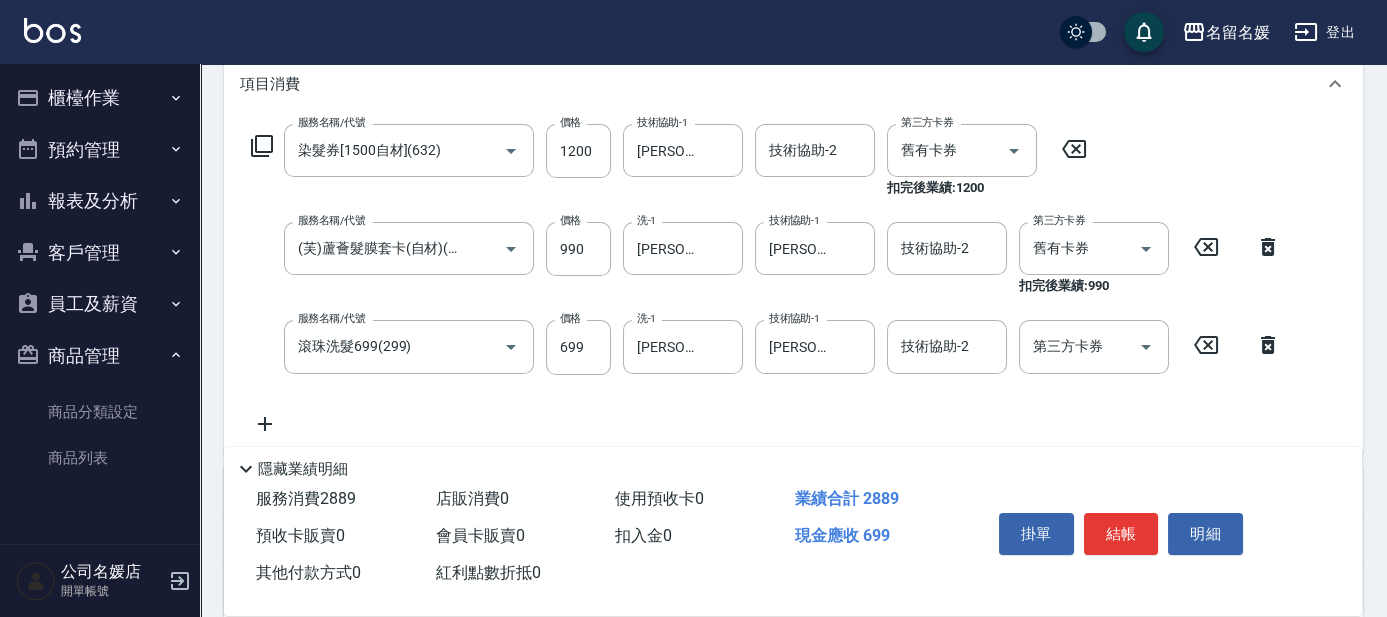 click 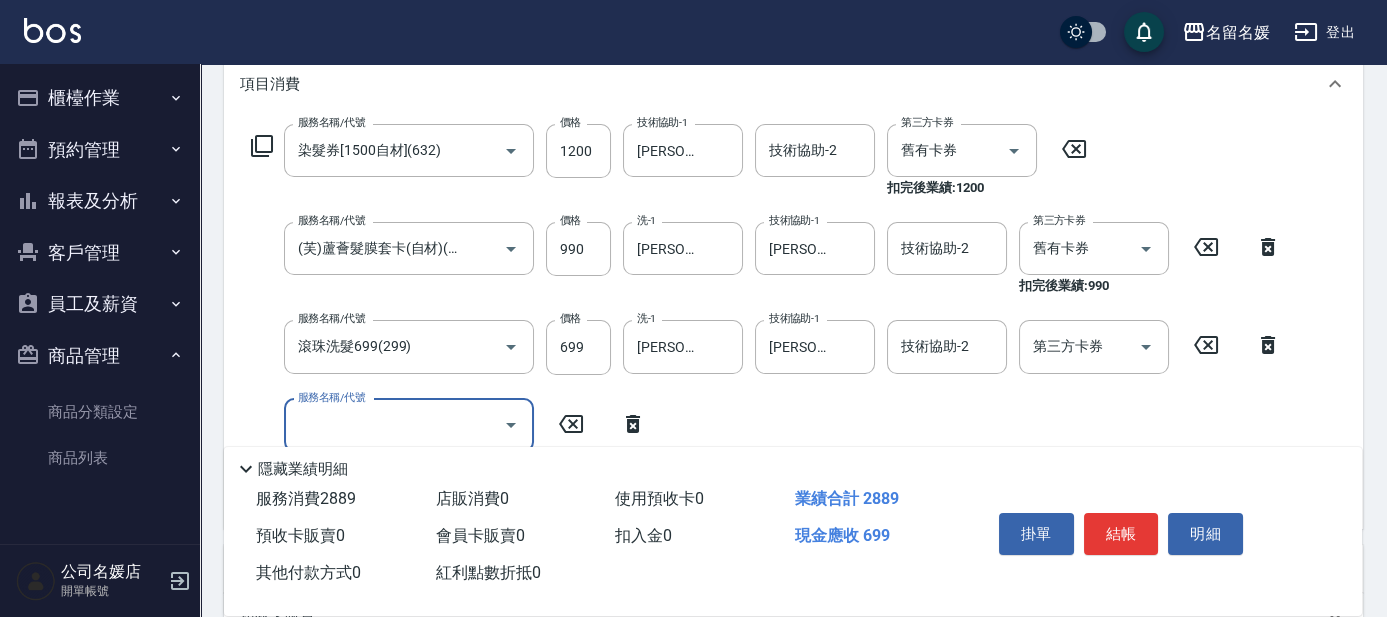 scroll, scrollTop: 0, scrollLeft: 0, axis: both 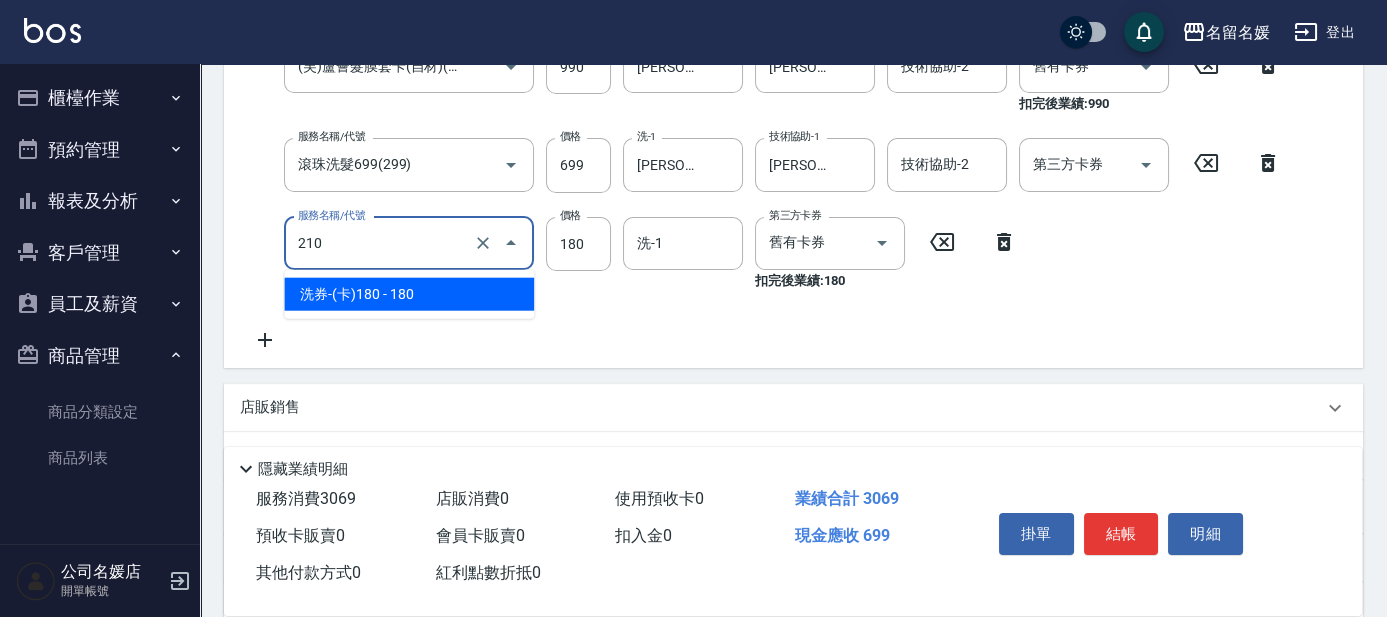 drag, startPoint x: 420, startPoint y: 255, endPoint x: 414, endPoint y: 284, distance: 29.614185 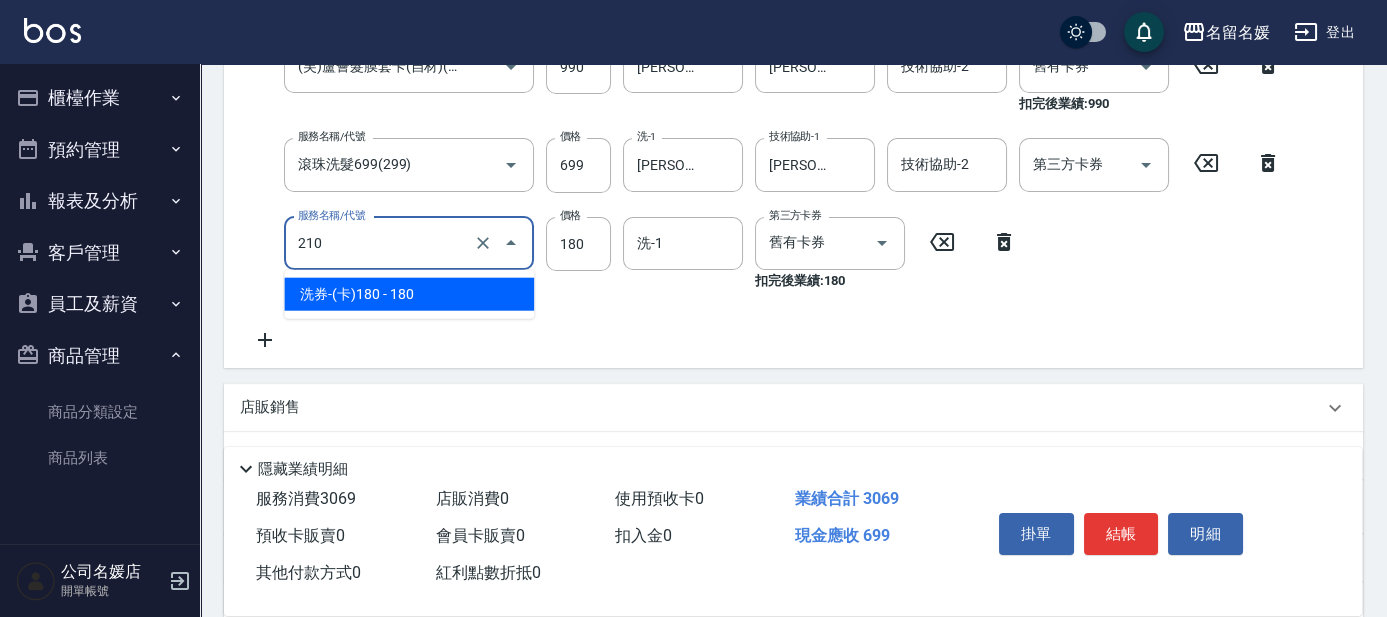 click on "210 服務名稱/代號" at bounding box center (409, 243) 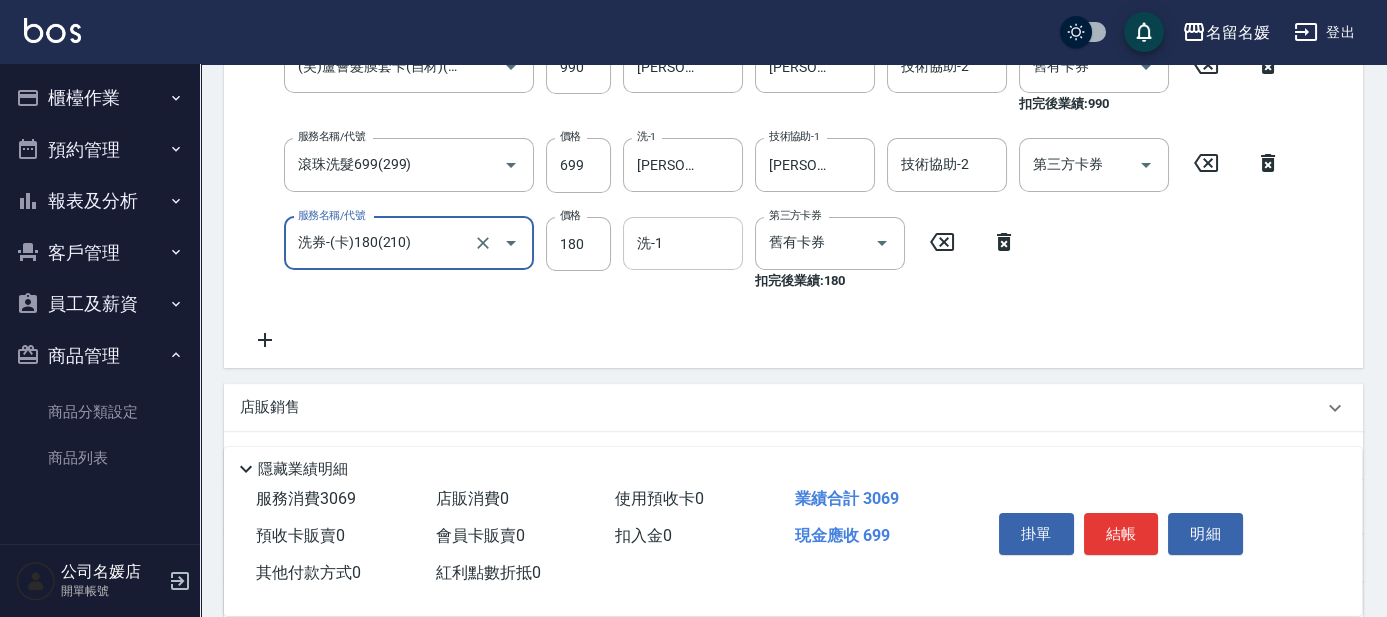 type on "洗券-(卡)180(210)" 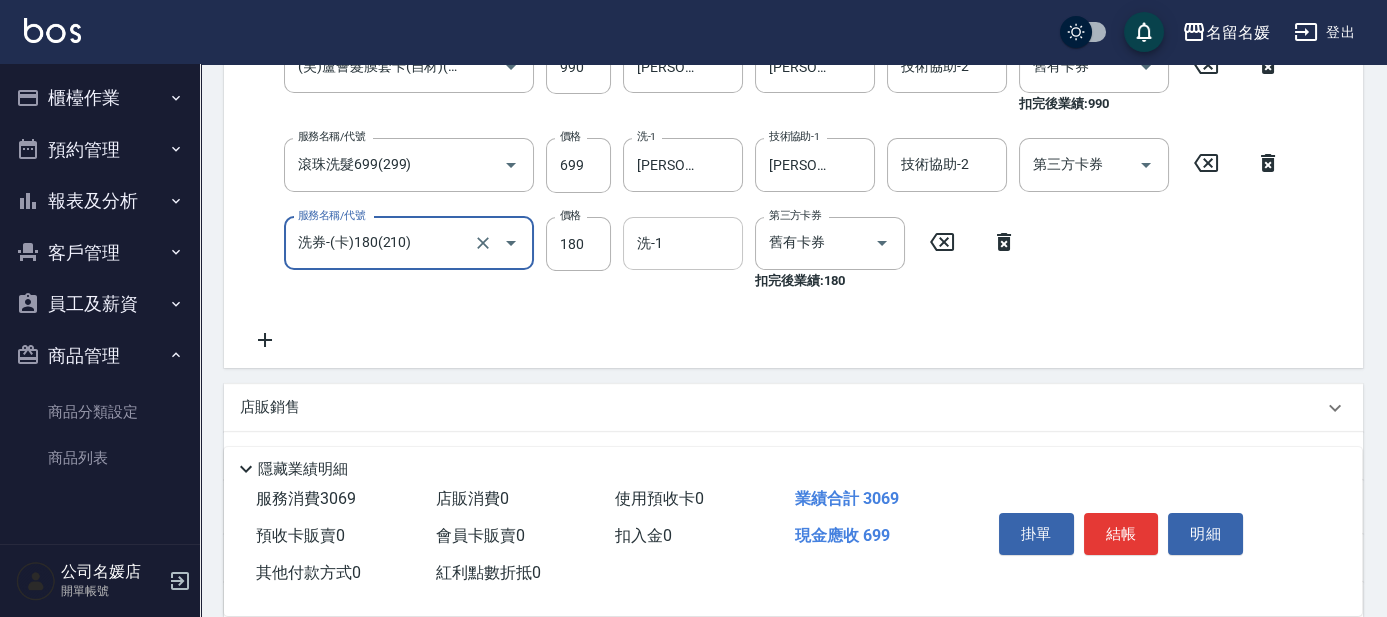 click on "洗-1" at bounding box center (683, 243) 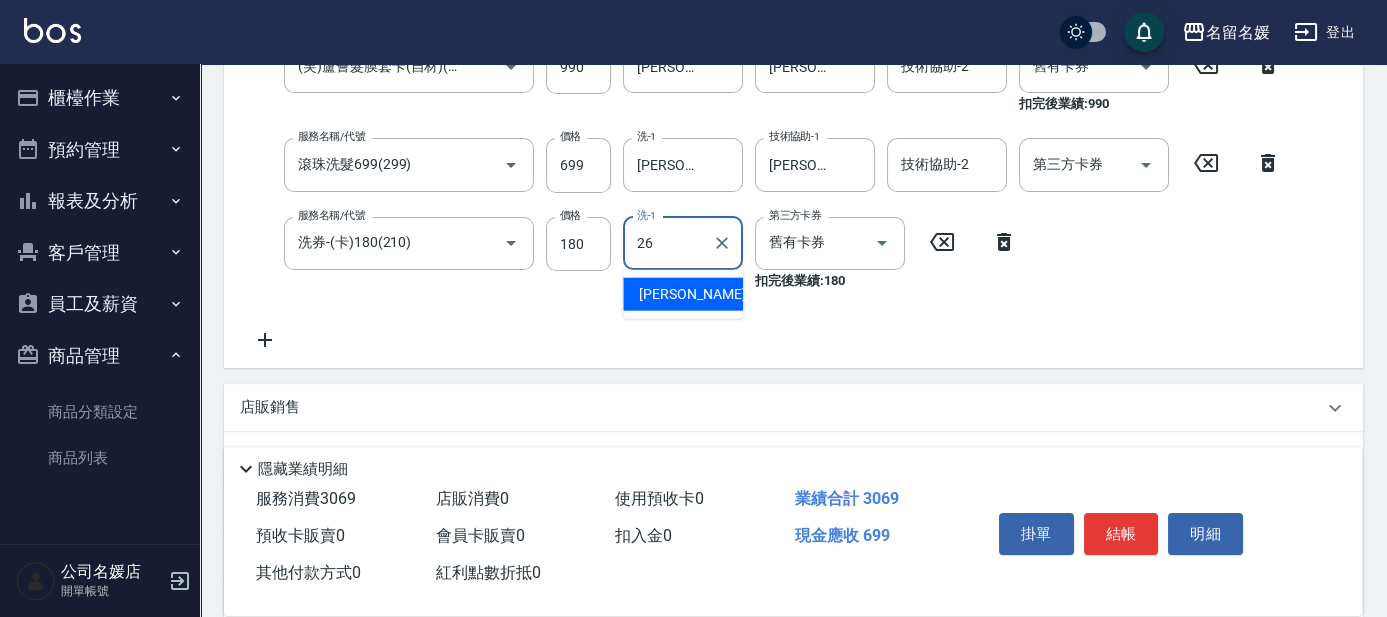 click on "[PERSON_NAME]-26" at bounding box center (702, 294) 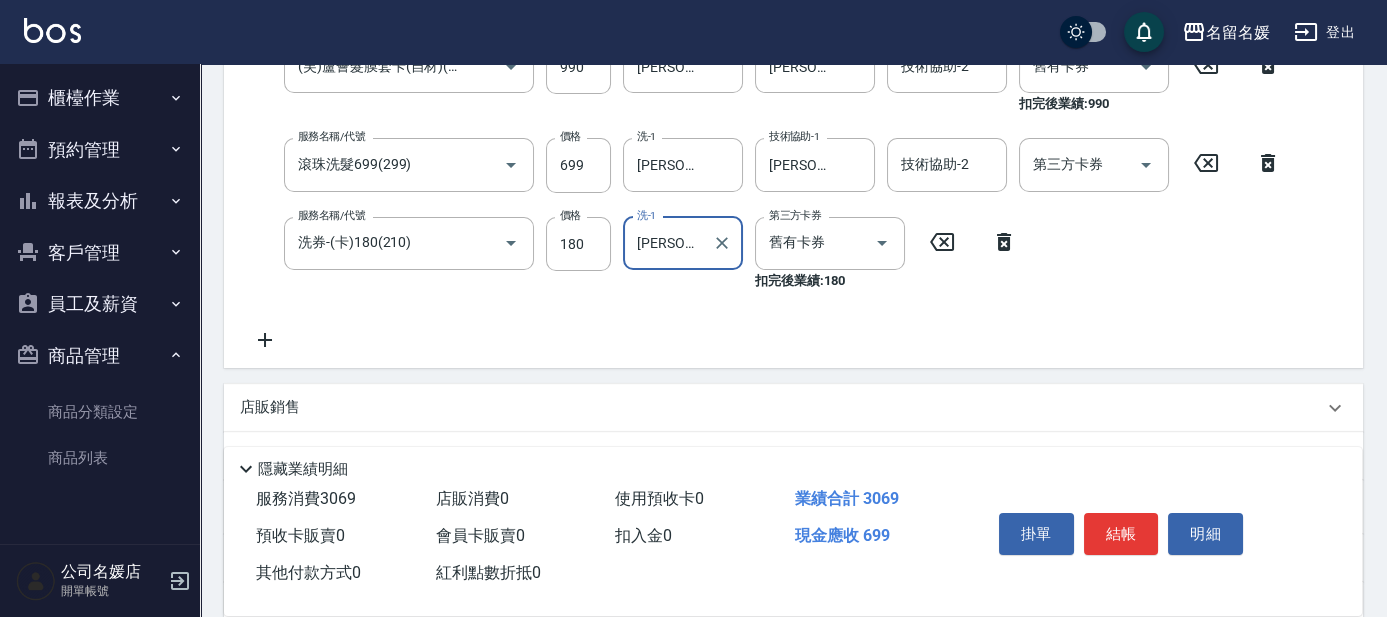type on "[PERSON_NAME]-26" 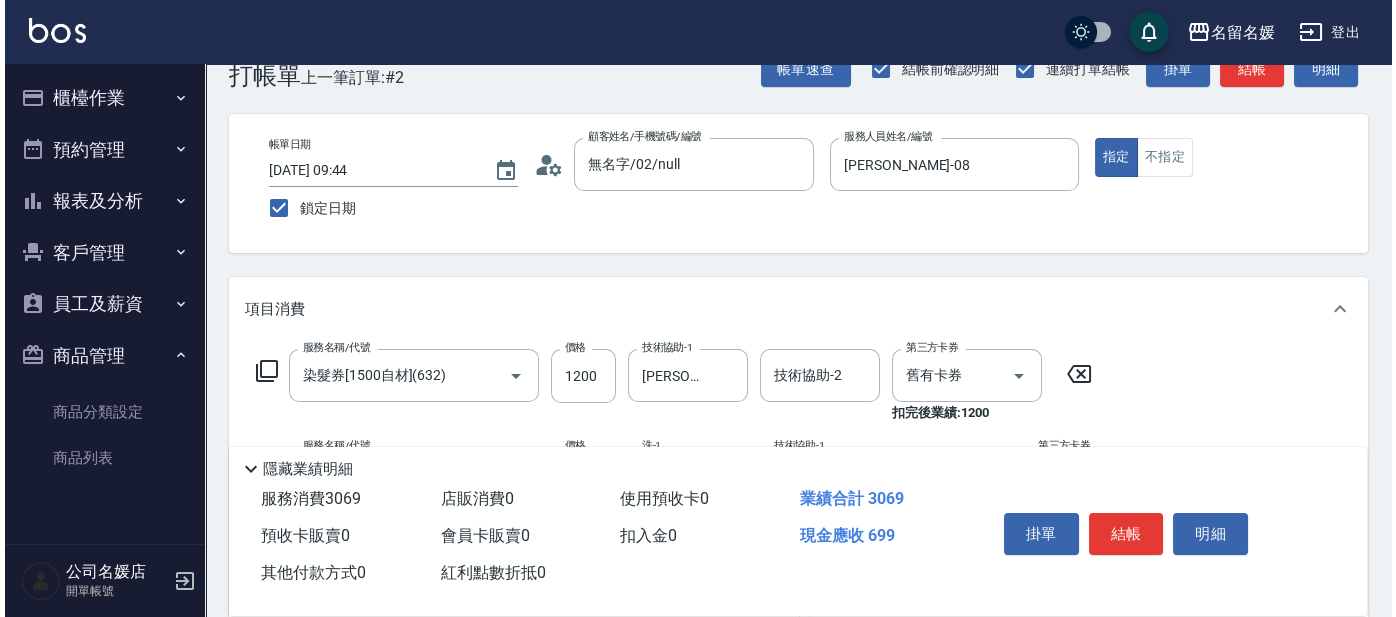 scroll, scrollTop: 272, scrollLeft: 0, axis: vertical 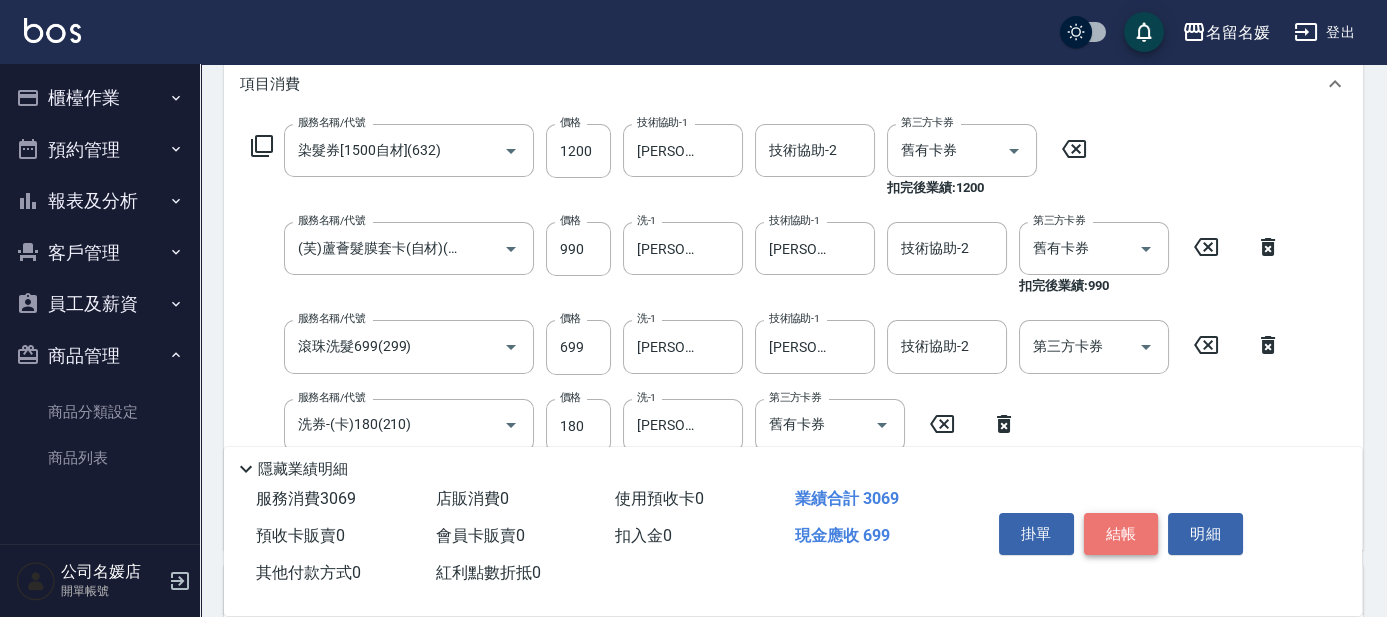 click on "結帳" at bounding box center (1121, 534) 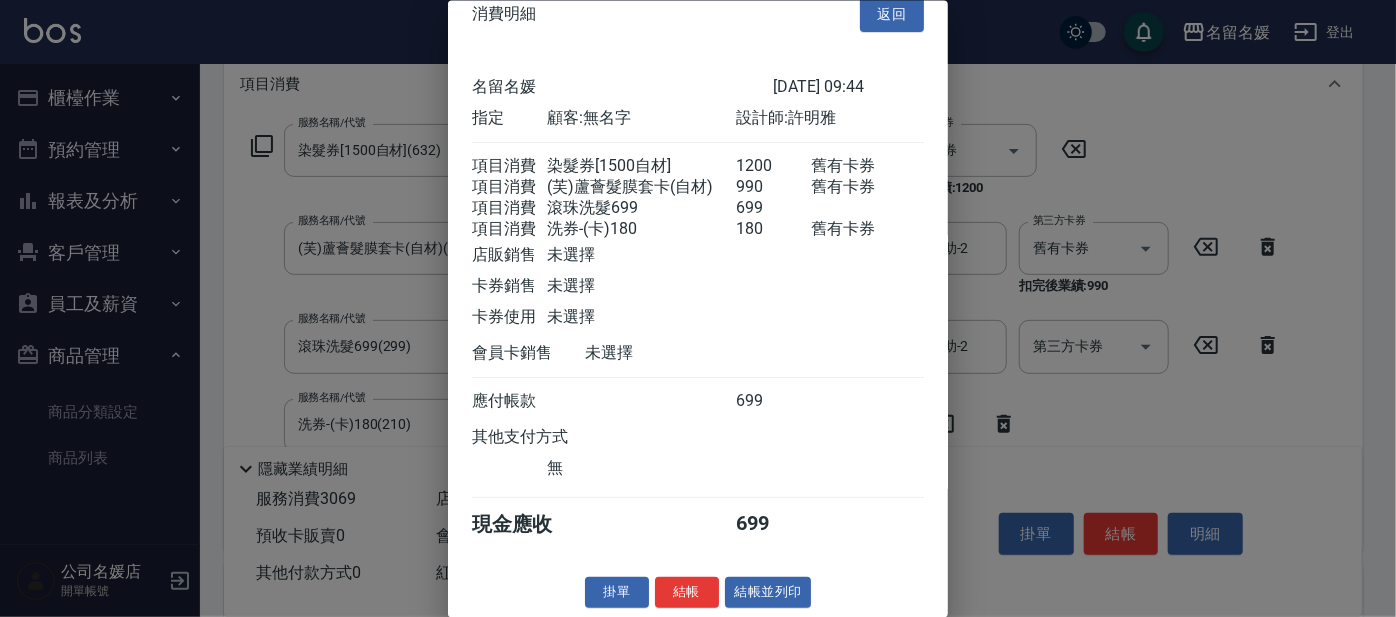 scroll, scrollTop: 52, scrollLeft: 0, axis: vertical 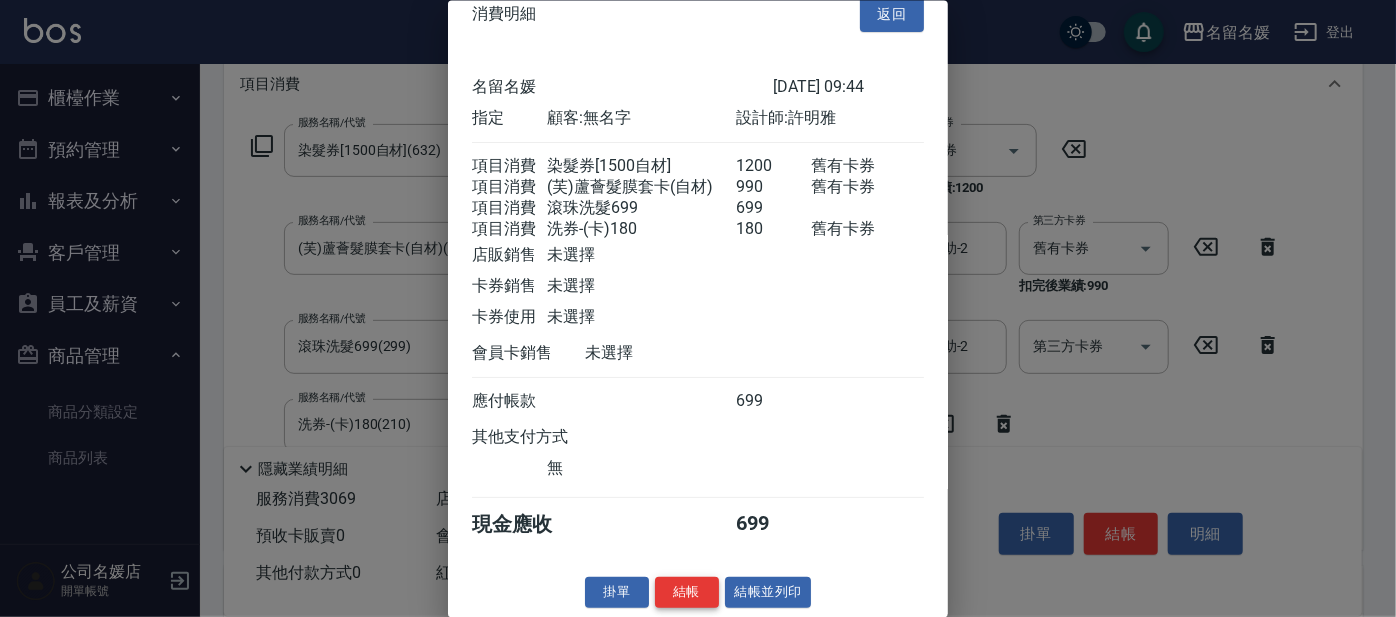 click on "結帳" at bounding box center (687, 592) 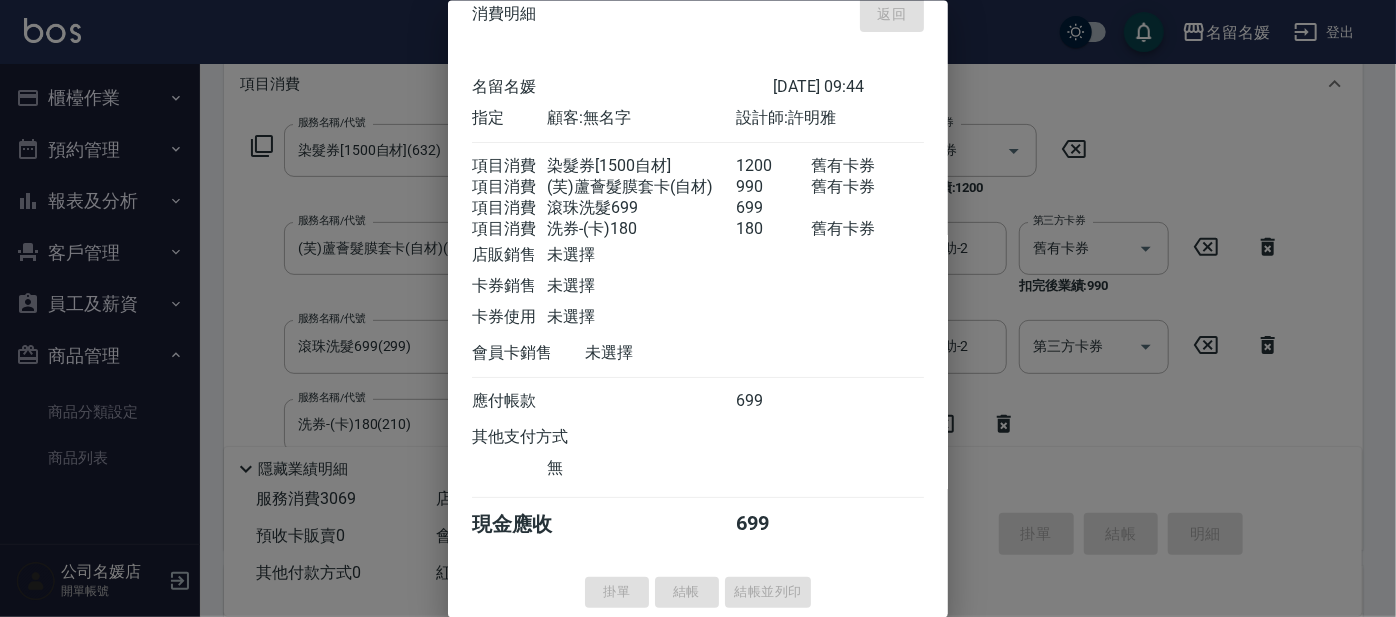 scroll, scrollTop: 0, scrollLeft: 0, axis: both 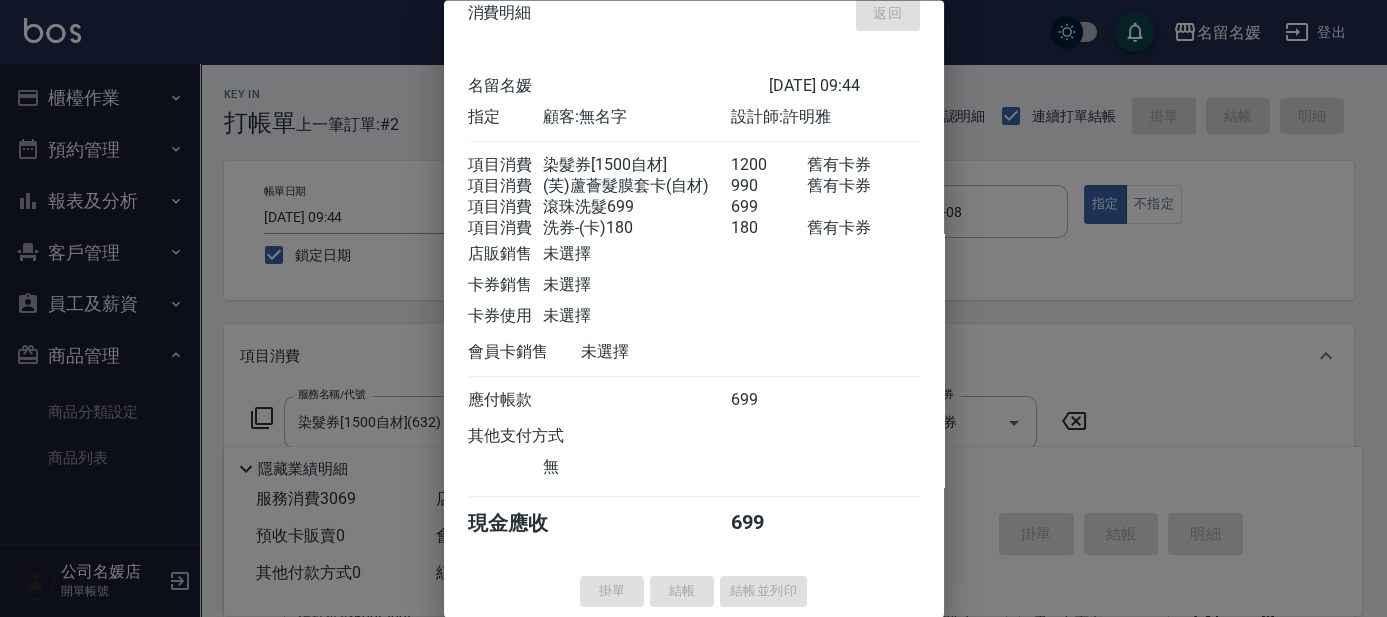 type 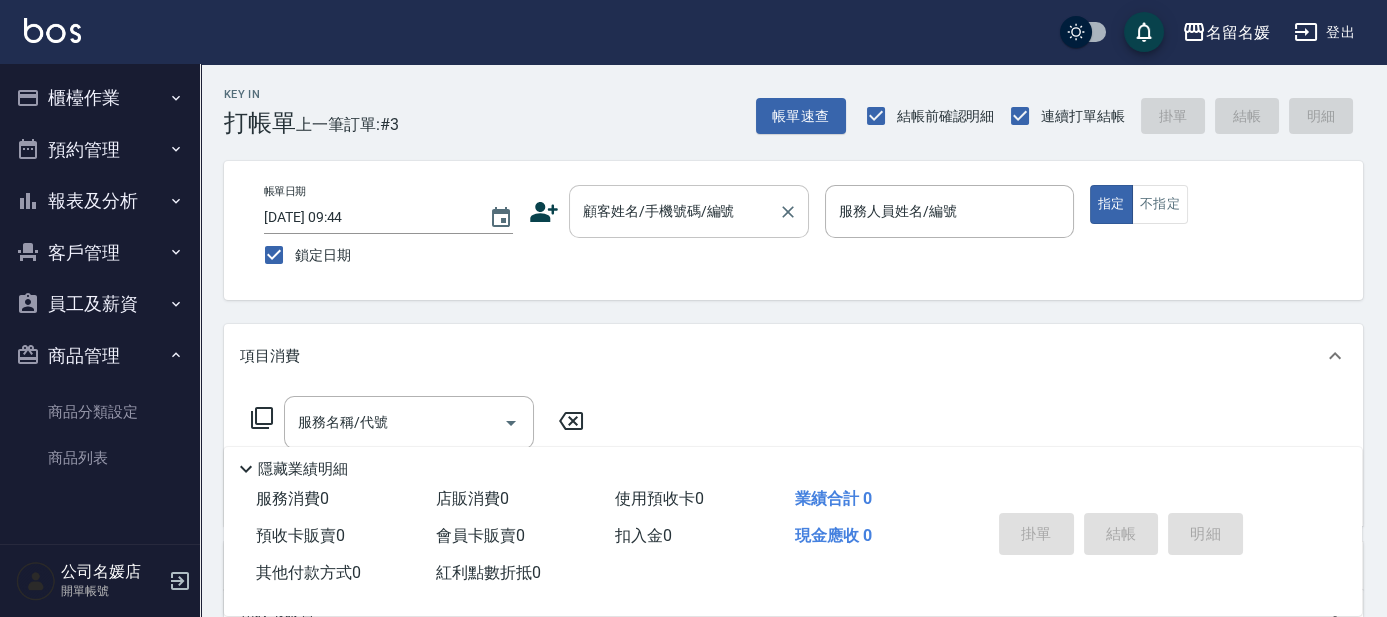 click on "顧客姓名/手機號碼/編號 顧客姓名/手機號碼/編號" at bounding box center (689, 211) 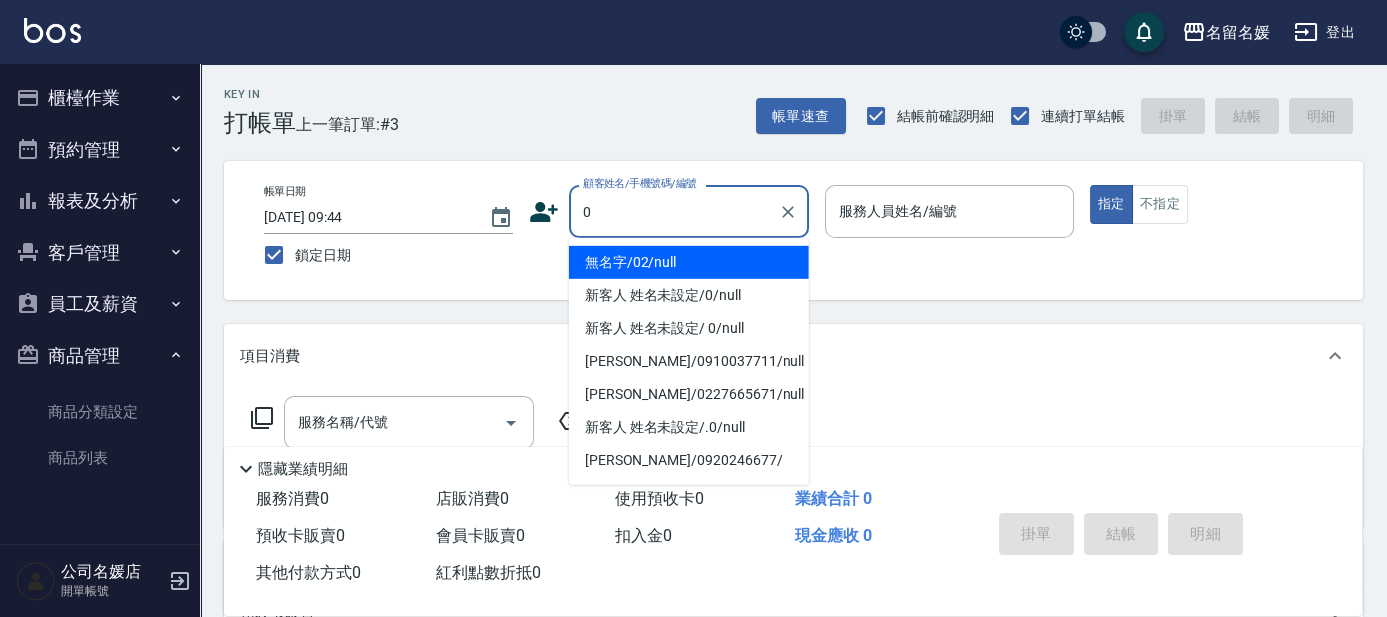 type on "0" 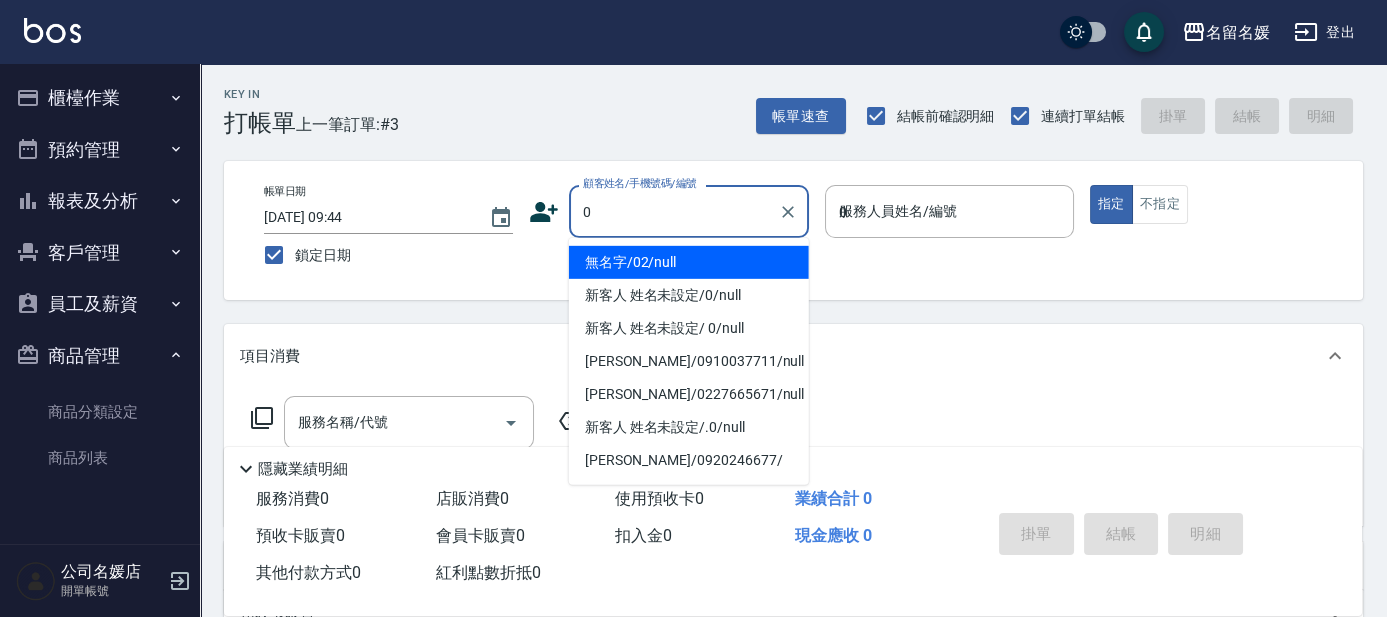 type on "無名字/02/null" 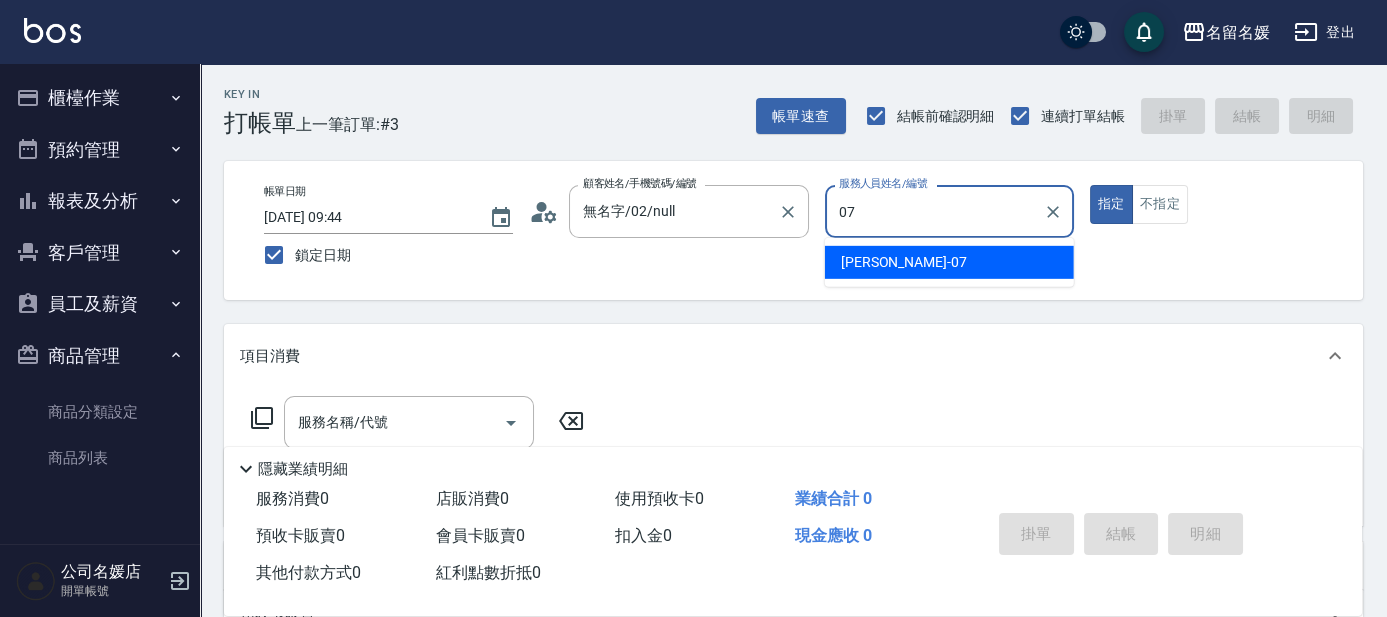 type on "07" 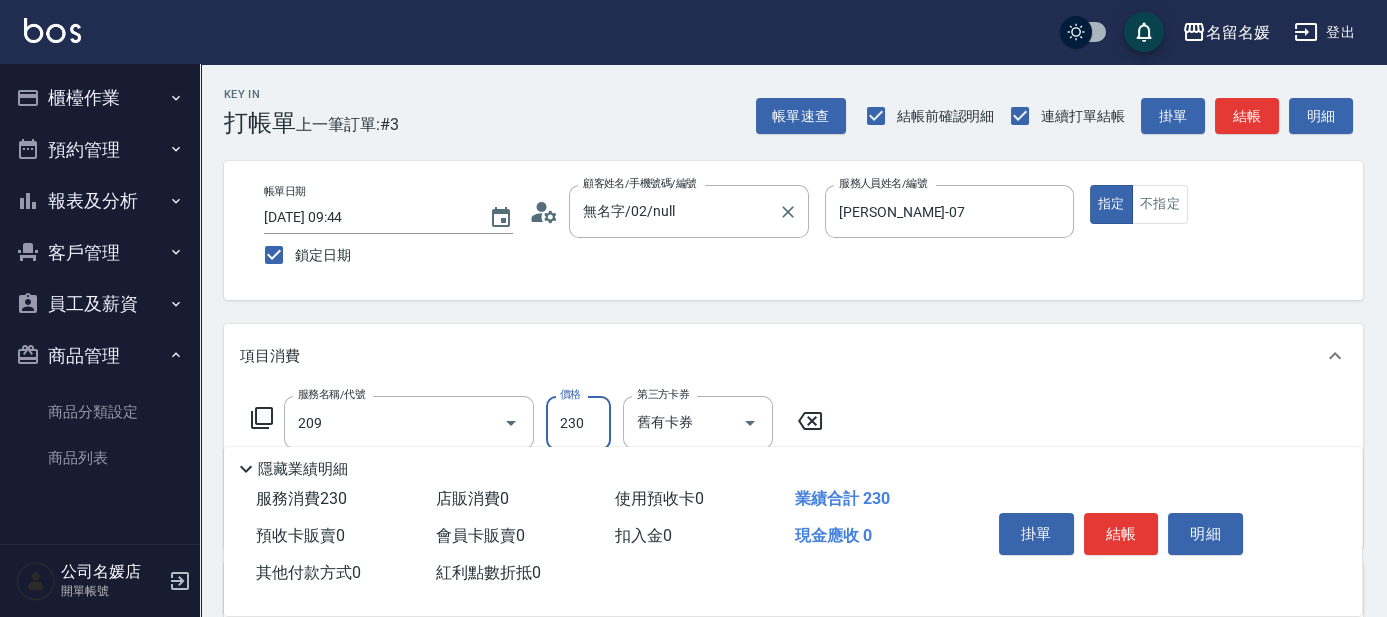 type on "洗髮券-(卡)230(209)" 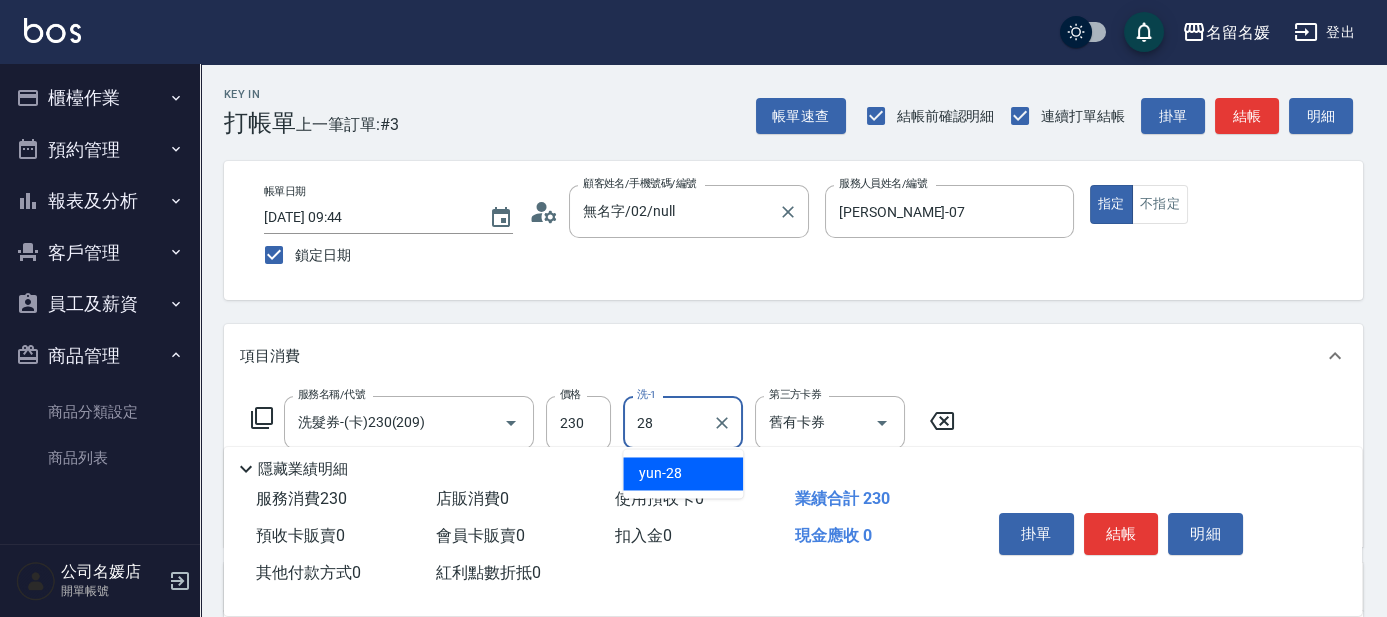 type on "yun-28" 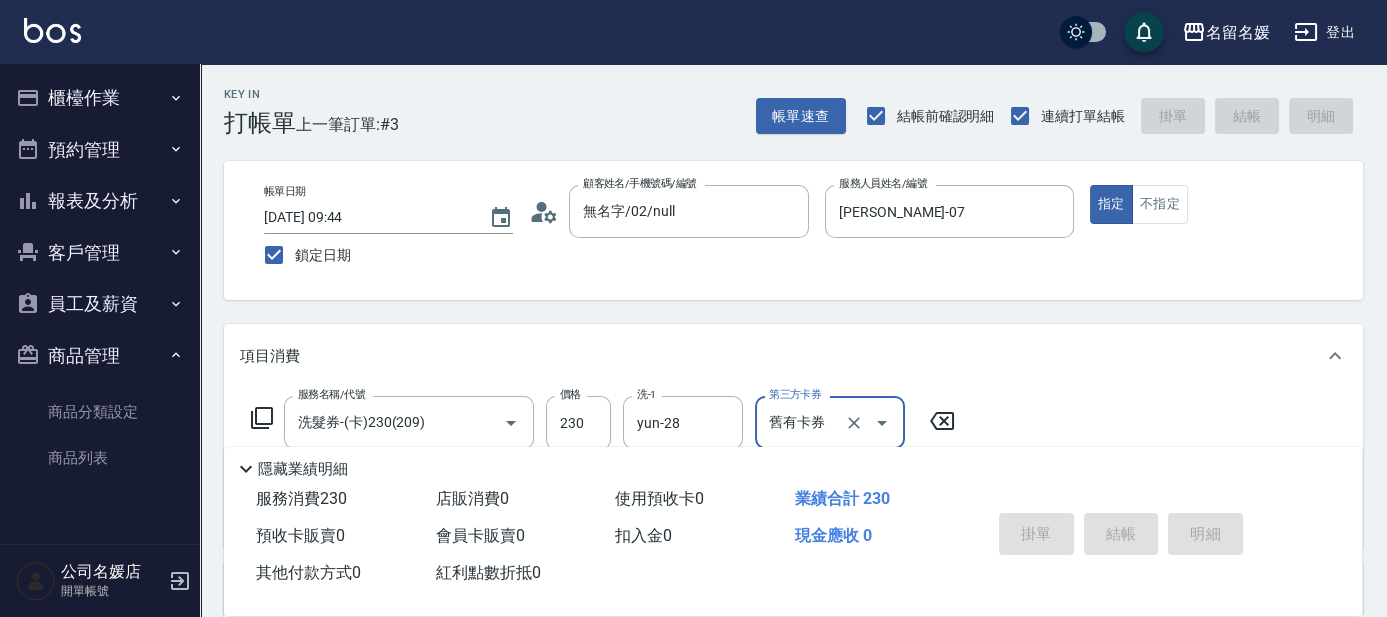 type 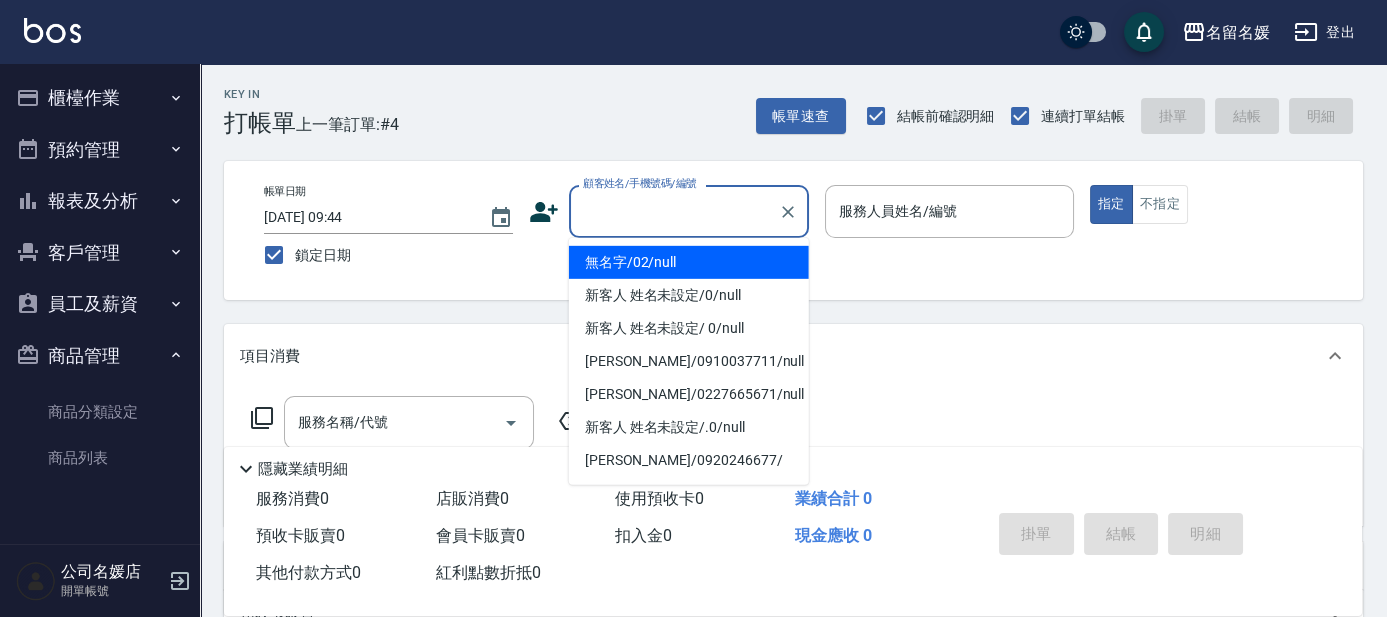 type on "無名字/02/null" 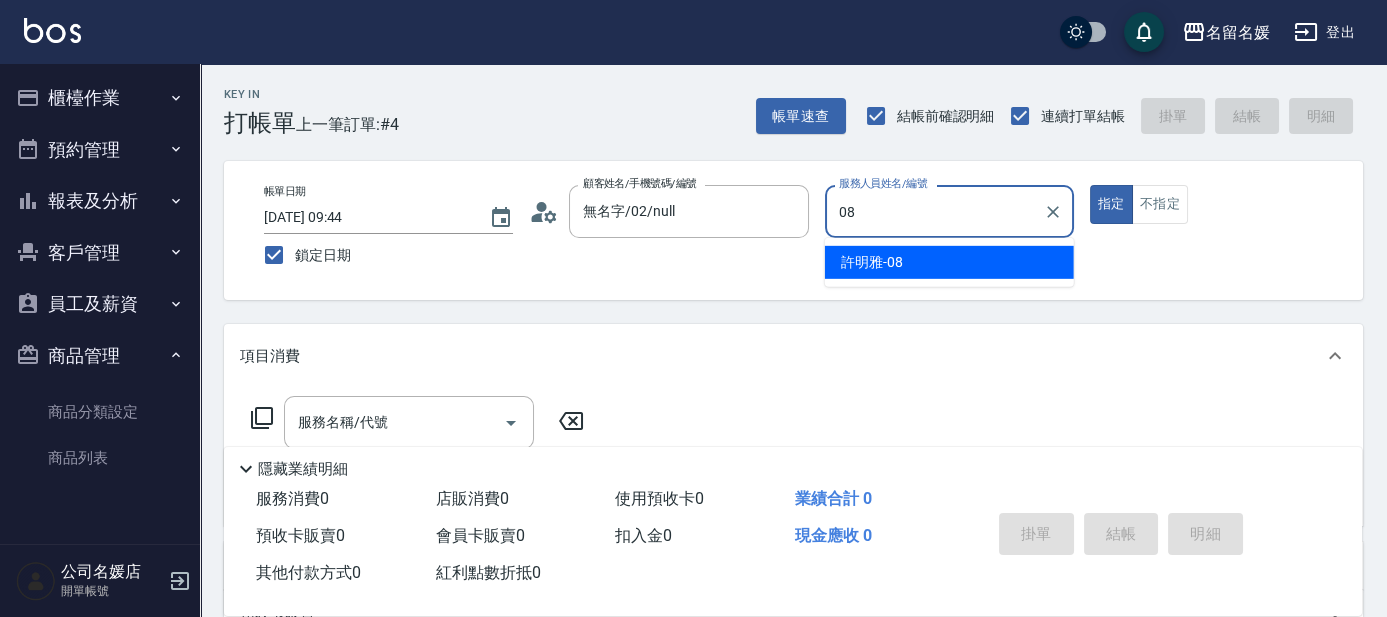 type on "[PERSON_NAME]-08" 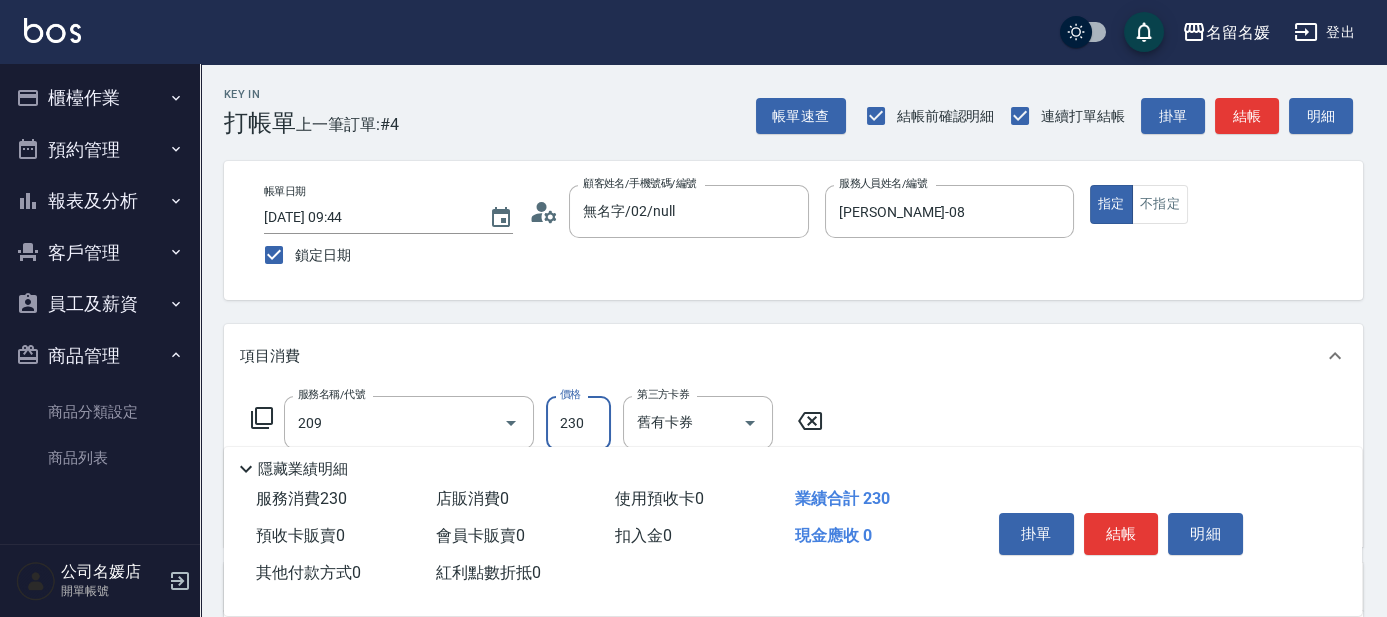 type on "洗髮券-(卡)230(209)" 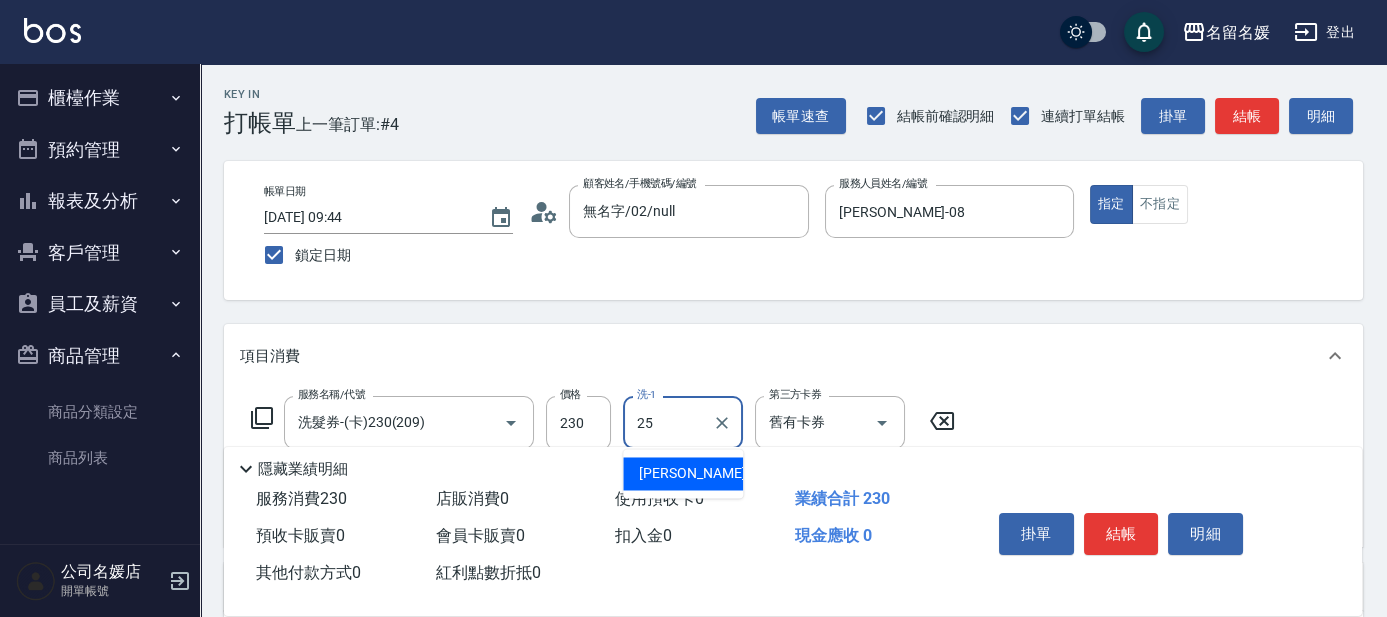type on "[PERSON_NAME]-25" 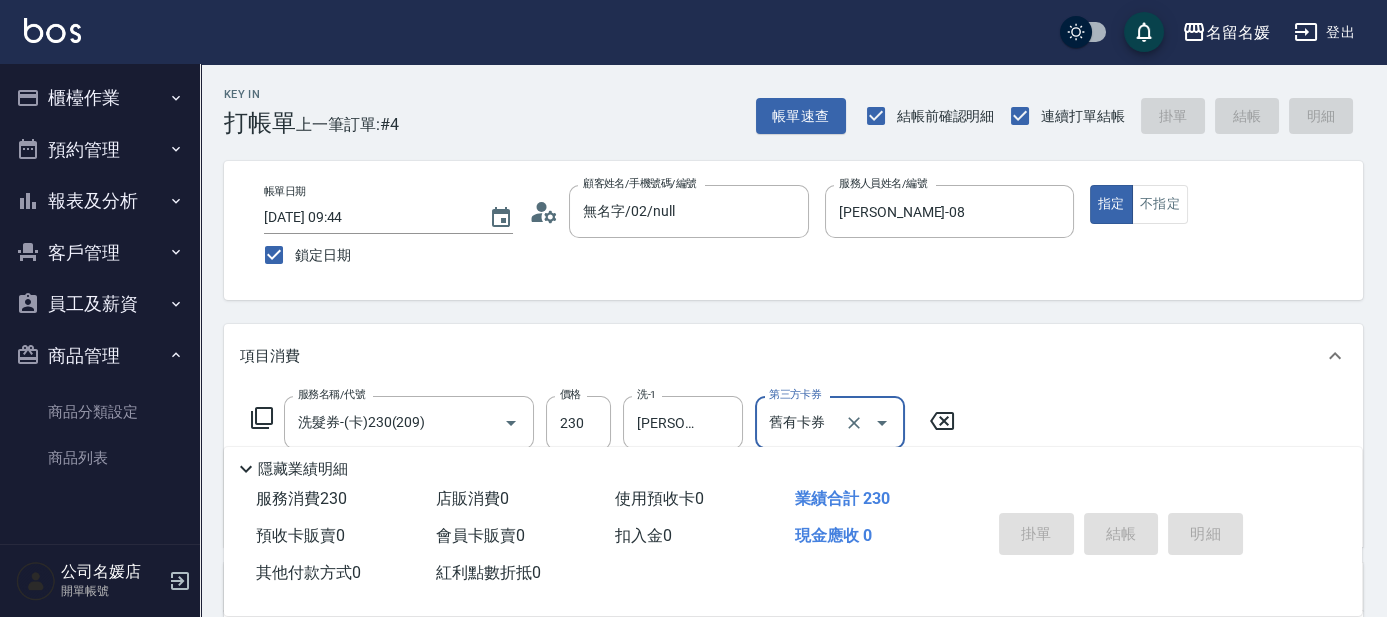 type 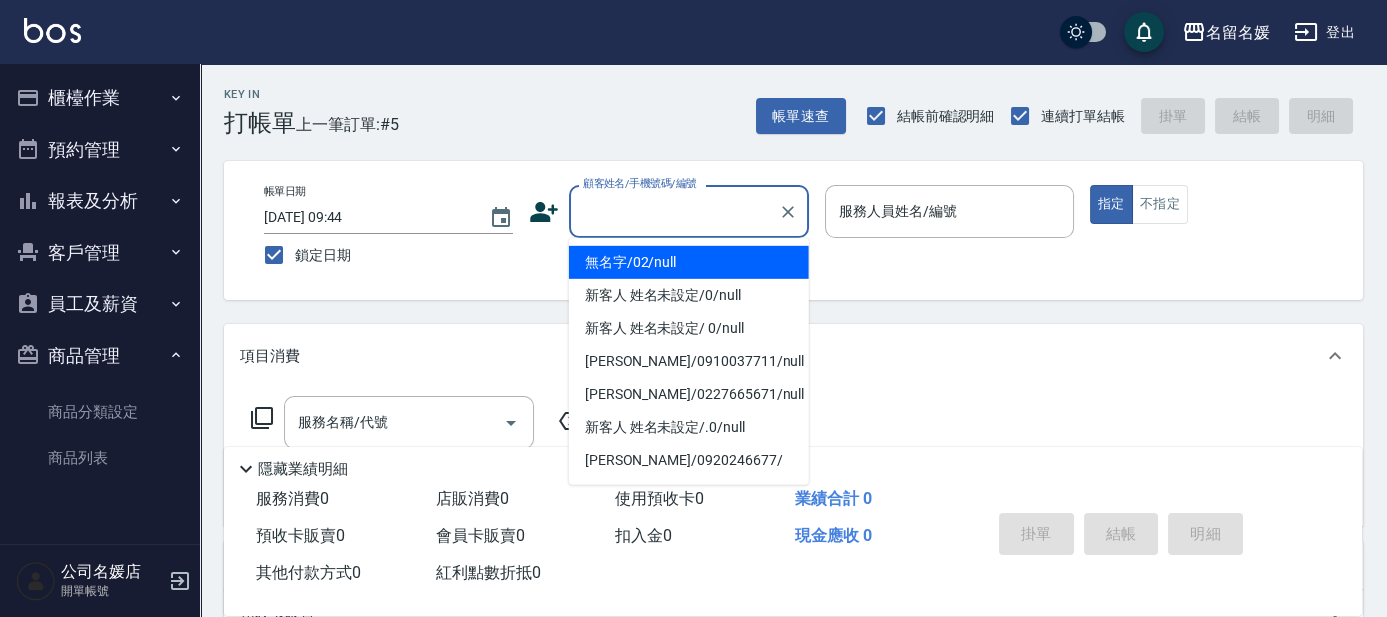 type on "0" 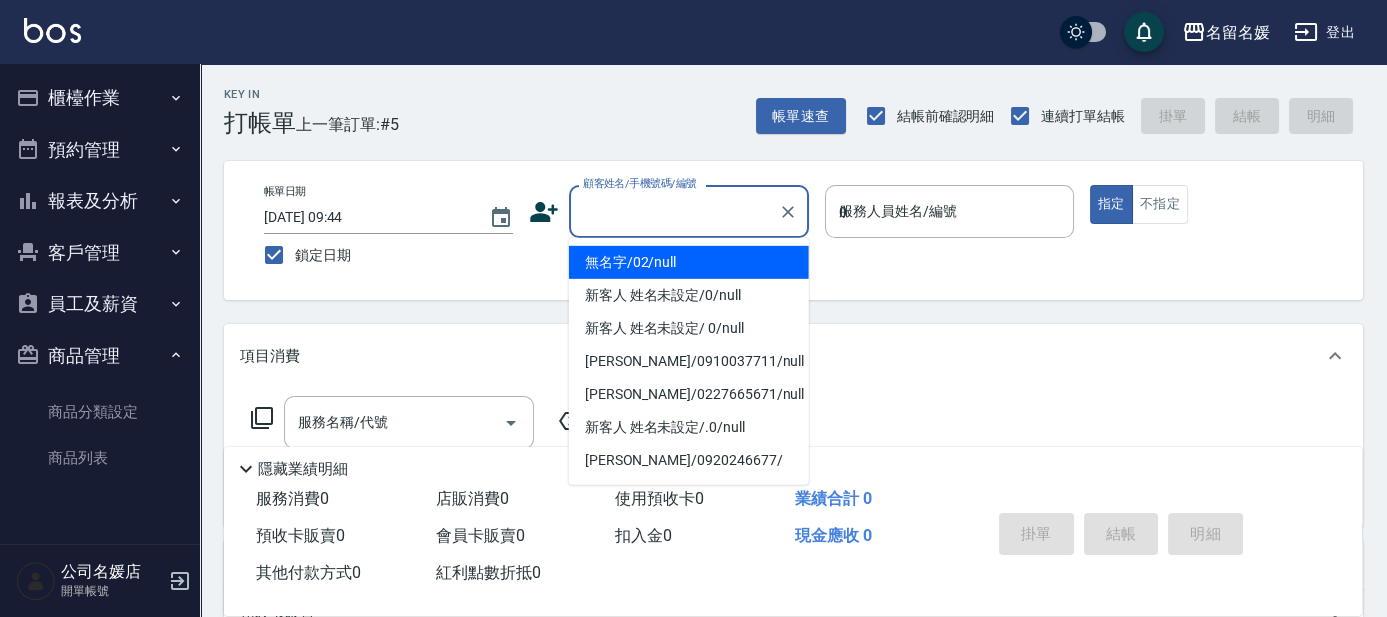 type on "無名字/02/null" 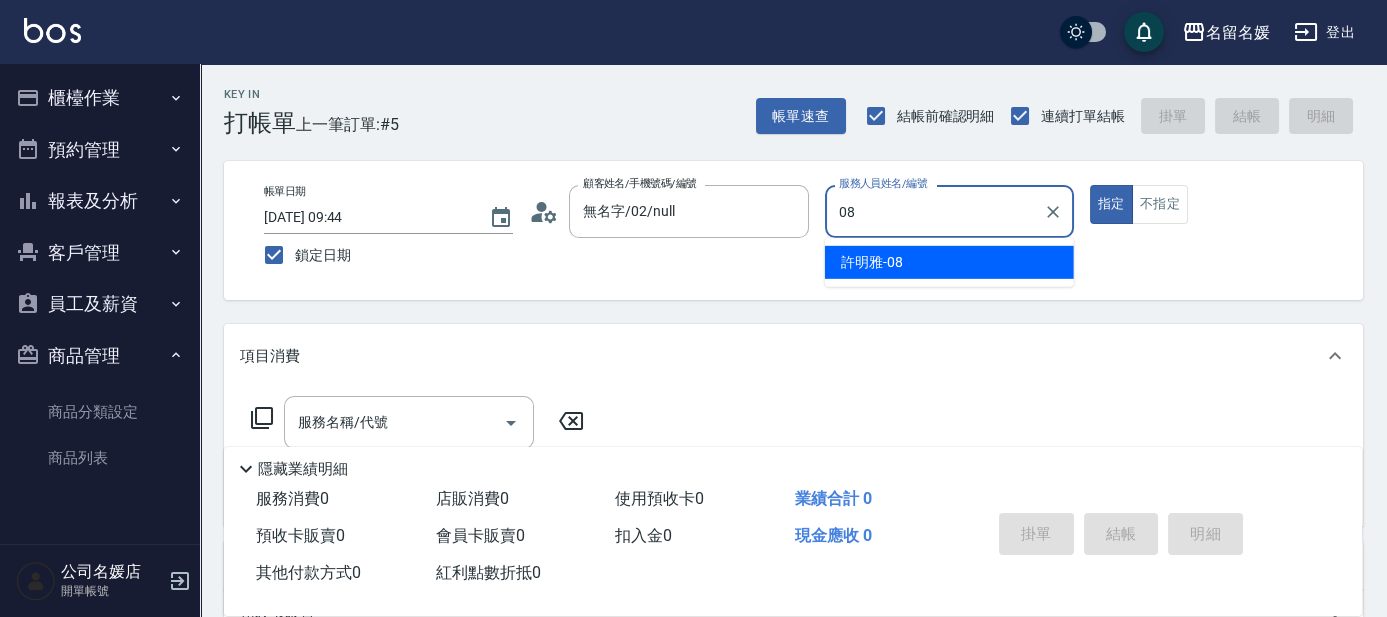 type on "[PERSON_NAME]-08" 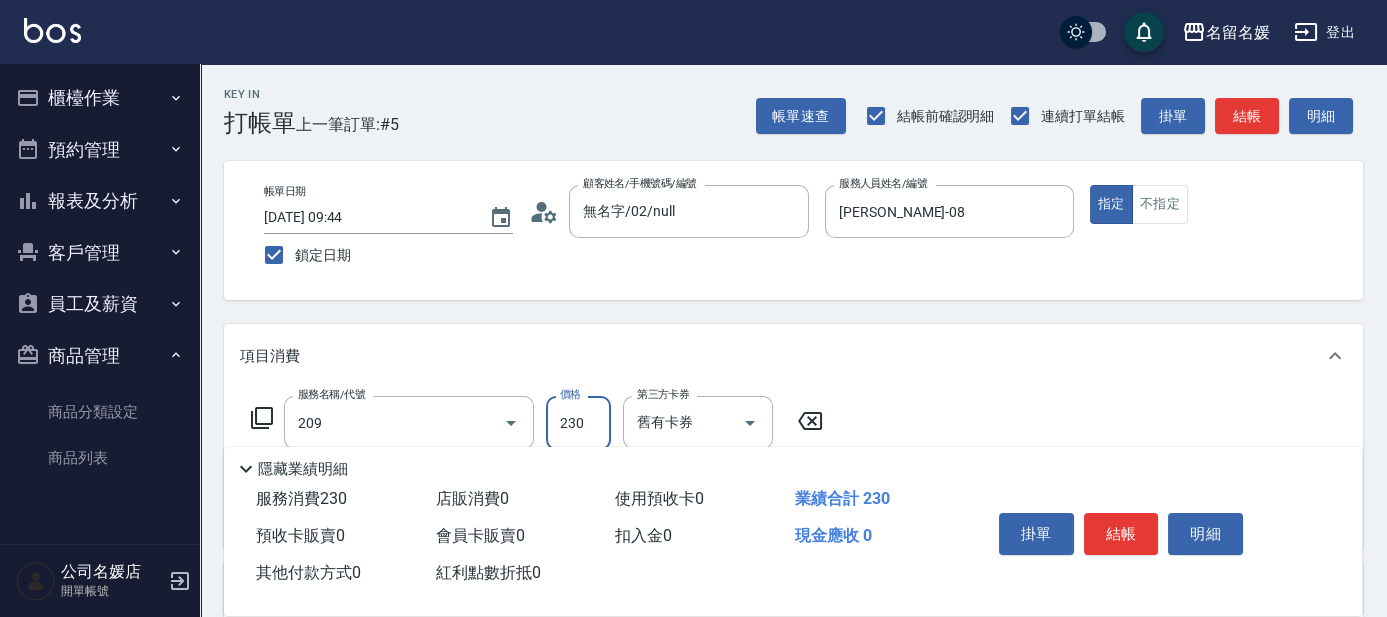 type on "洗髮券-(卡)230(209)" 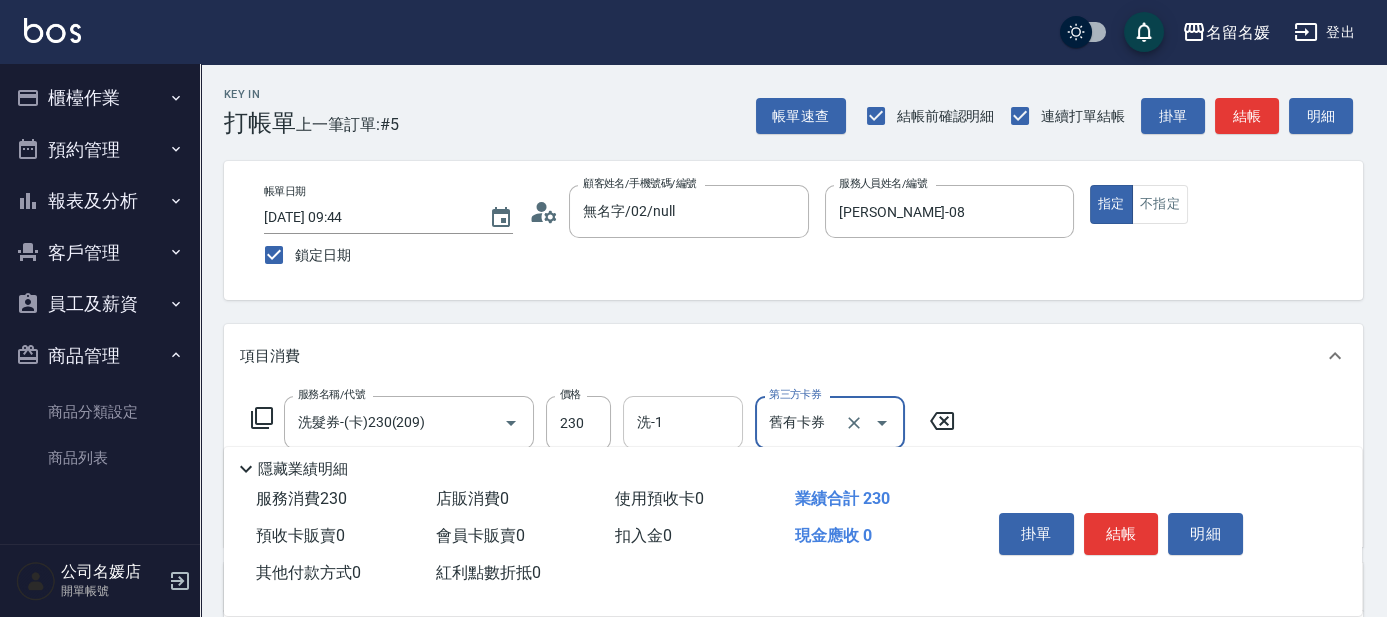 click on "洗-1" at bounding box center (683, 422) 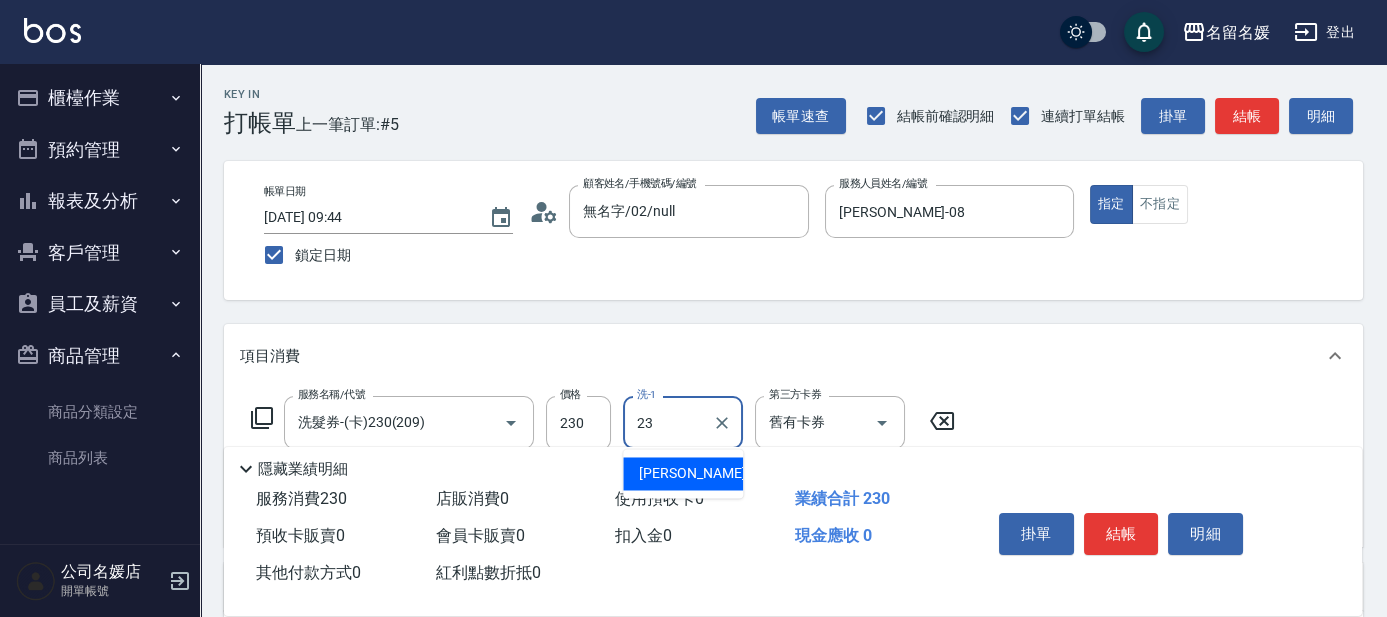 type on "[PERSON_NAME]-23" 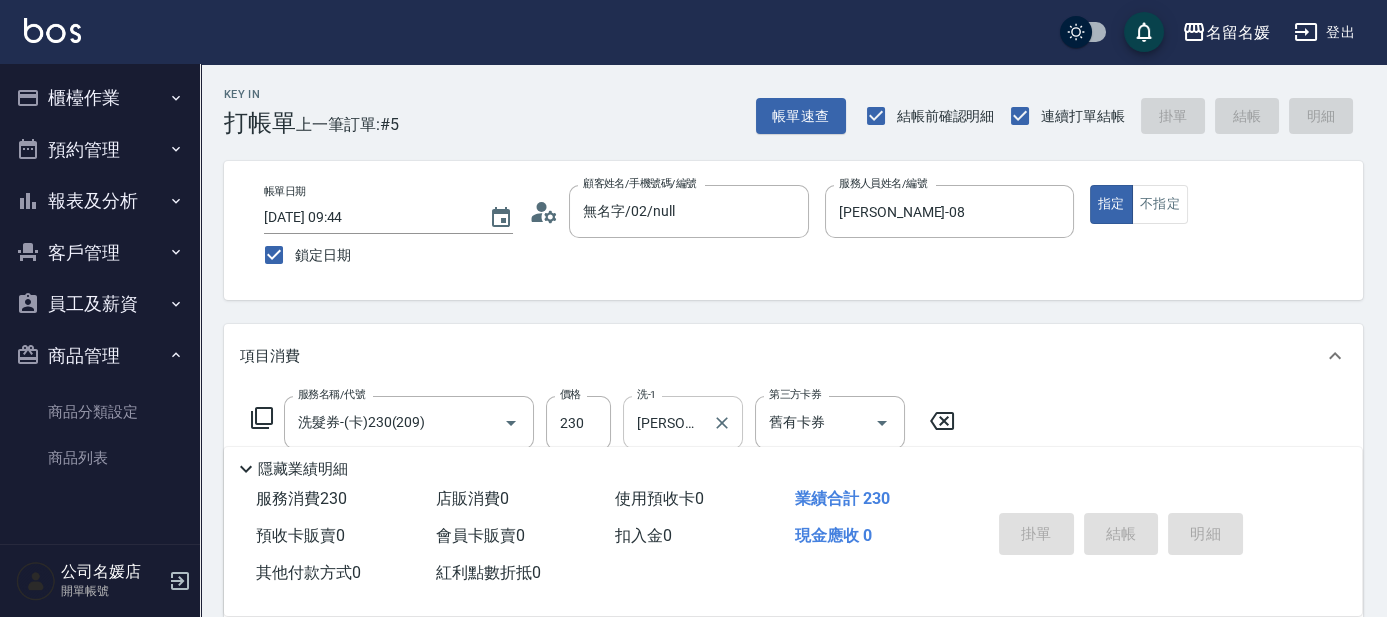 type 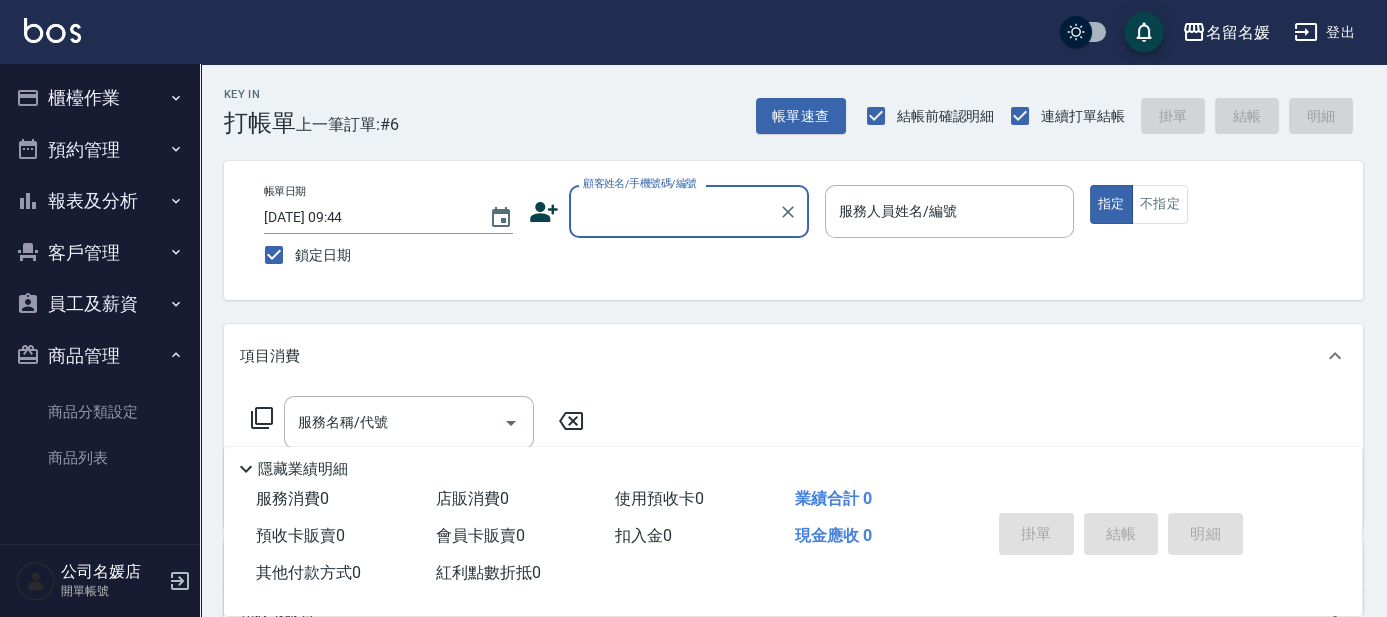 click on "顧客姓名/手機號碼/編號" at bounding box center [689, 211] 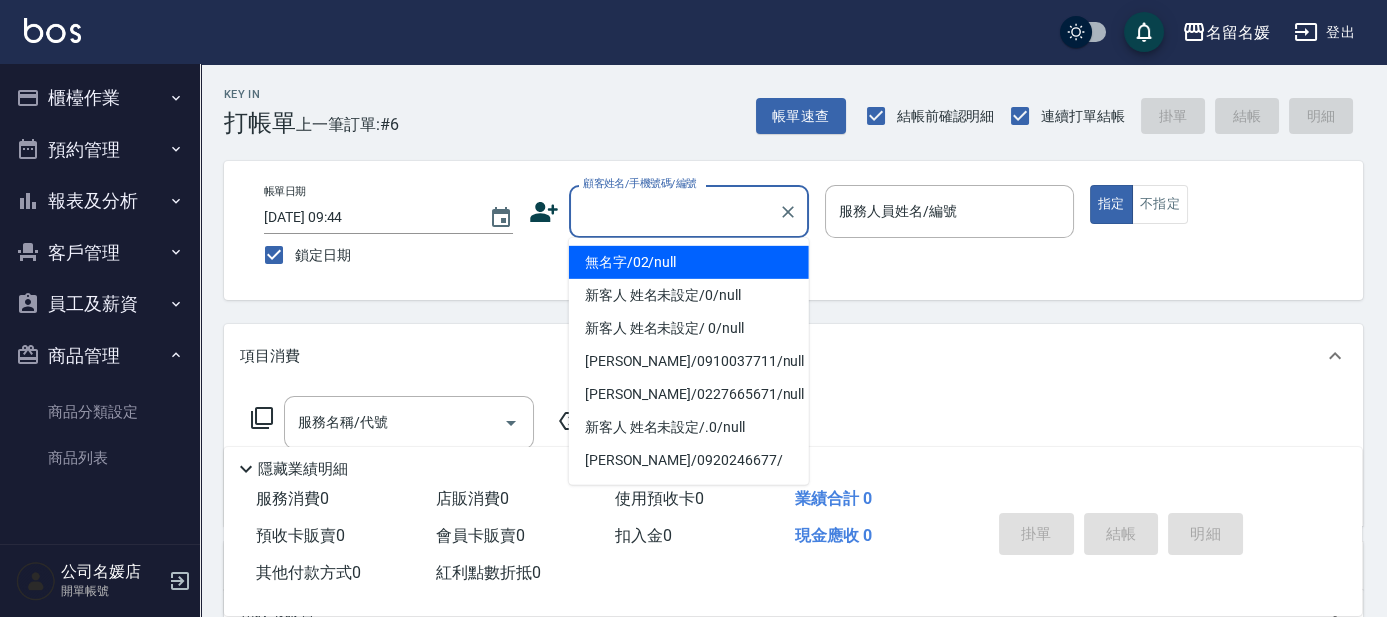 click on "無名字/02/null" at bounding box center [689, 262] 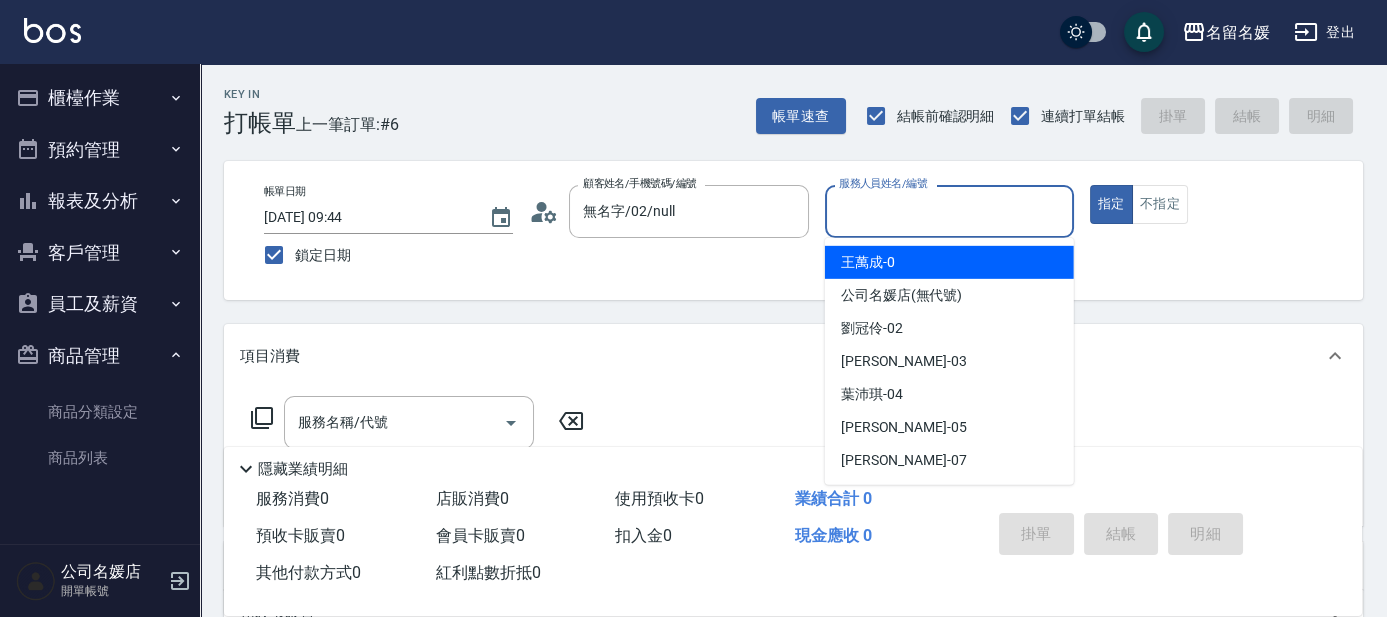 click on "服務人員姓名/編號" at bounding box center [949, 211] 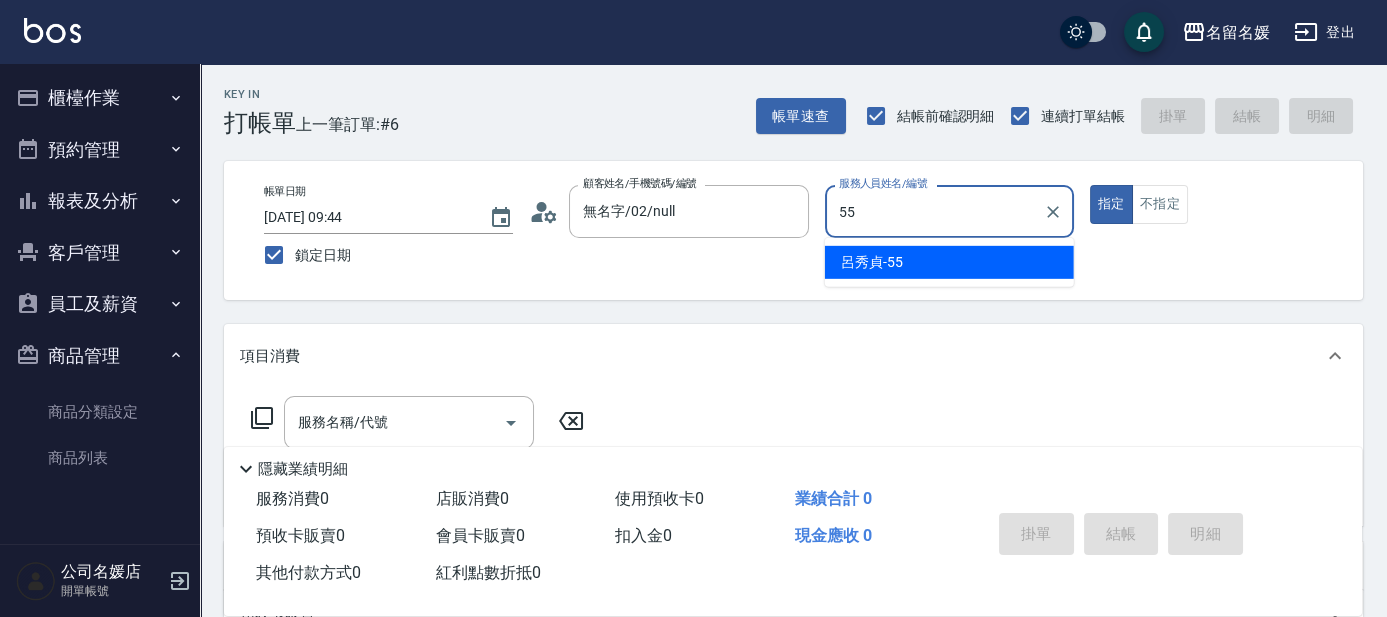 type on "[PERSON_NAME]-55" 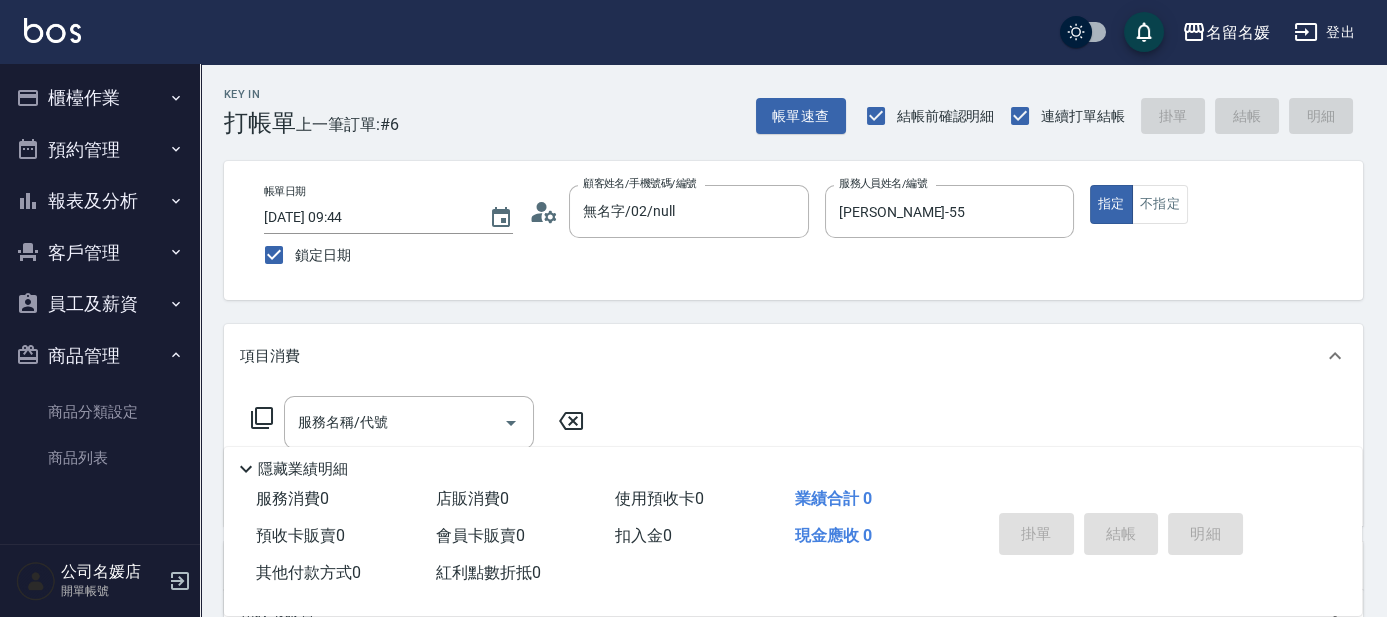 click 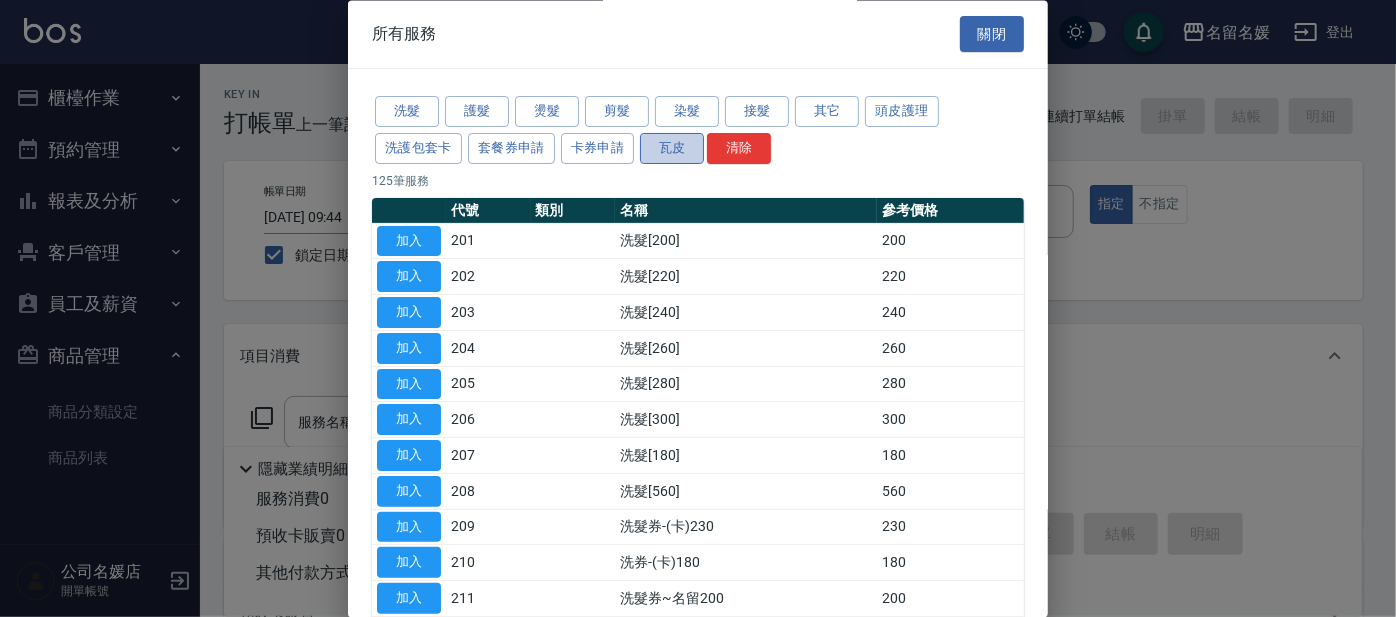 click on "瓦皮" at bounding box center (672, 148) 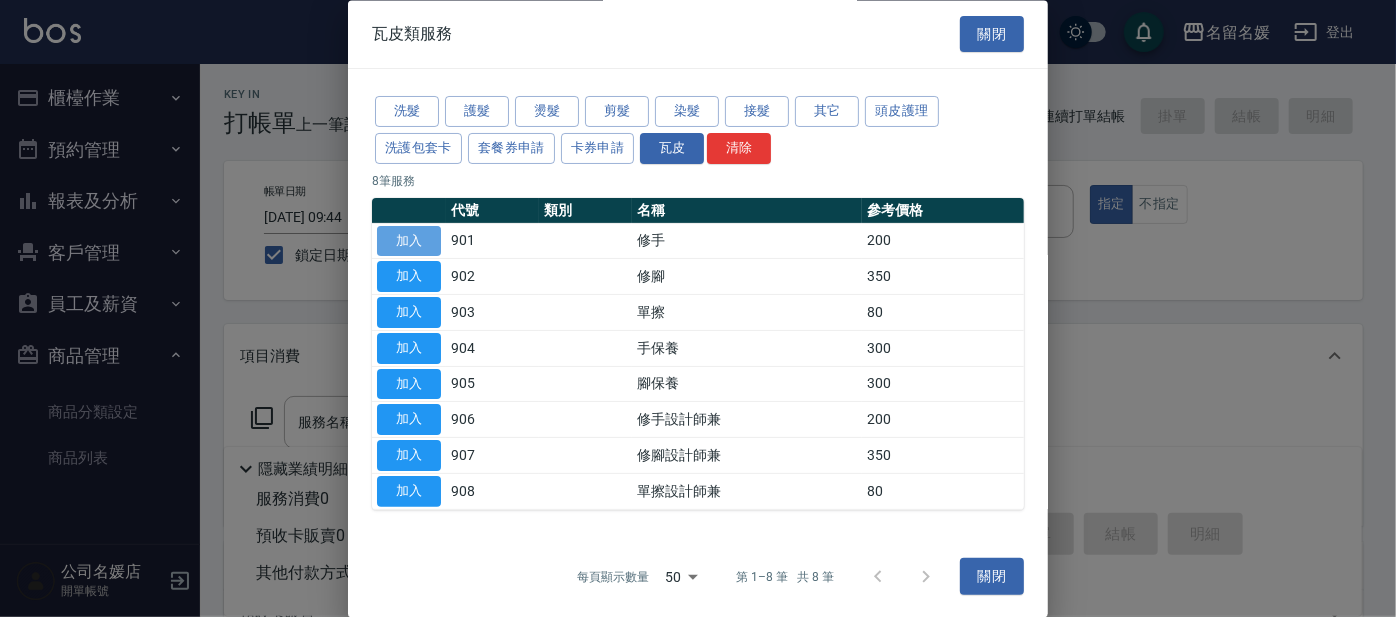 click on "加入" at bounding box center [409, 241] 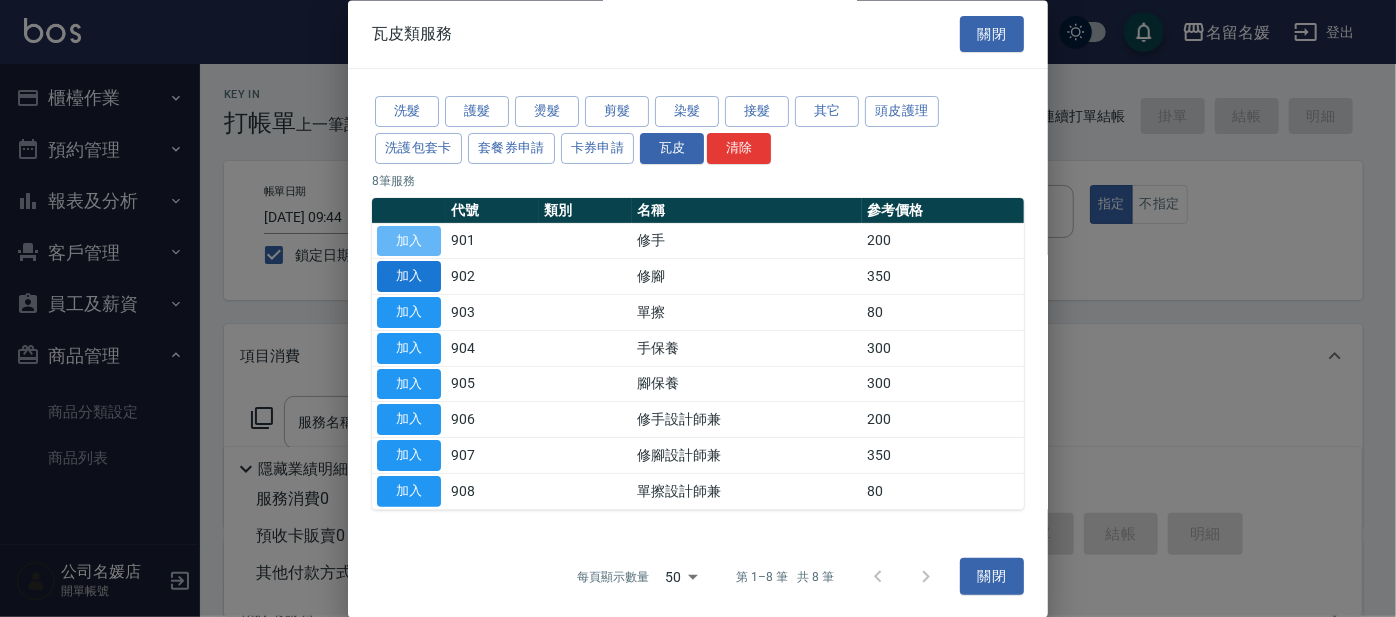 type on "修手(901)" 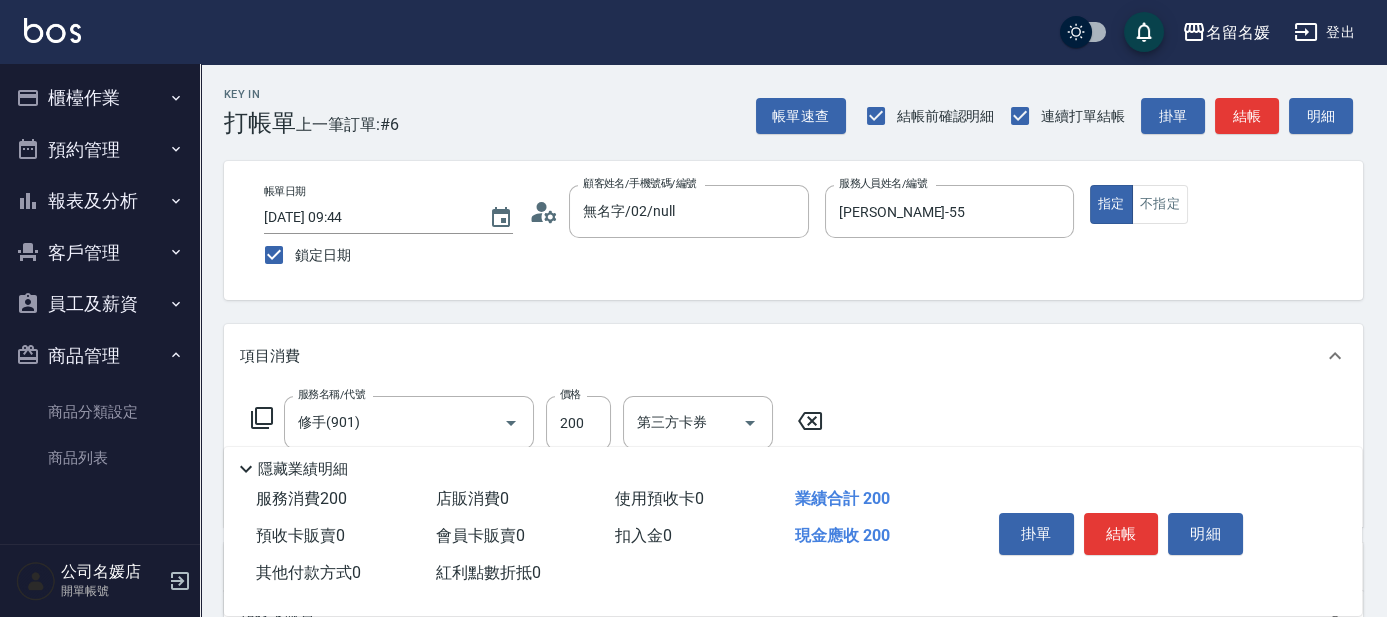 click 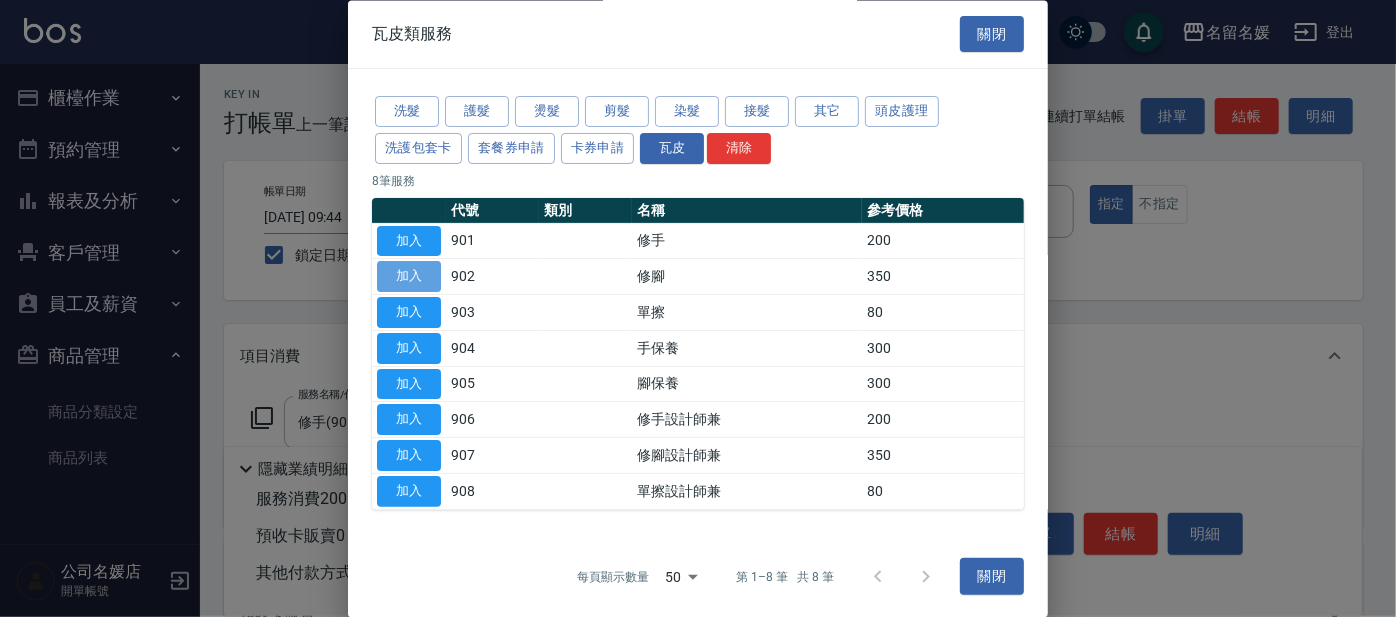 click on "加入" at bounding box center [409, 277] 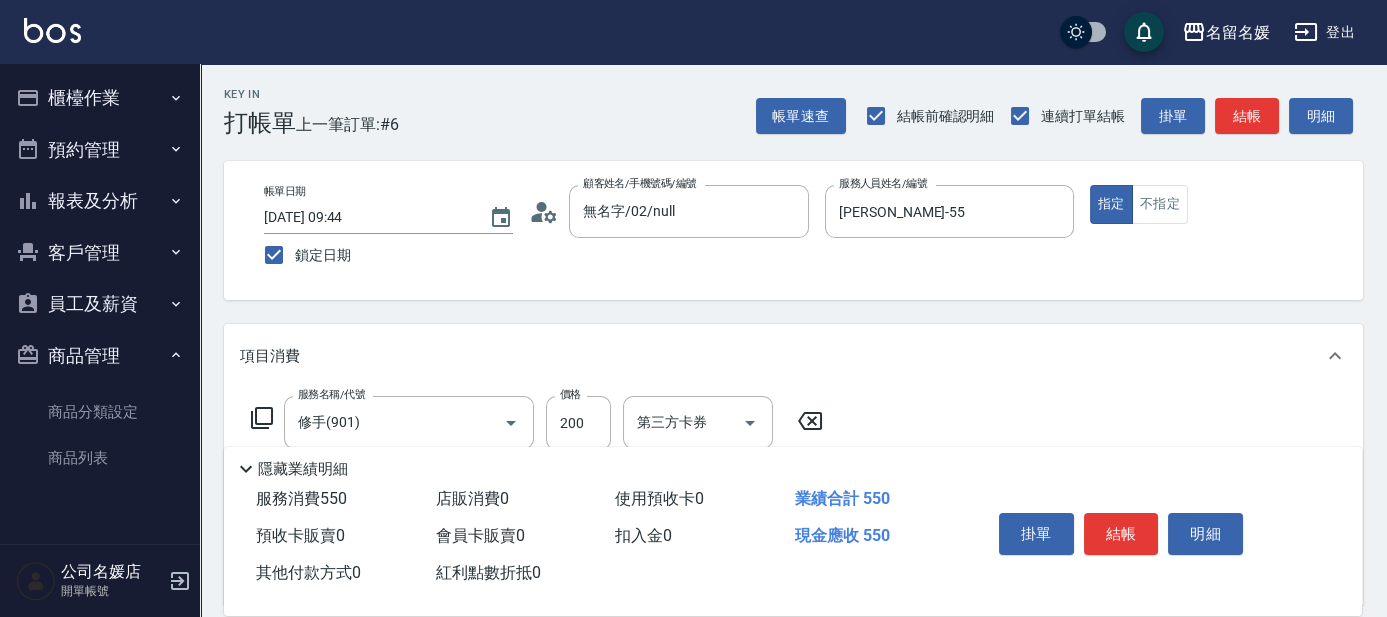 click 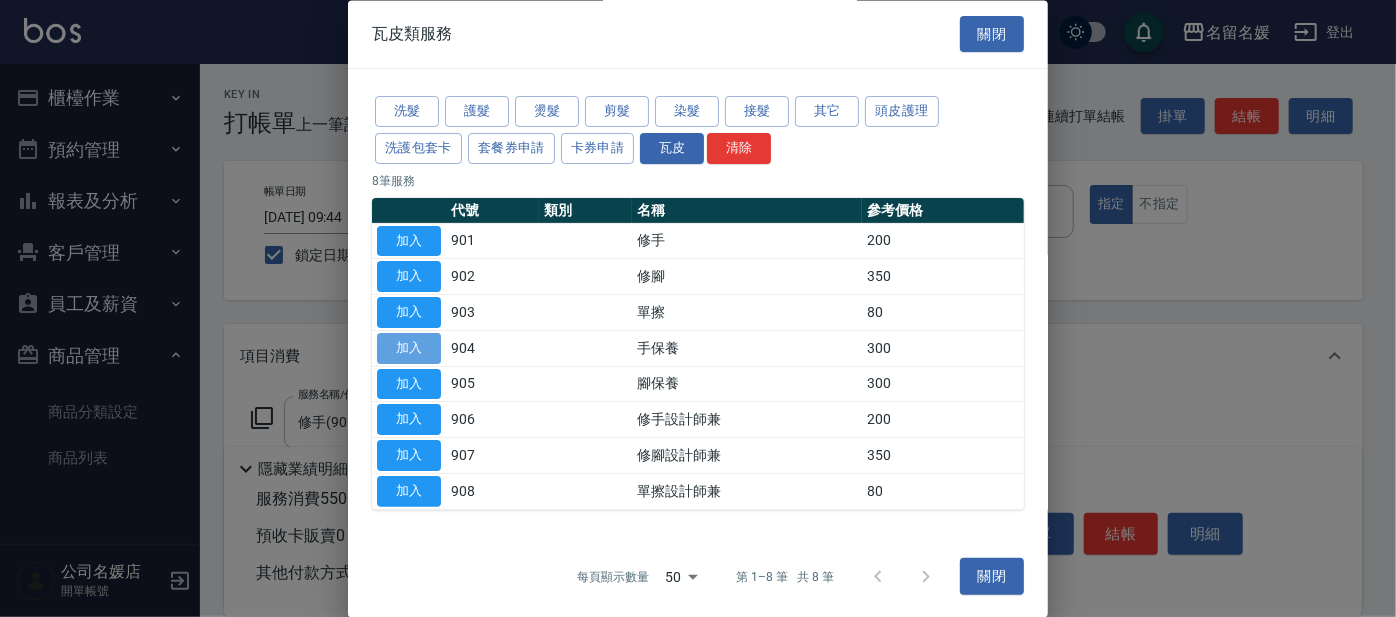 click on "加入" at bounding box center (409, 348) 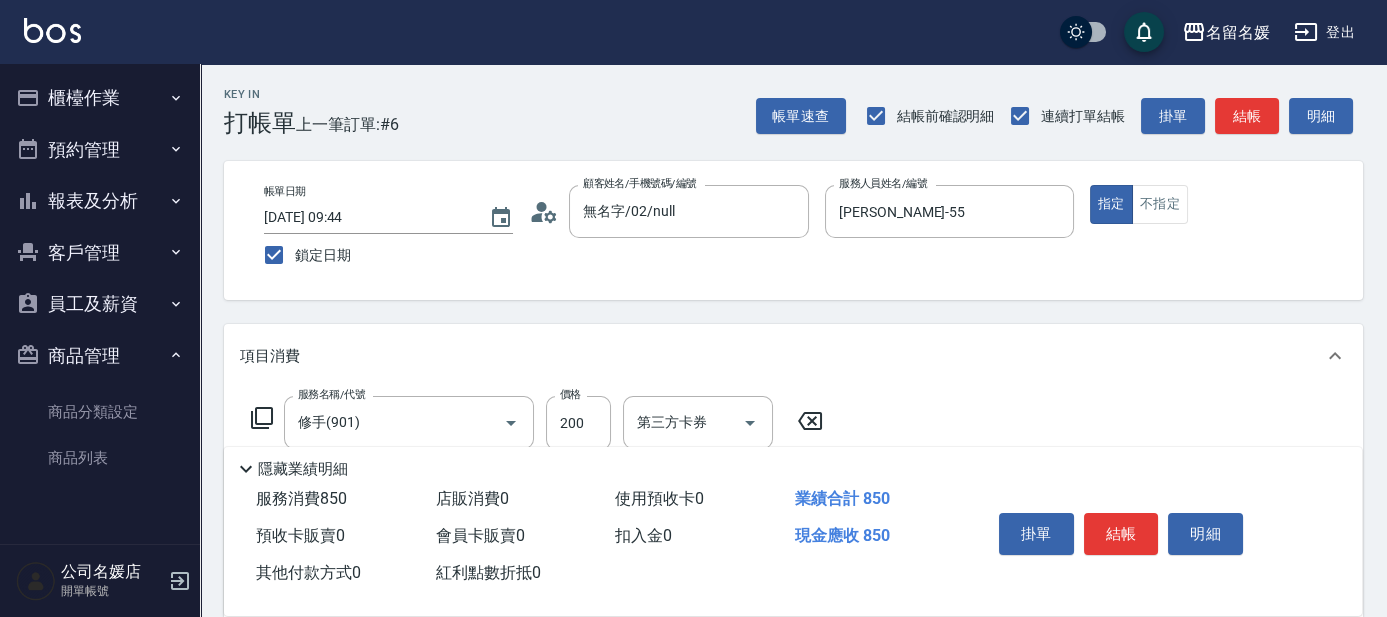 click 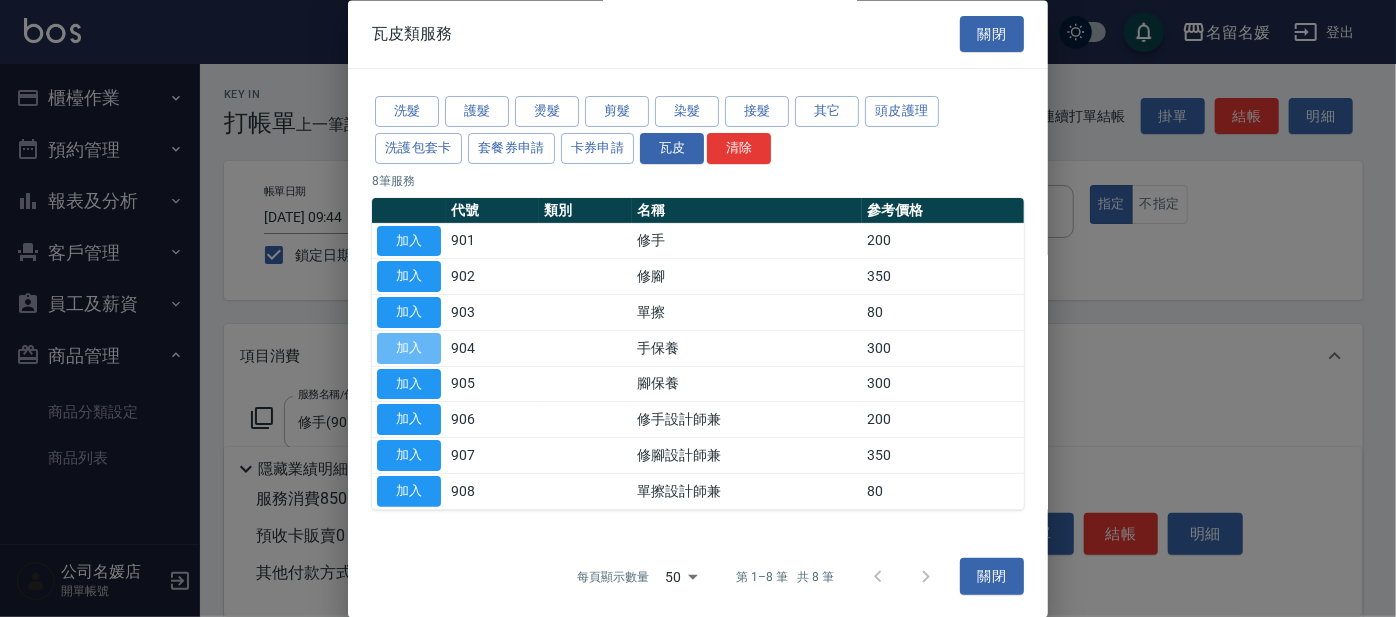 drag, startPoint x: 418, startPoint y: 343, endPoint x: 431, endPoint y: 350, distance: 14.764823 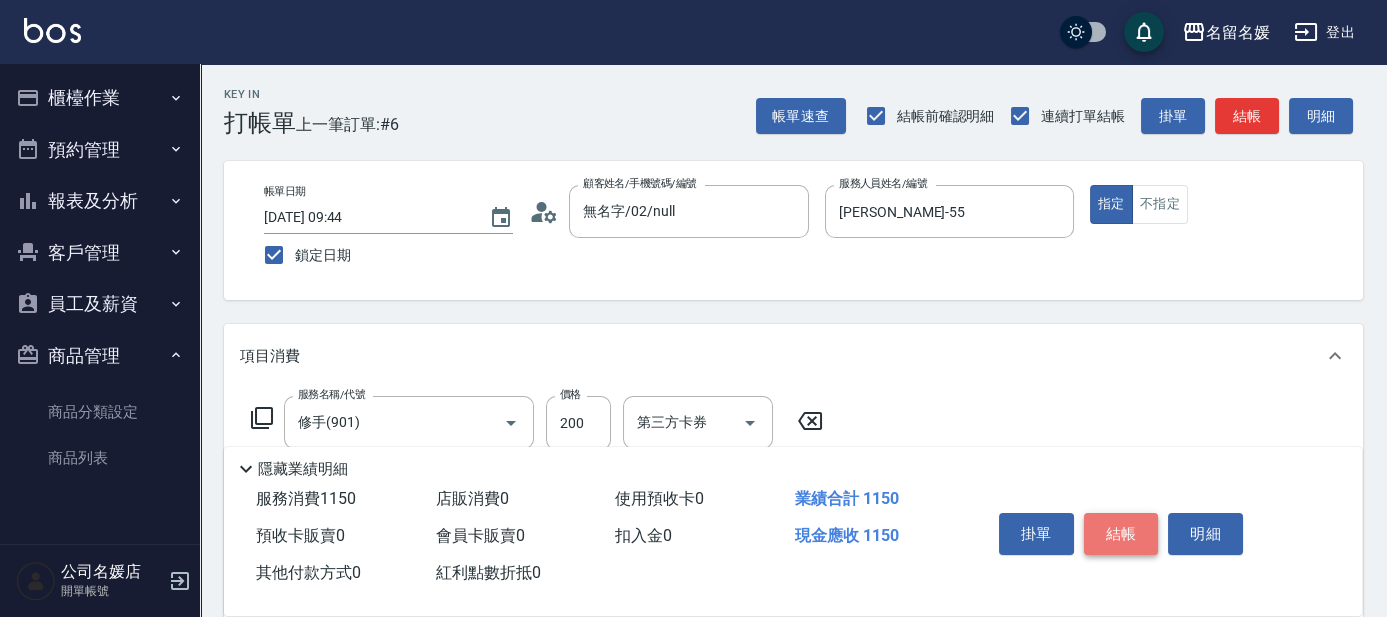 click on "結帳" at bounding box center (1121, 534) 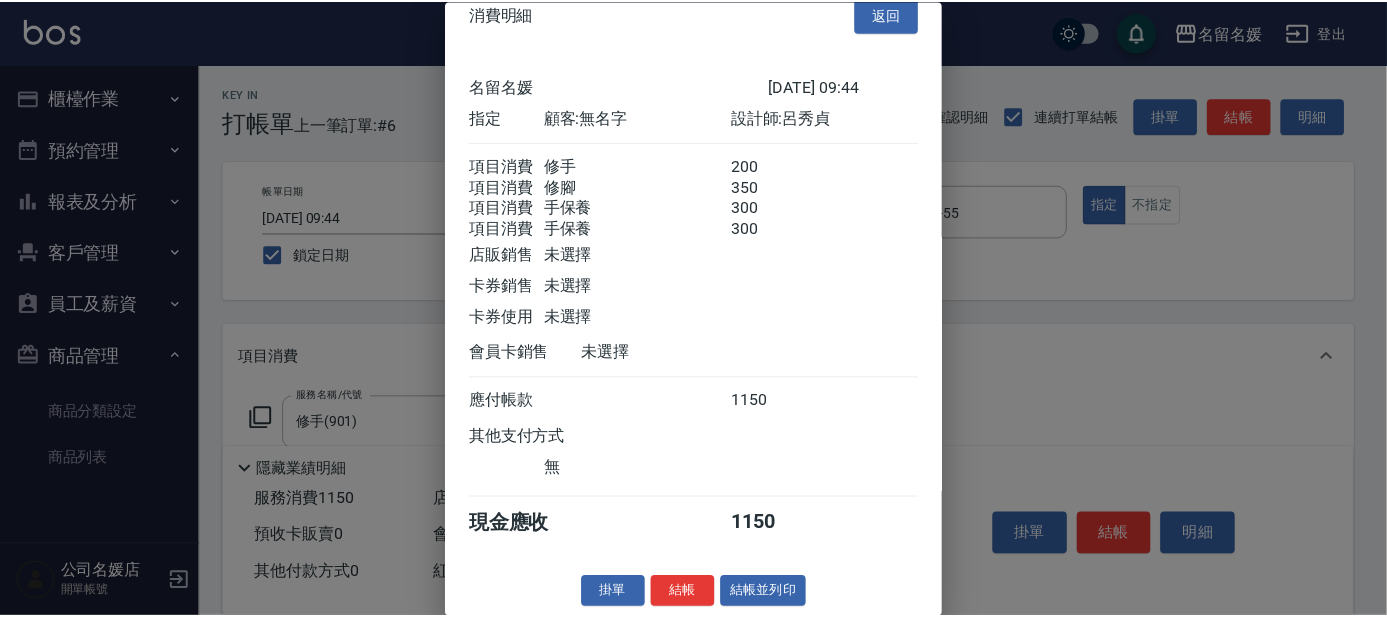 scroll, scrollTop: 52, scrollLeft: 0, axis: vertical 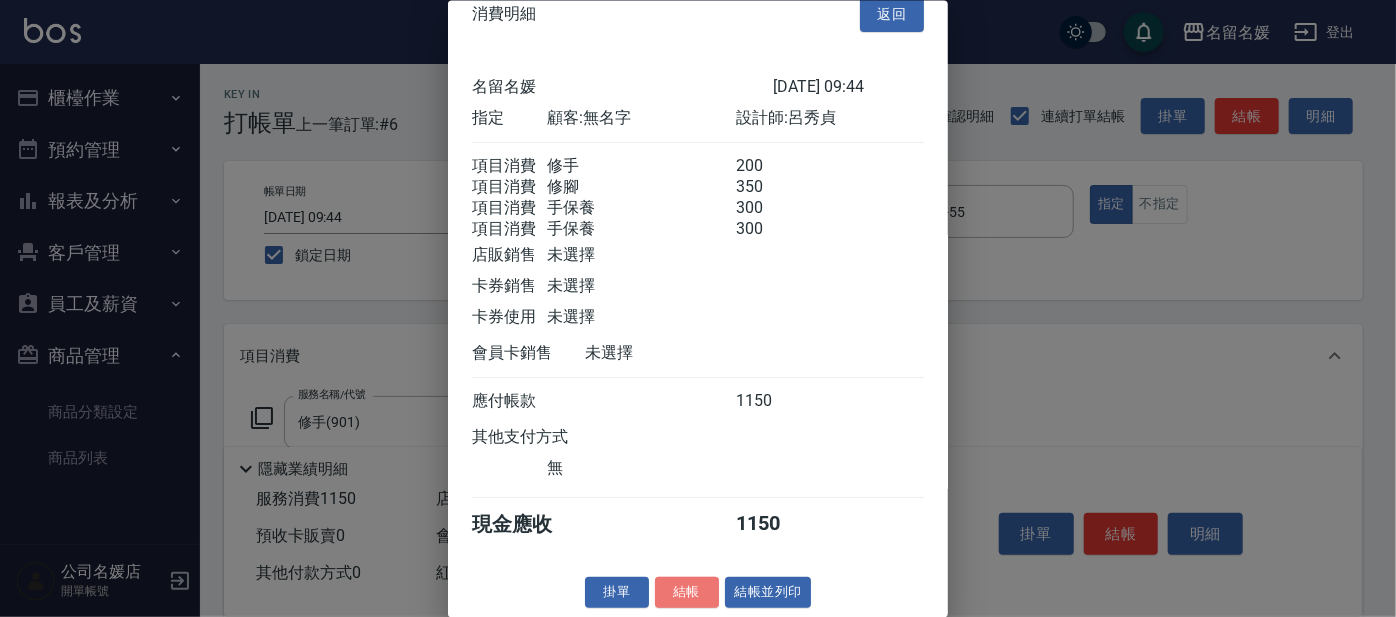 click on "結帳" at bounding box center (687, 592) 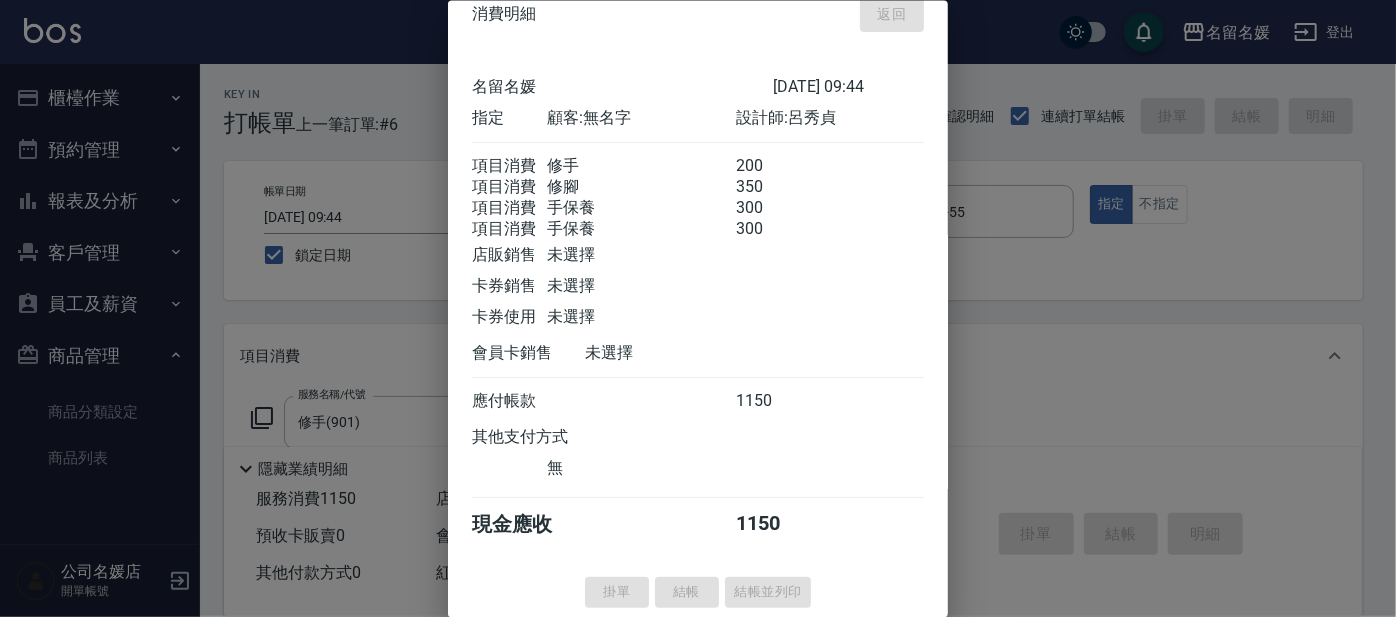 type 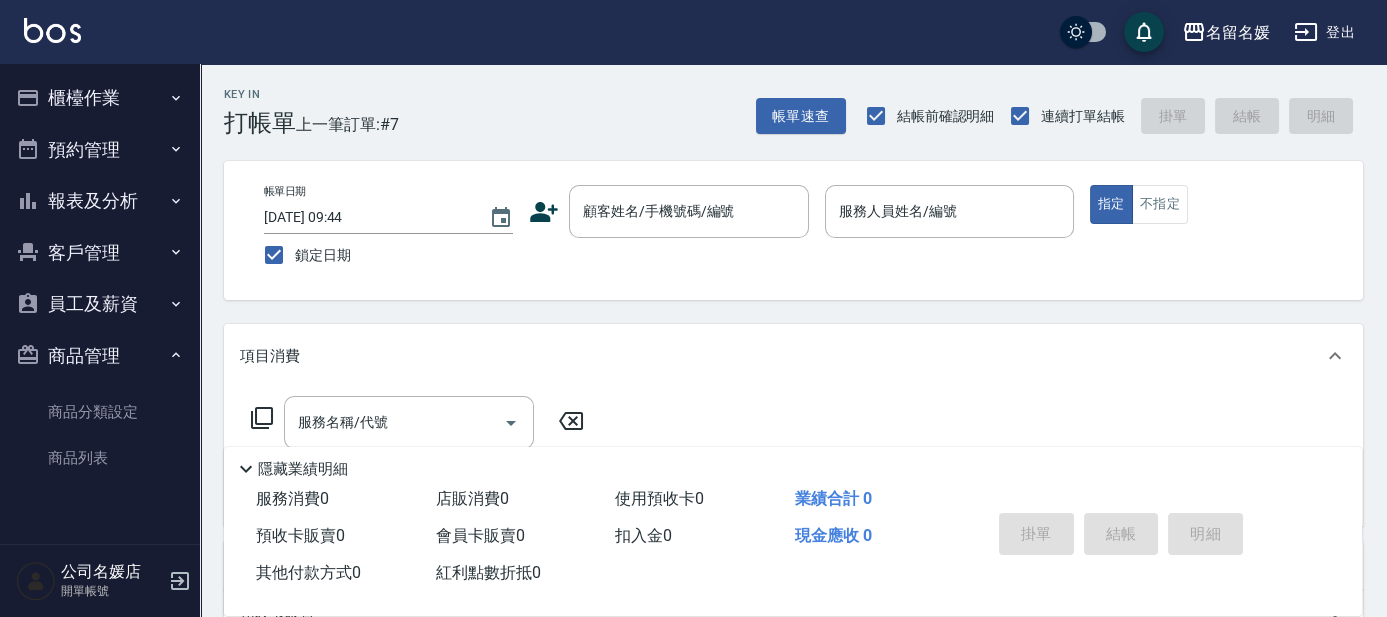 click on "報表及分析" at bounding box center [100, 201] 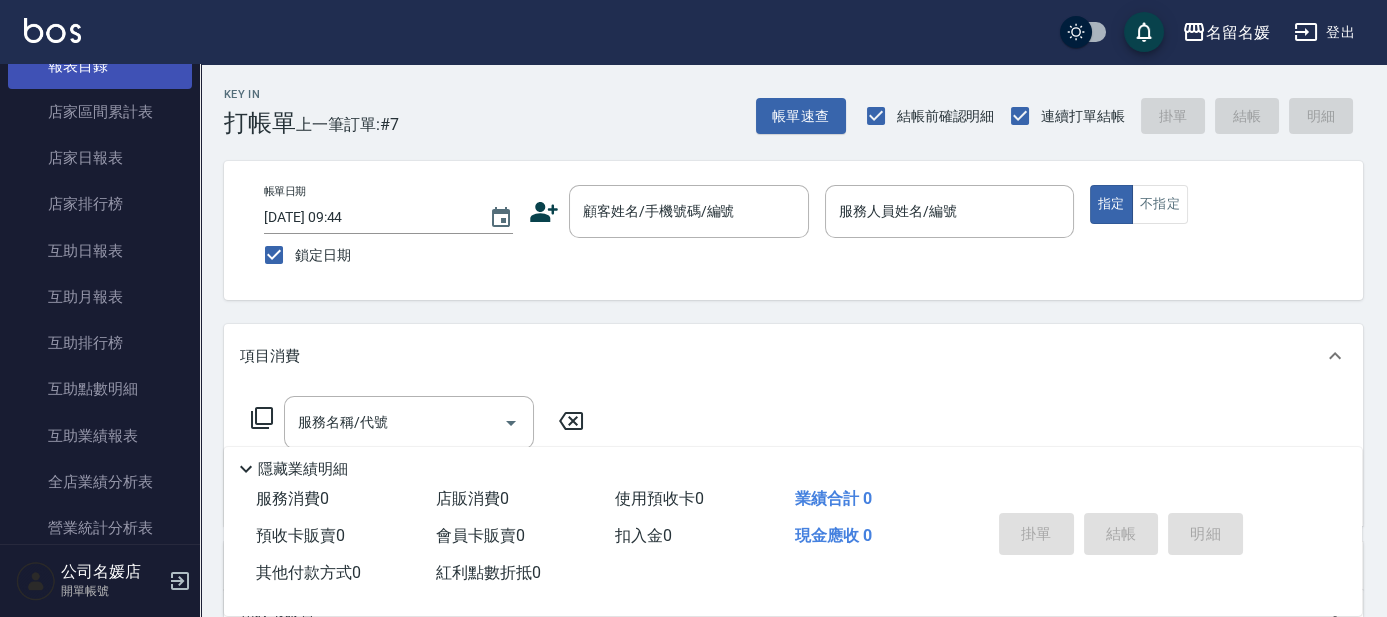 scroll, scrollTop: 363, scrollLeft: 0, axis: vertical 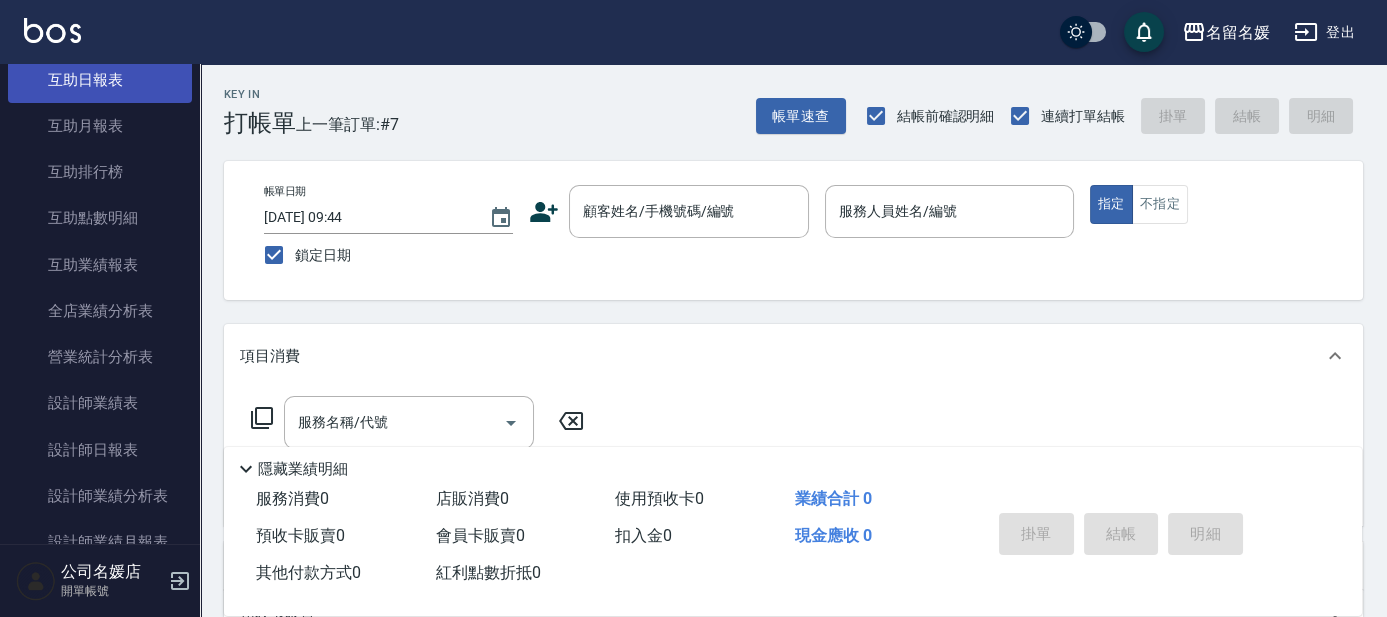 click on "互助日報表" at bounding box center [100, 80] 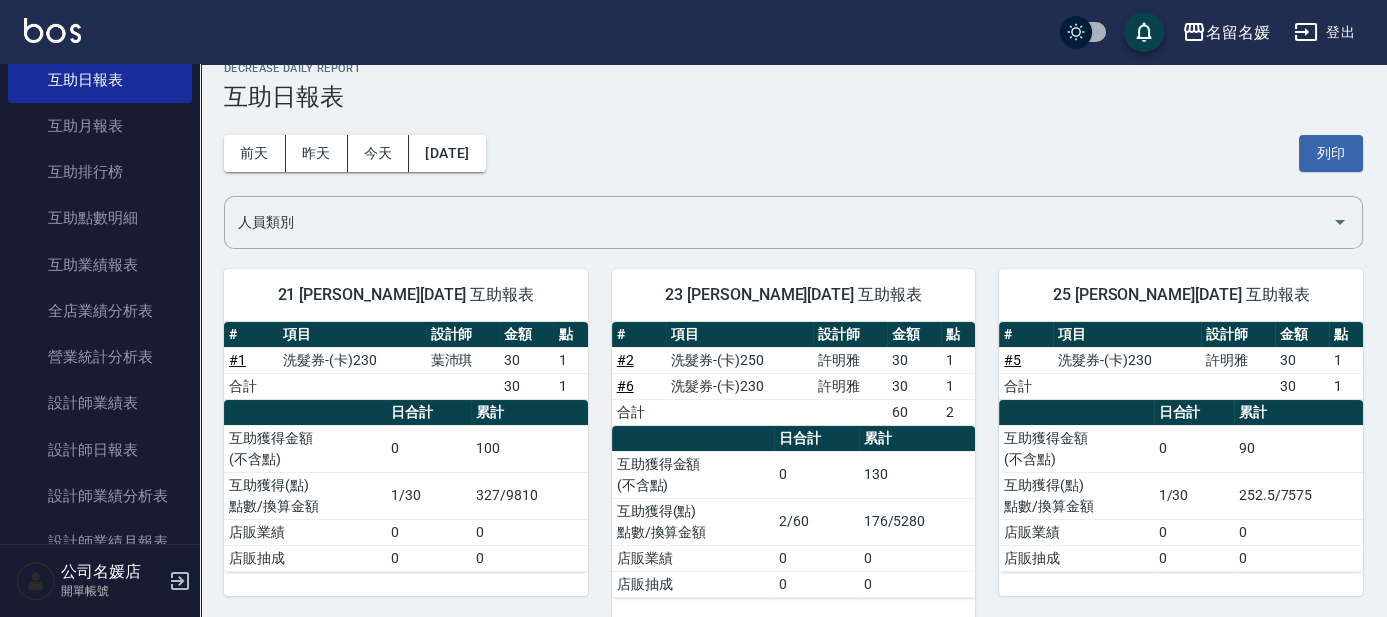 scroll, scrollTop: 0, scrollLeft: 0, axis: both 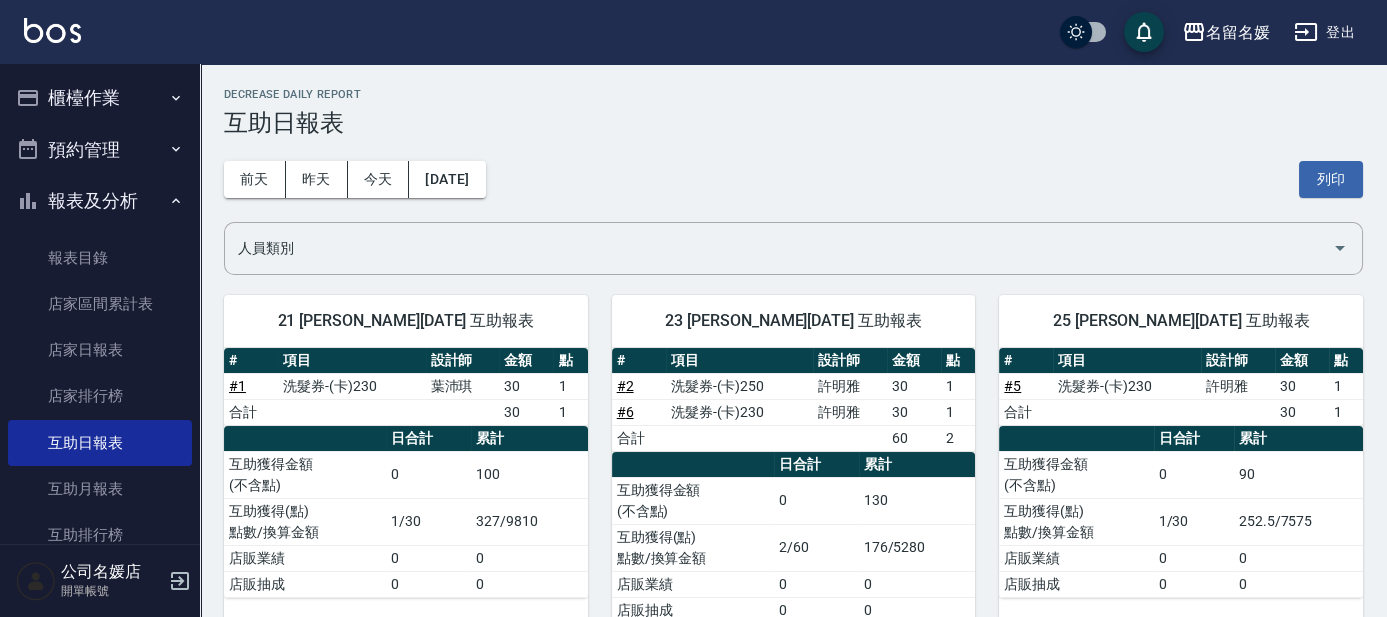 click on "櫃檯作業" at bounding box center [100, 98] 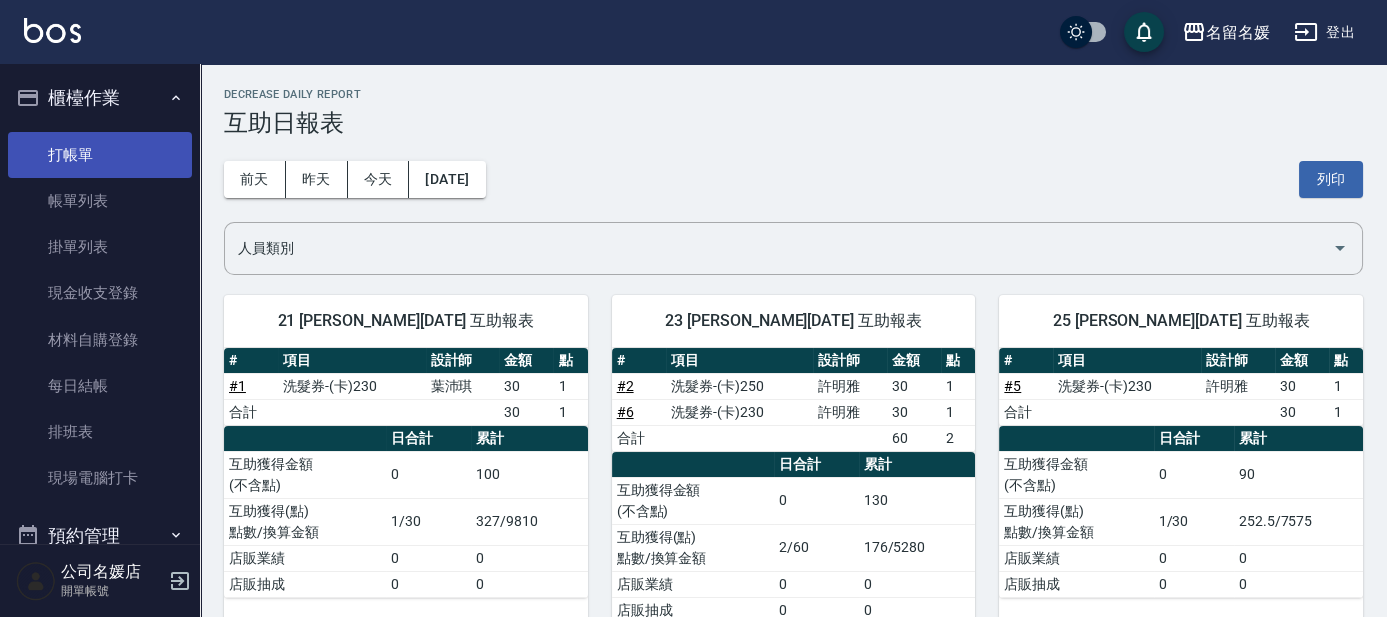 click on "打帳單" at bounding box center (100, 155) 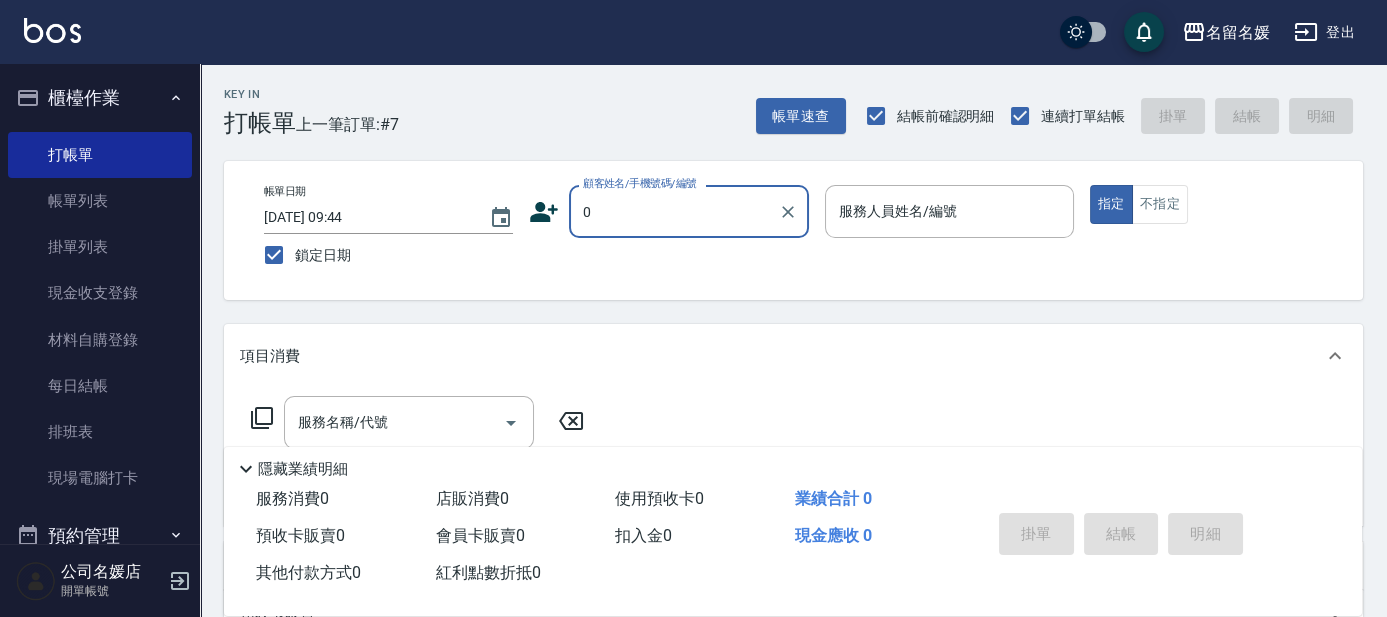 type on "0" 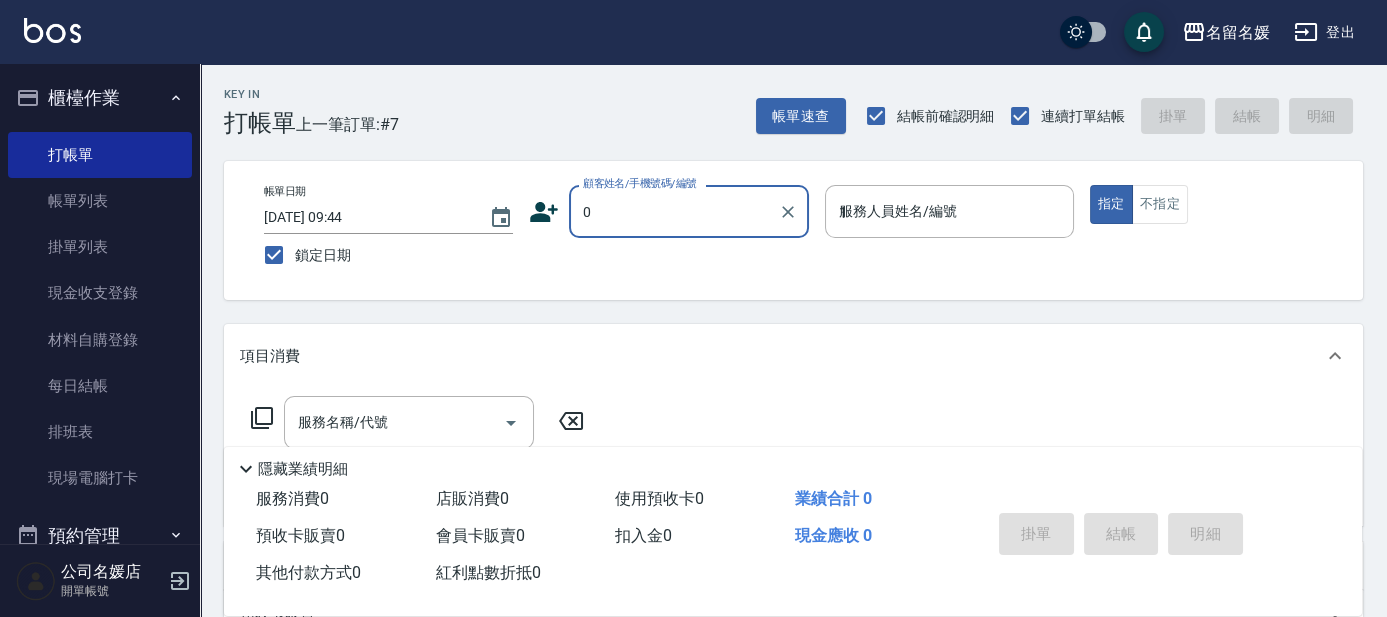 type on "13" 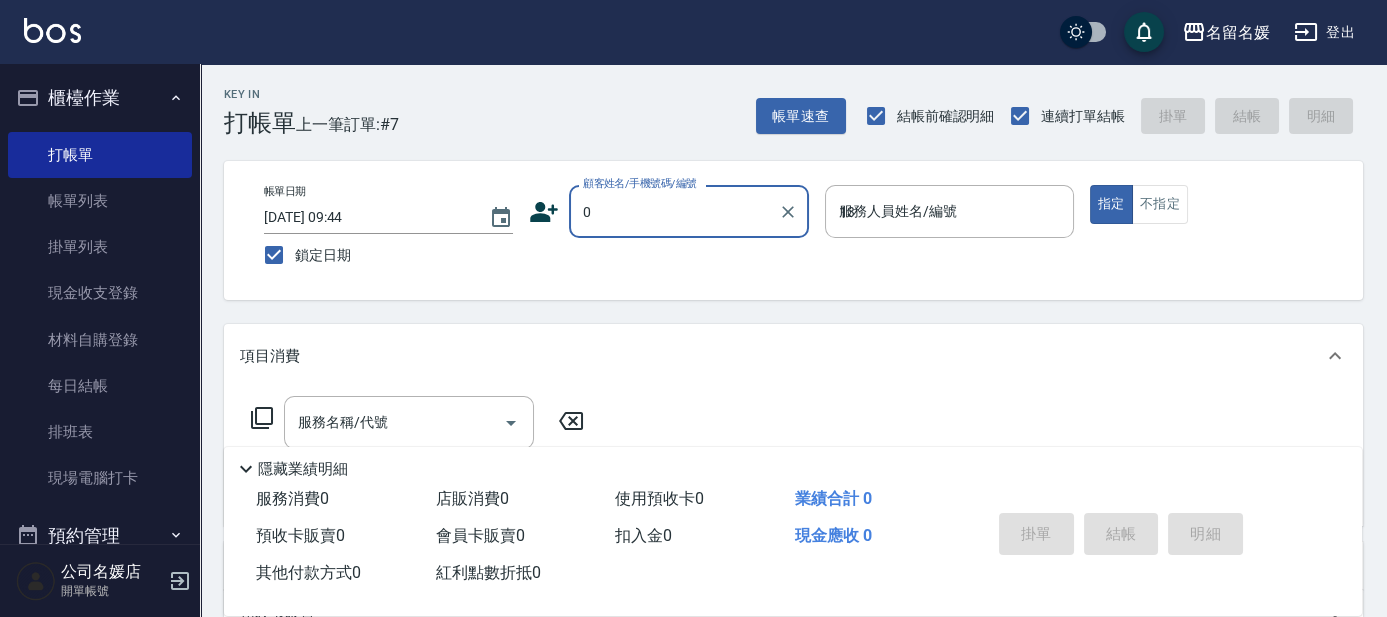 type on "無名字/02/null" 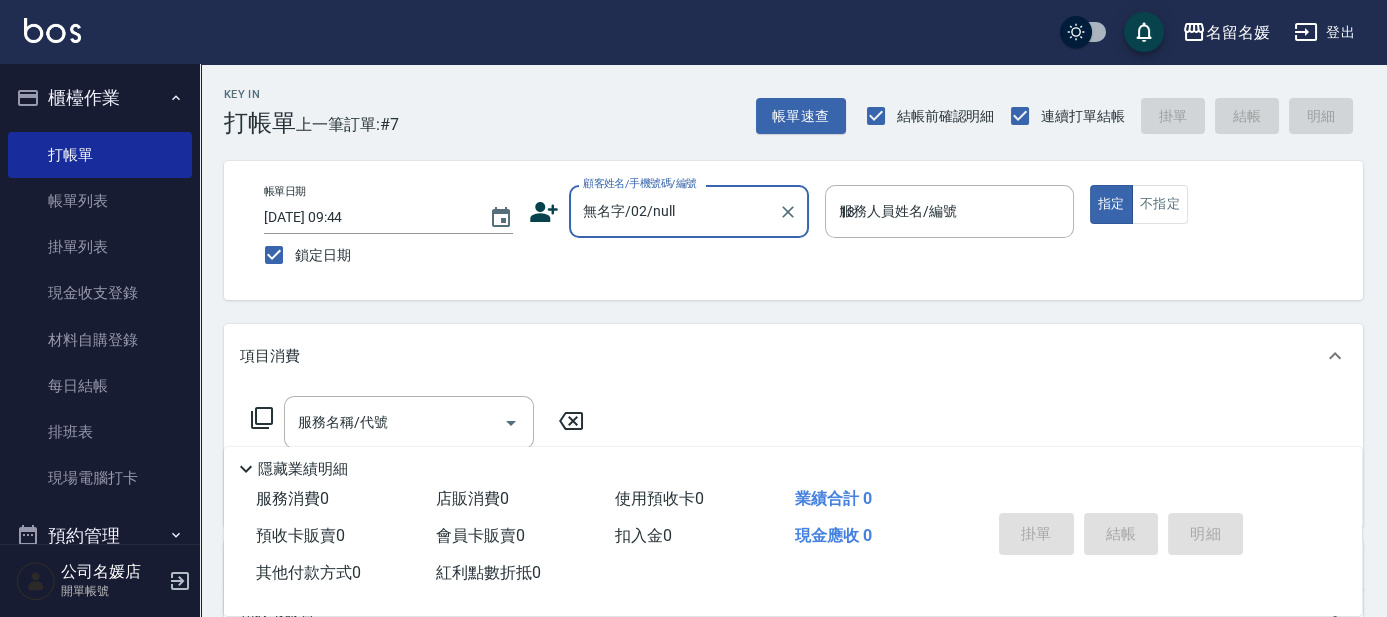 type on "13" 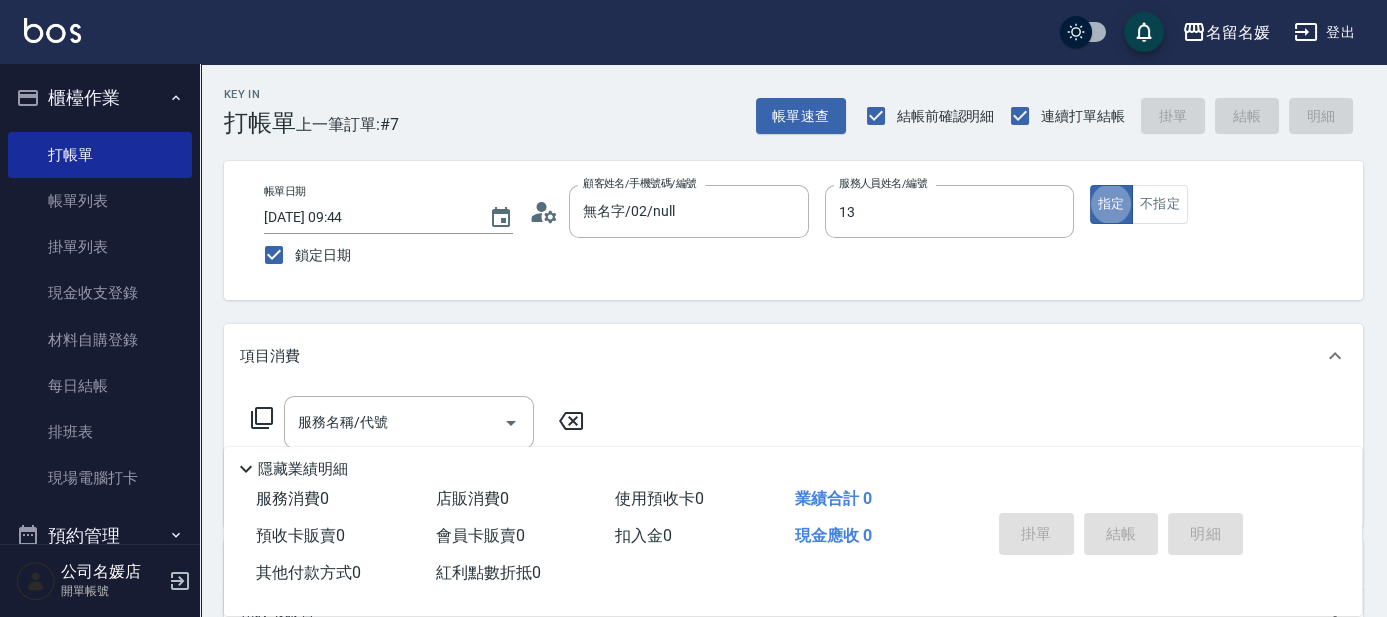 type on "支援-13" 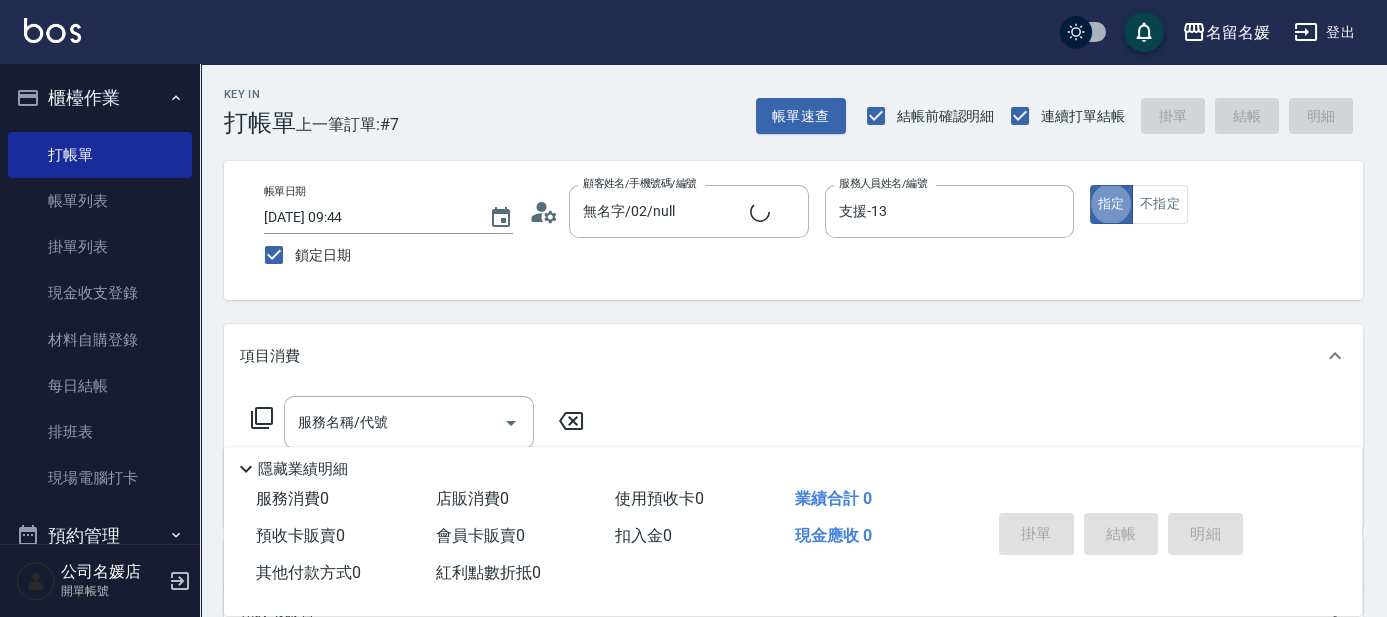 type on "新客人 姓名未設定/0/null" 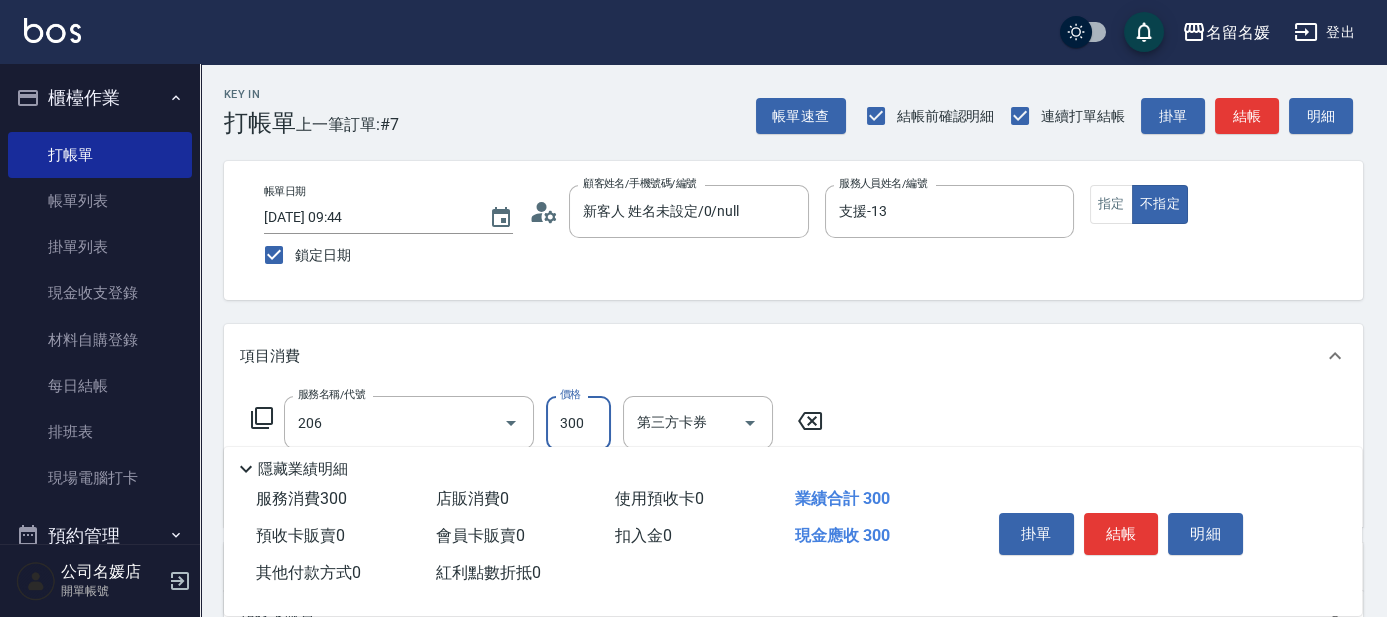type on "洗髮[300](206)" 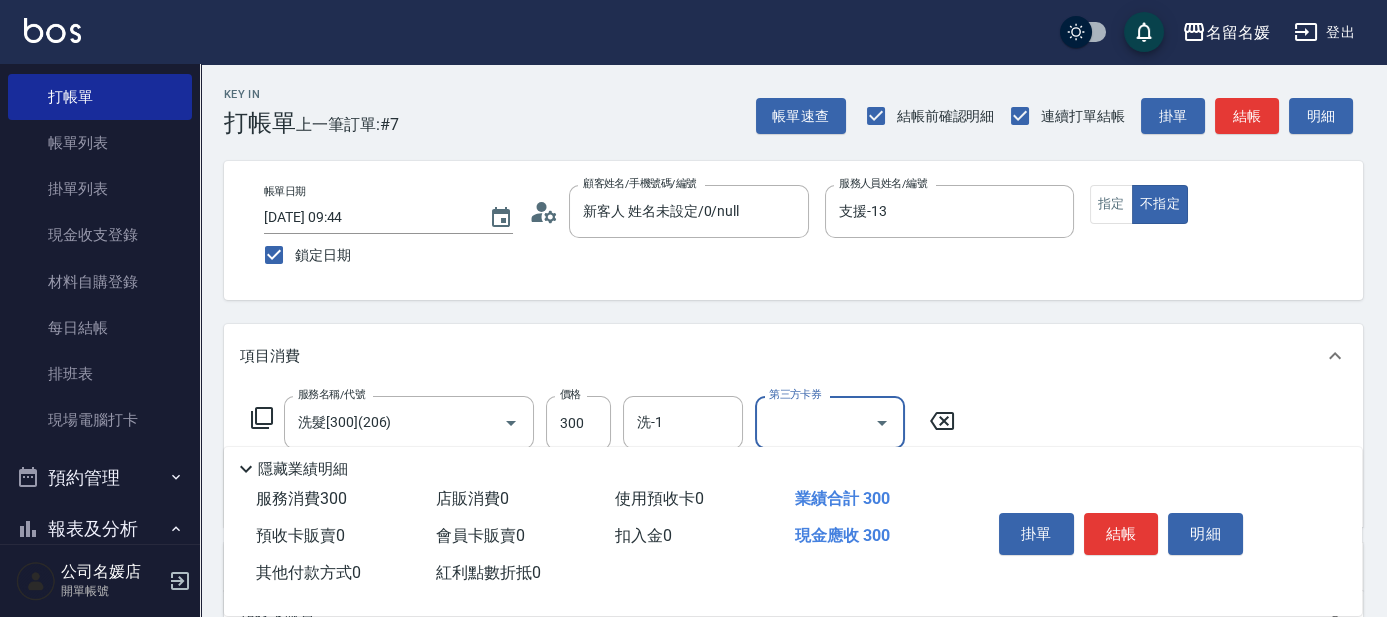 scroll, scrollTop: 90, scrollLeft: 0, axis: vertical 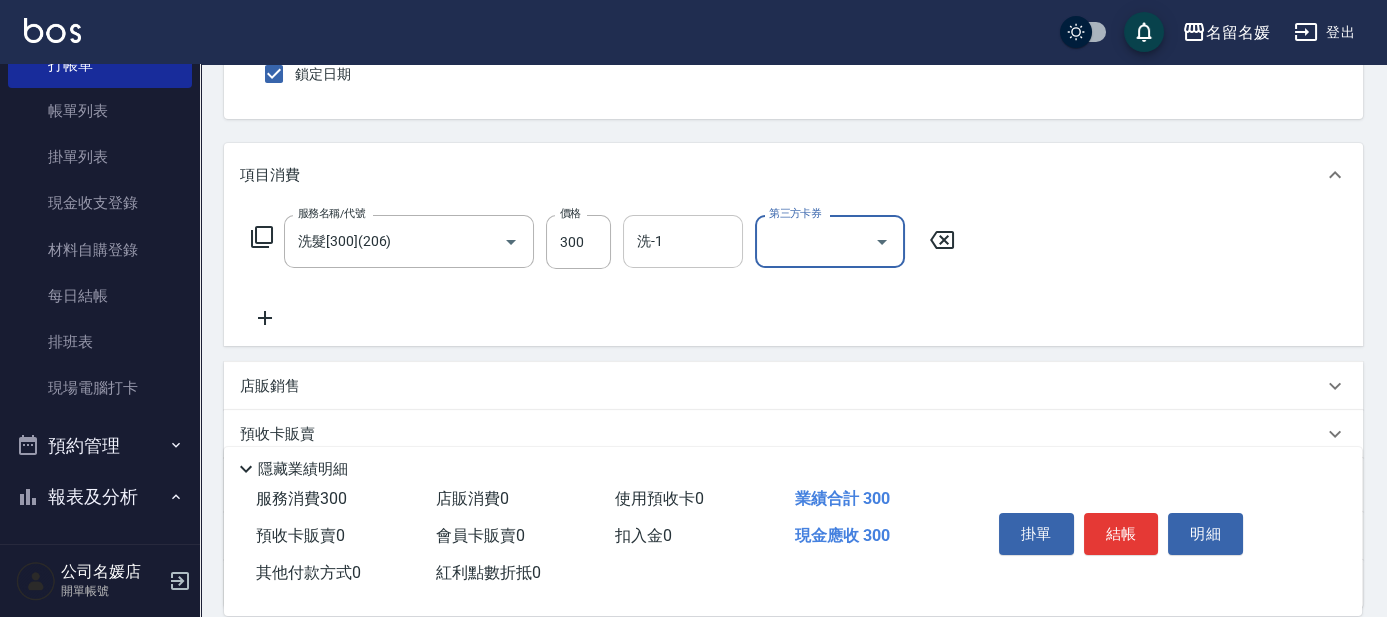 click on "洗-1" at bounding box center (683, 241) 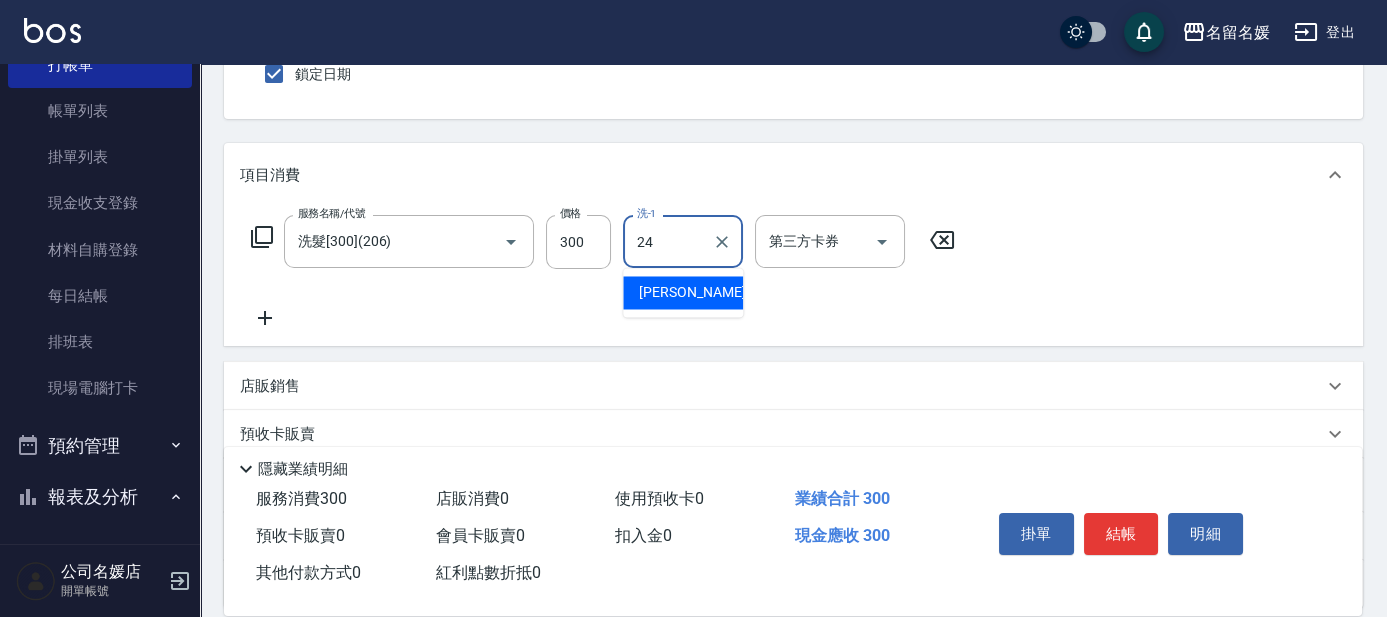 type on "[PERSON_NAME]-24" 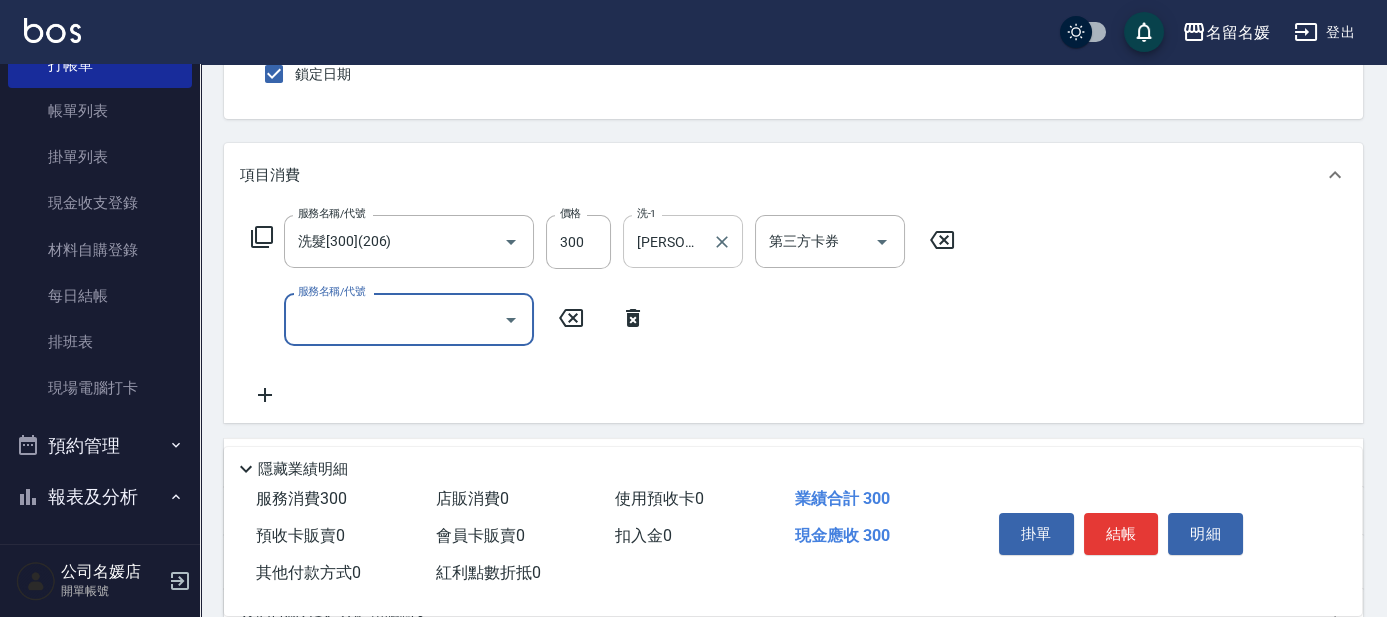 type on "2" 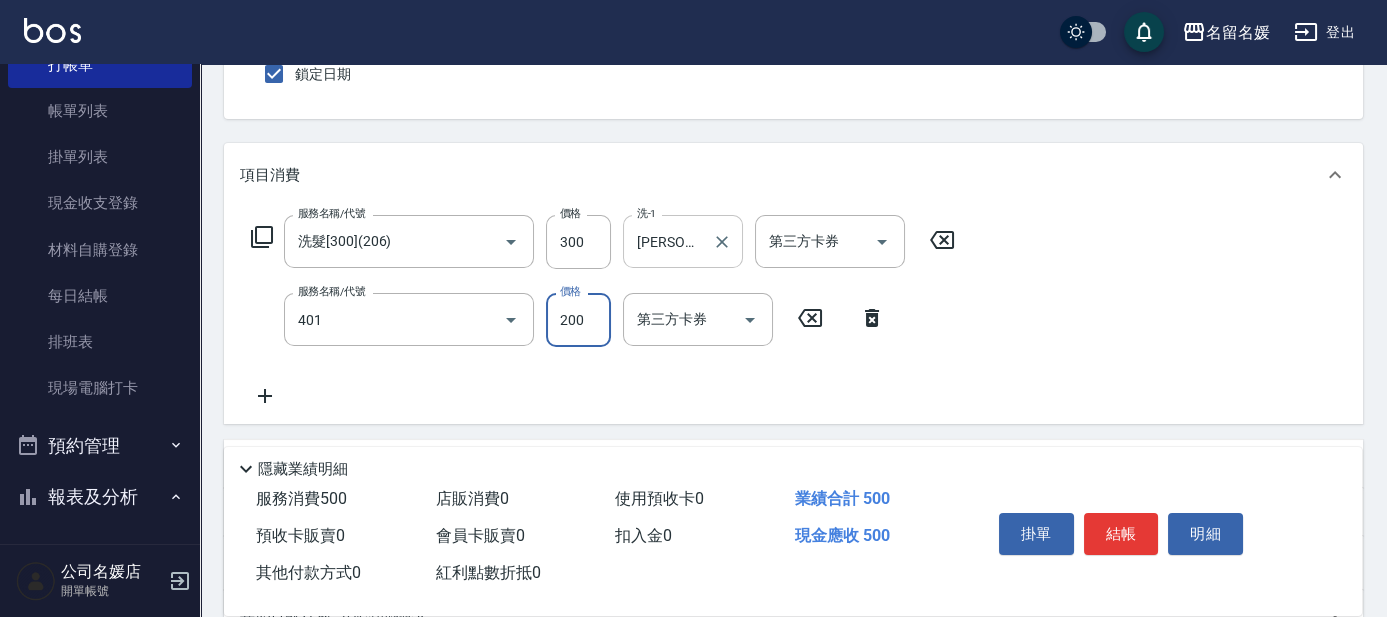 type on "剪髮(200)(401)" 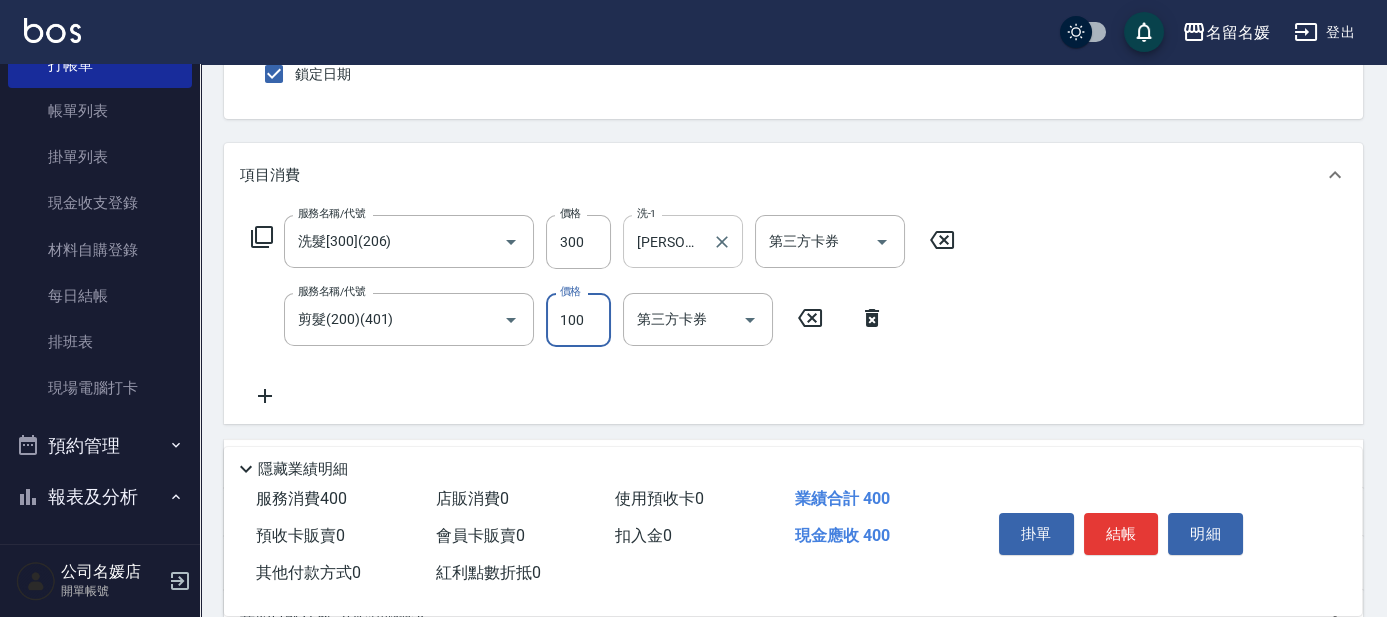 type on "100" 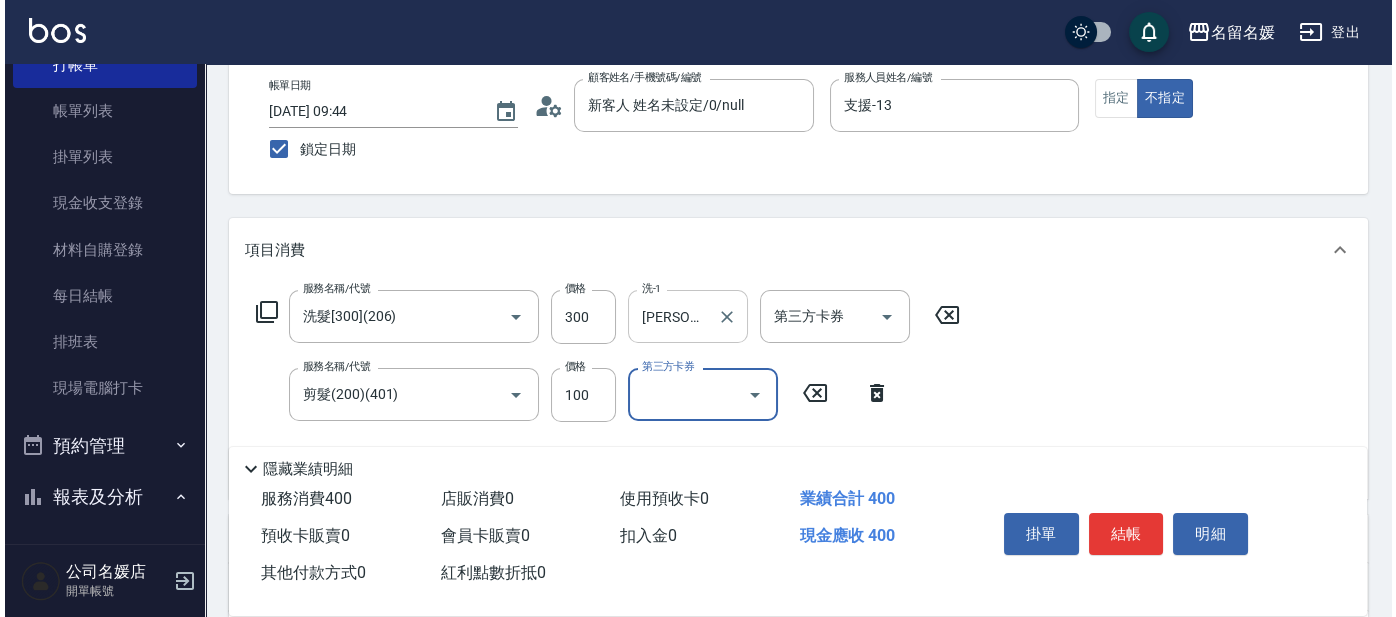 scroll, scrollTop: 0, scrollLeft: 0, axis: both 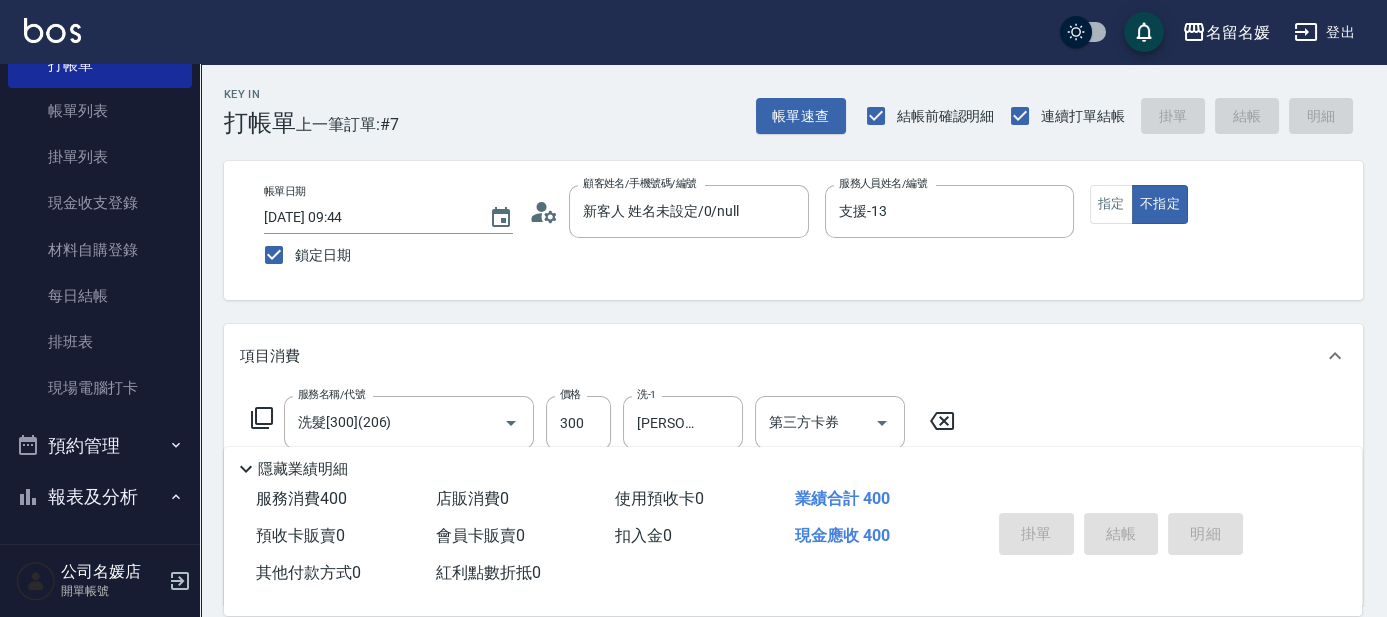 type 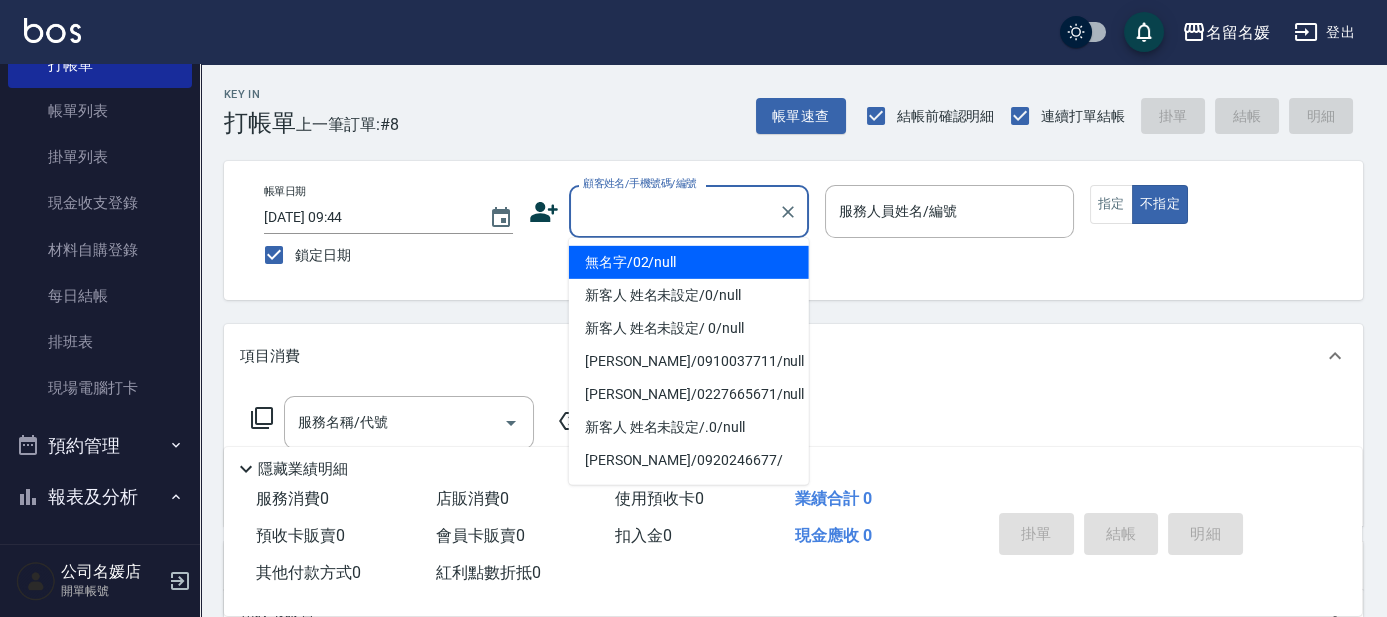type on "0" 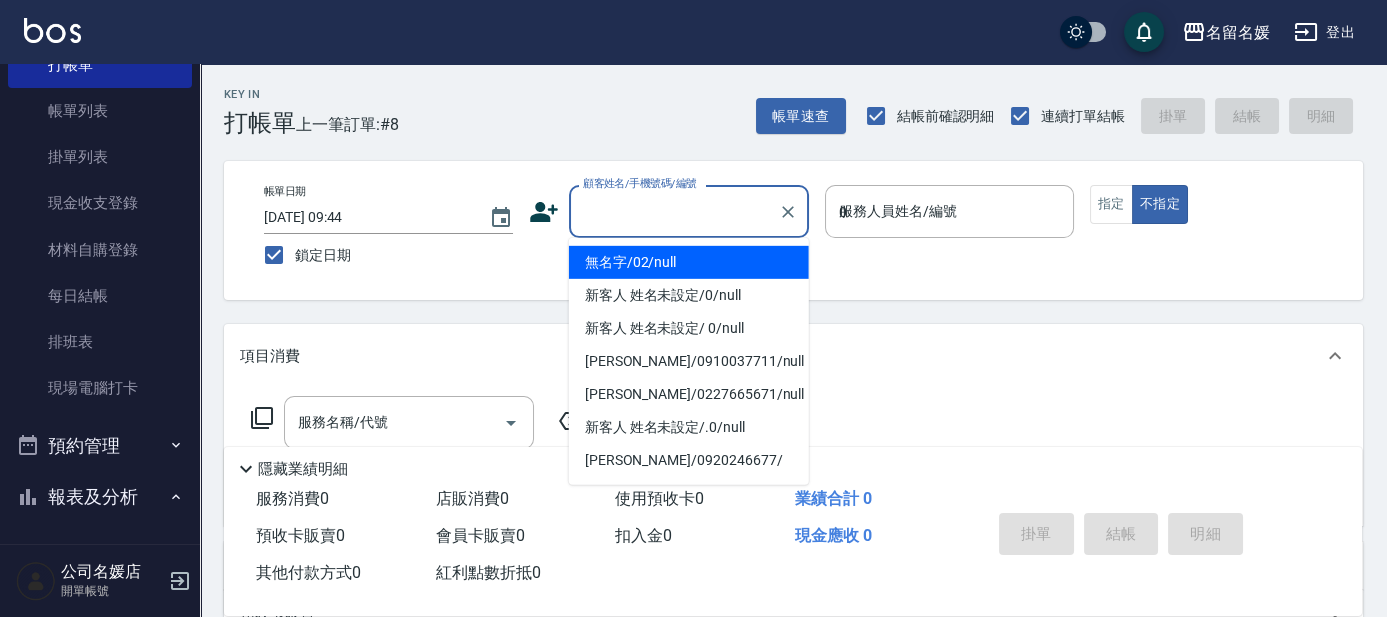 type on "無名字/02/null" 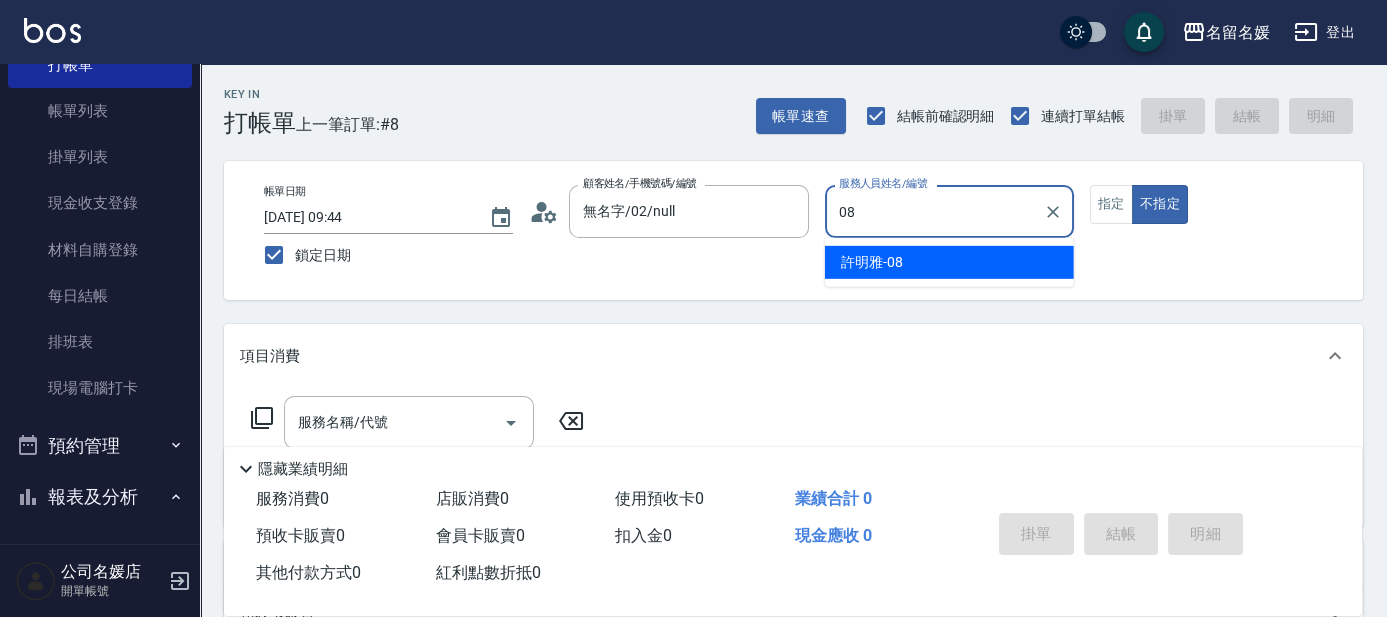 type on "08" 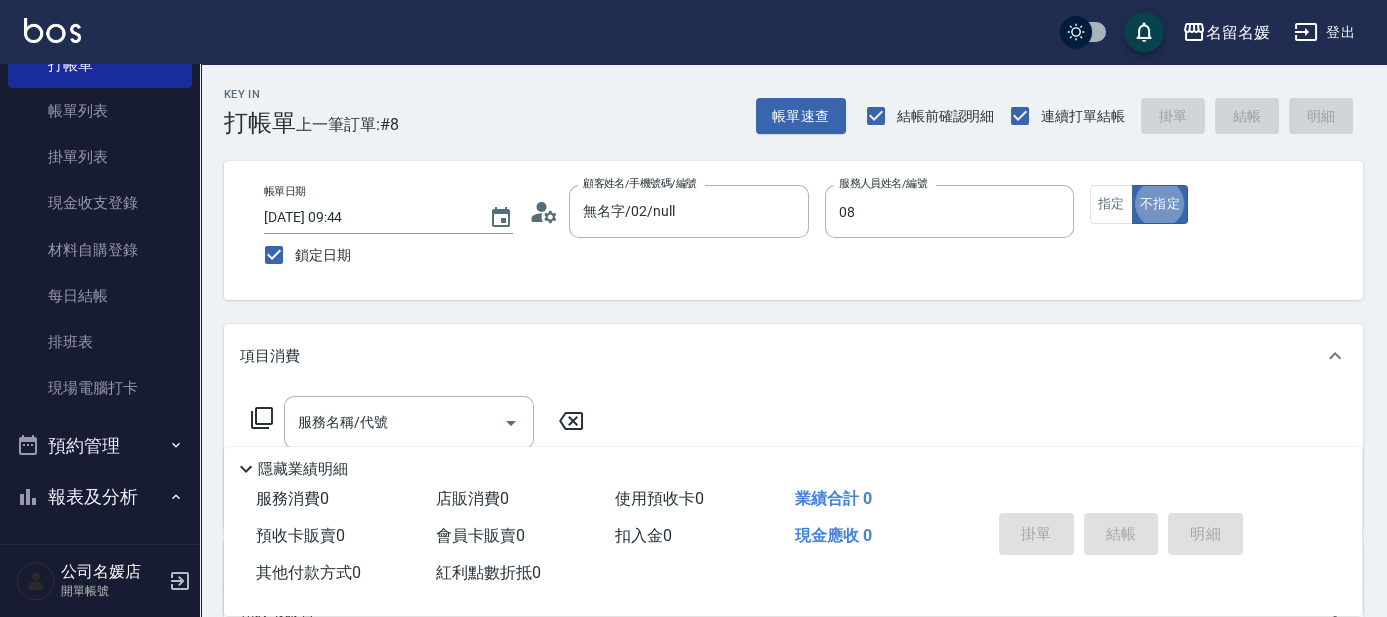 type on "[PERSON_NAME]-08" 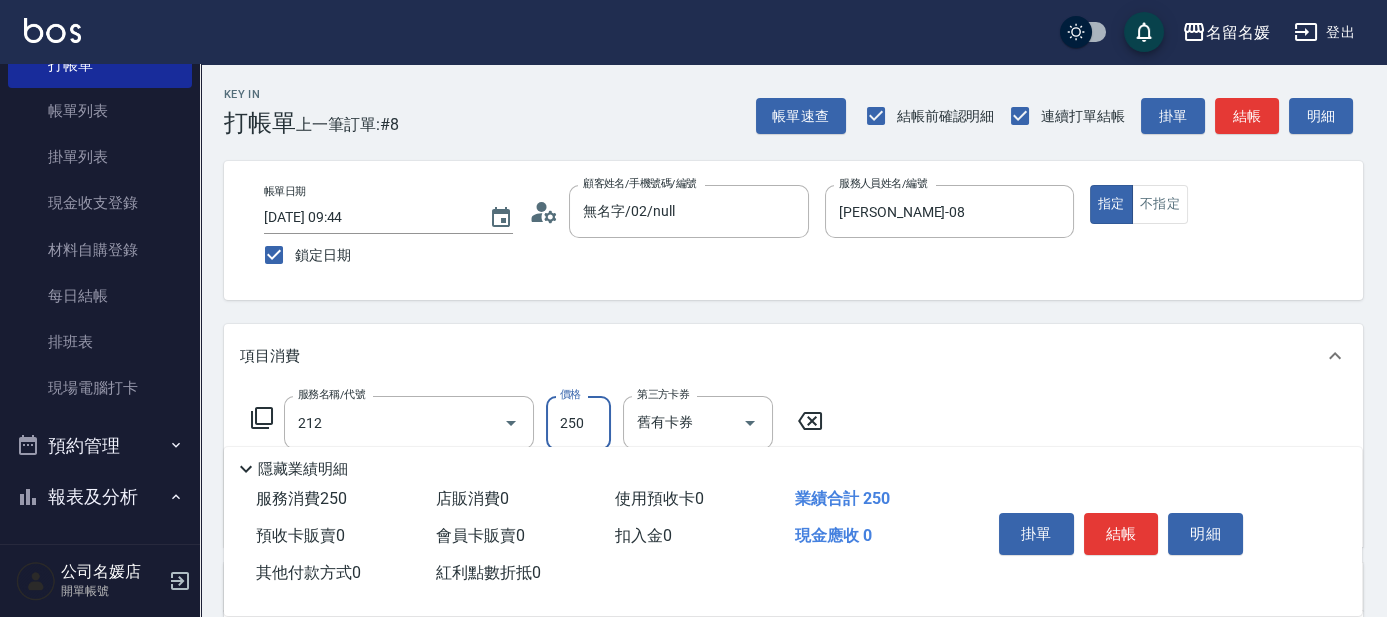 type on "洗髮券-(卡)250(212)" 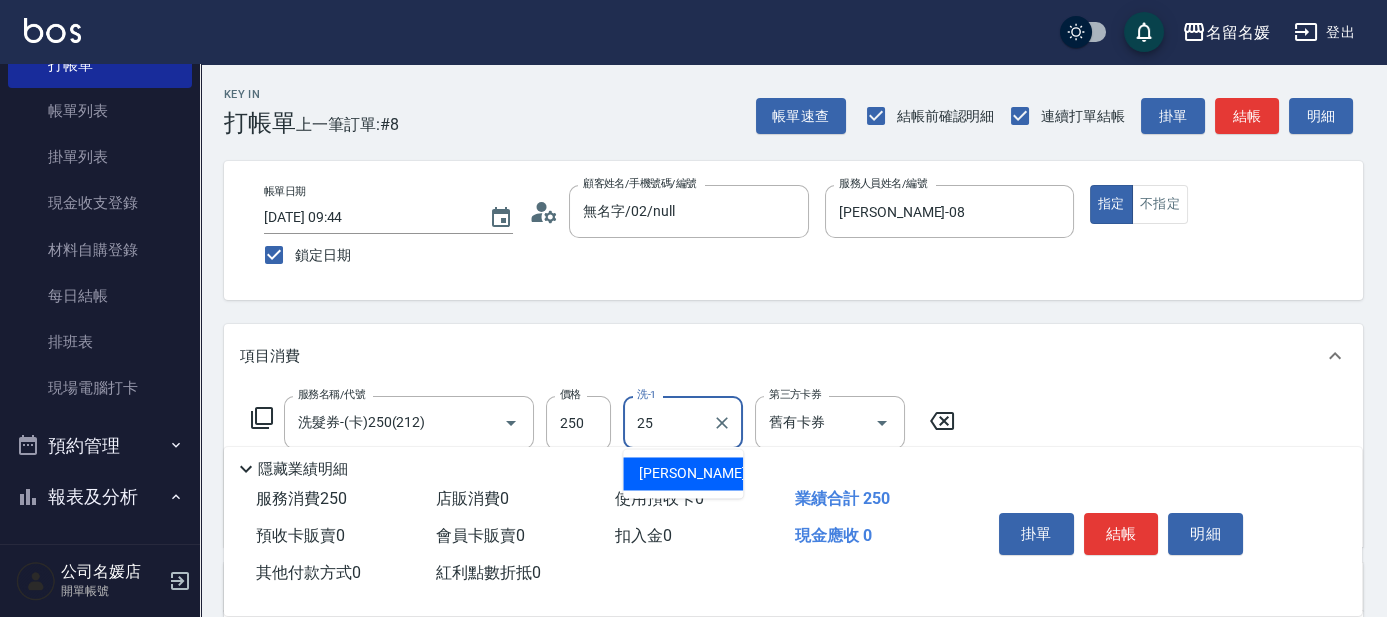 type on "[PERSON_NAME]-25" 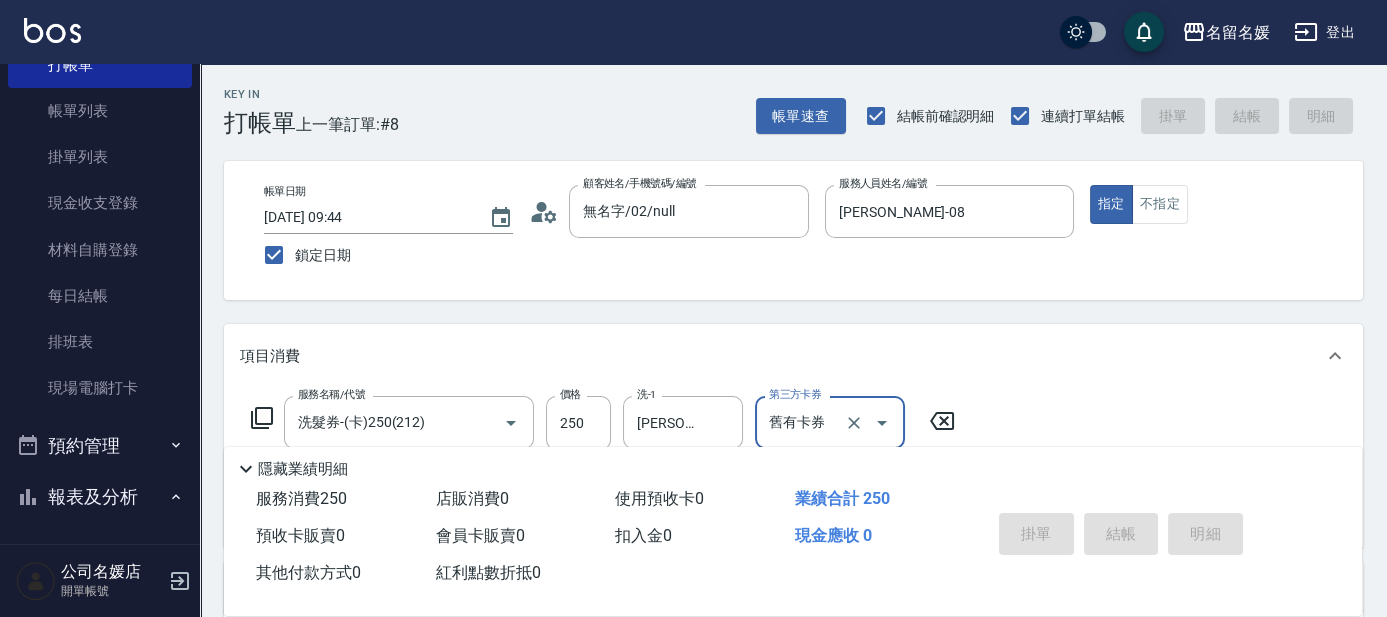 type 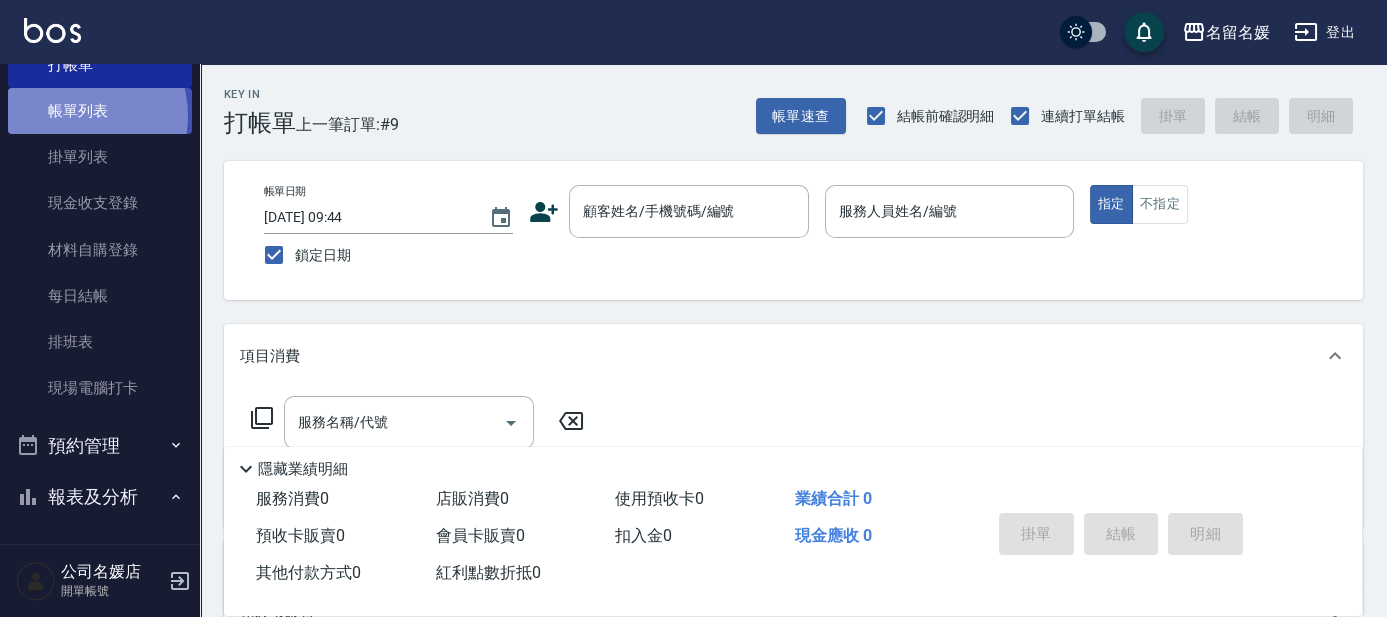 click on "帳單列表" at bounding box center (100, 111) 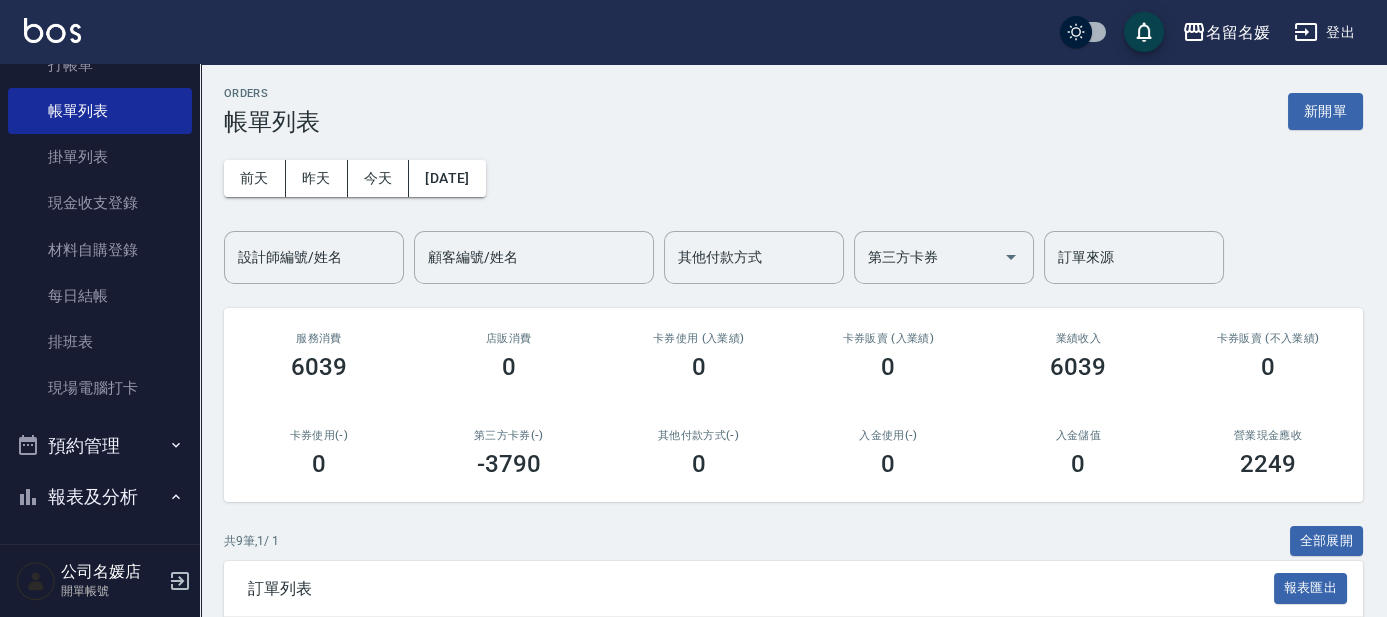 scroll, scrollTop: 363, scrollLeft: 0, axis: vertical 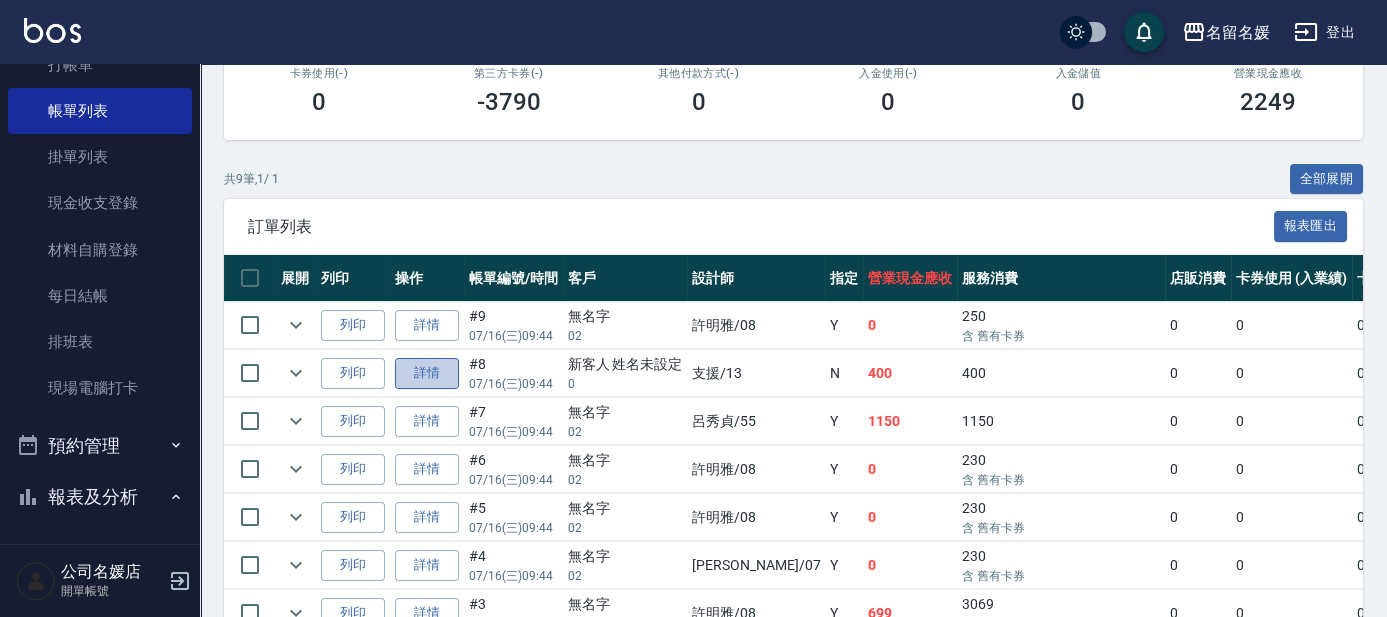 click on "詳情" at bounding box center (427, 373) 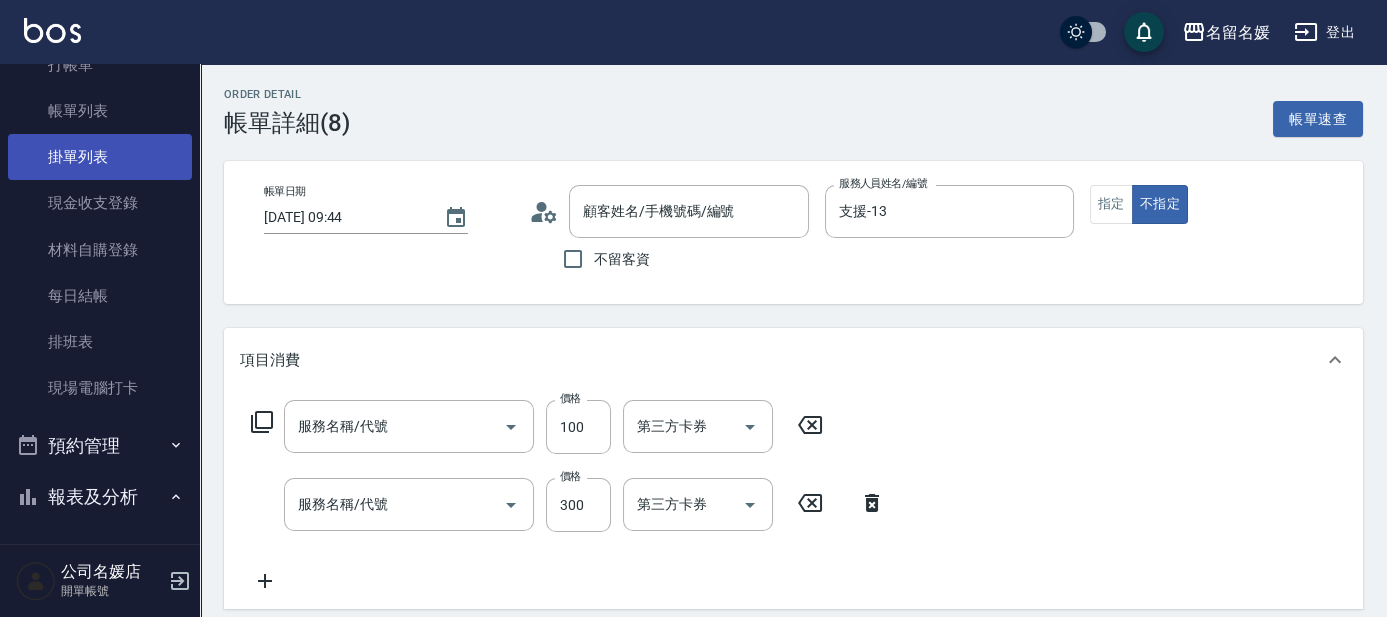 type on "[DATE] 09:44" 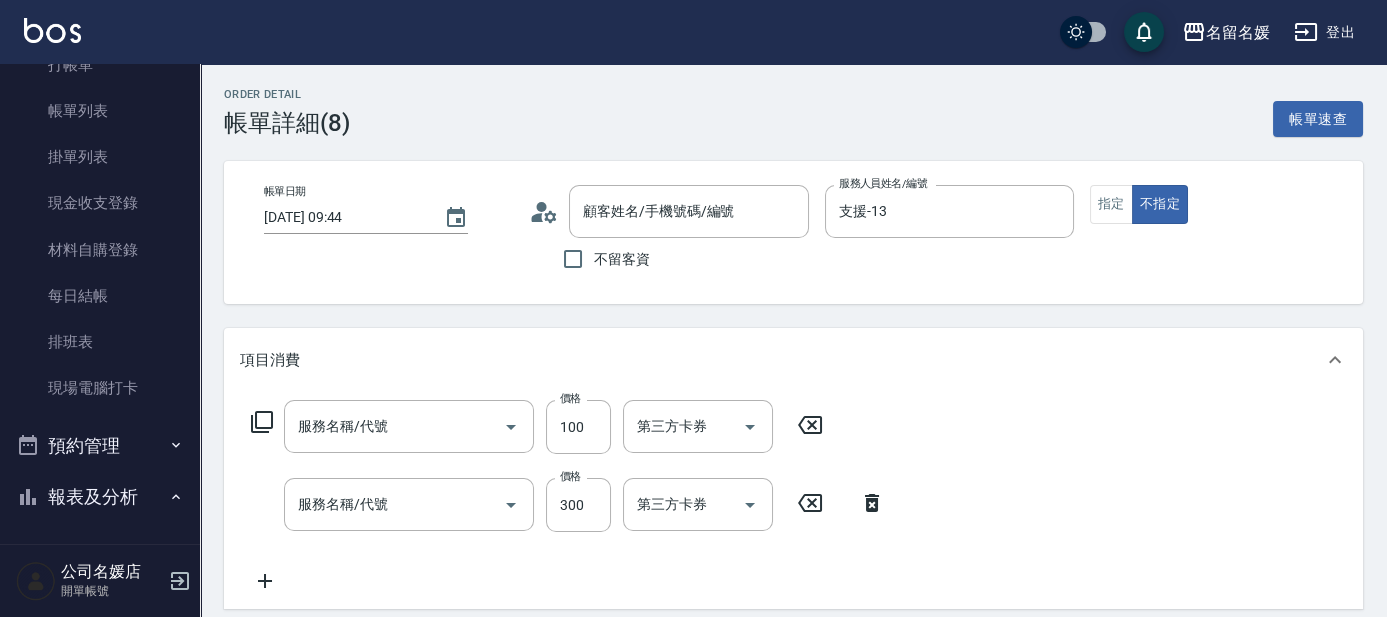 type on "剪髮(200)(401)" 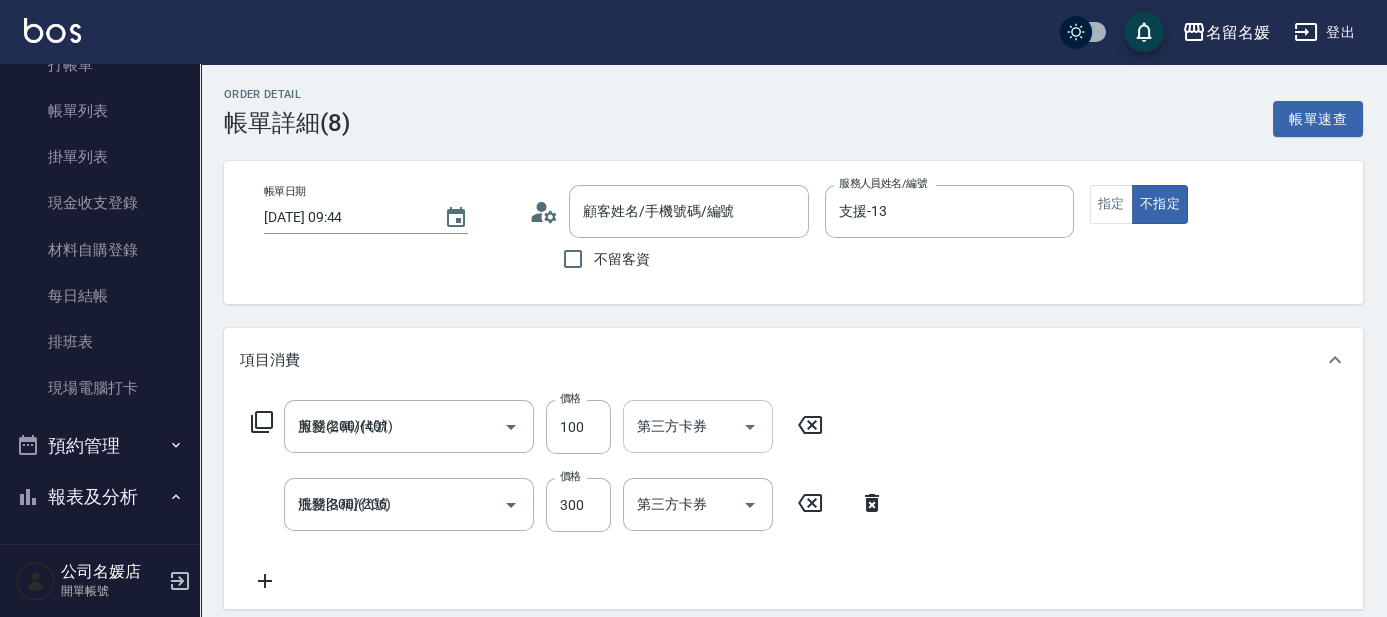 scroll, scrollTop: 0, scrollLeft: 0, axis: both 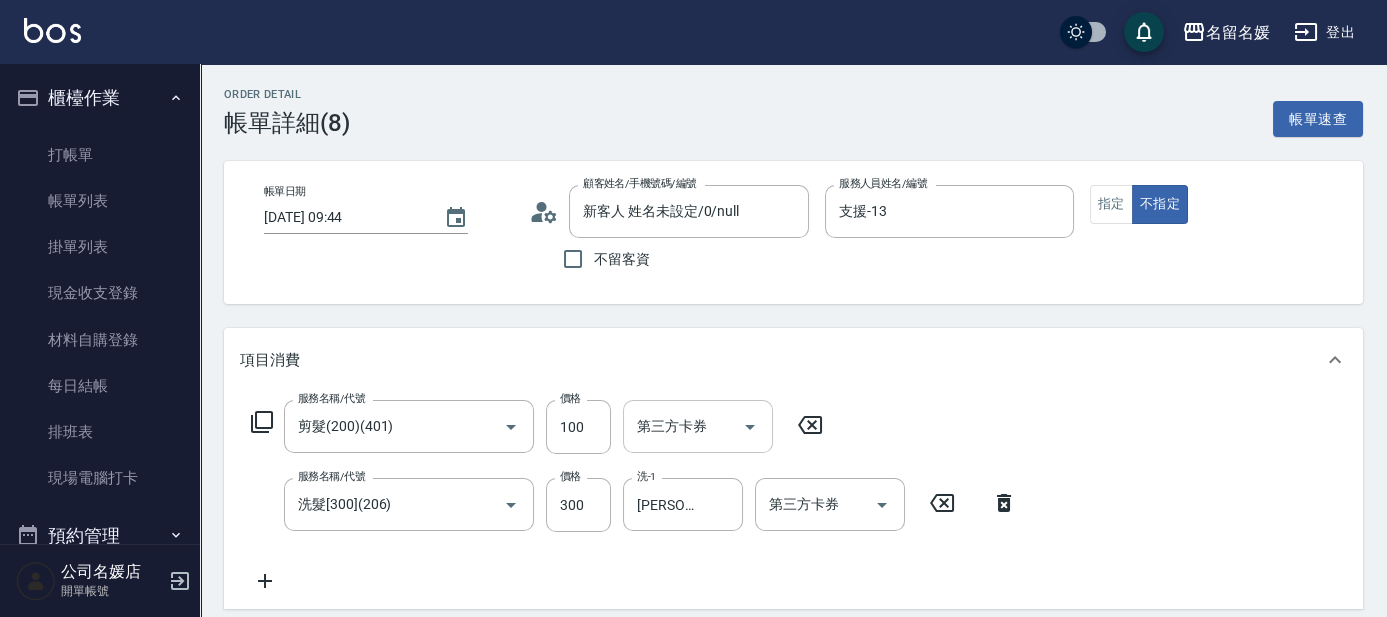 type on "新客人 姓名未設定/0/null" 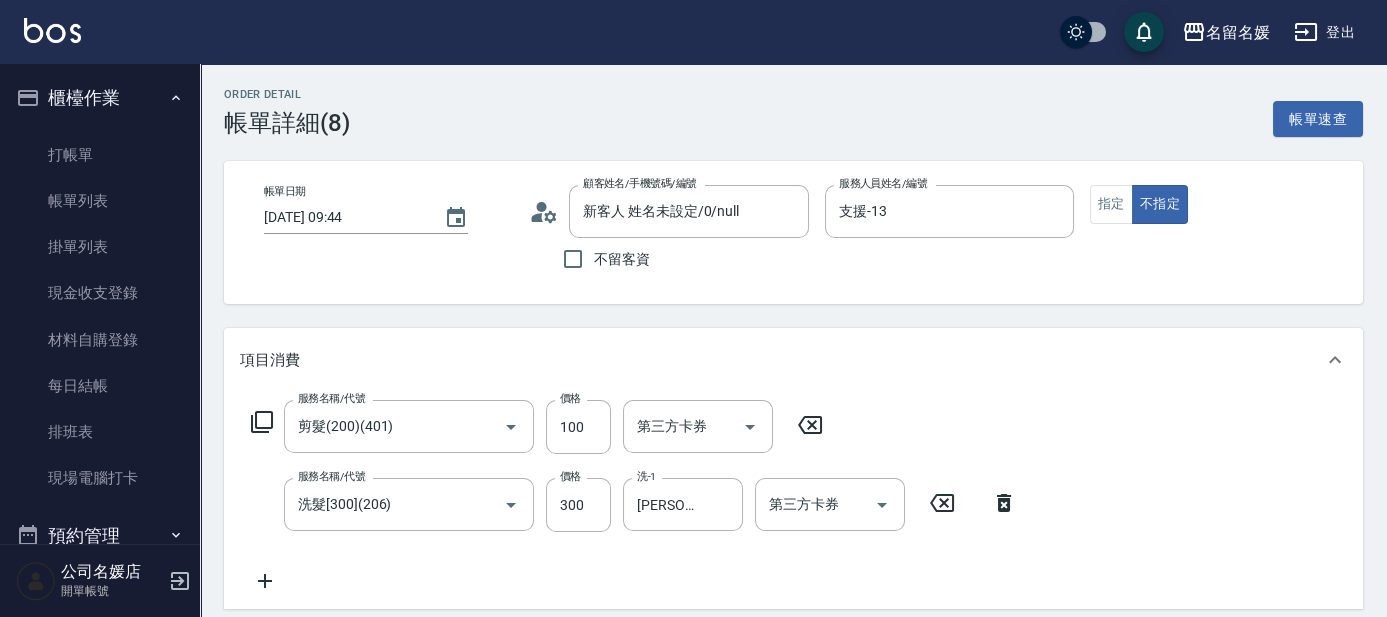 click on "Order detail 帳單詳細  (8) 帳單速查 帳單日期 [DATE] 09:44 顧客姓名/手機號碼/編號 新客人 姓名未設定/0/null 顧客姓名/手機號碼/編號 不留客資 服務人員姓名/編號 支援-13 服務人員姓名/編號 指定 不指定 項目消費 服務名稱/代號 剪髮(200)(401) 服務名稱/代號 價格 100 價格 第三方卡券 第三方卡券 服務名稱/代號 洗髮[300](206) 服務名稱/代號 價格 300 價格 洗-1 [PERSON_NAME]-24 洗-1 第三方卡券 第三方卡券 店販銷售 服務人員姓名/編號 服務人員姓名/編號 商品代號/名稱 商品代號/名稱 預收卡販賣 卡券名稱/代號 卡券名稱/代號 使用預收卡 編輯訂單不得編輯預收卡使用 卡券名稱/代號 卡券名稱/代號 會員卡銷售 服務人員姓名/編號 服務人員姓名/編號 會員卡名稱/代號 會員卡名稱/代號 其他付款方式 其他付款方式 其他付款方式 異動入金 備註及來源 備註 備註 訂單來源 ​ 訂單來源 400 0" at bounding box center (793, 592) 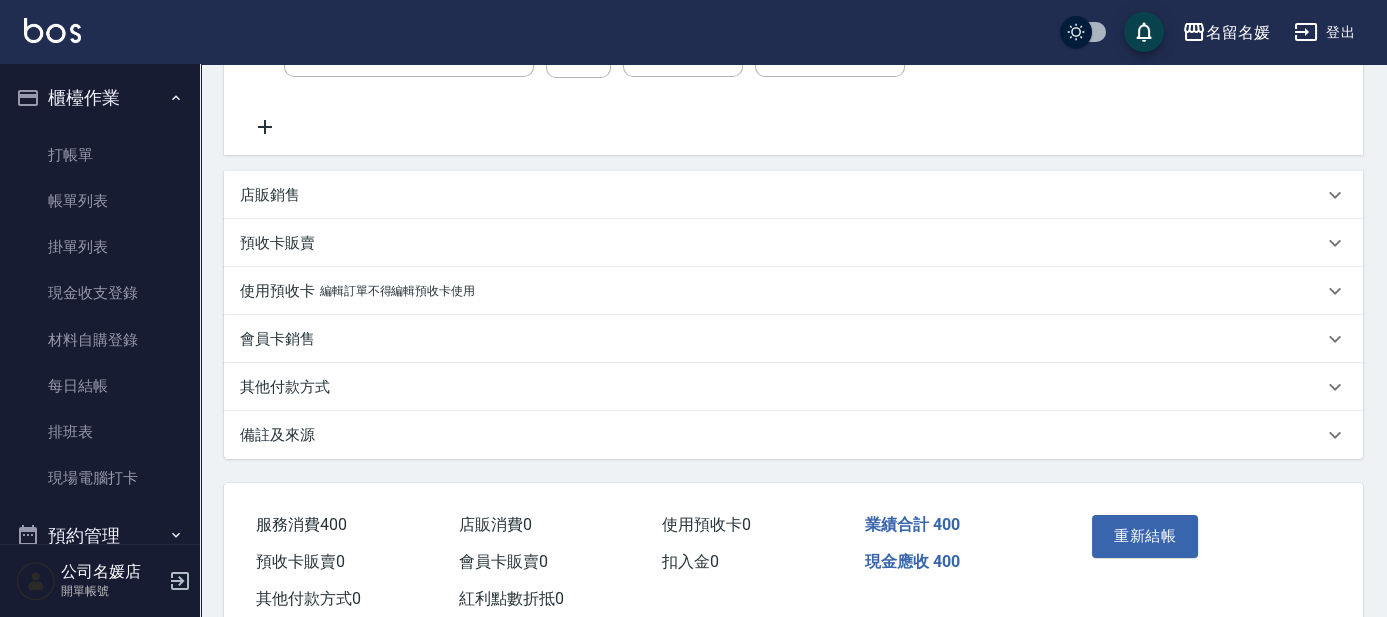 scroll, scrollTop: 510, scrollLeft: 0, axis: vertical 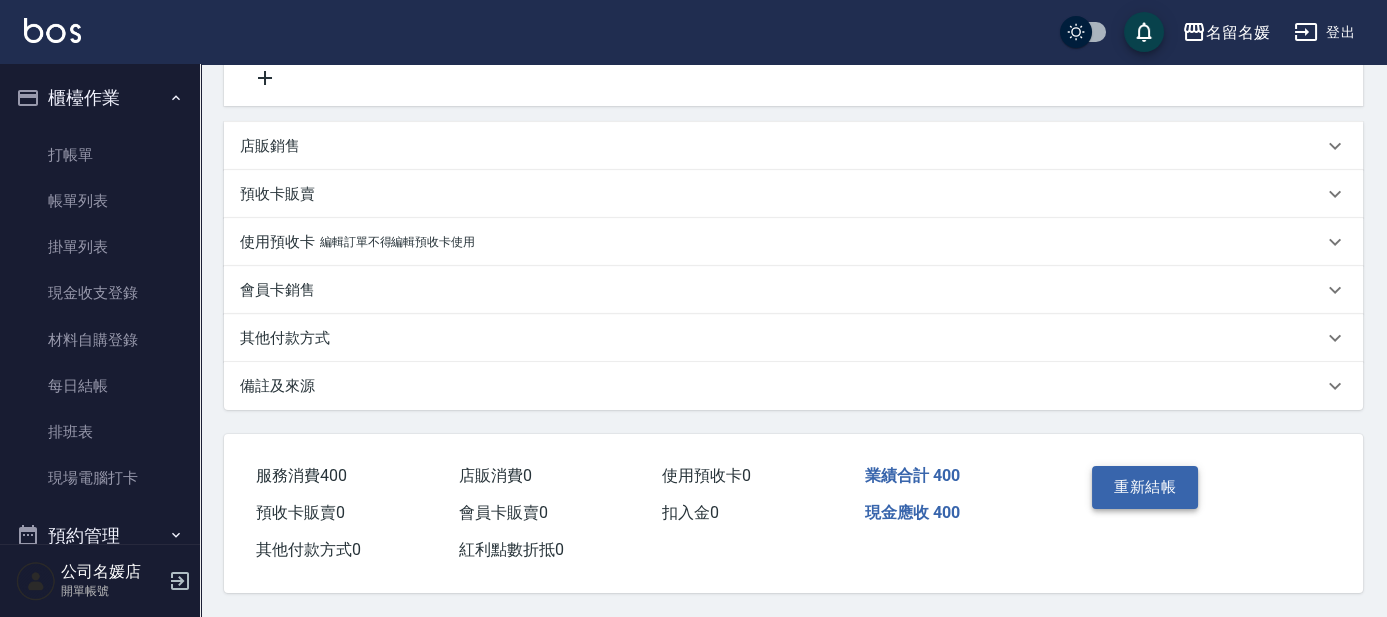 click on "重新結帳" at bounding box center (1145, 487) 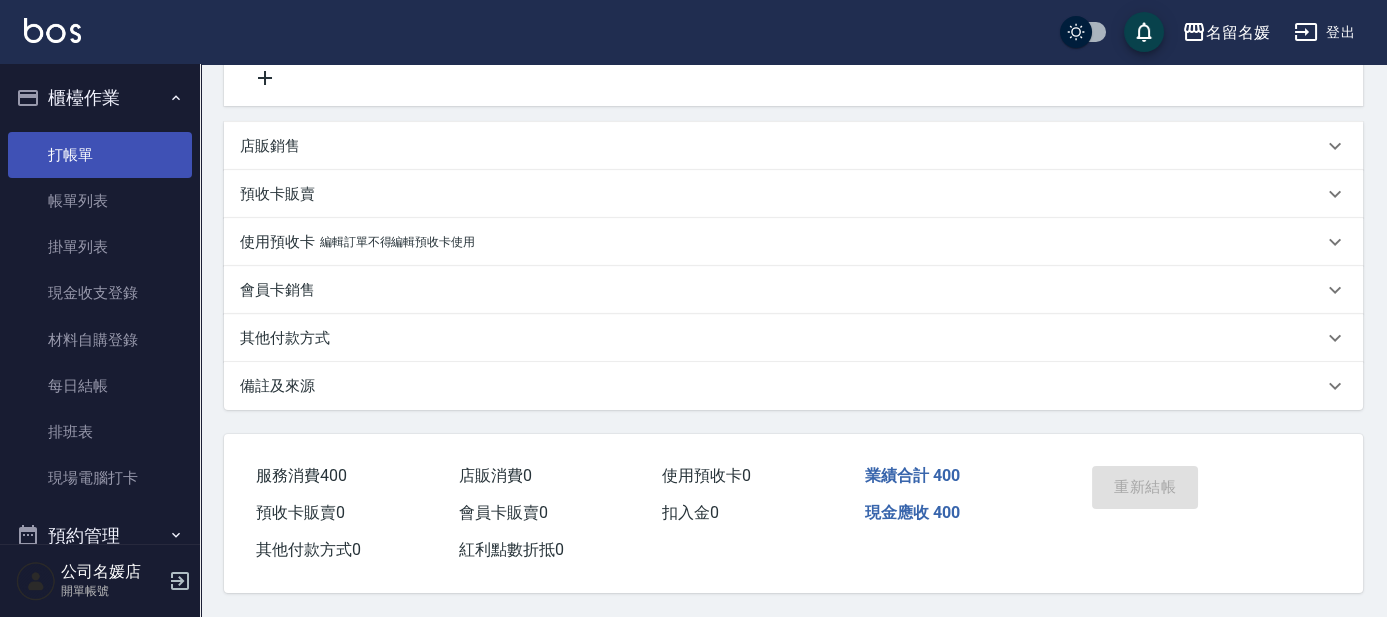 click on "打帳單" at bounding box center [100, 155] 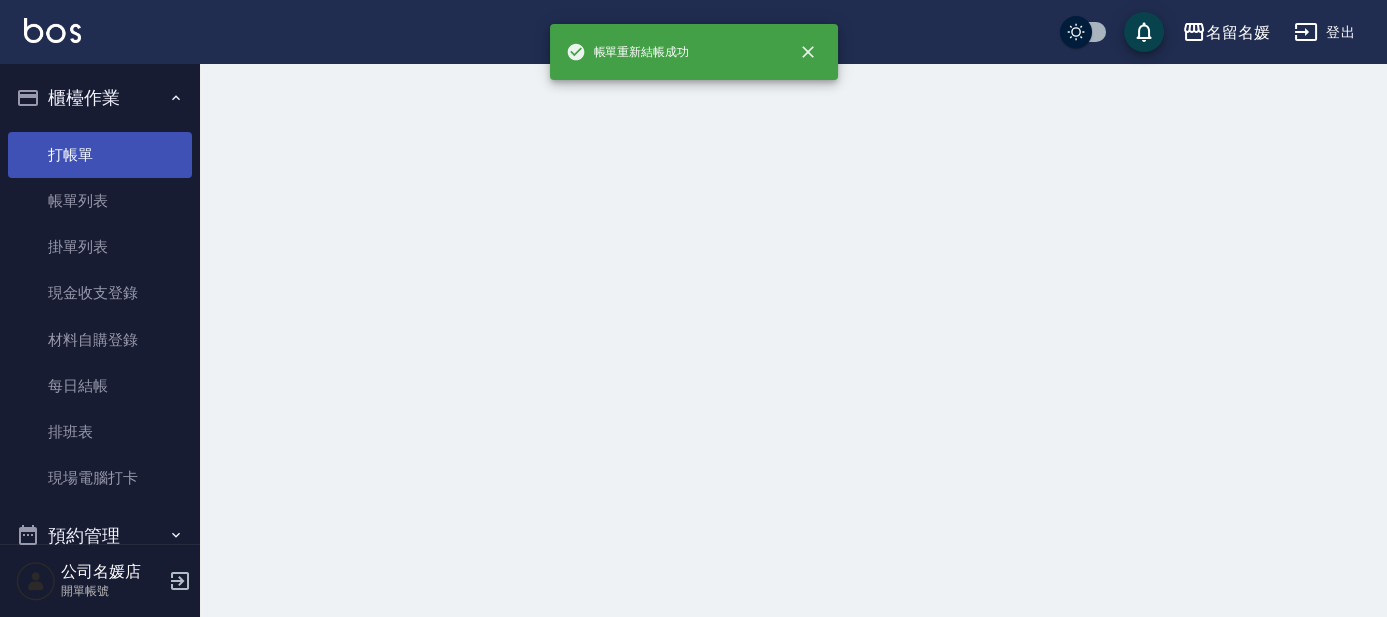 scroll, scrollTop: 0, scrollLeft: 0, axis: both 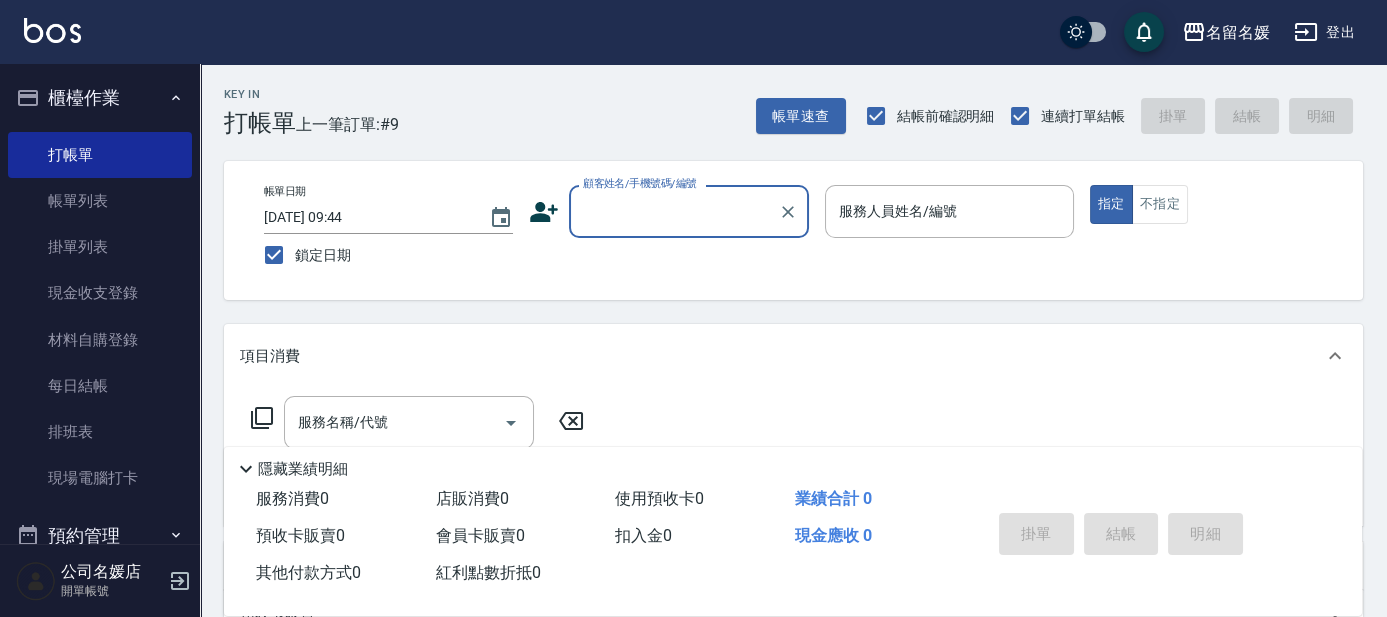 drag, startPoint x: 608, startPoint y: 183, endPoint x: 626, endPoint y: 216, distance: 37.589893 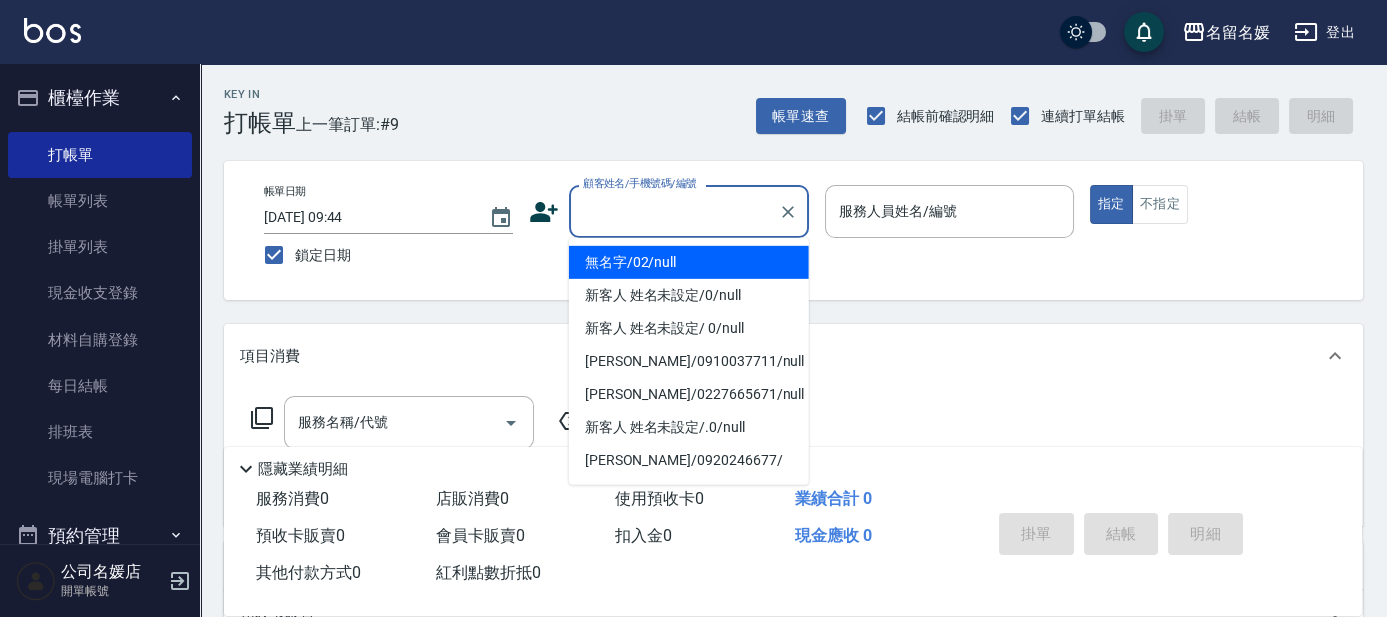 click on "無名字/02/null" at bounding box center (689, 262) 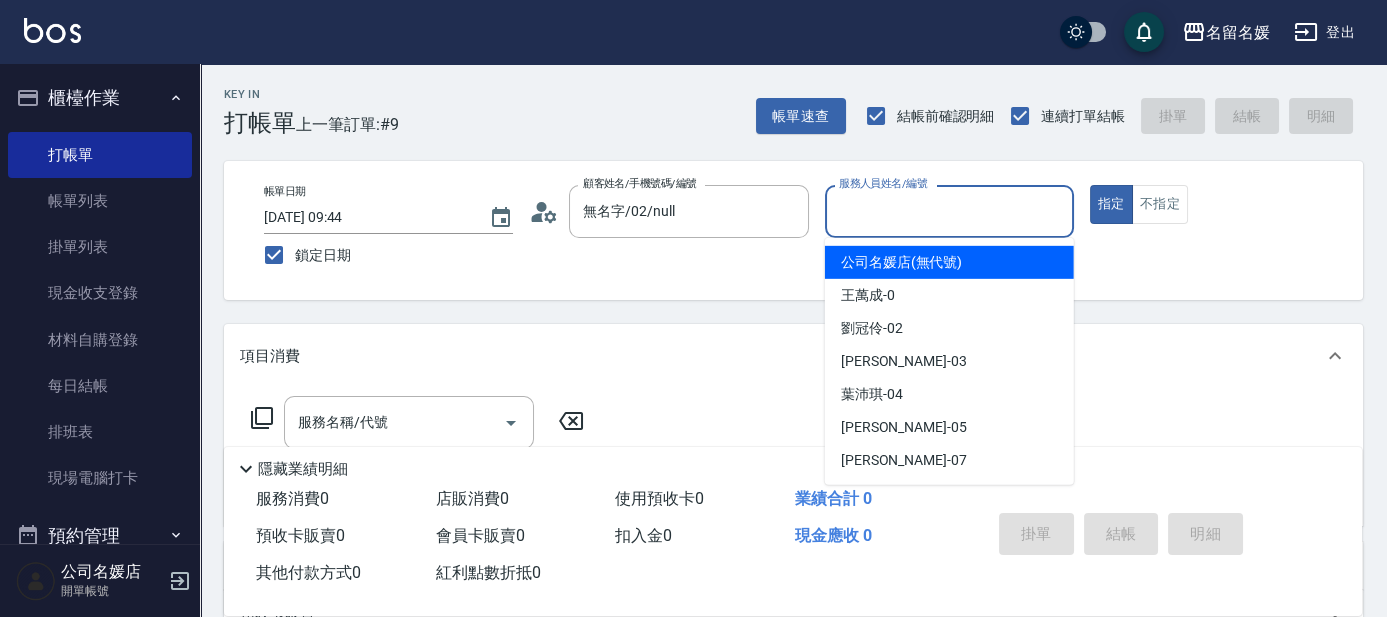 click on "服務人員姓名/編號" at bounding box center (949, 211) 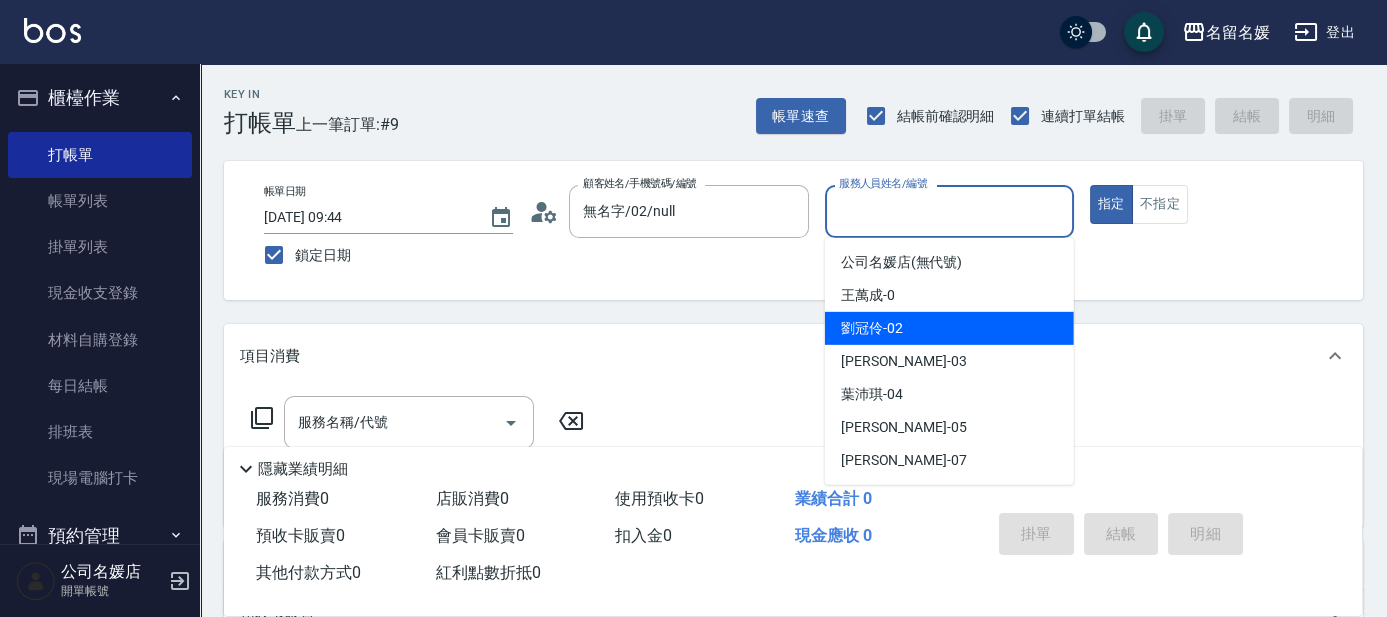 click on "[PERSON_NAME]-02" at bounding box center [872, 328] 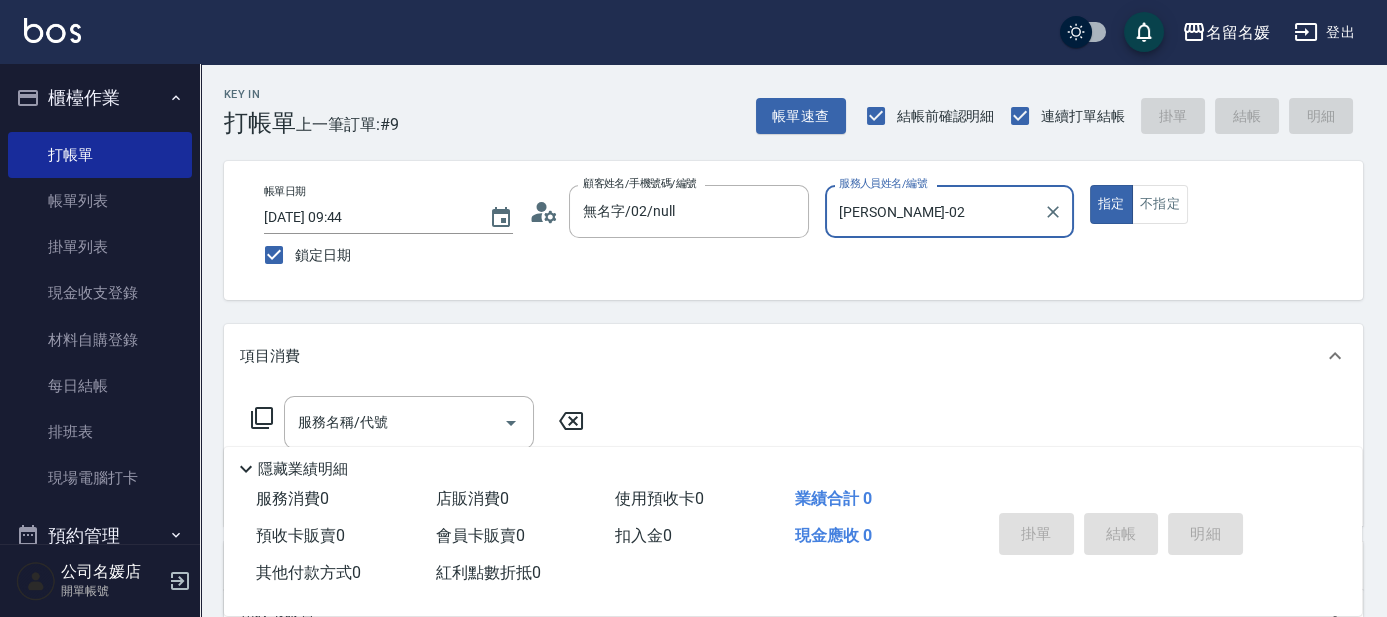 click 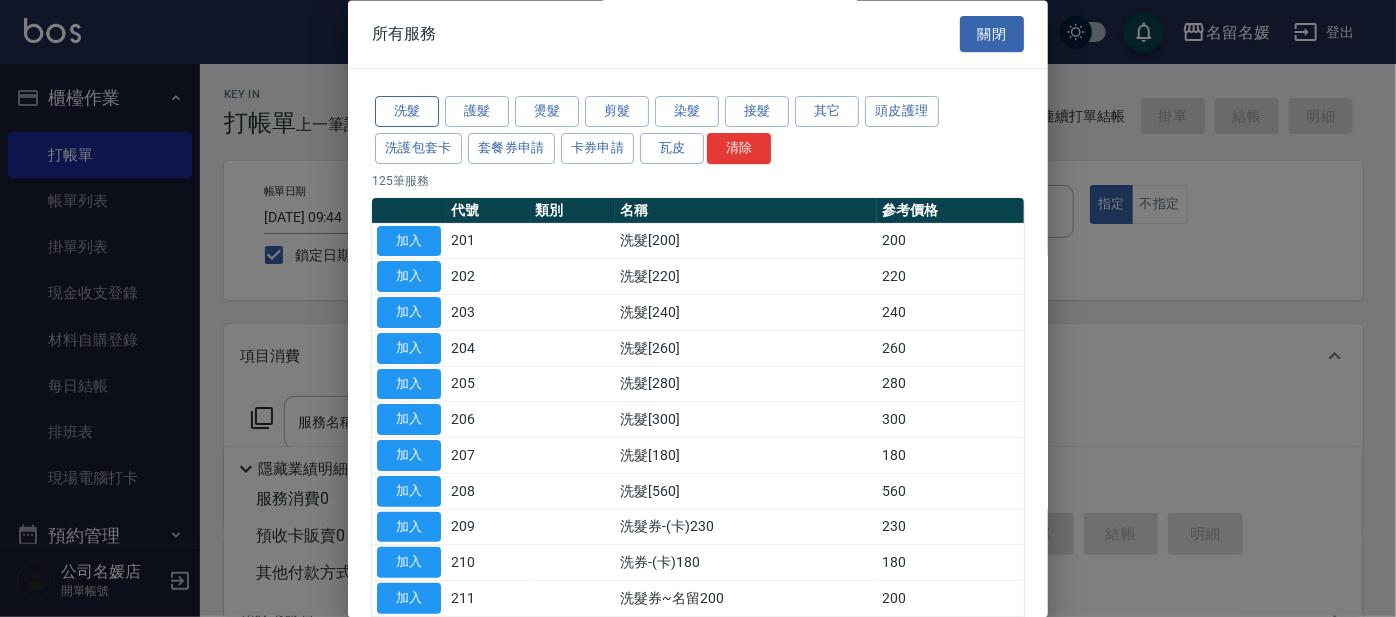 click on "洗髮" at bounding box center [407, 112] 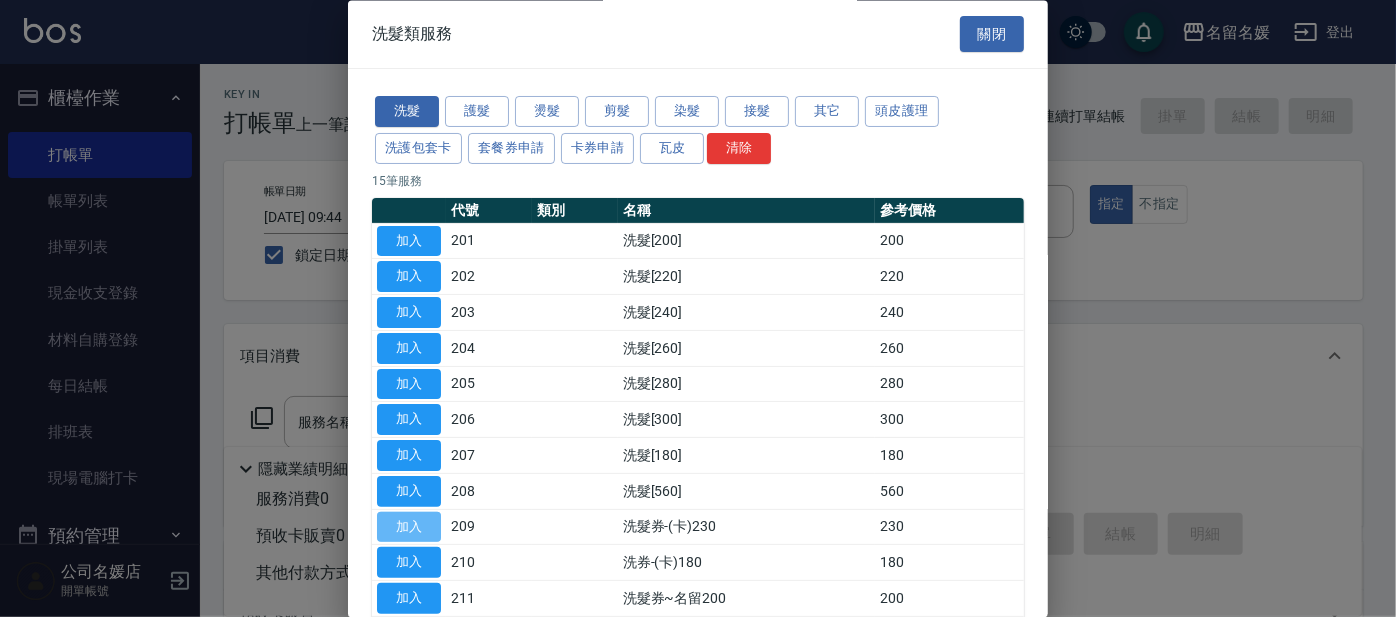 drag, startPoint x: 410, startPoint y: 526, endPoint x: 461, endPoint y: 504, distance: 55.542778 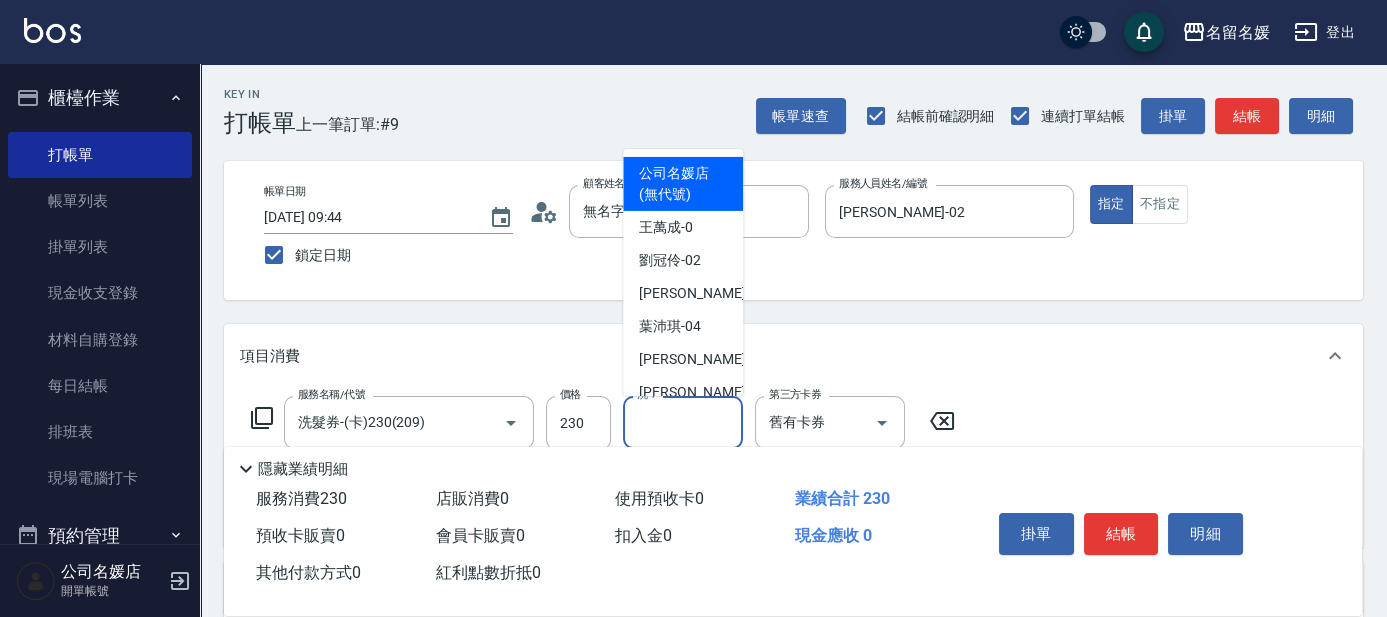 click on "洗-1" at bounding box center [683, 422] 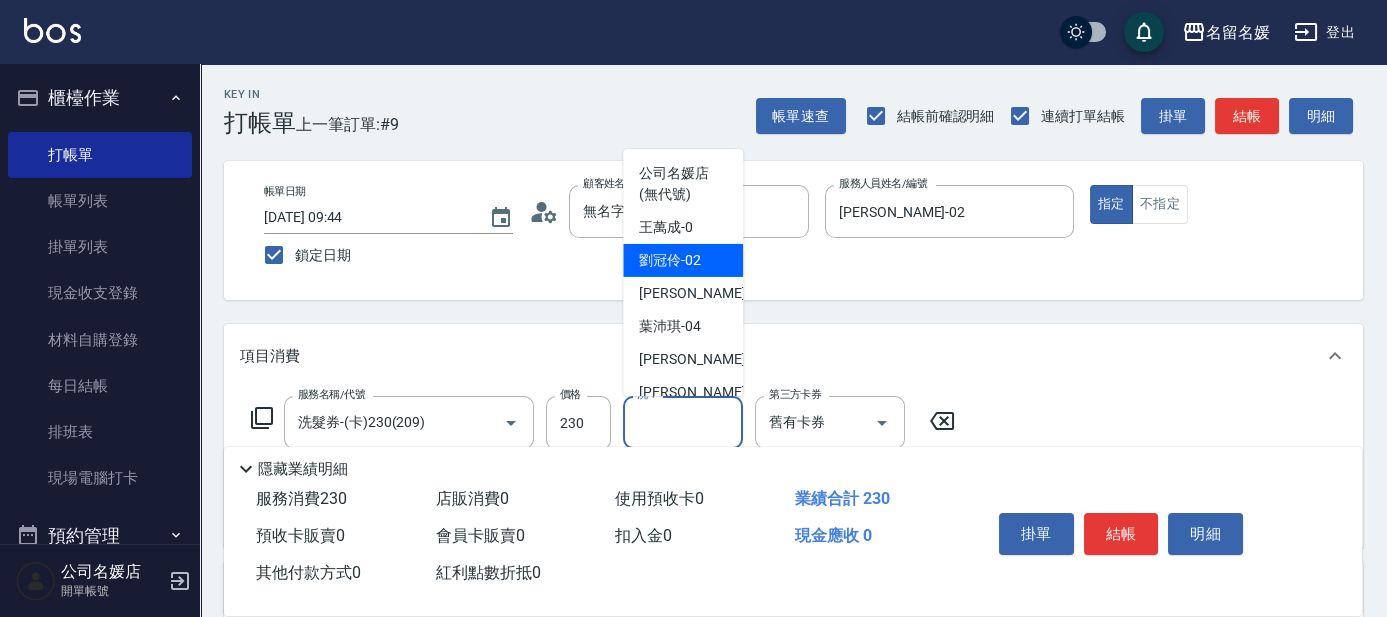 click on "[PERSON_NAME]-02" at bounding box center [670, 260] 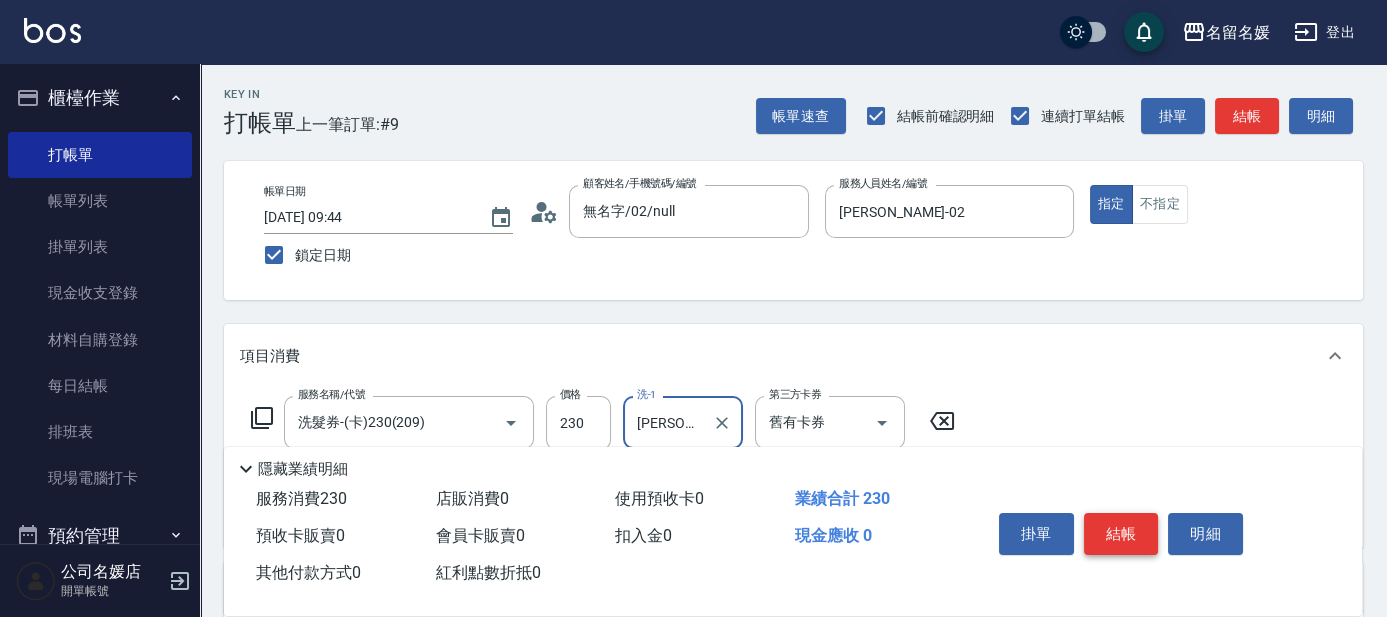 click on "結帳" at bounding box center [1121, 534] 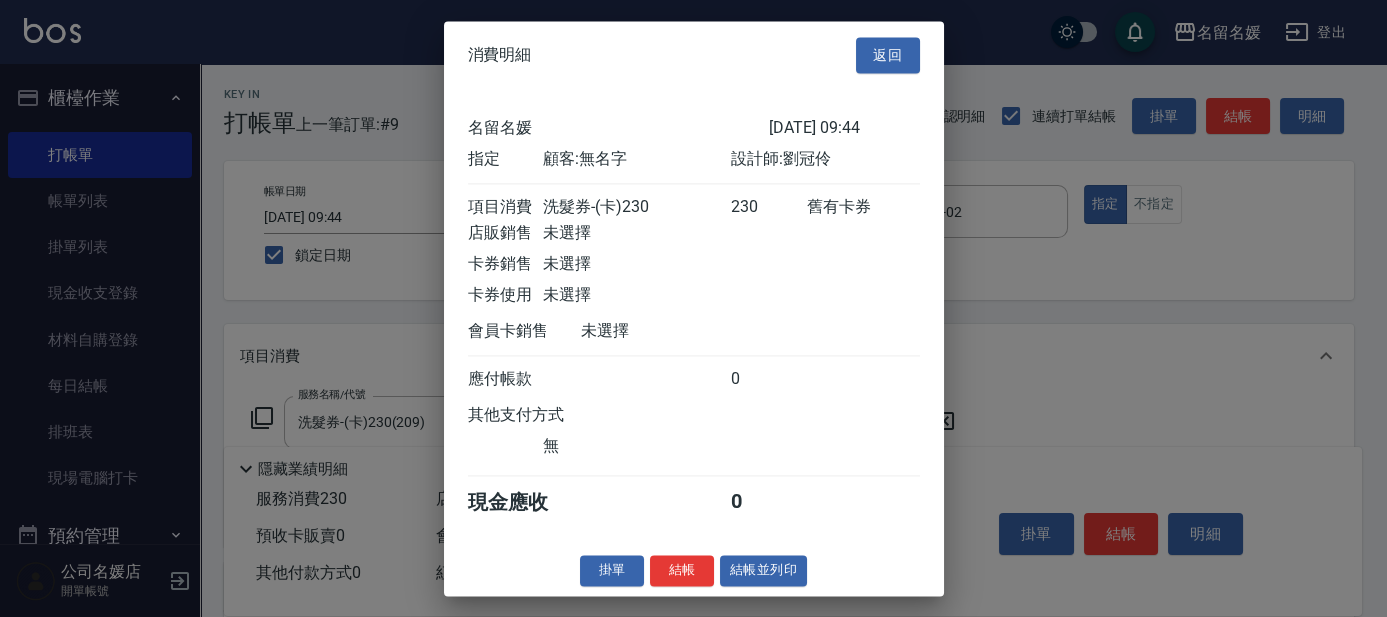 scroll, scrollTop: 181, scrollLeft: 0, axis: vertical 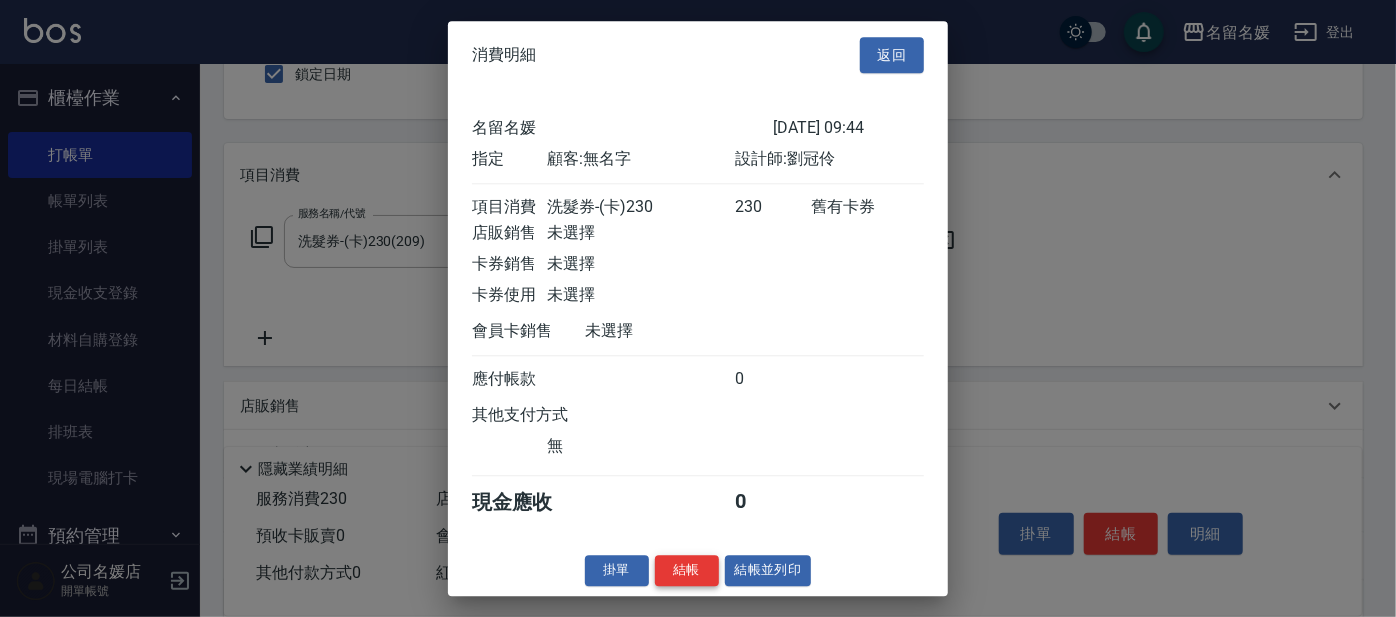 click on "結帳" at bounding box center [687, 570] 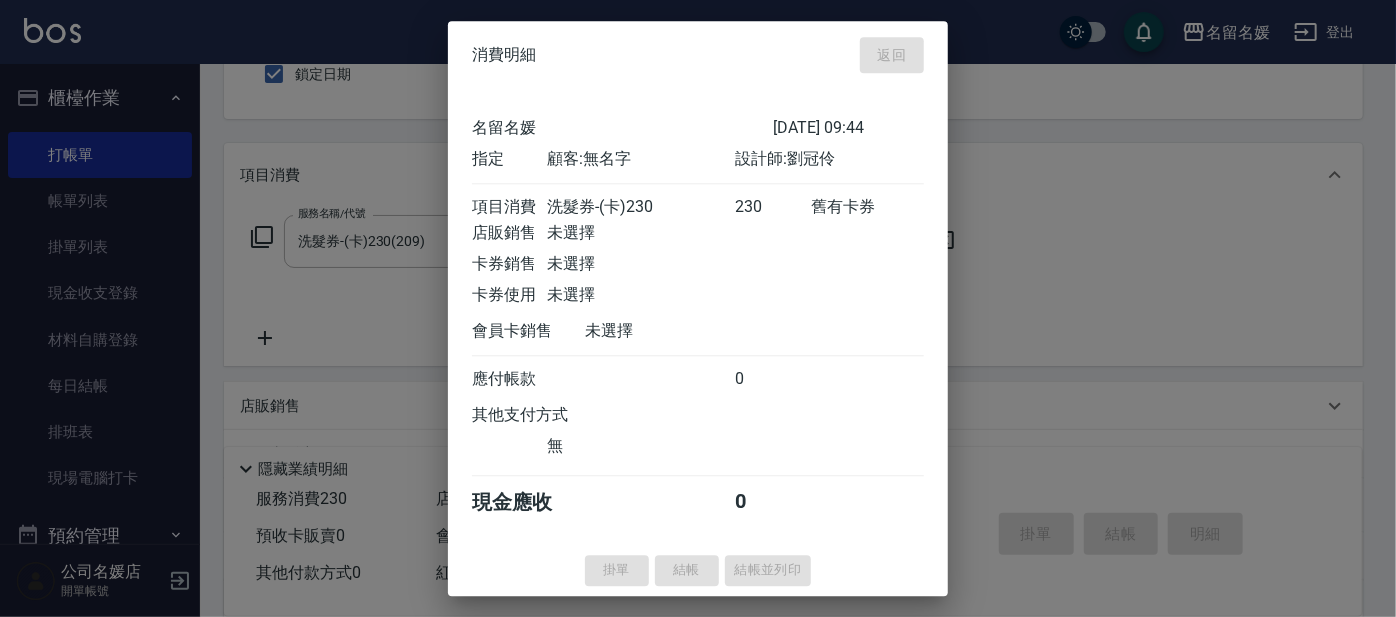 type 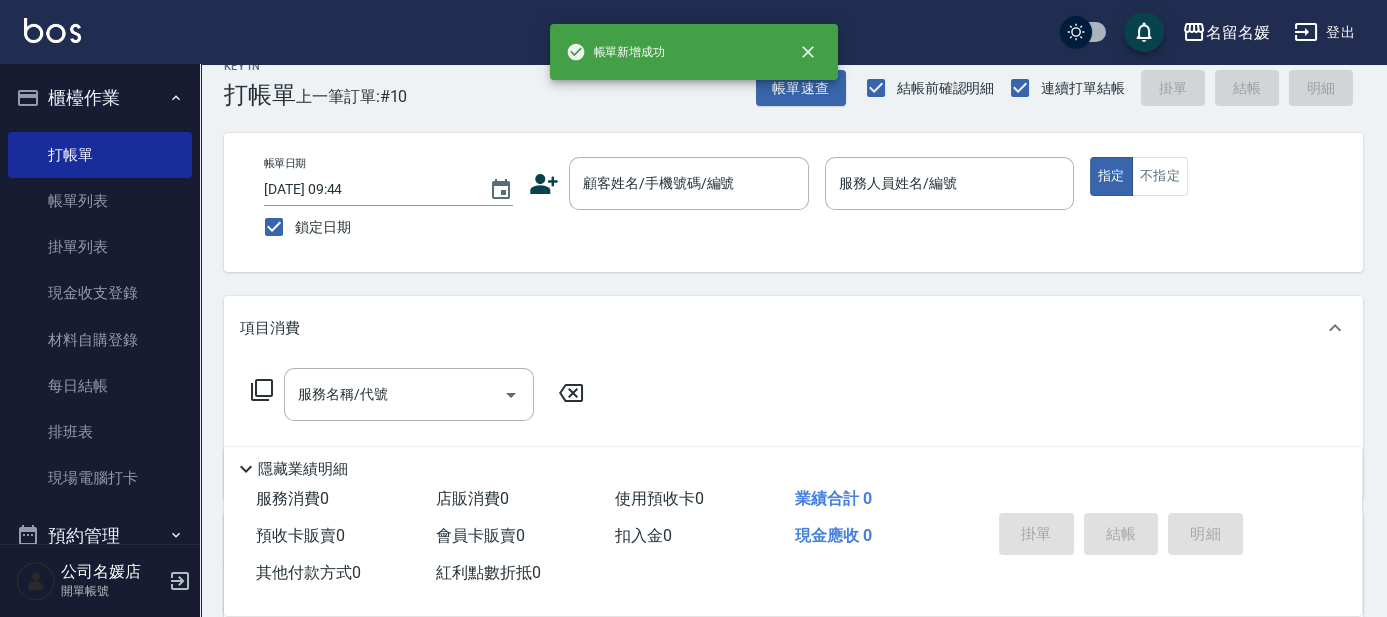 scroll, scrollTop: 0, scrollLeft: 0, axis: both 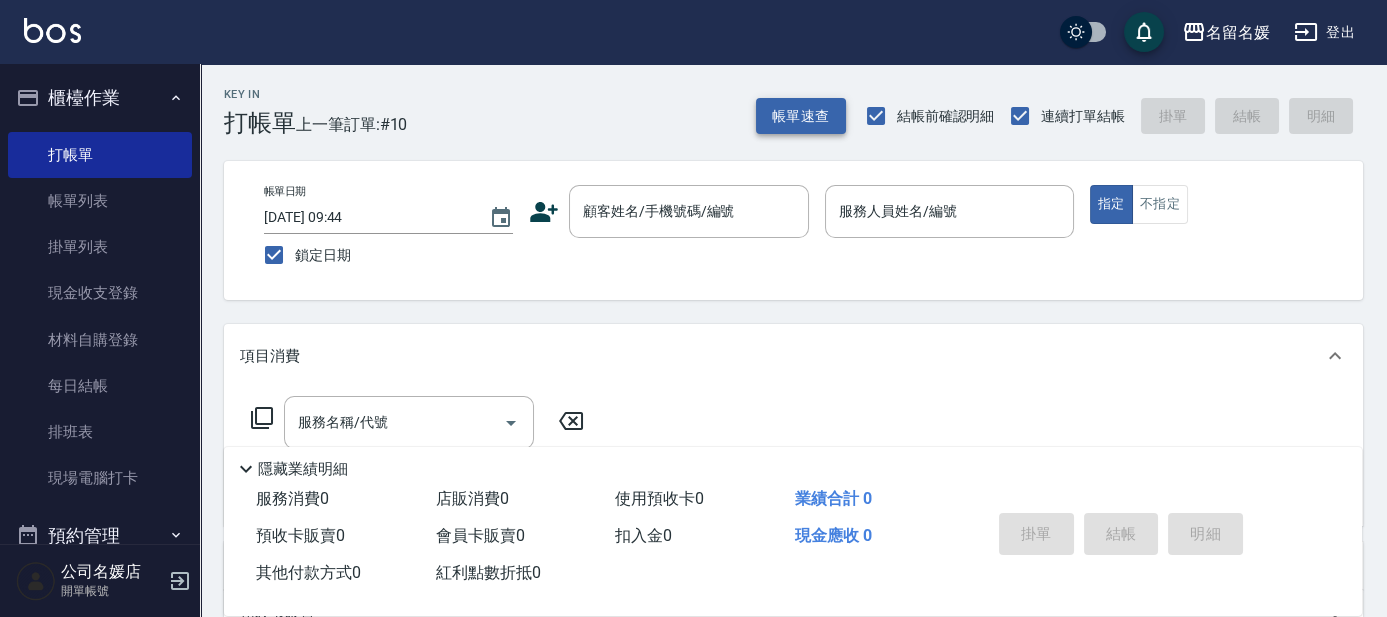 click on "帳單速查" at bounding box center (801, 116) 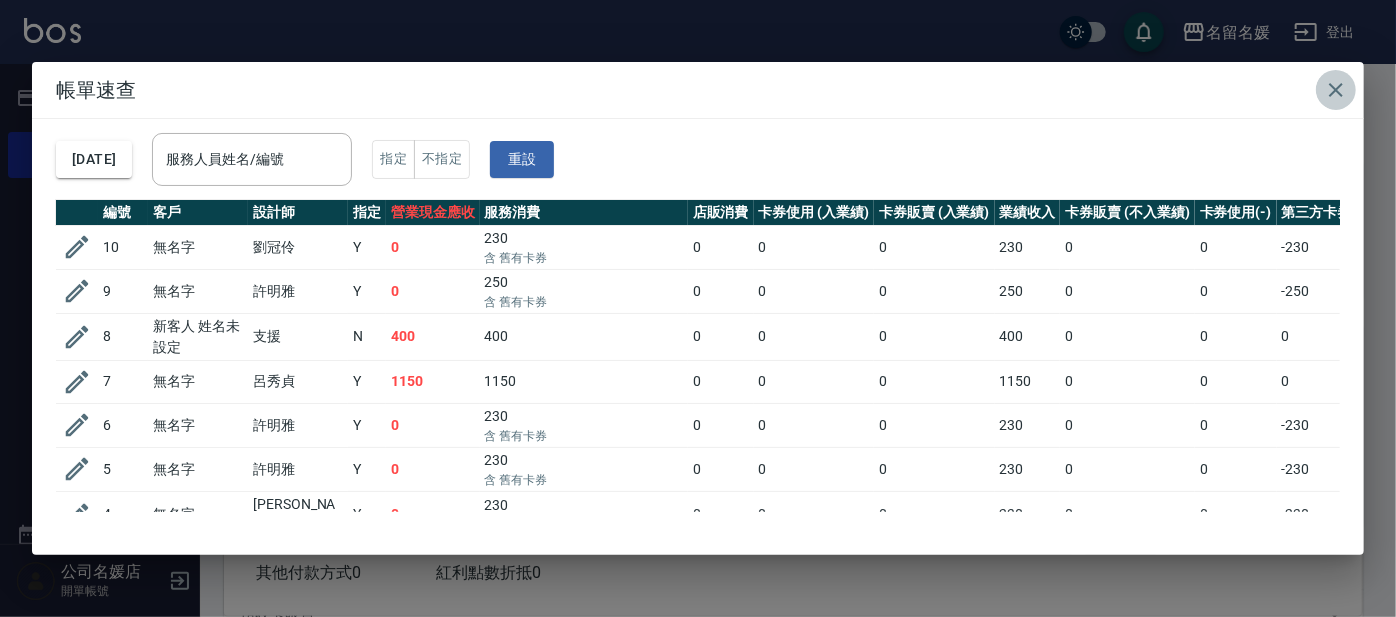 click 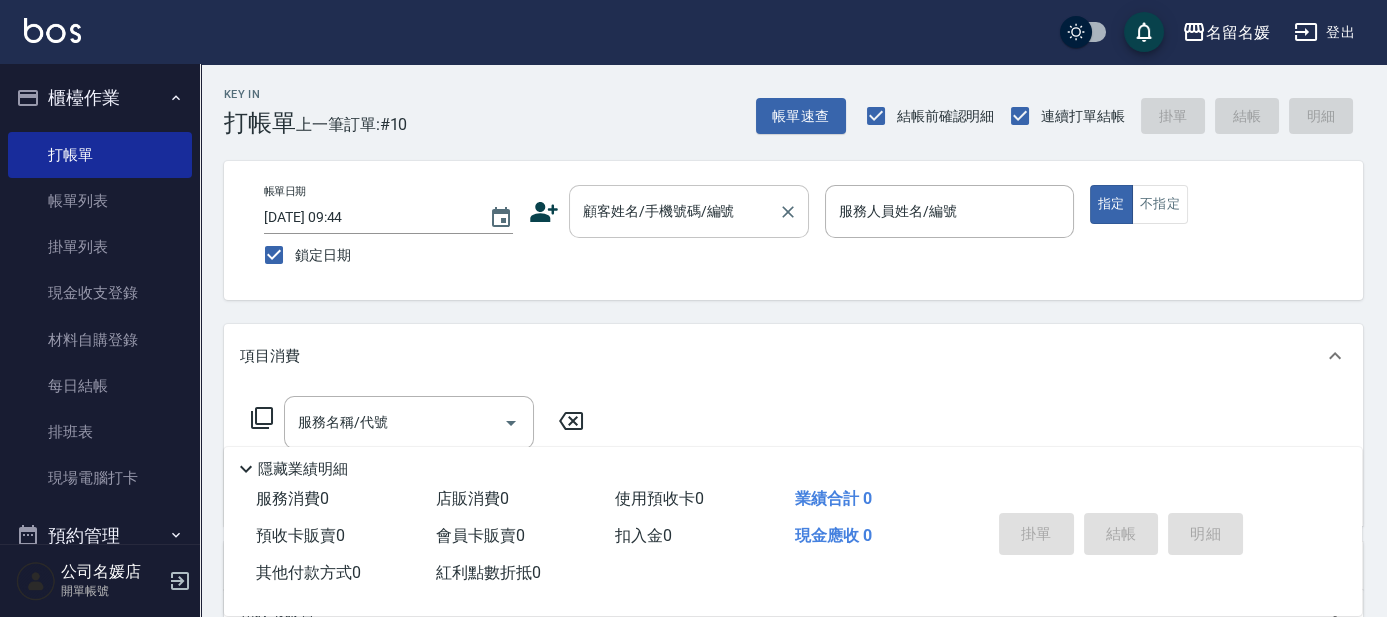 click on "顧客姓名/手機號碼/編號" at bounding box center [674, 211] 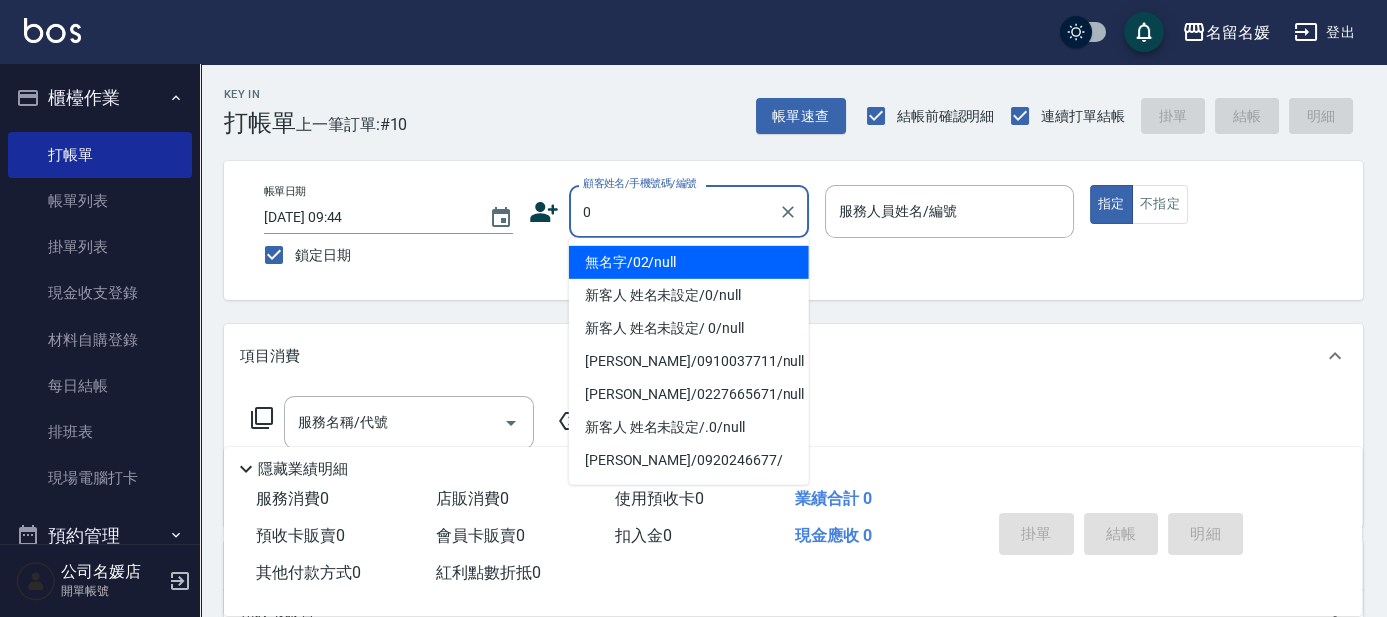 type on "0" 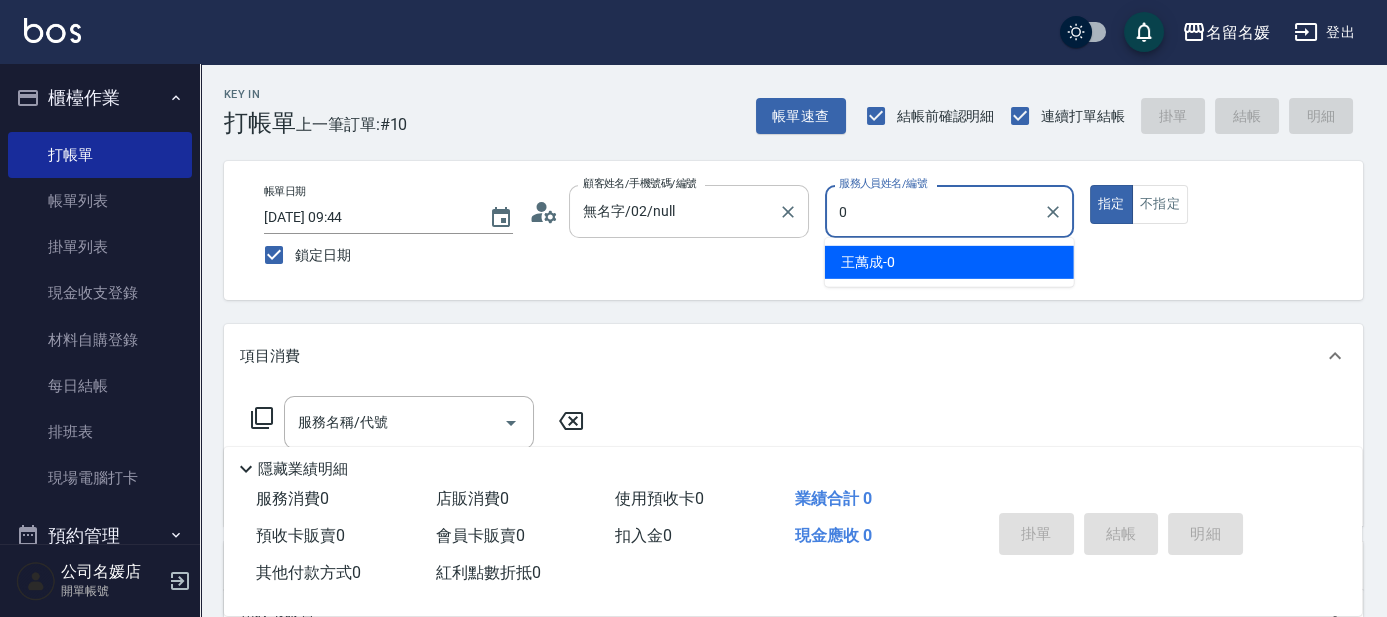 type on "新客人 姓名未設定/0/null" 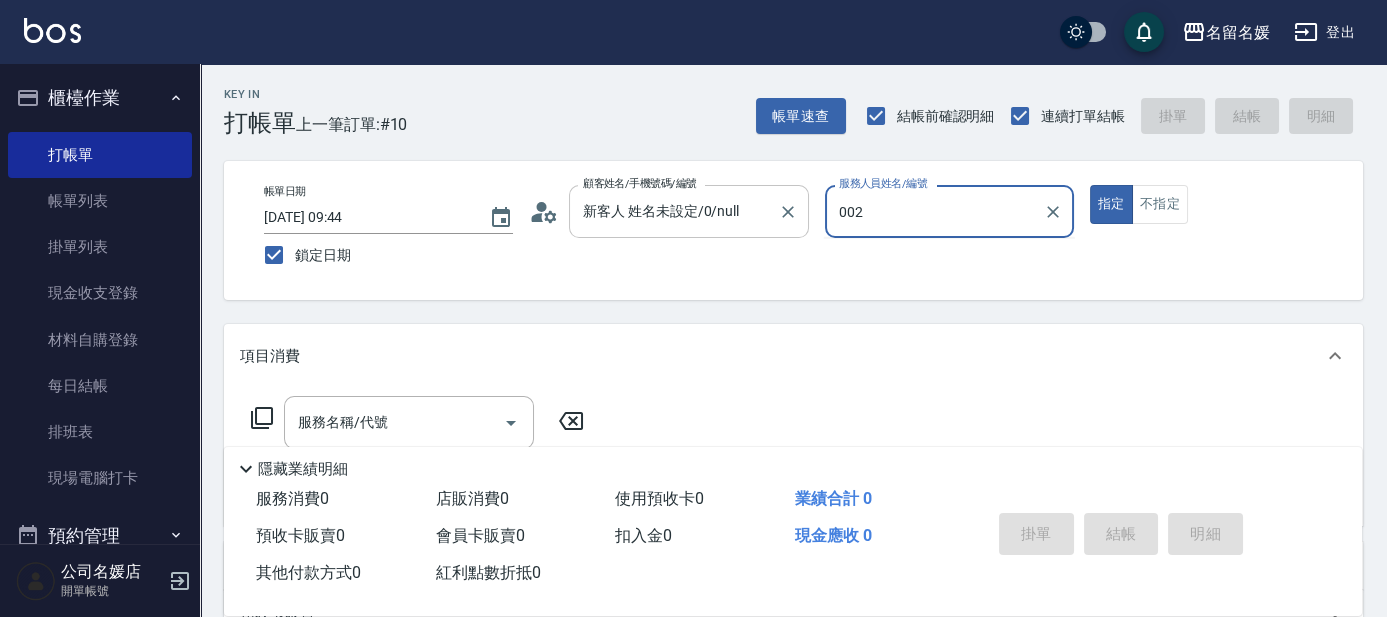 type on "002" 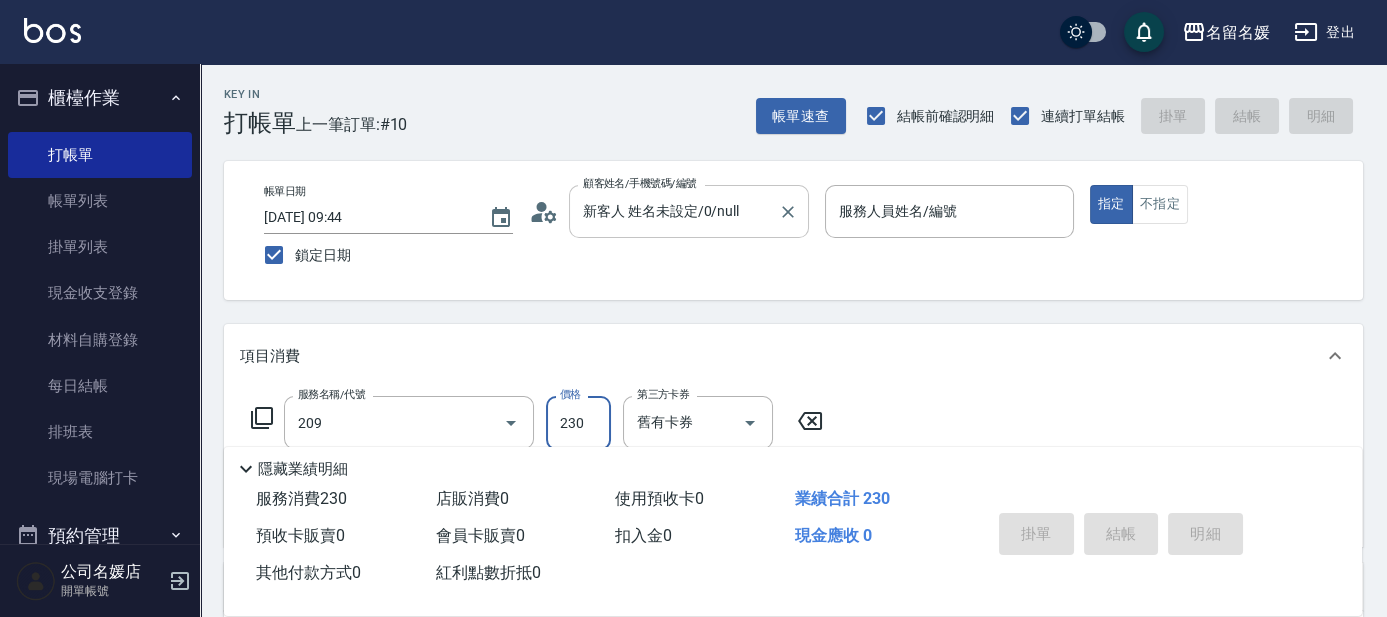 type on "洗髮券-(卡)230(209)" 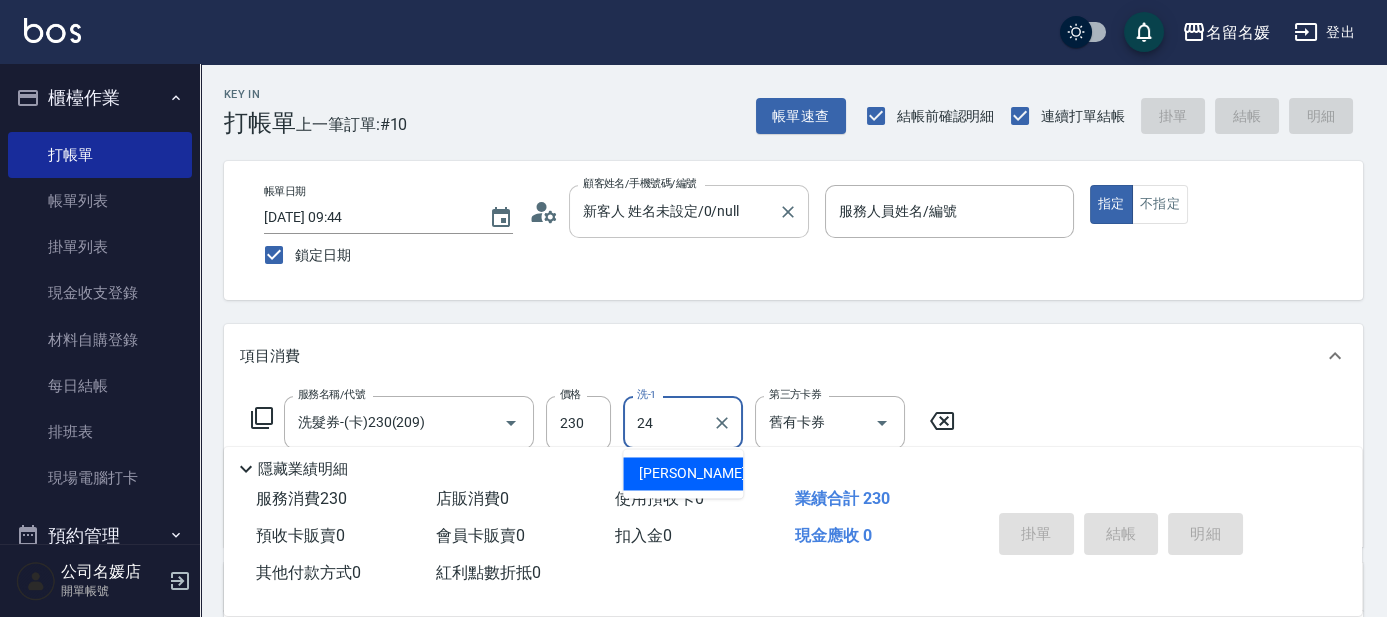 type on "[PERSON_NAME]-24" 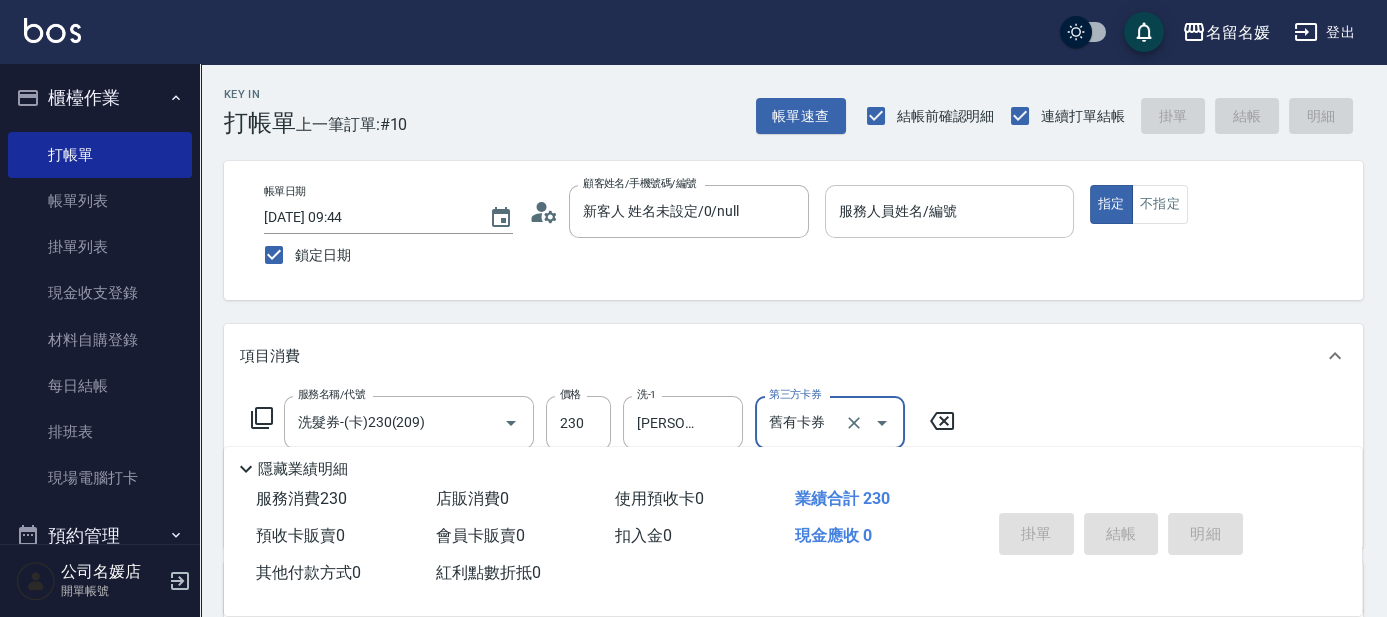 click on "服務人員姓名/編號" at bounding box center (949, 211) 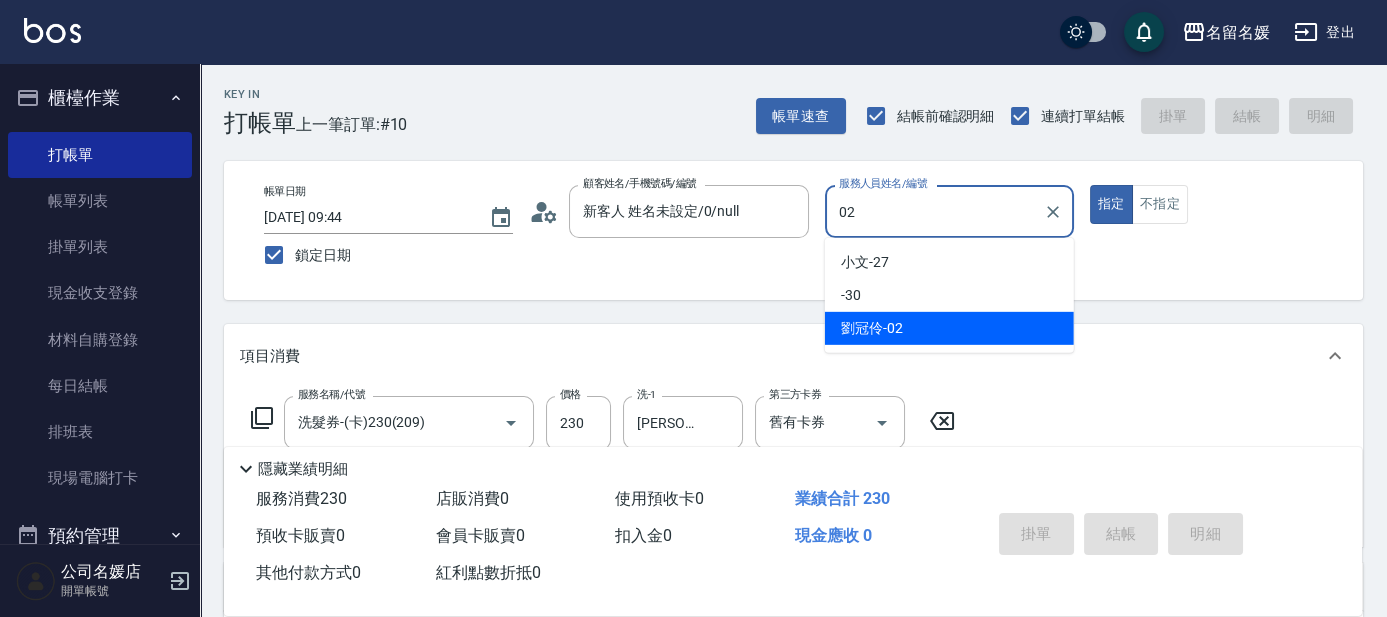 type on "[PERSON_NAME]-02" 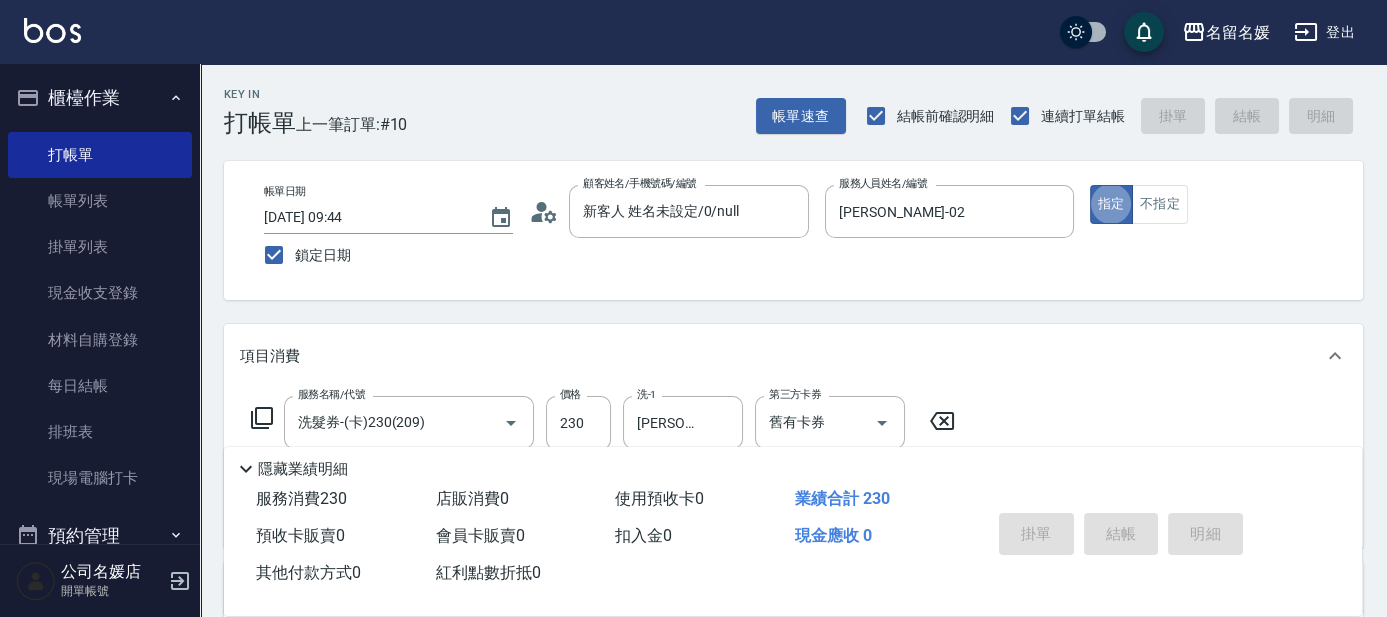 type 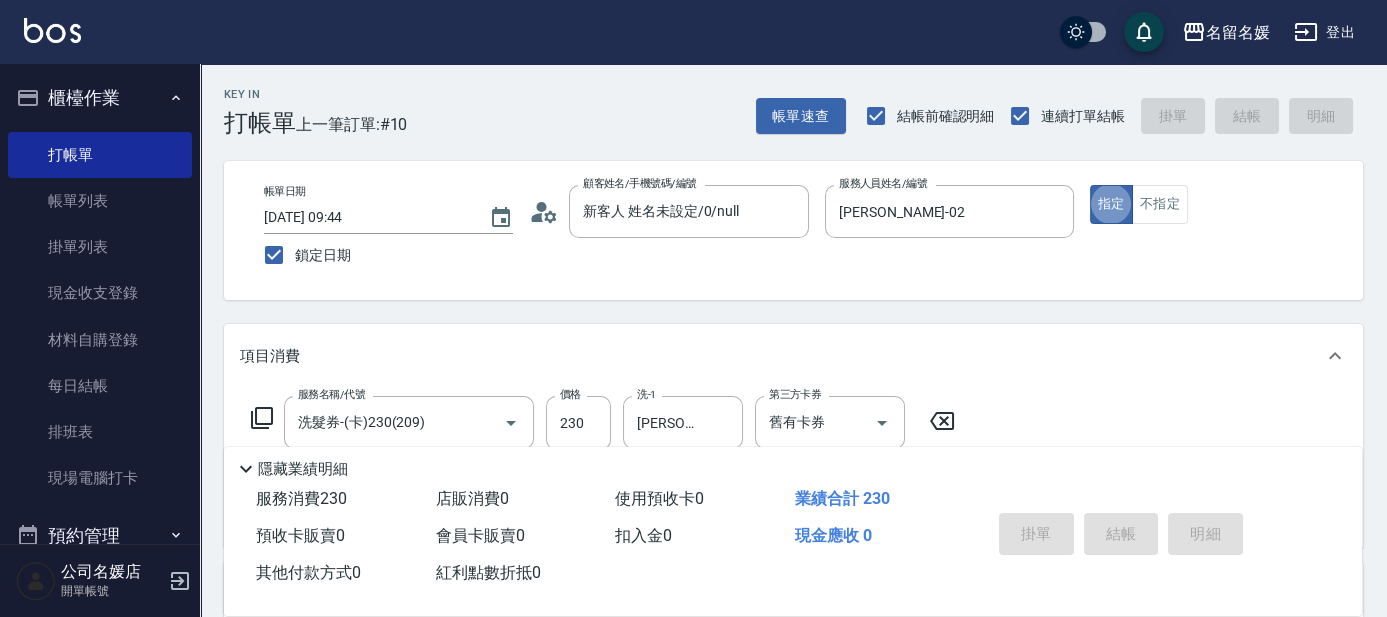 type 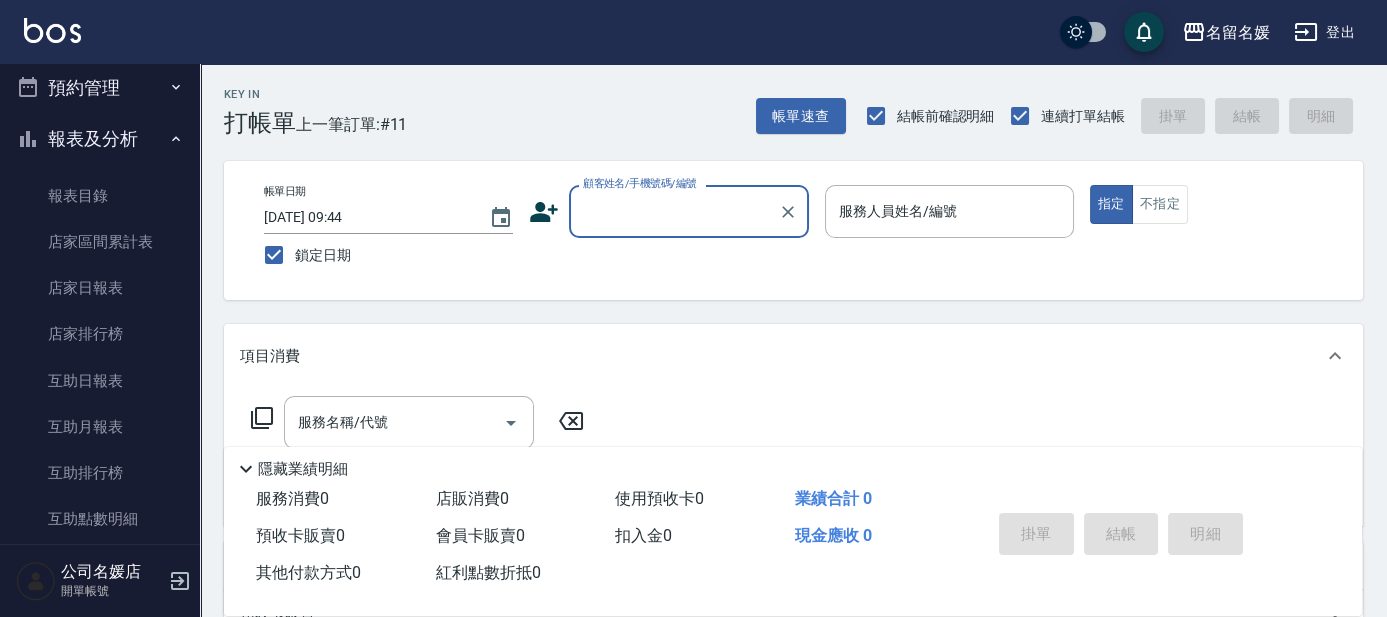 scroll, scrollTop: 454, scrollLeft: 0, axis: vertical 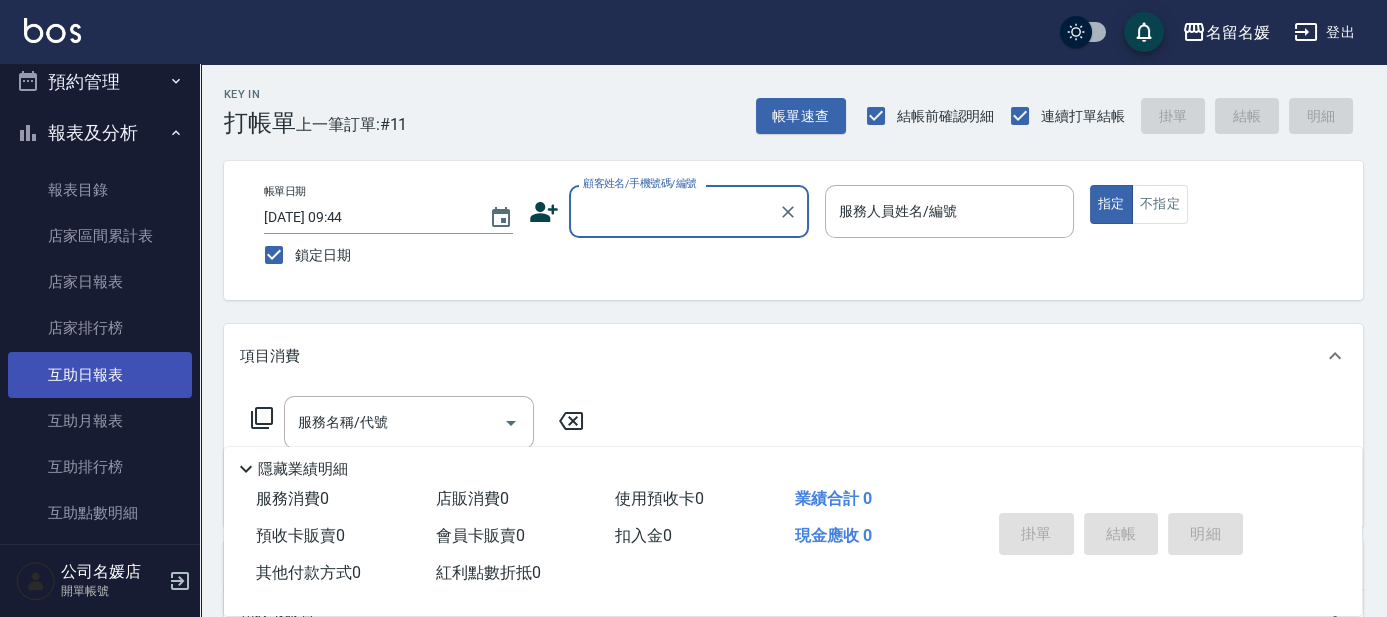 click on "互助日報表" at bounding box center [100, 375] 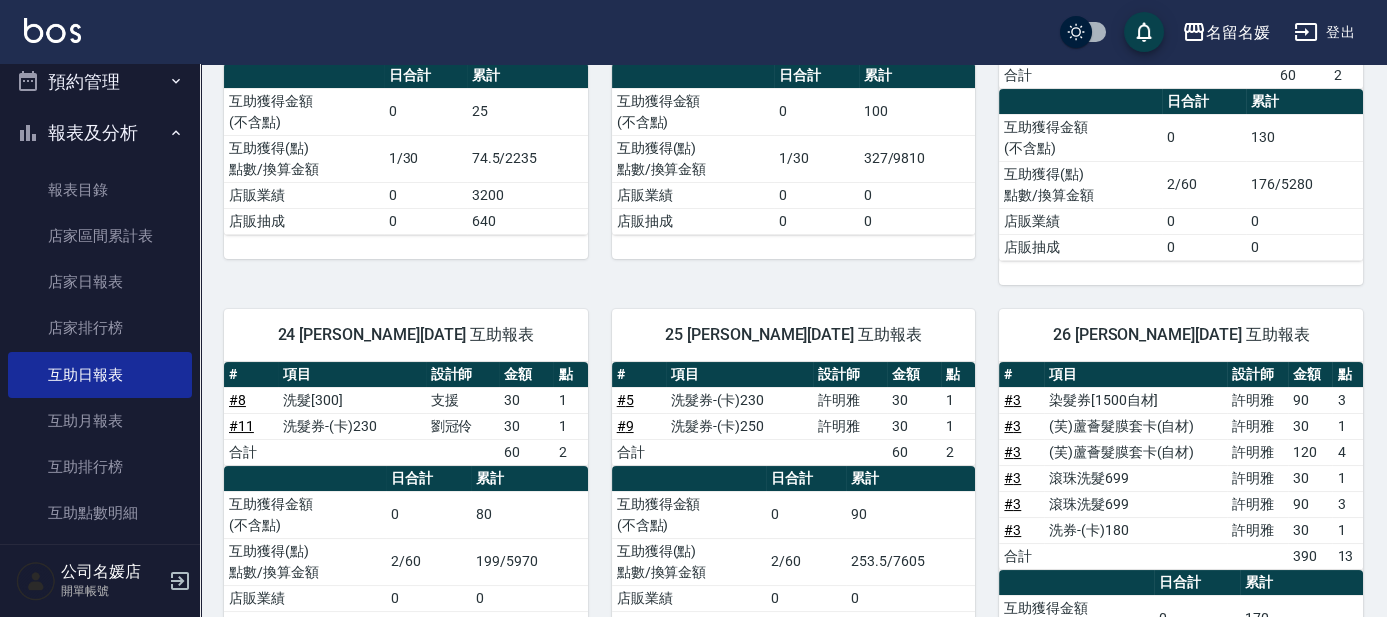 scroll, scrollTop: 454, scrollLeft: 0, axis: vertical 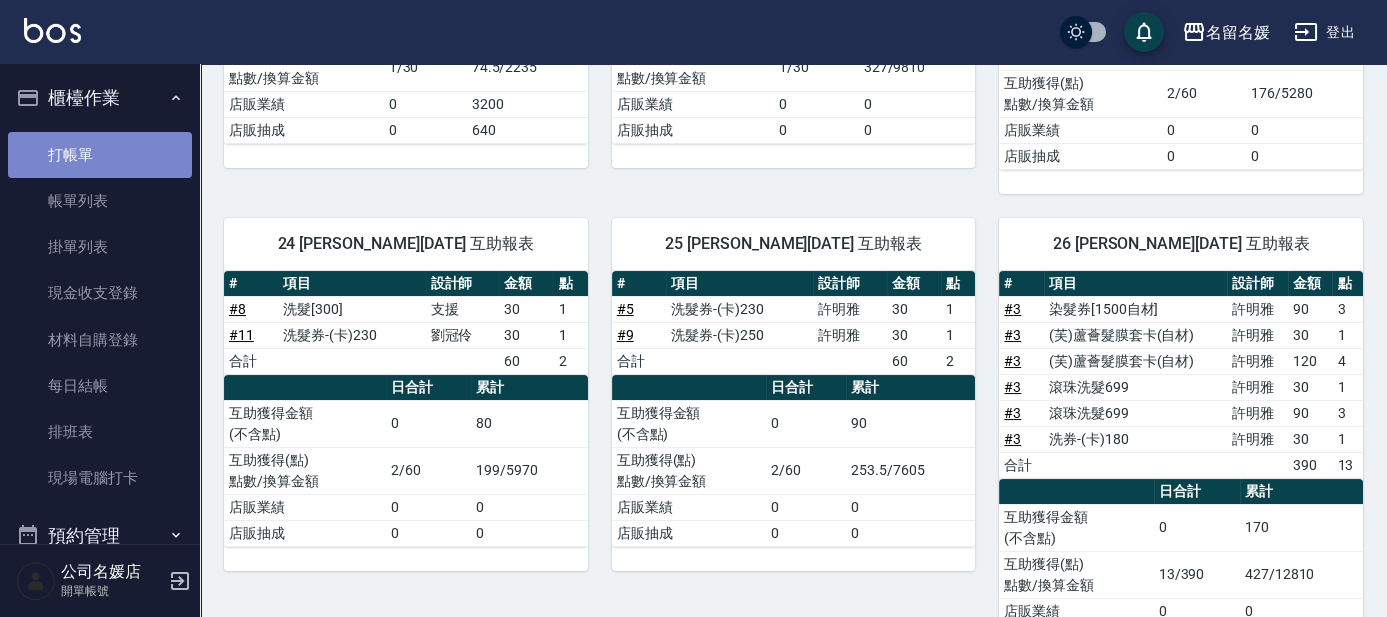 click on "打帳單" at bounding box center [100, 155] 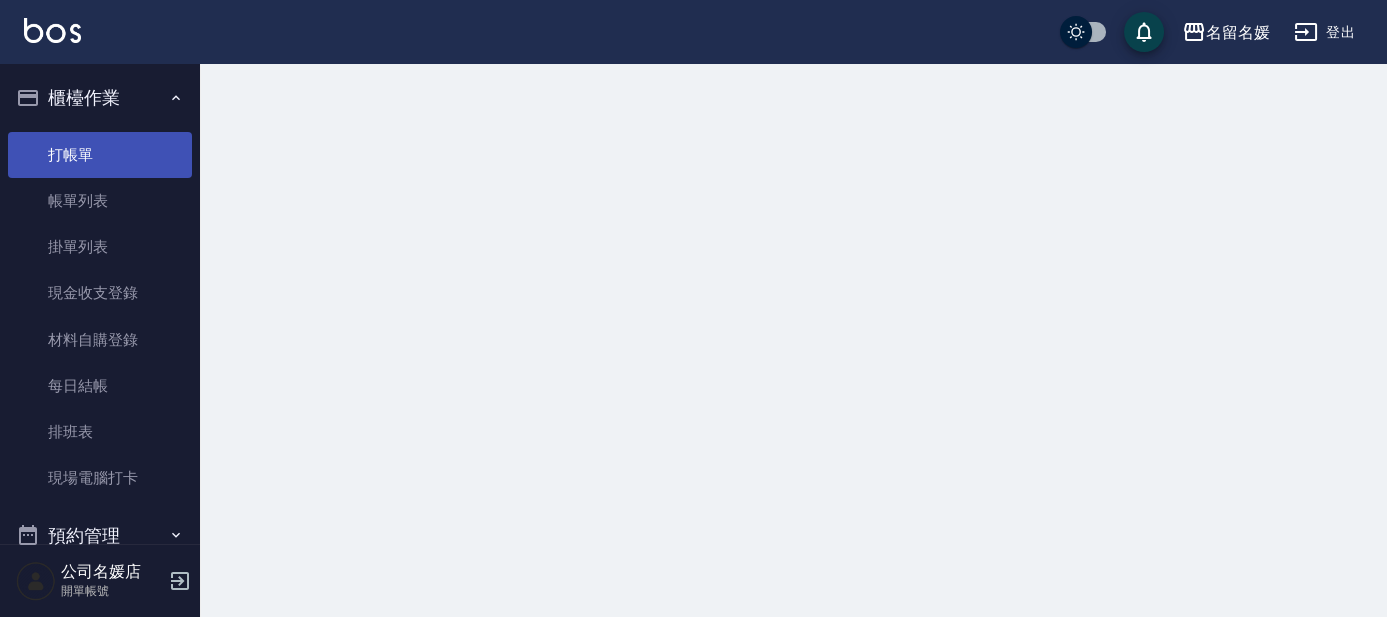 scroll, scrollTop: 0, scrollLeft: 0, axis: both 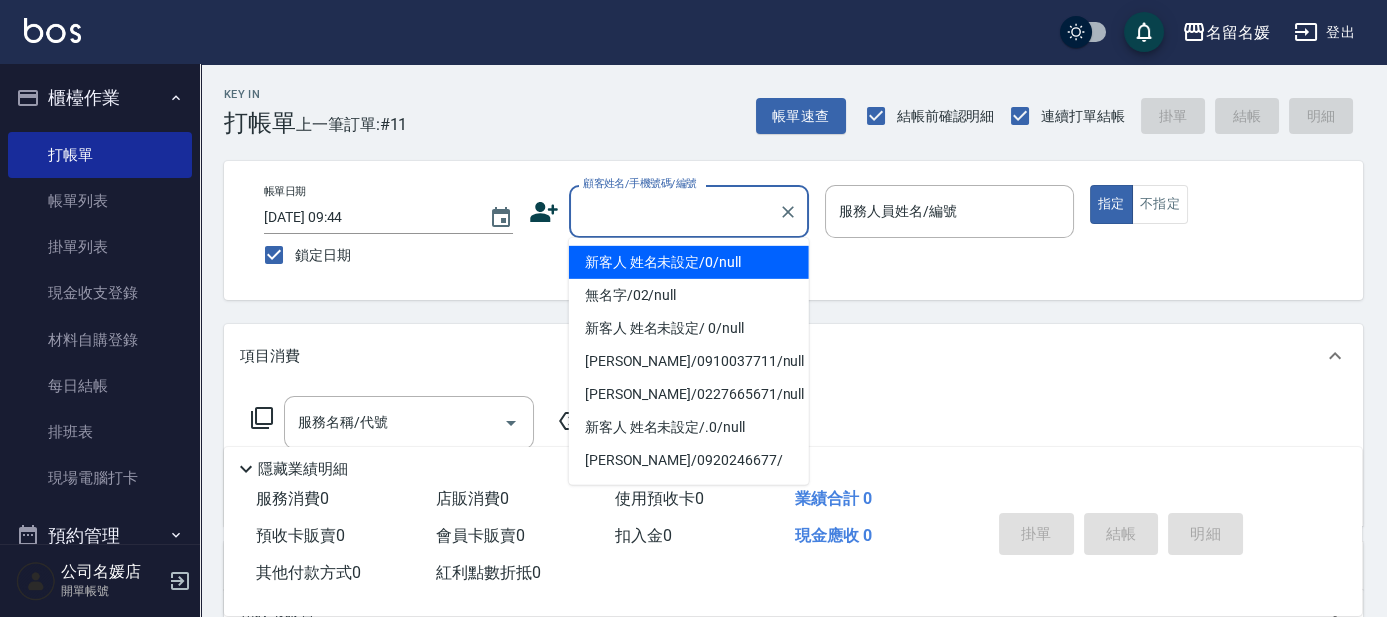 click on "顧客姓名/手機號碼/編號" at bounding box center (674, 211) 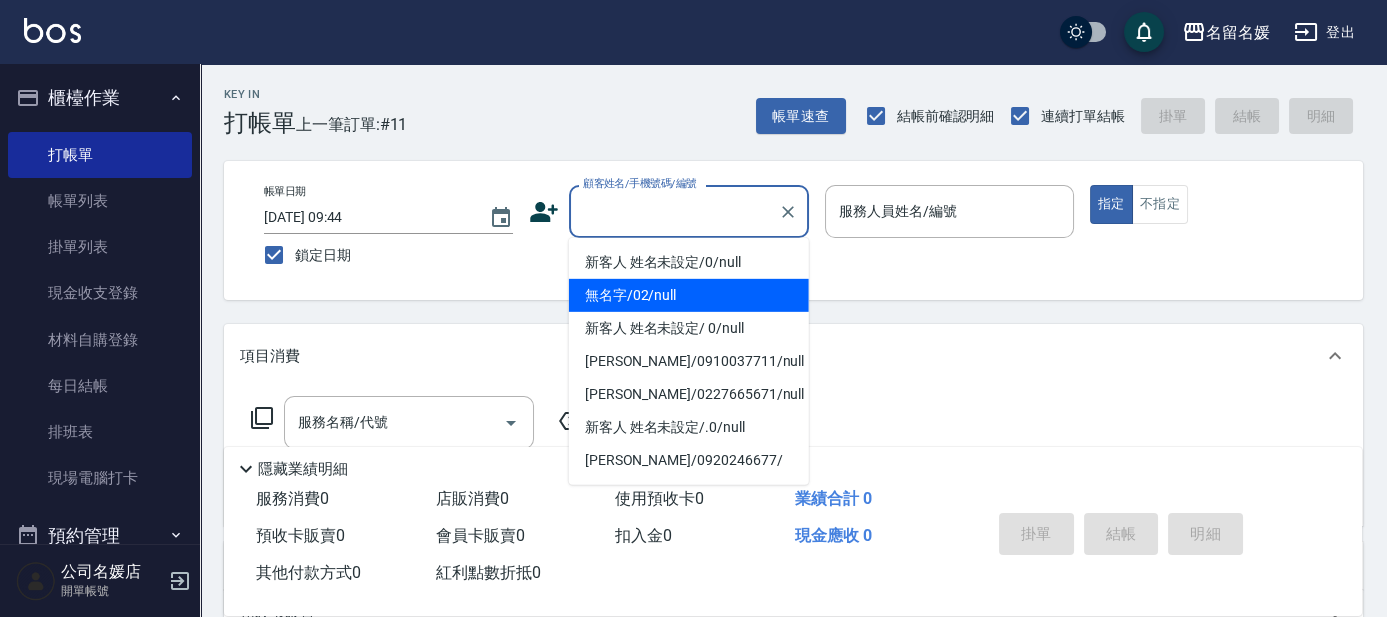 click on "無名字/02/null" at bounding box center [689, 295] 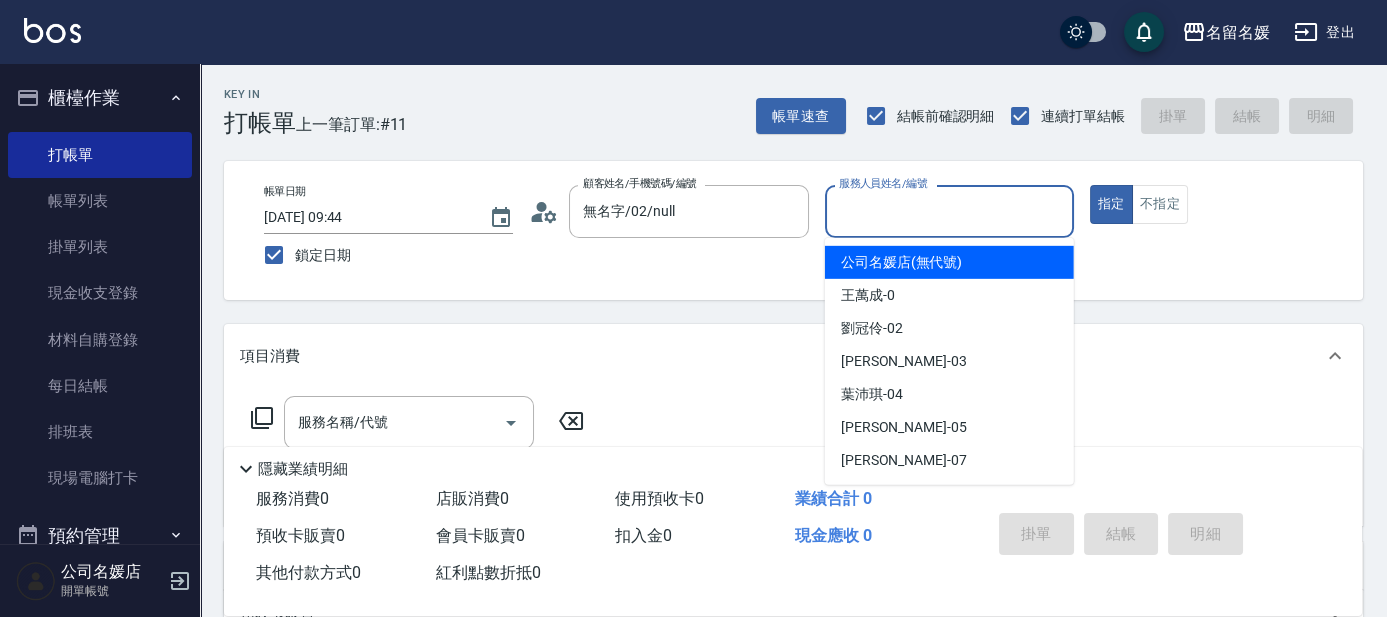 click on "服務人員姓名/編號" at bounding box center (949, 211) 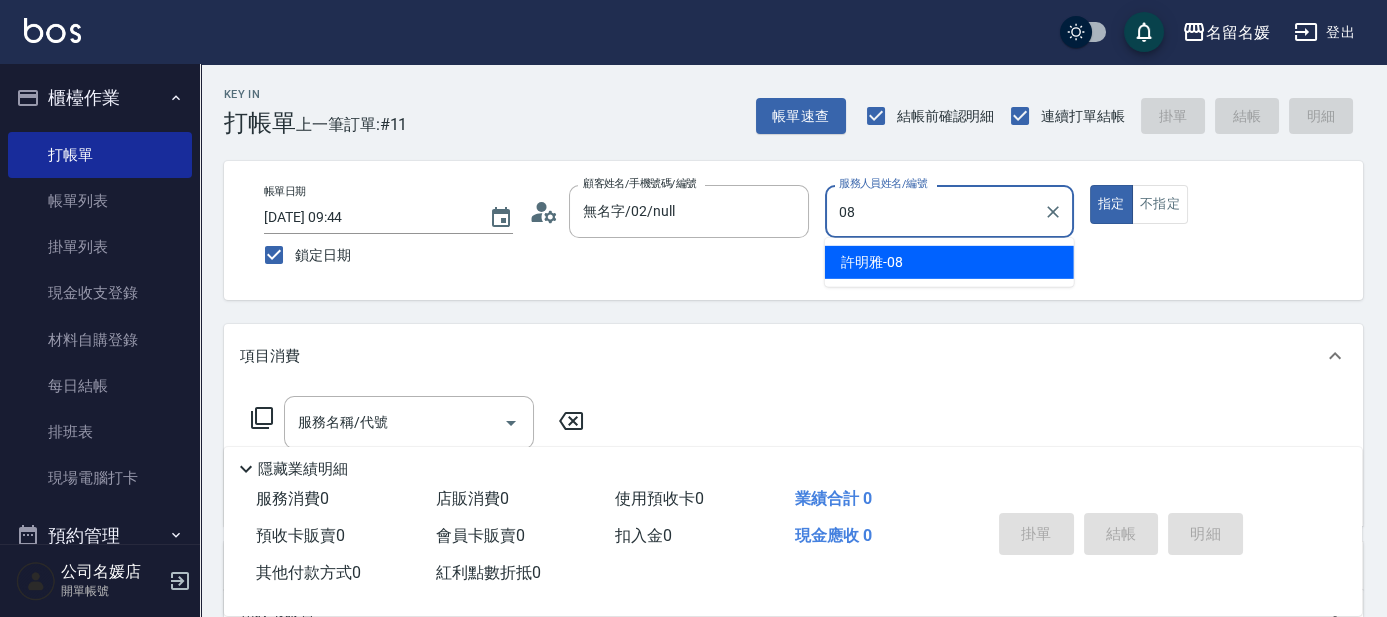 type on "08" 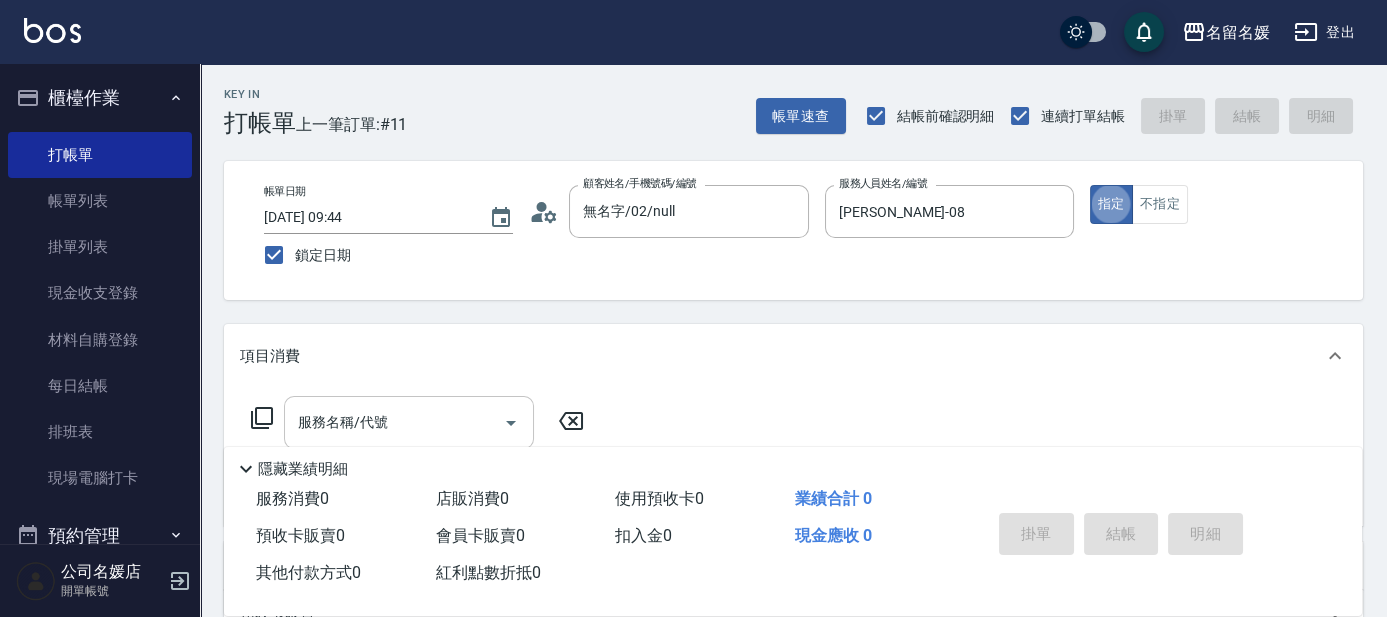 click on "服務名稱/代號" at bounding box center [394, 422] 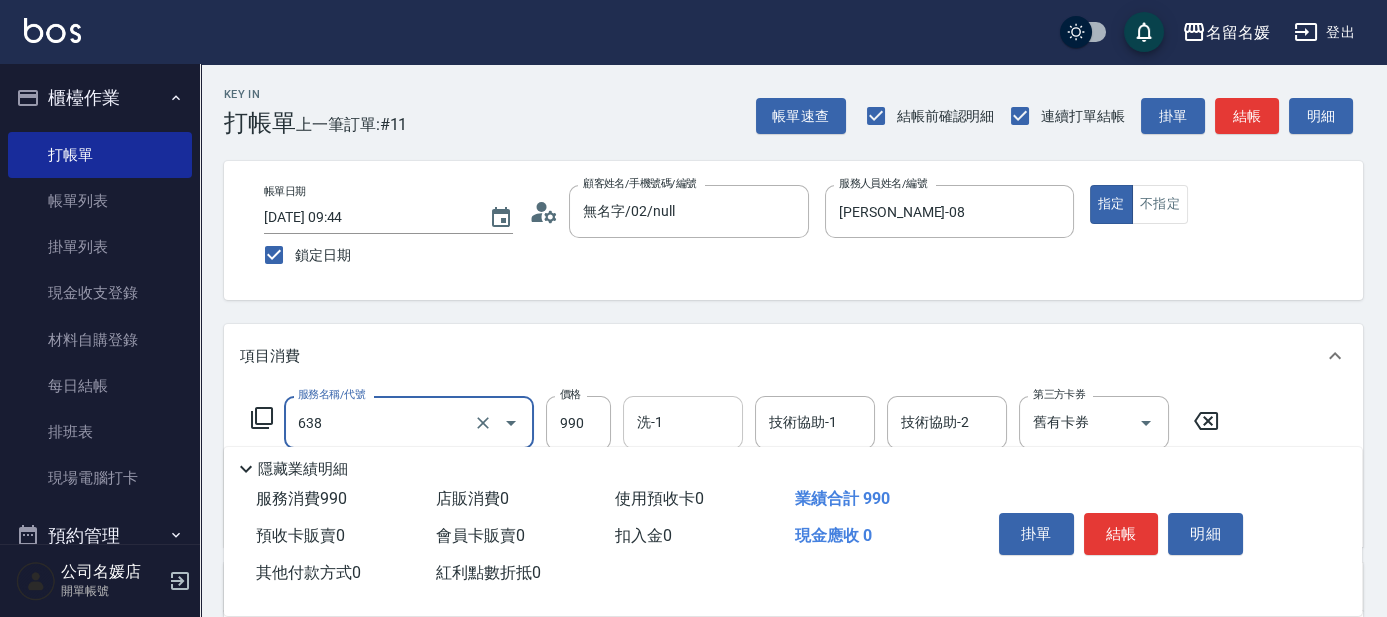 click on "洗-1" at bounding box center [683, 422] 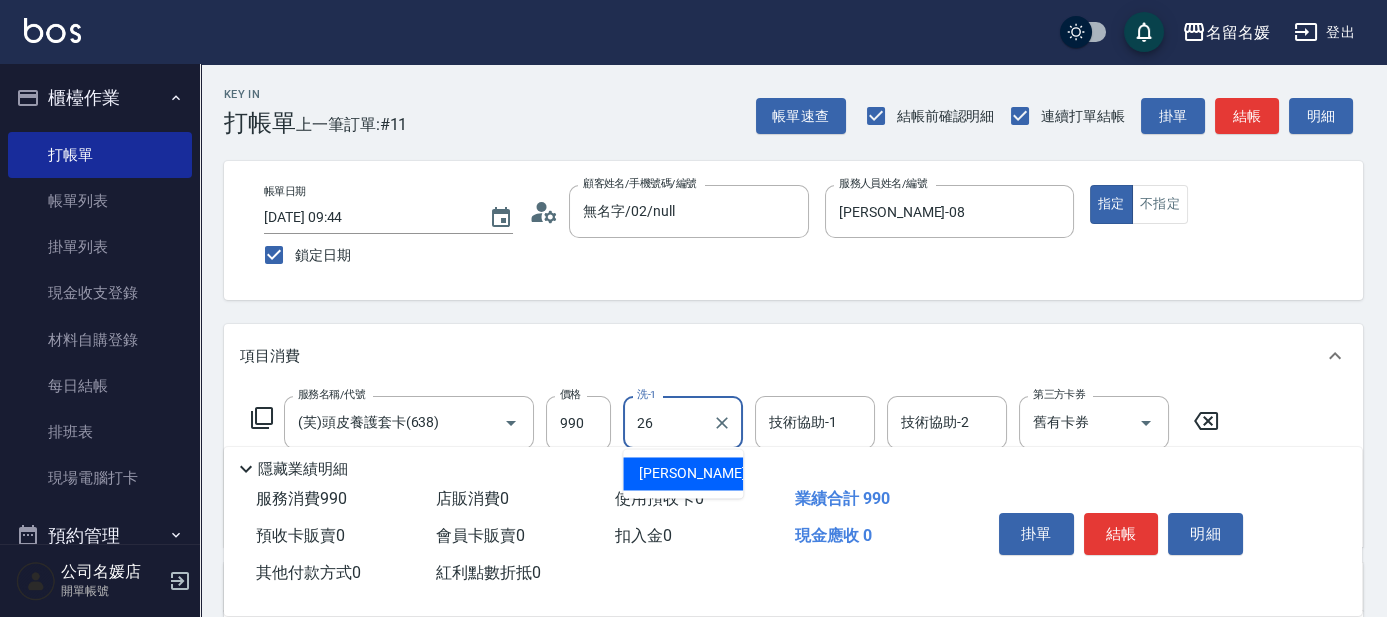 type on "[PERSON_NAME]-26" 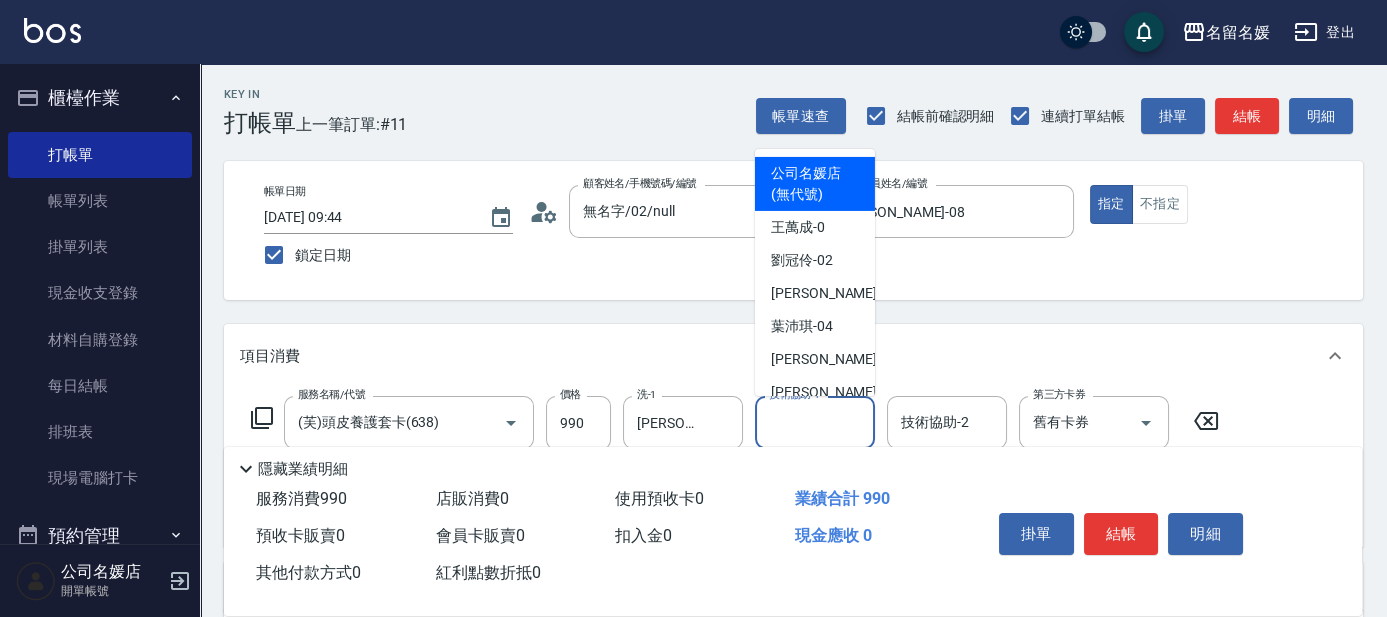 click on "技術協助-1" at bounding box center [815, 422] 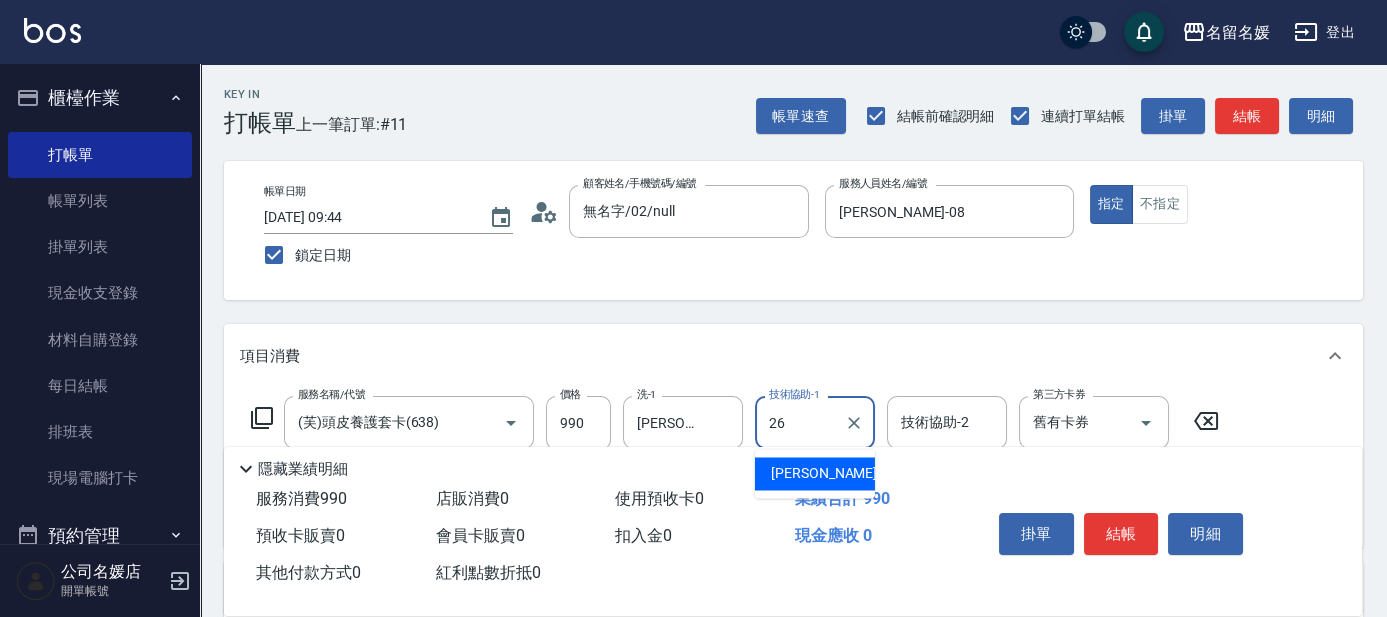 type on "[PERSON_NAME]-26" 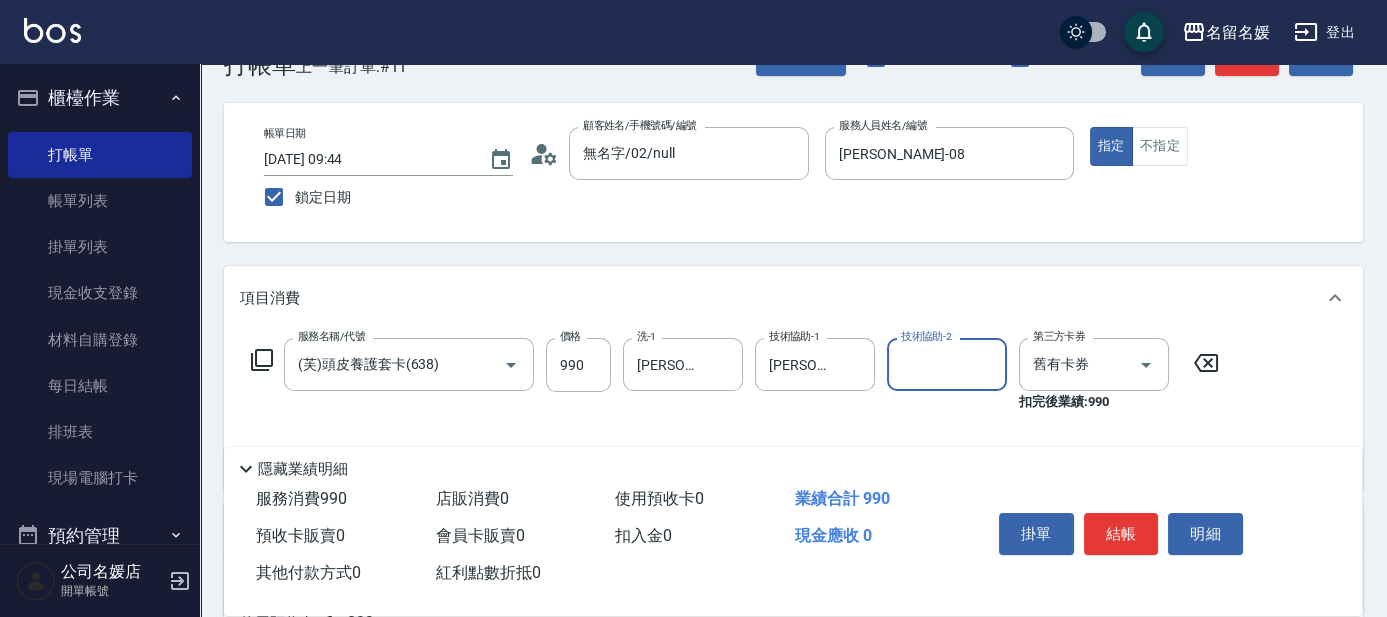 scroll, scrollTop: 90, scrollLeft: 0, axis: vertical 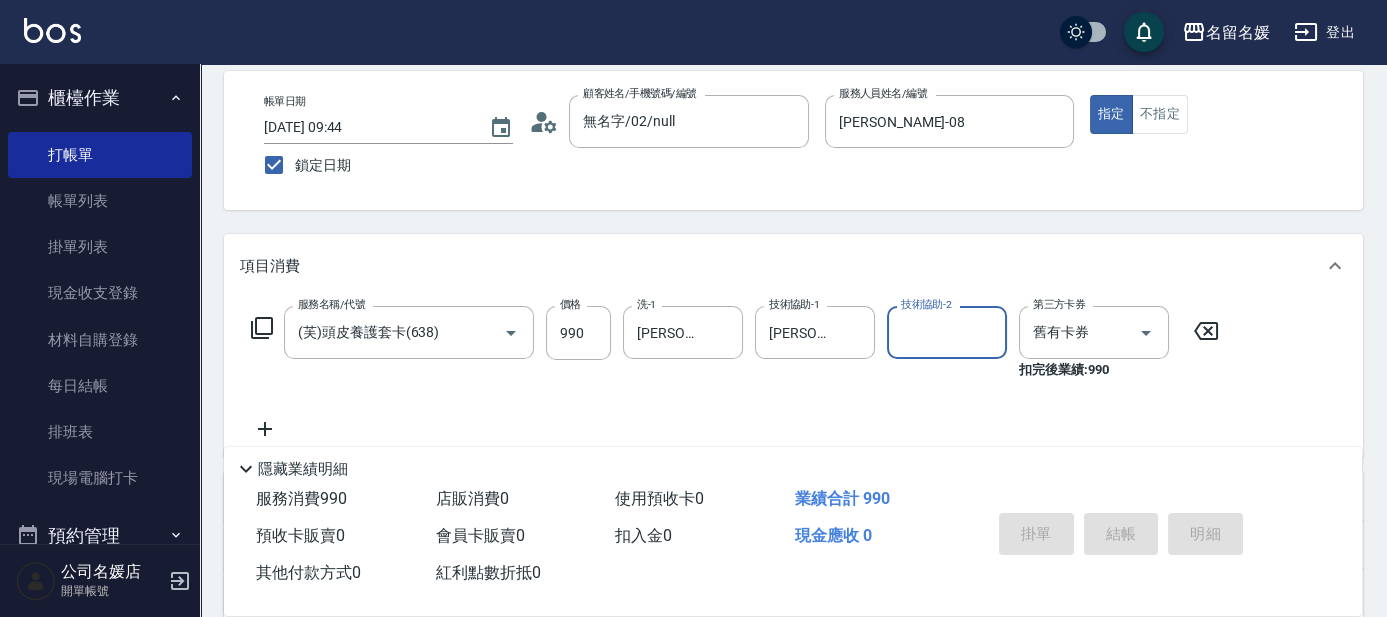 type 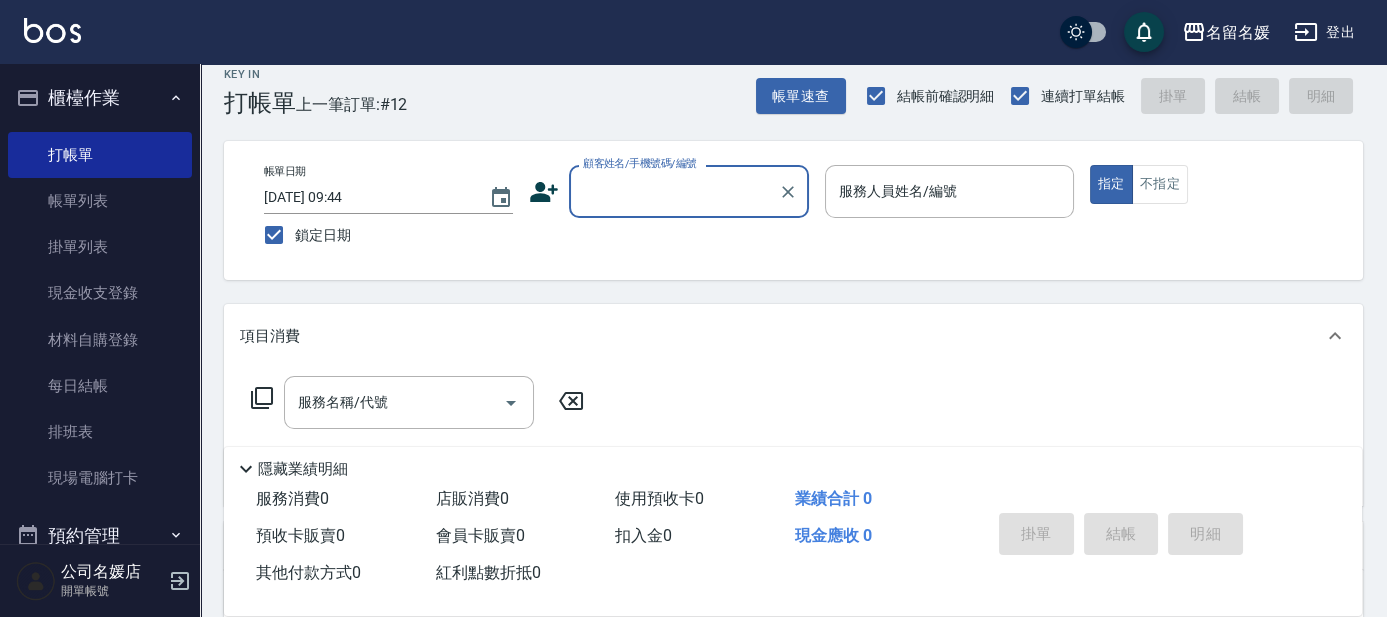 scroll, scrollTop: 0, scrollLeft: 0, axis: both 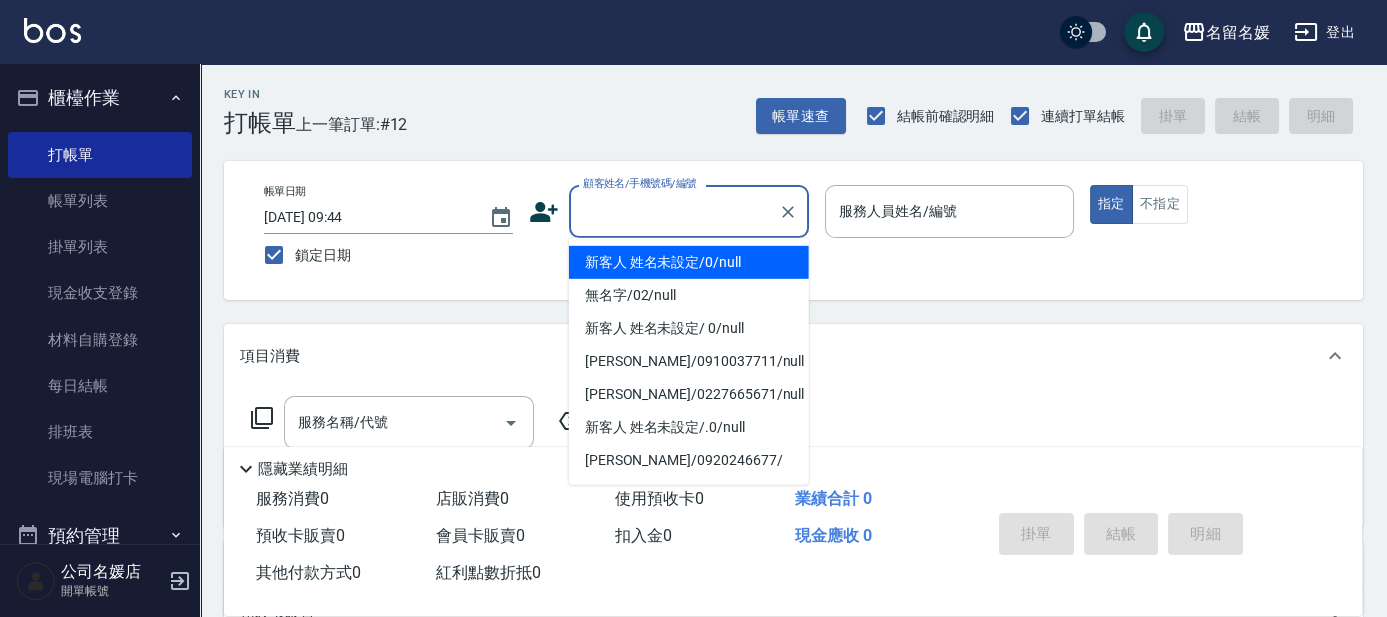 type on "0" 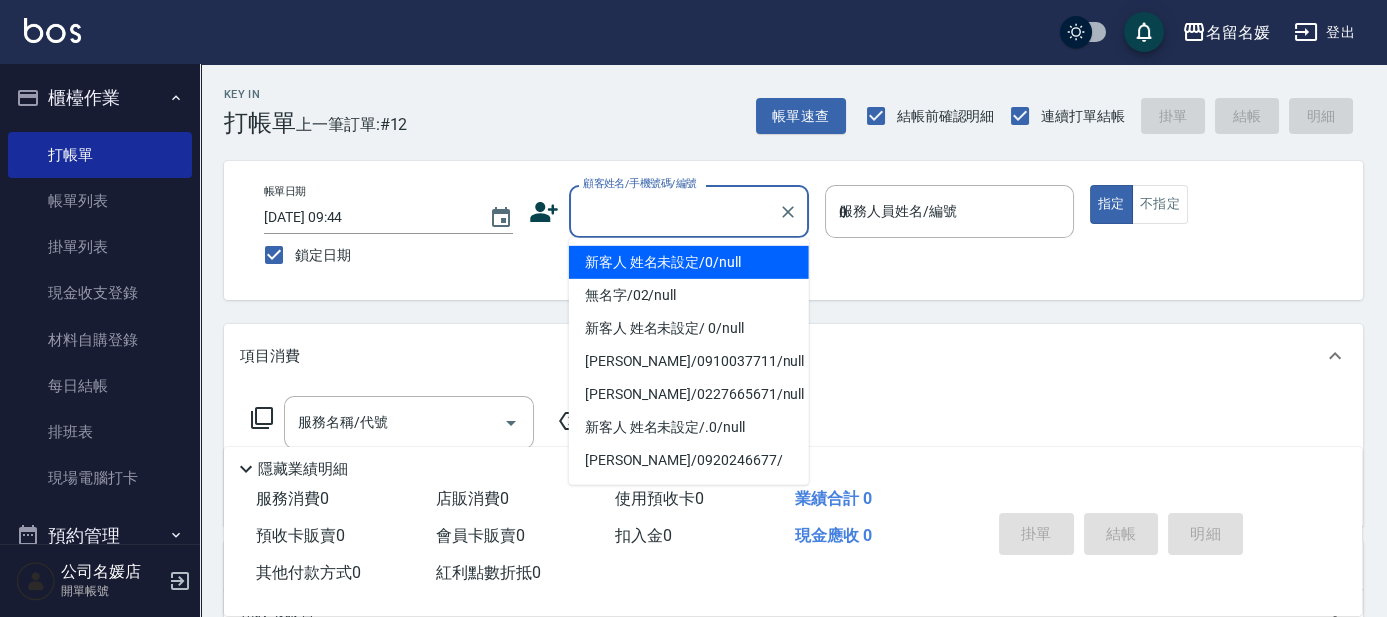type on "新客人 姓名未設定/0/null" 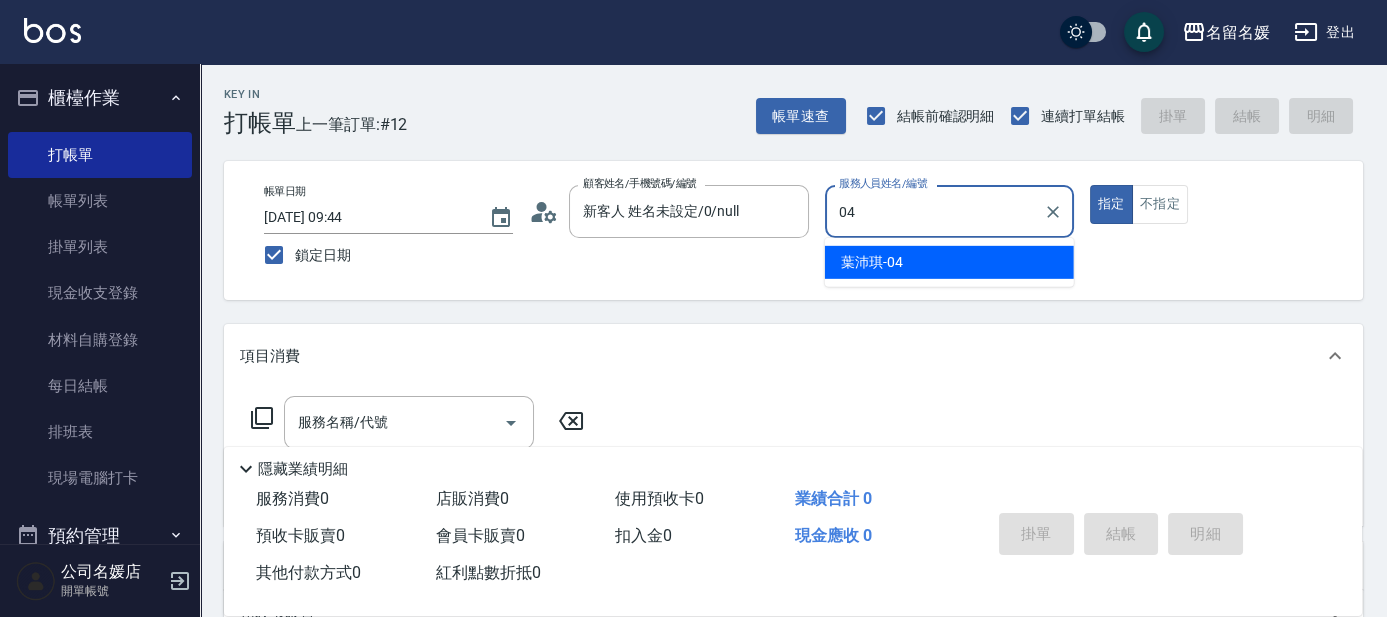 type on "[PERSON_NAME]-04" 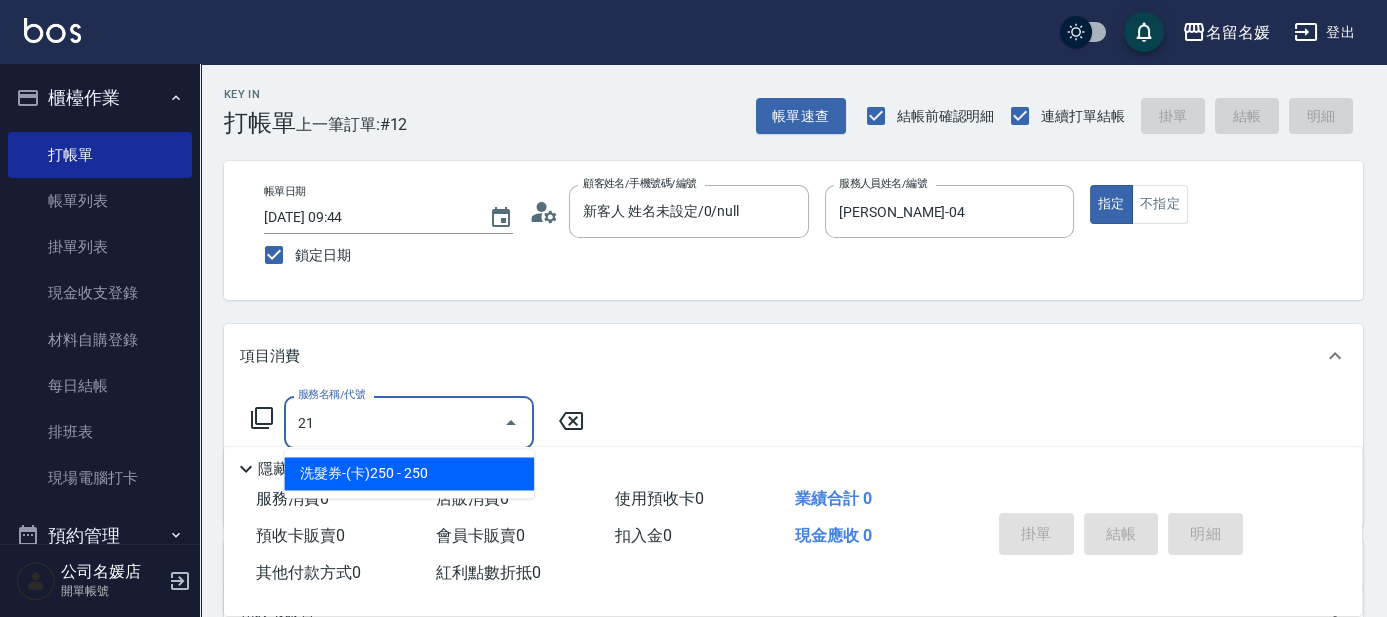 type on "2" 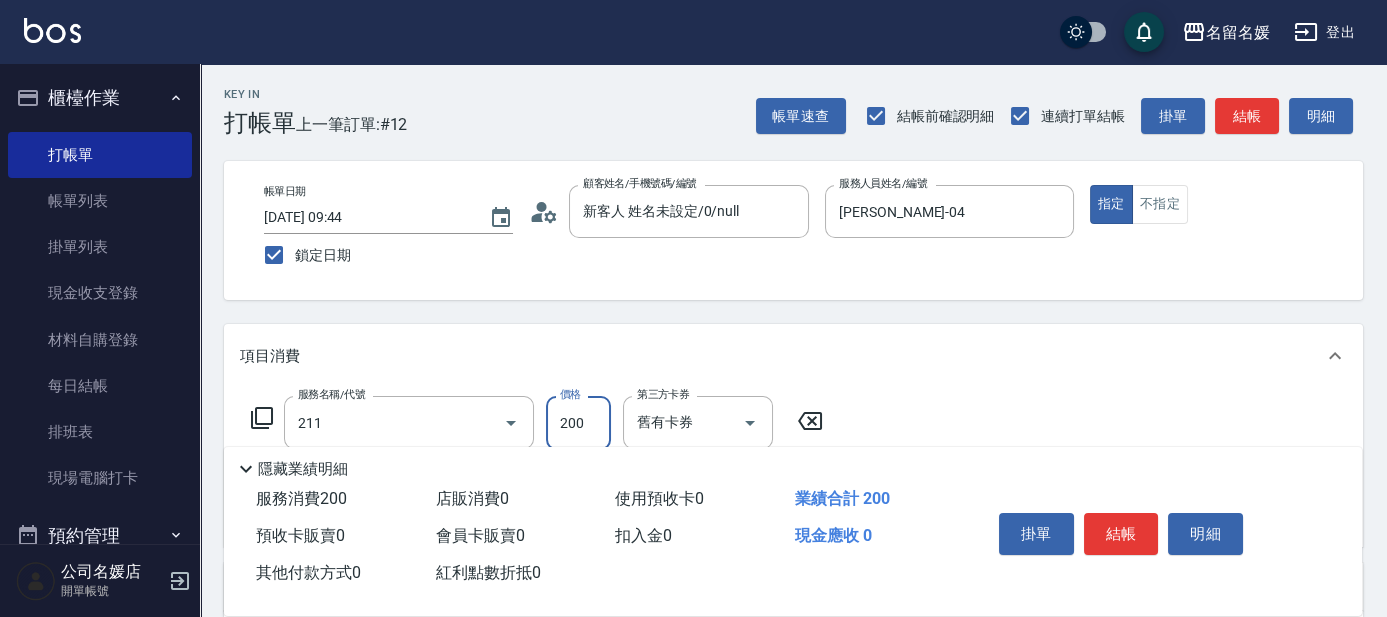 type on "洗髮券~名留200(211)" 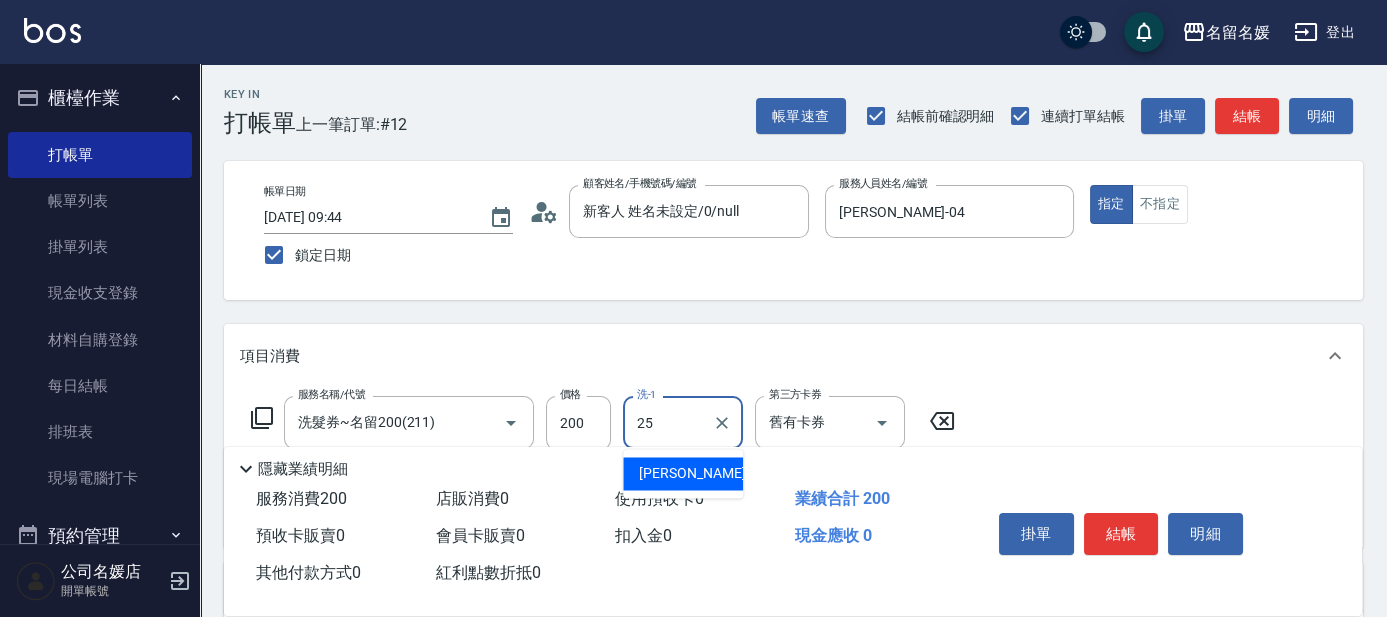 type on "[PERSON_NAME]-25" 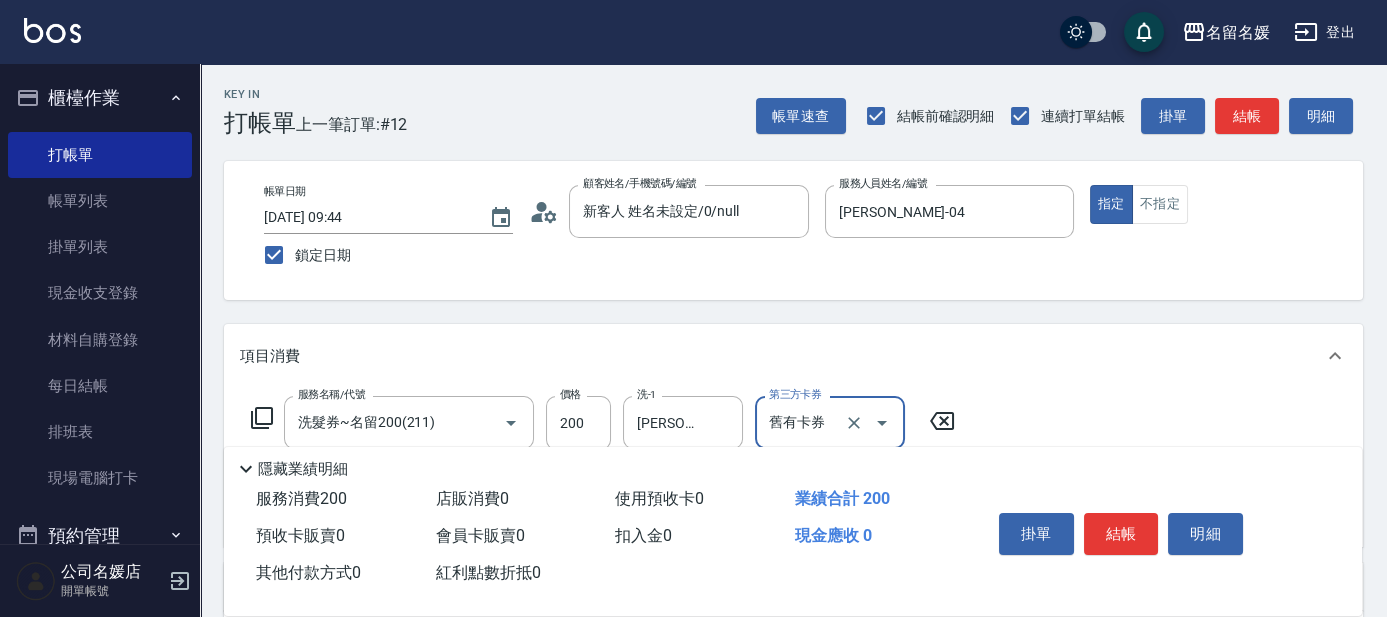 scroll, scrollTop: 181, scrollLeft: 0, axis: vertical 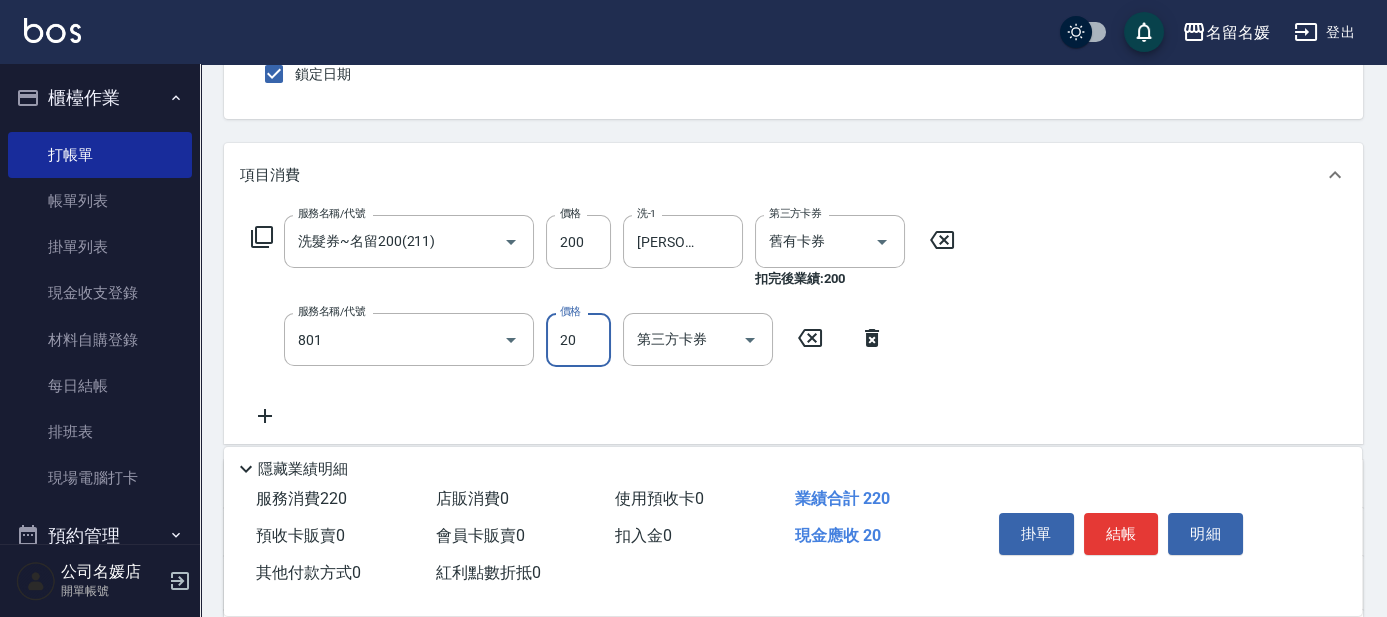 type on "潤絲(801)" 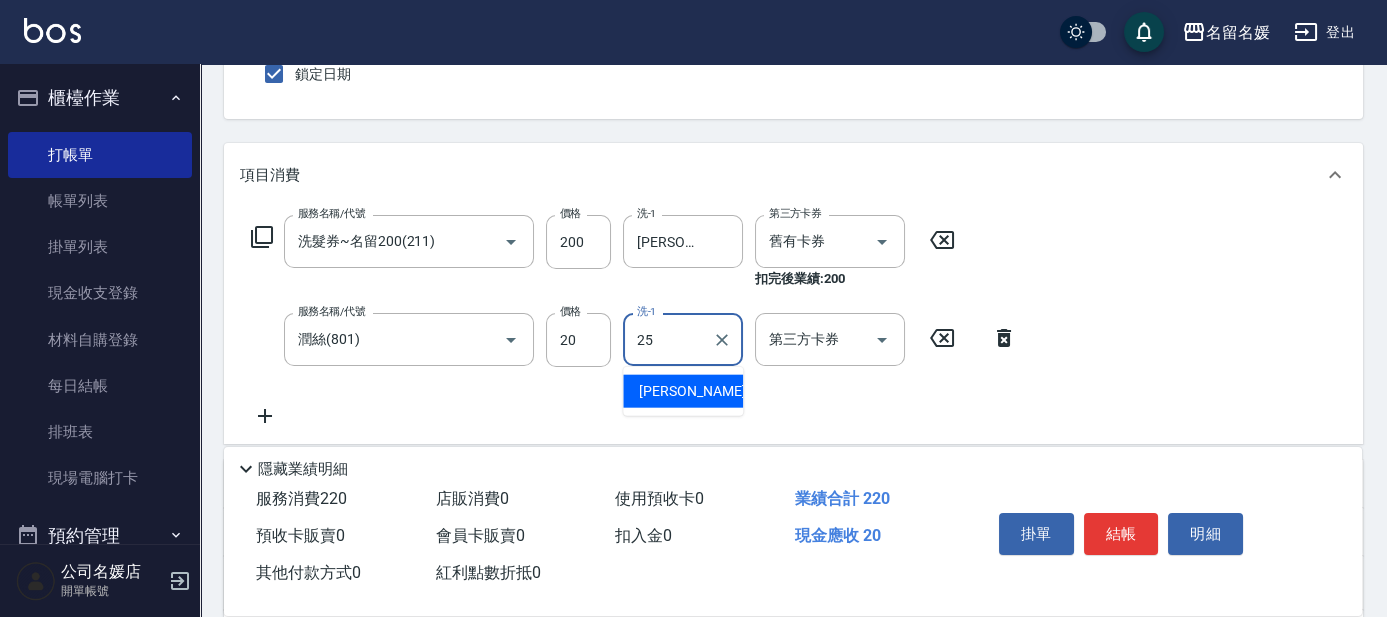 type on "[PERSON_NAME]-25" 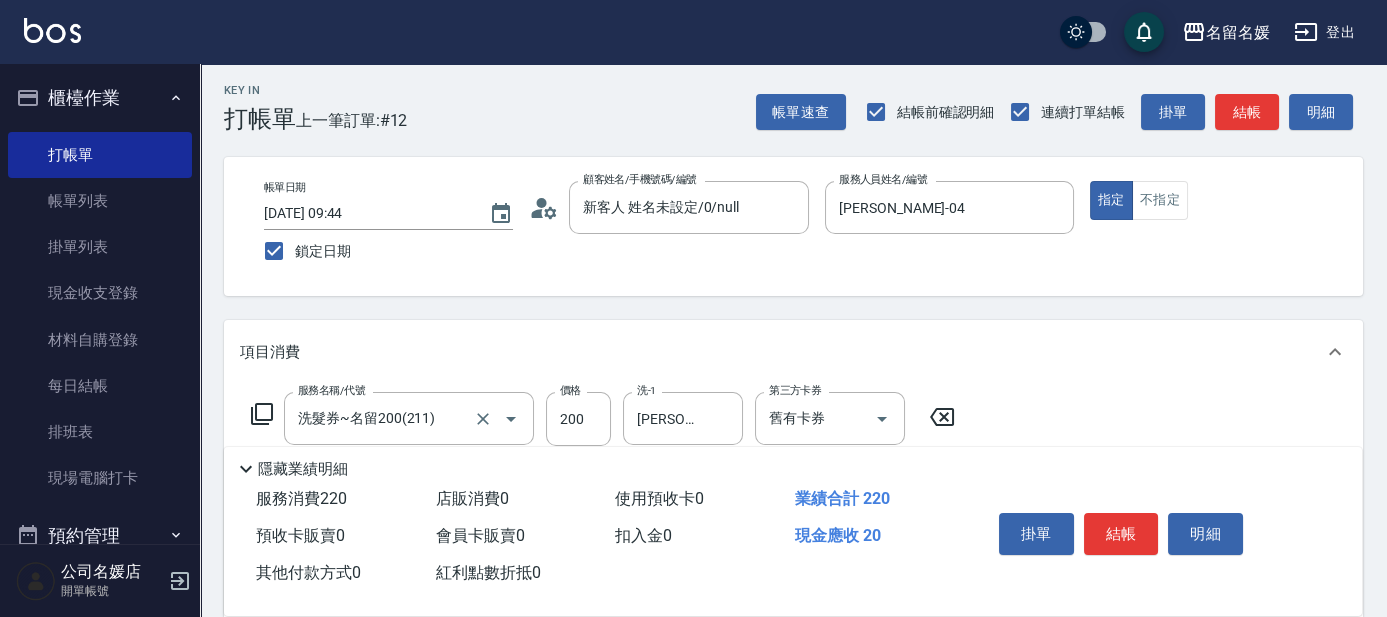 scroll, scrollTop: 0, scrollLeft: 0, axis: both 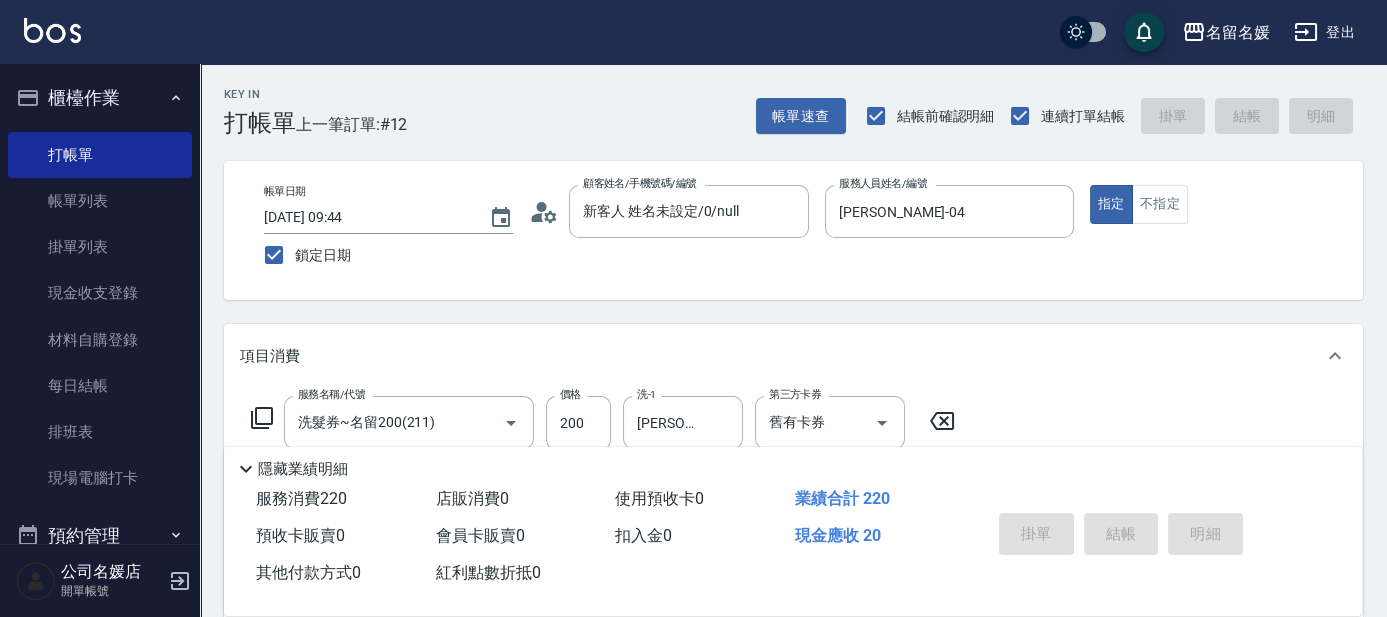 type 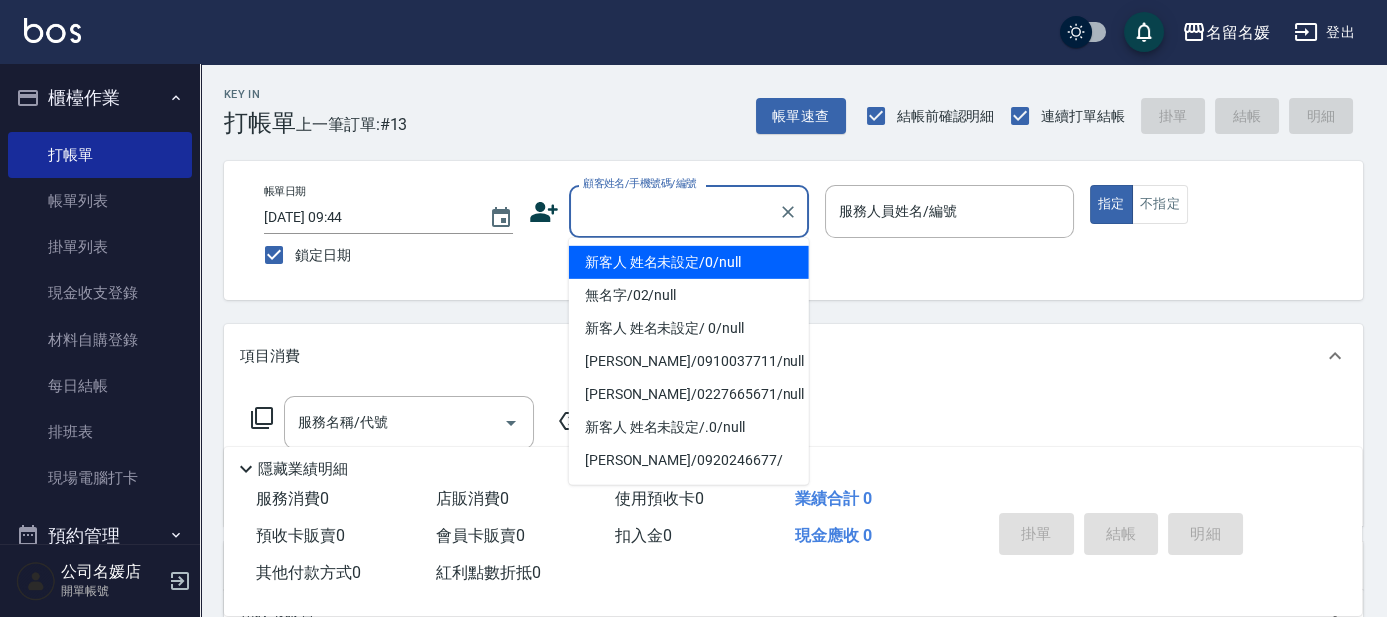 type on "0" 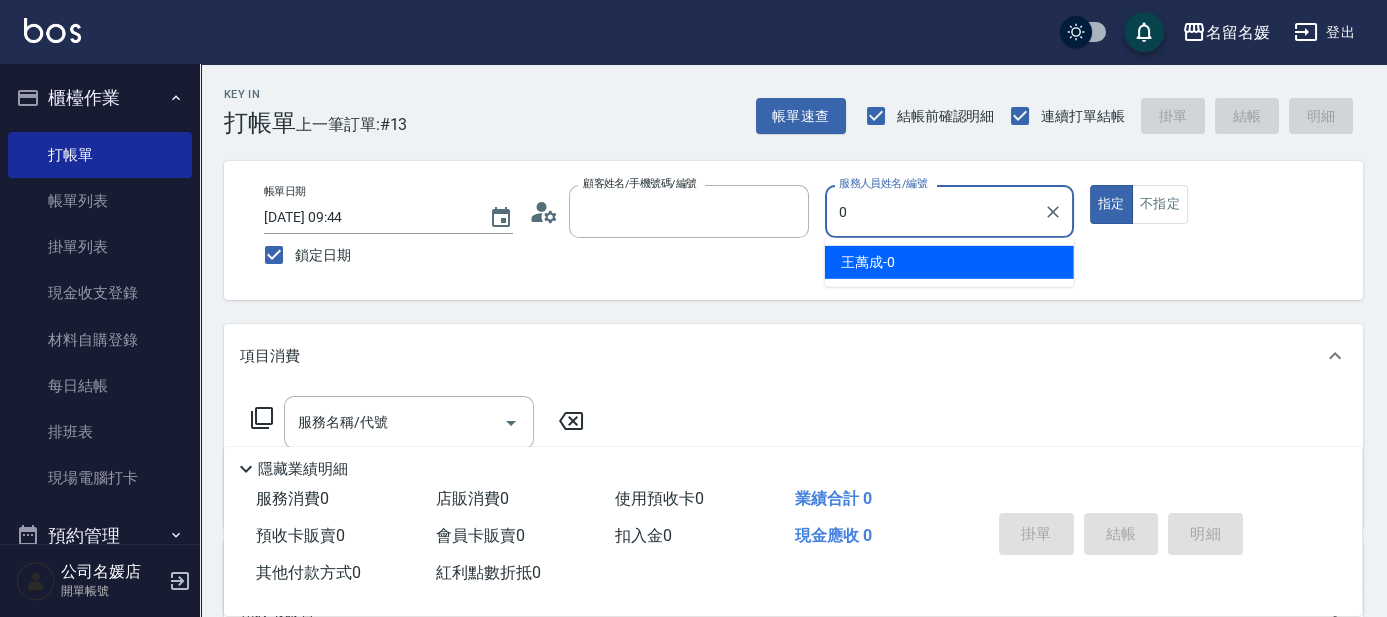 type on "新客人 姓名未設定/0/null" 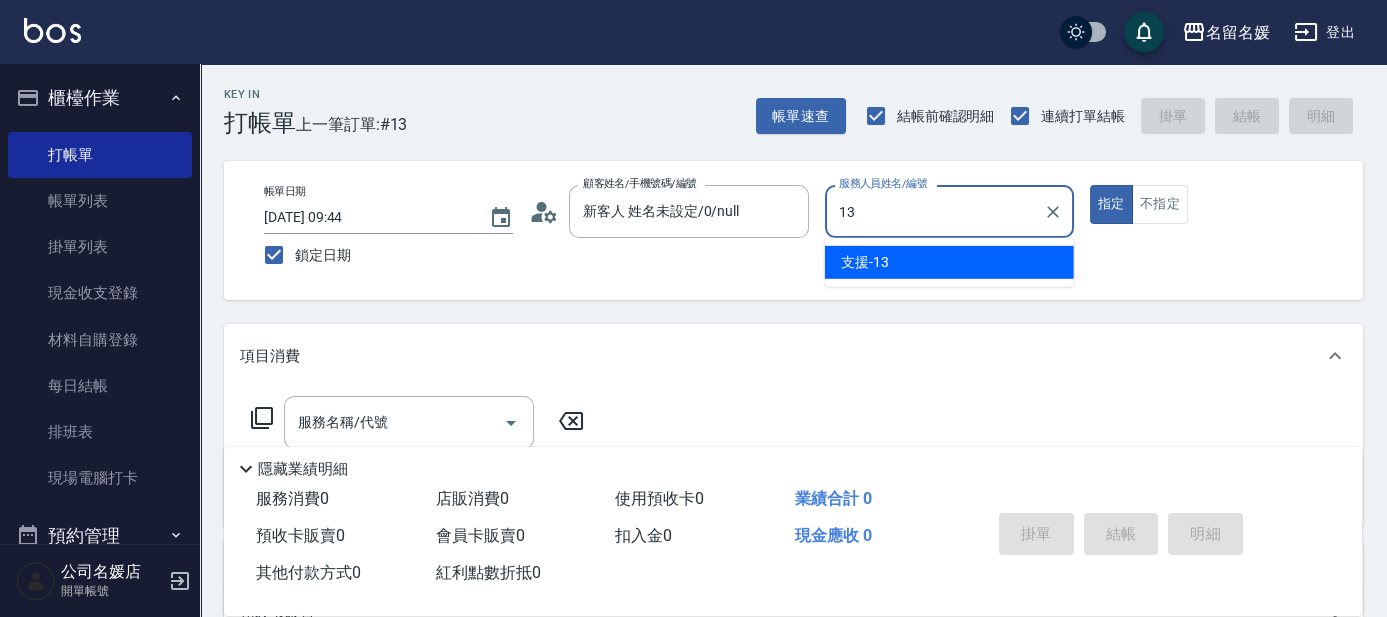type on "支援-13" 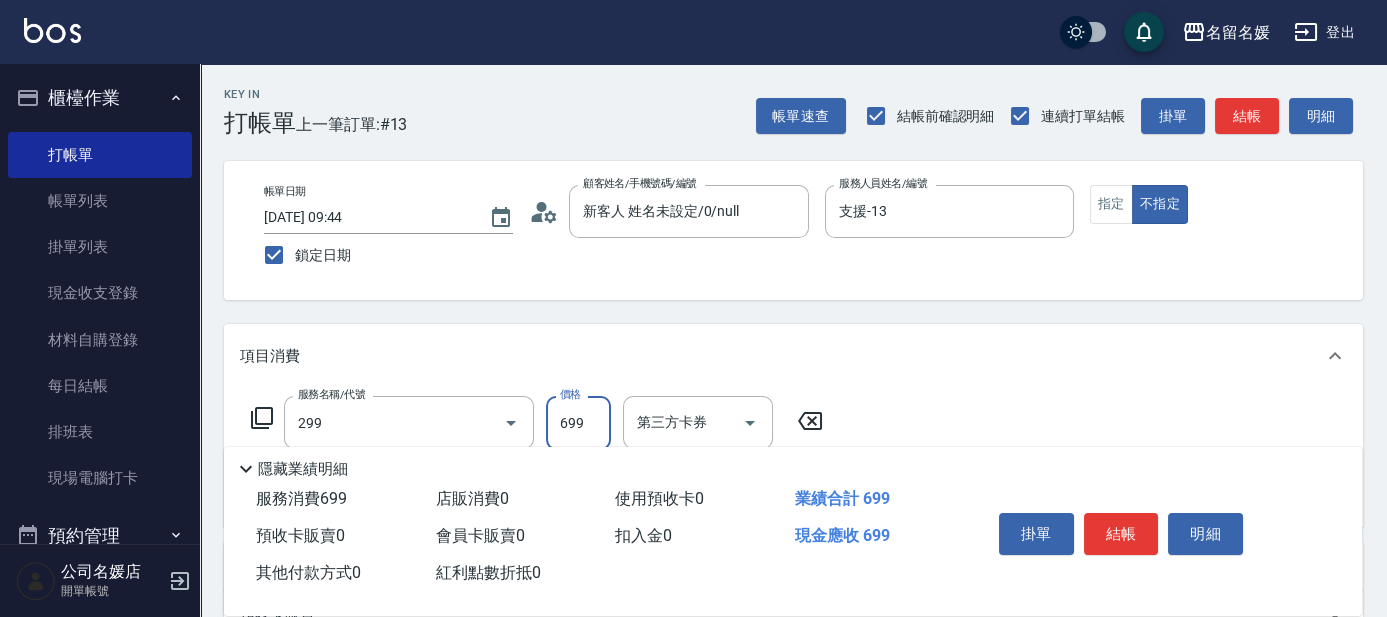 type on "滾珠洗髮699(299)" 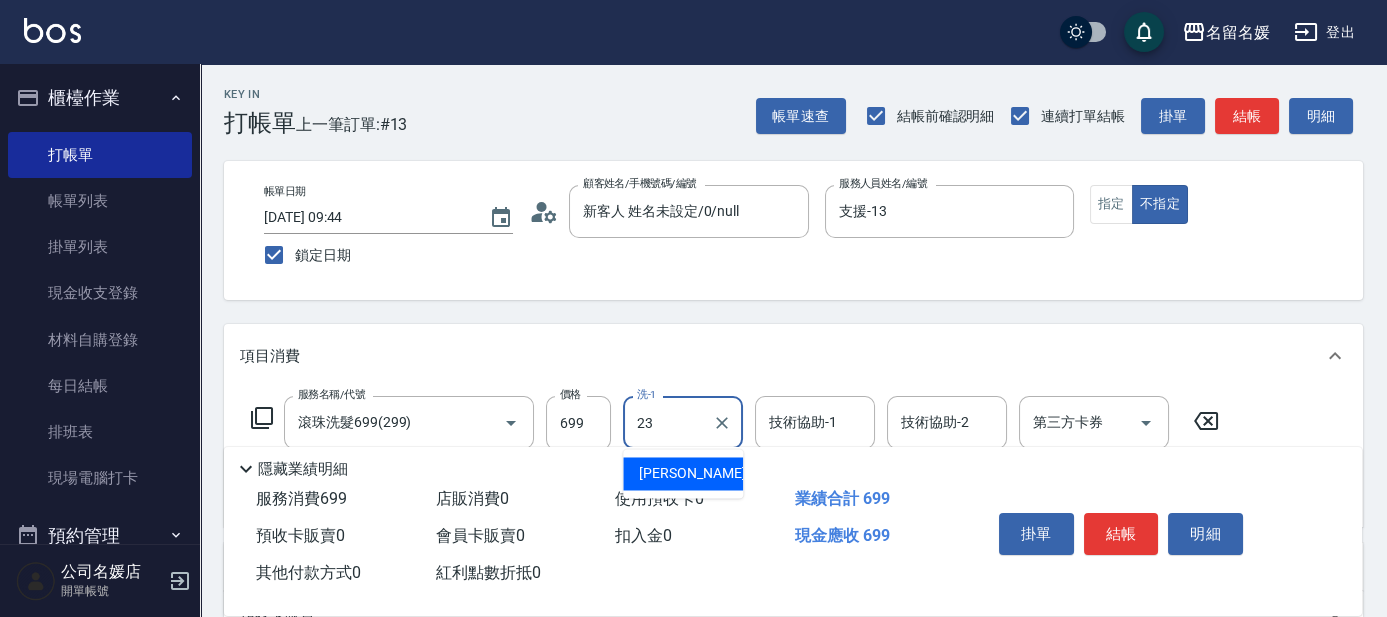 type on "[PERSON_NAME]-23" 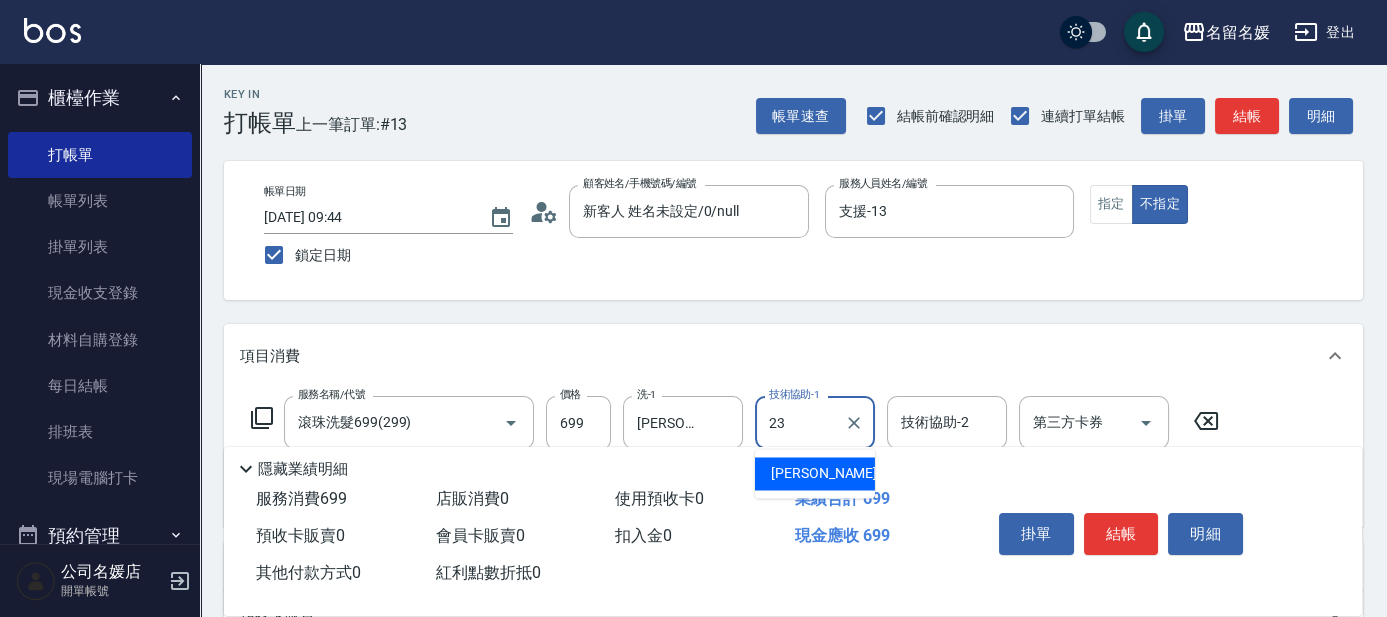 type on "[PERSON_NAME]-23" 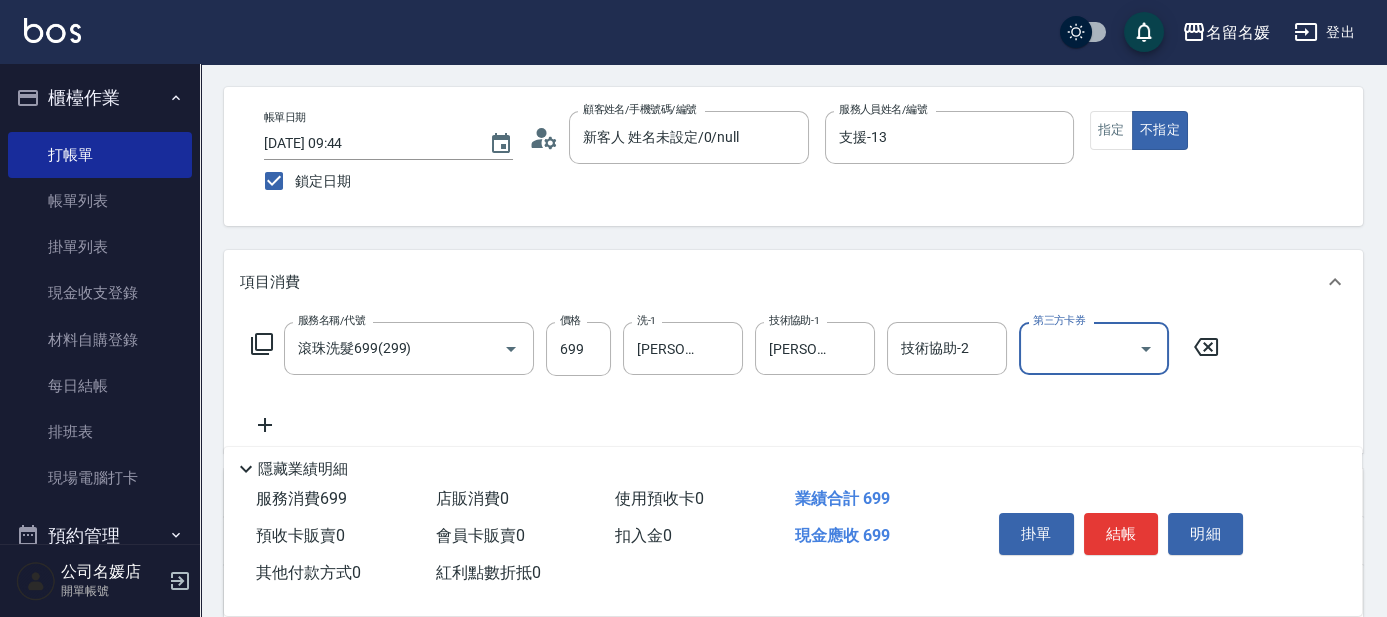scroll, scrollTop: 181, scrollLeft: 0, axis: vertical 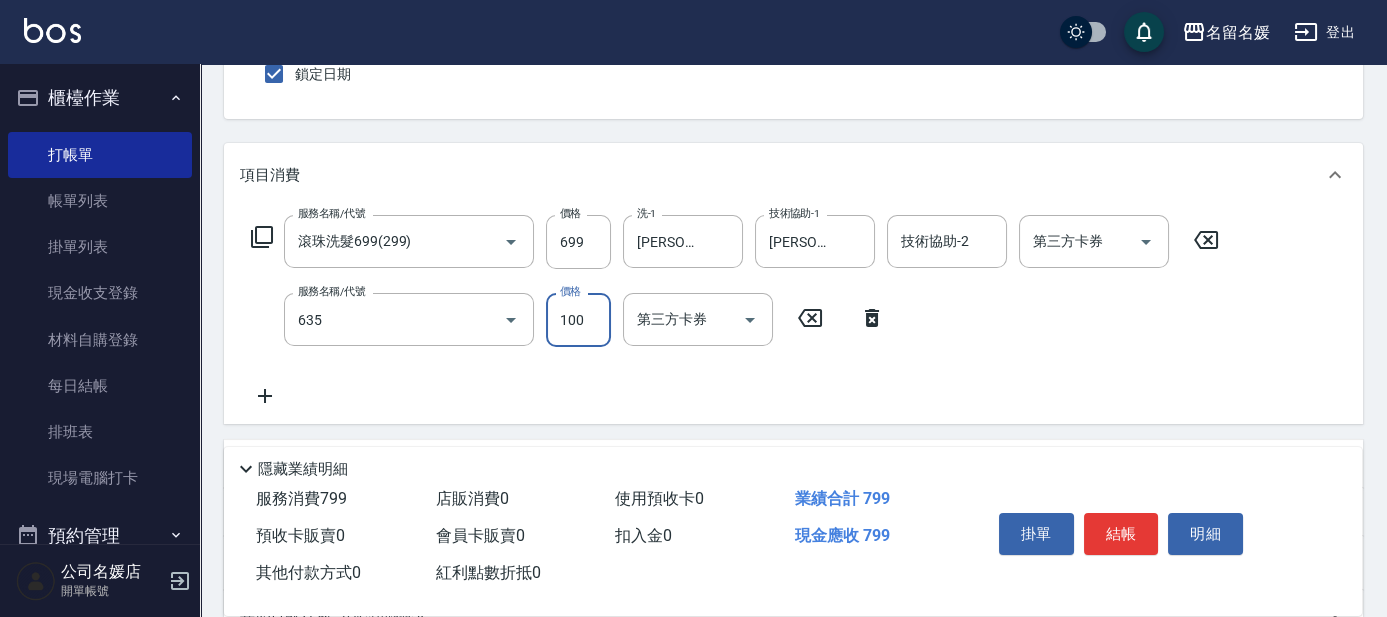 type on "[PERSON_NAME].玻酸.晶膜.水療(635)" 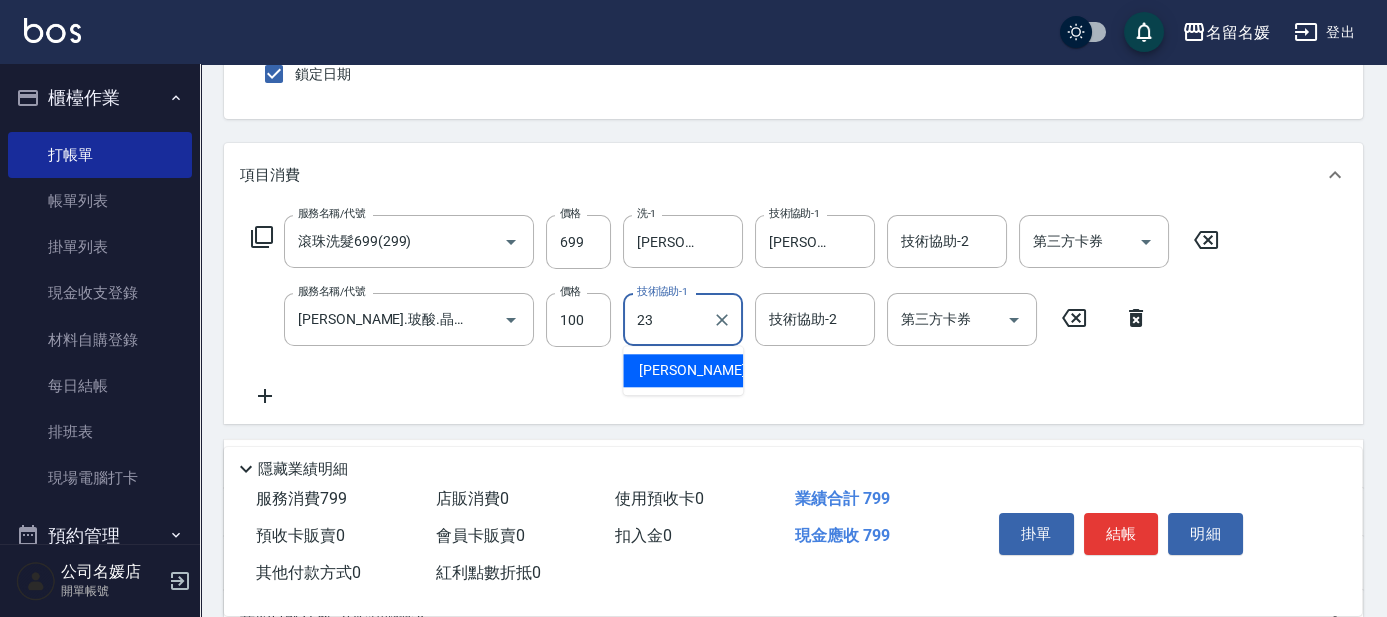 type on "[PERSON_NAME]-23" 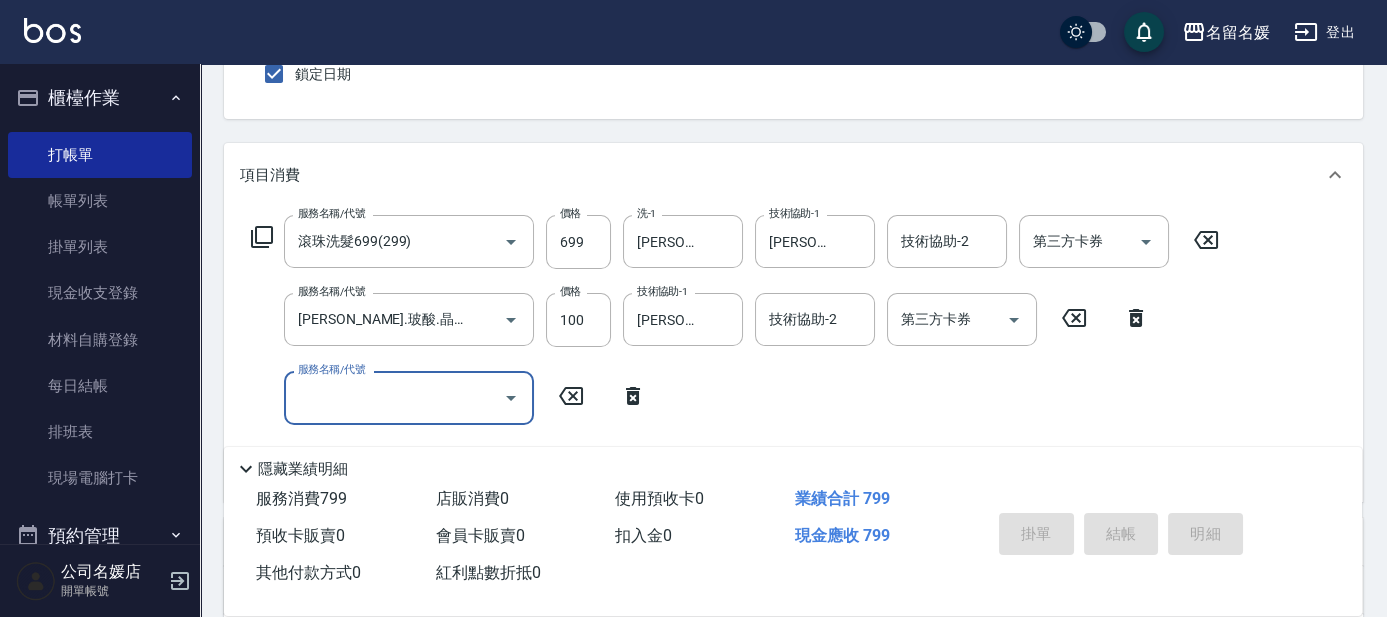 type 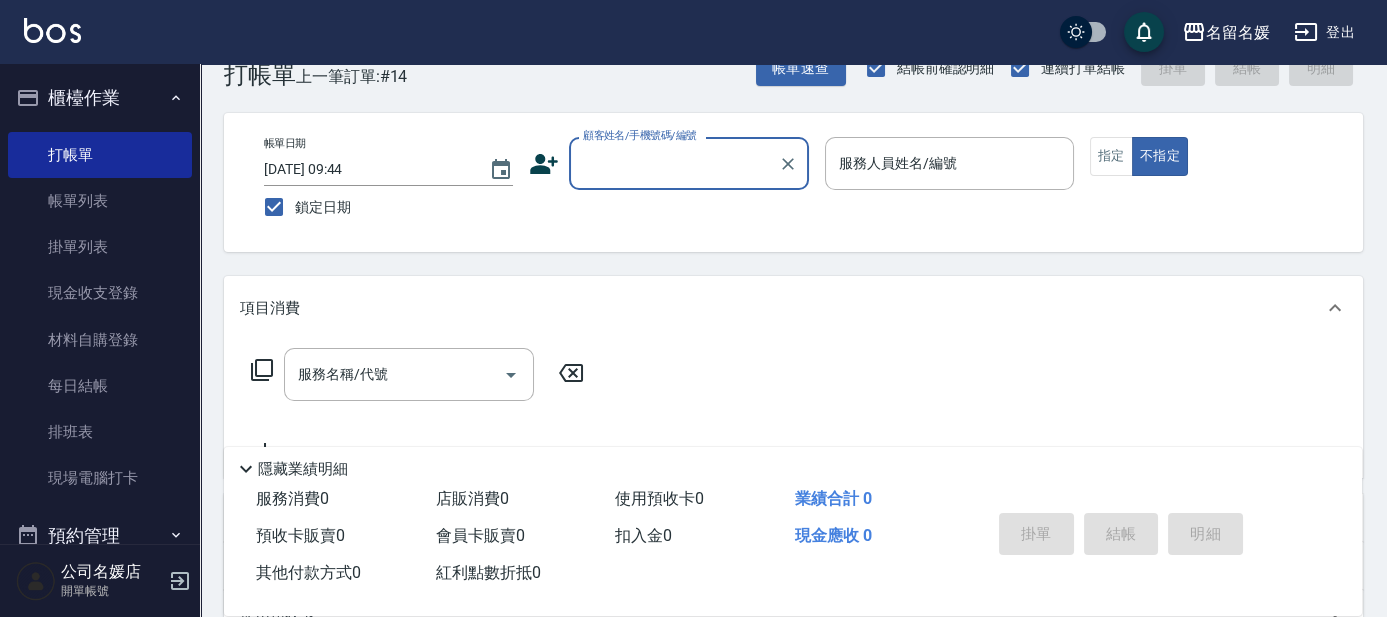 scroll, scrollTop: 0, scrollLeft: 0, axis: both 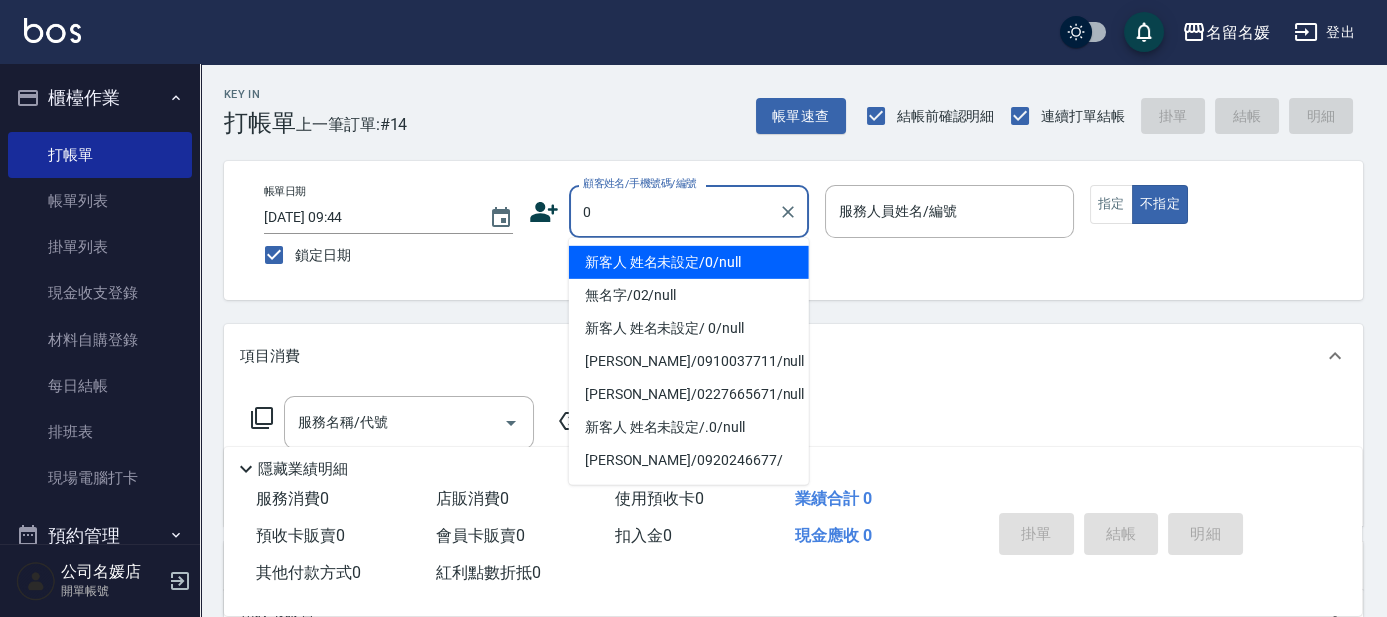 type on "0" 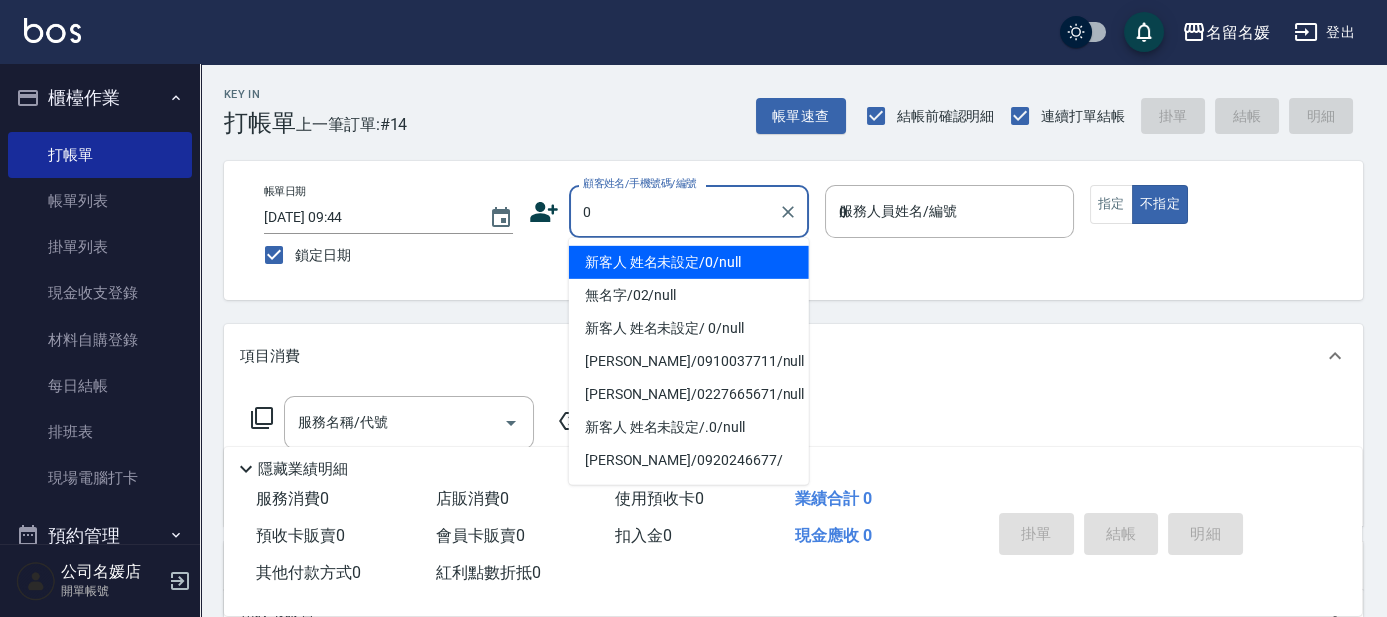 type on "04" 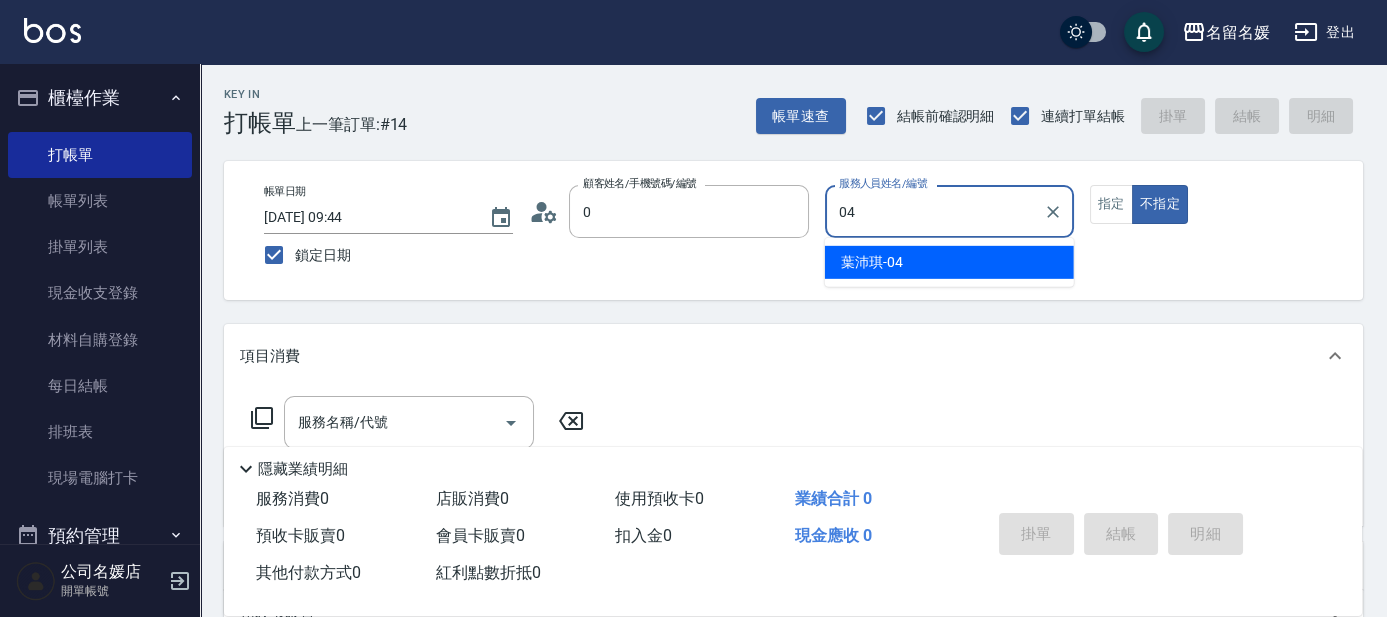 type on "新客人 姓名未設定/0/null" 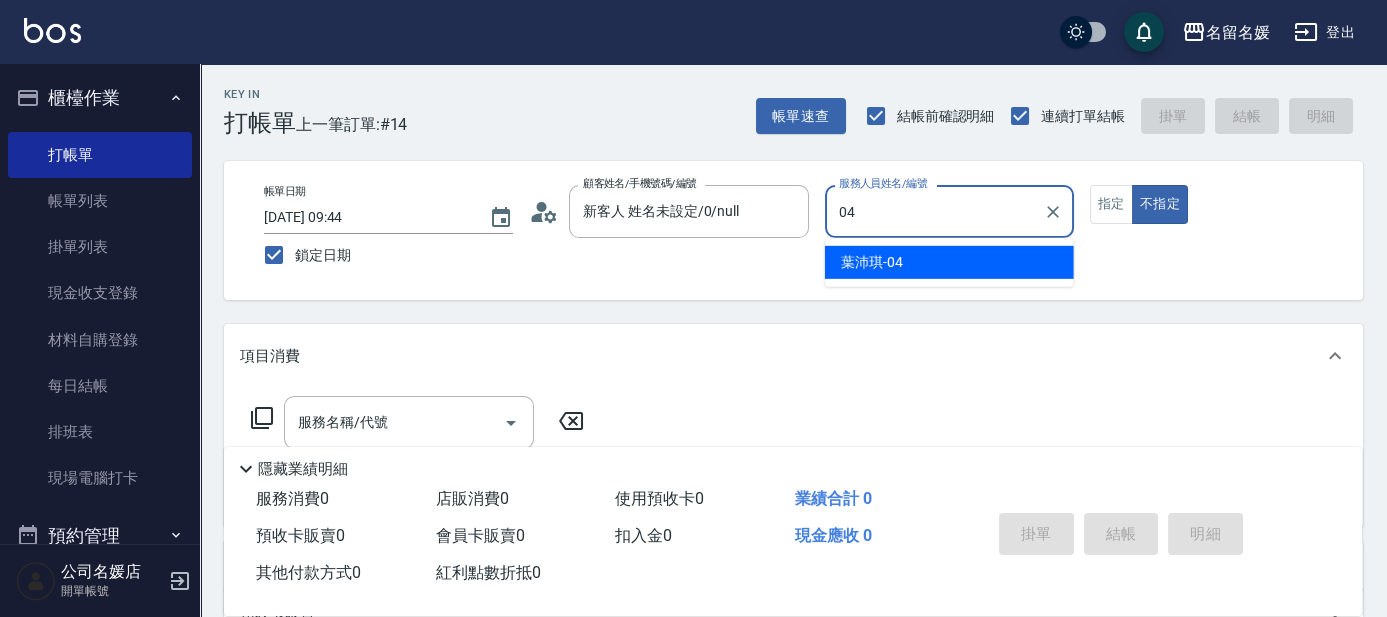 type on "04" 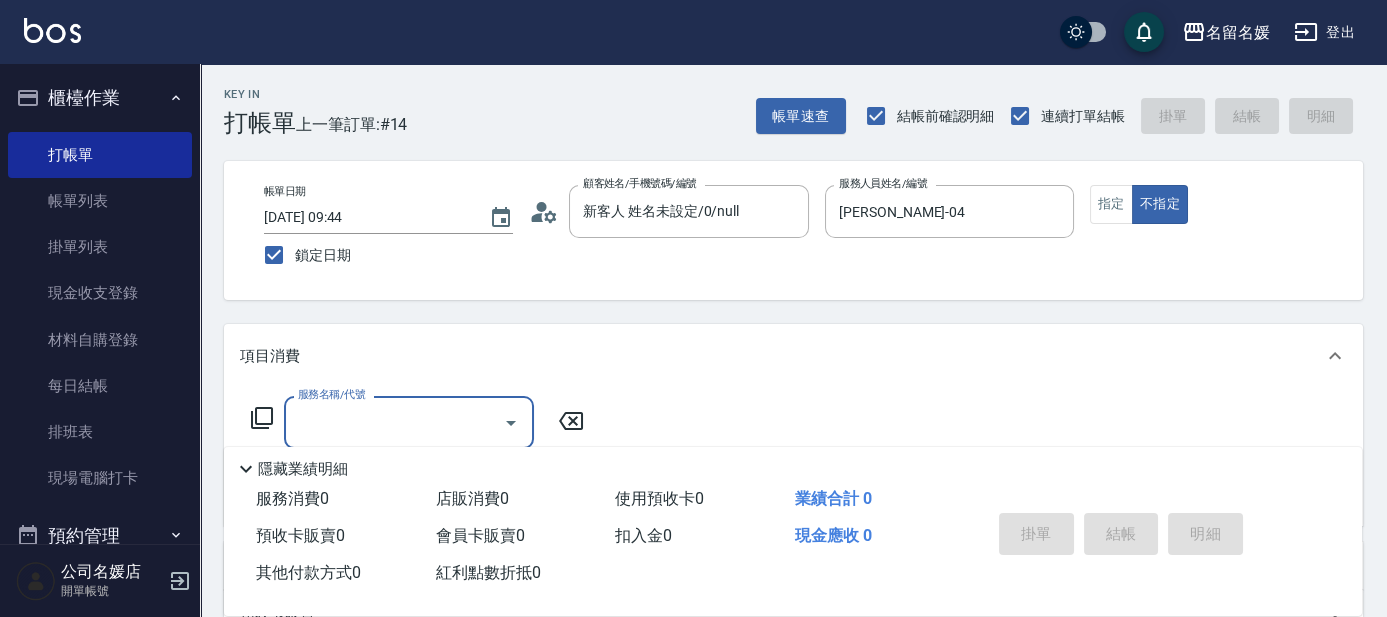 type on "2" 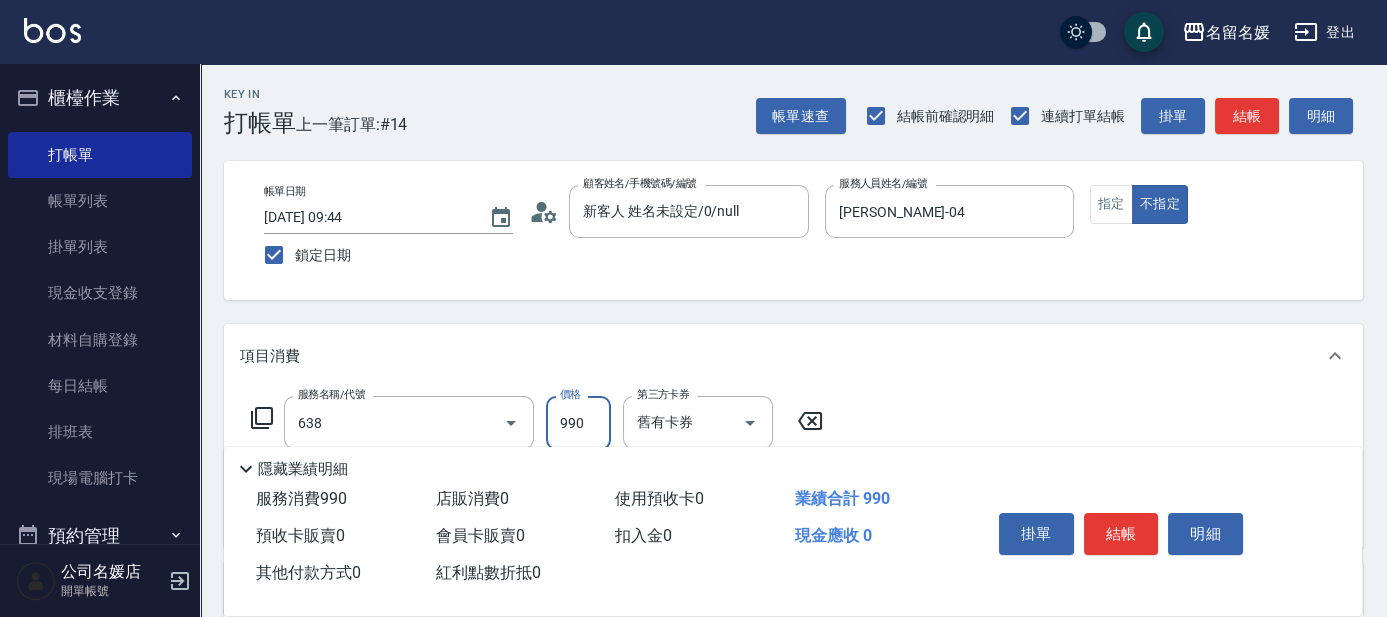 type on "(芙)頭皮養護套卡(638)" 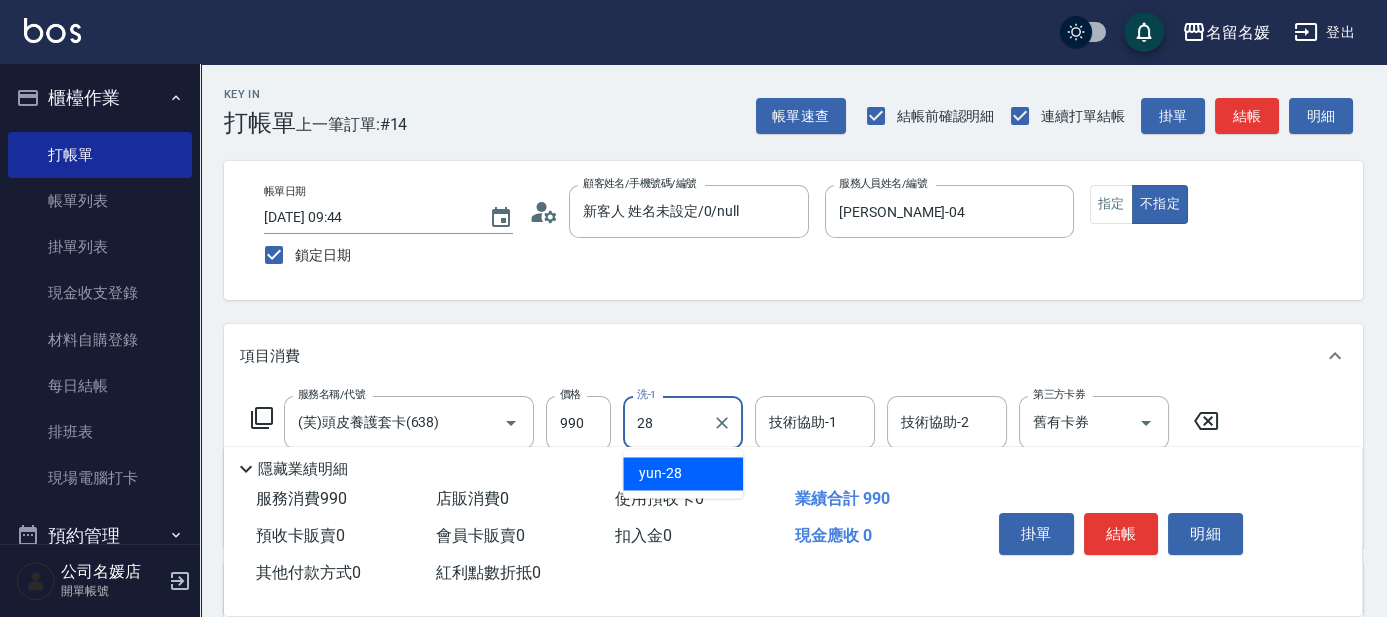 type on "yun-28" 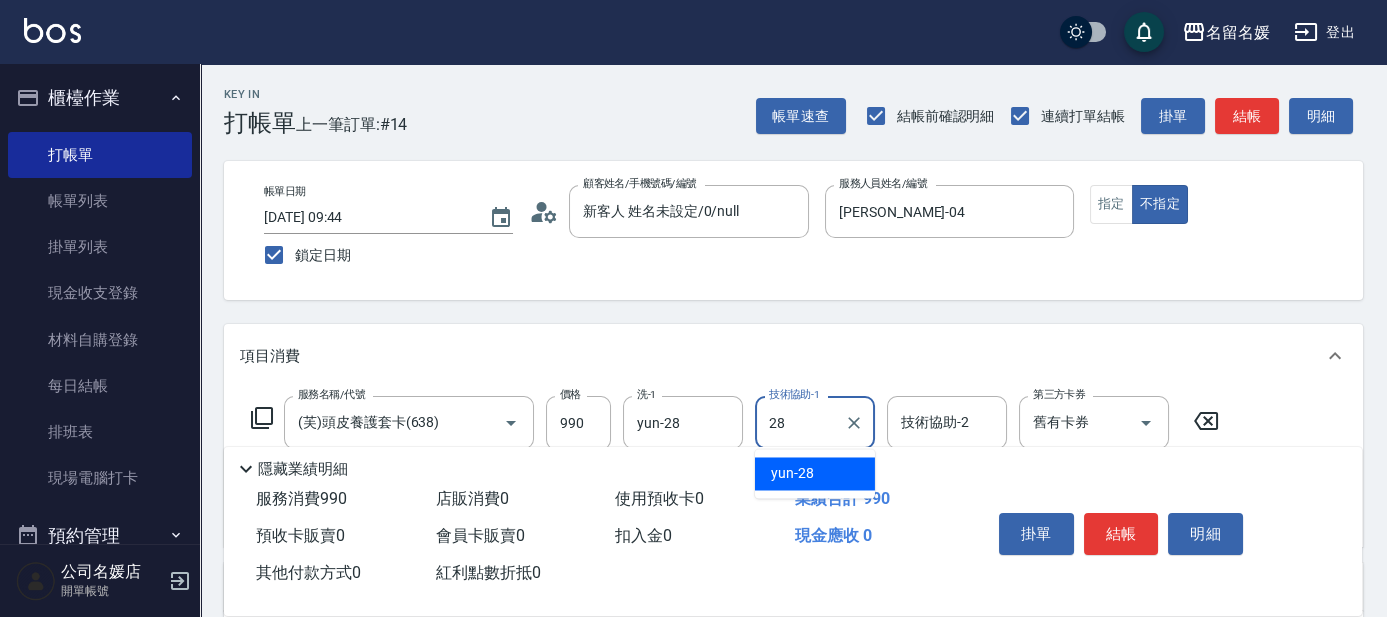 type on "yun-28" 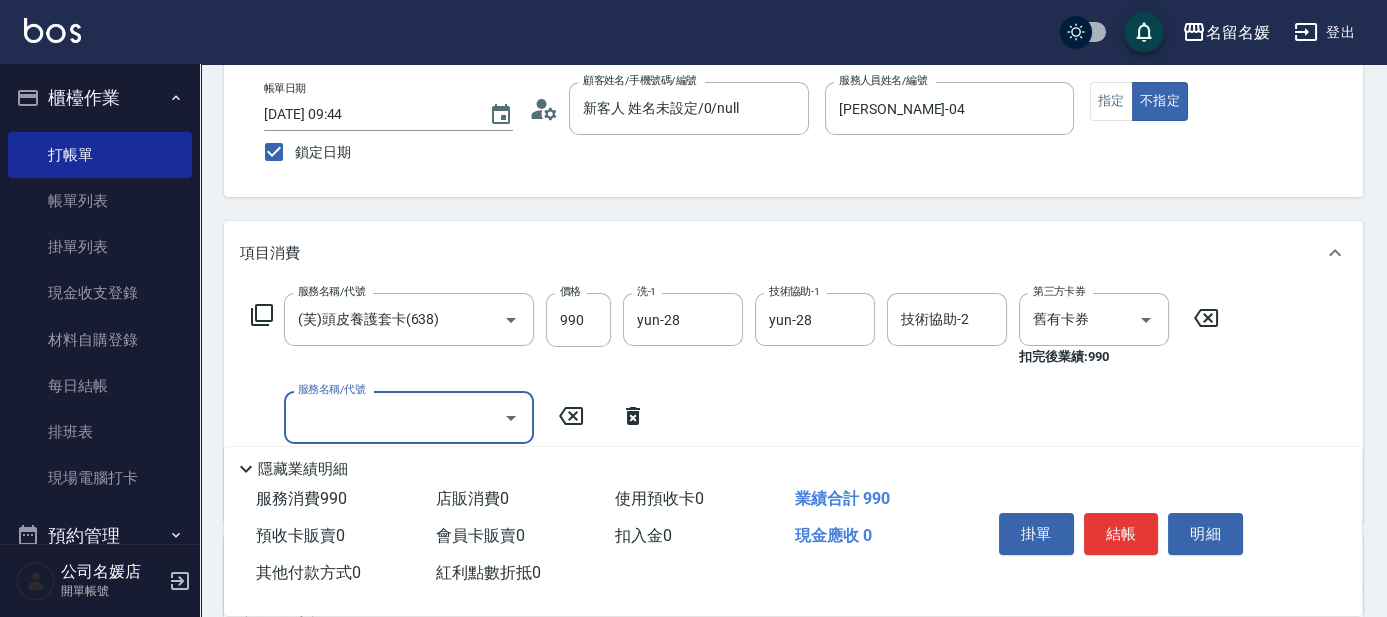 scroll, scrollTop: 272, scrollLeft: 0, axis: vertical 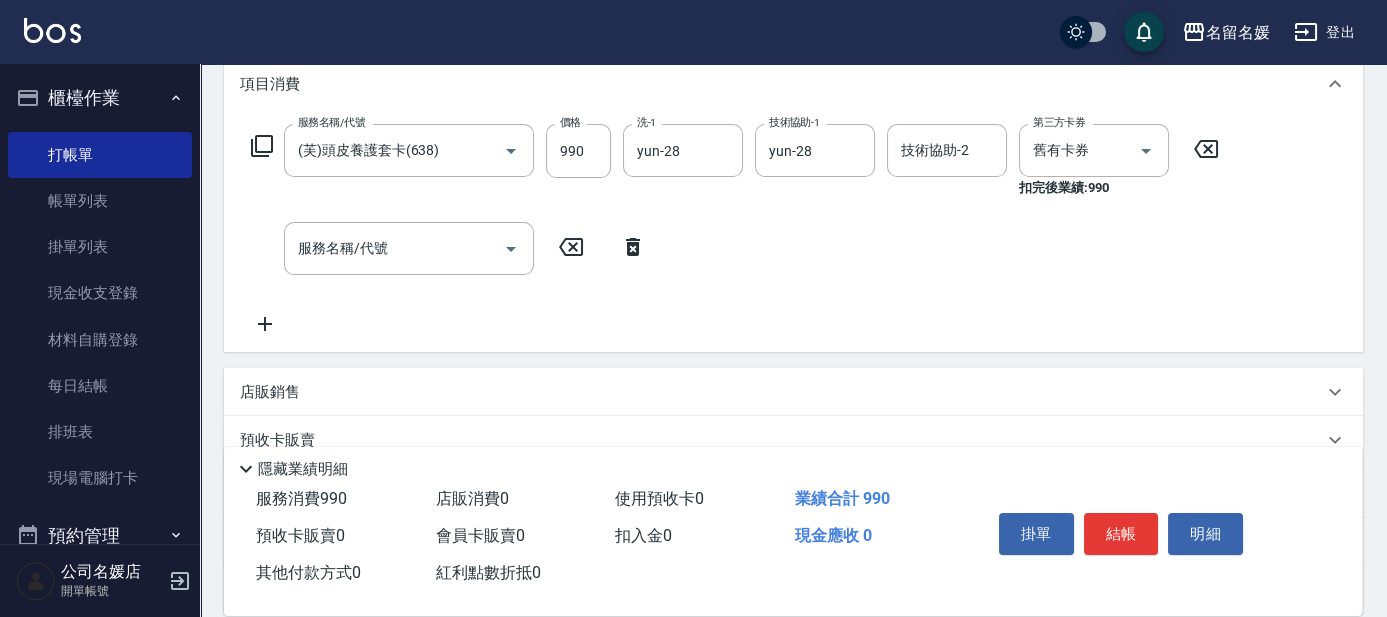 click 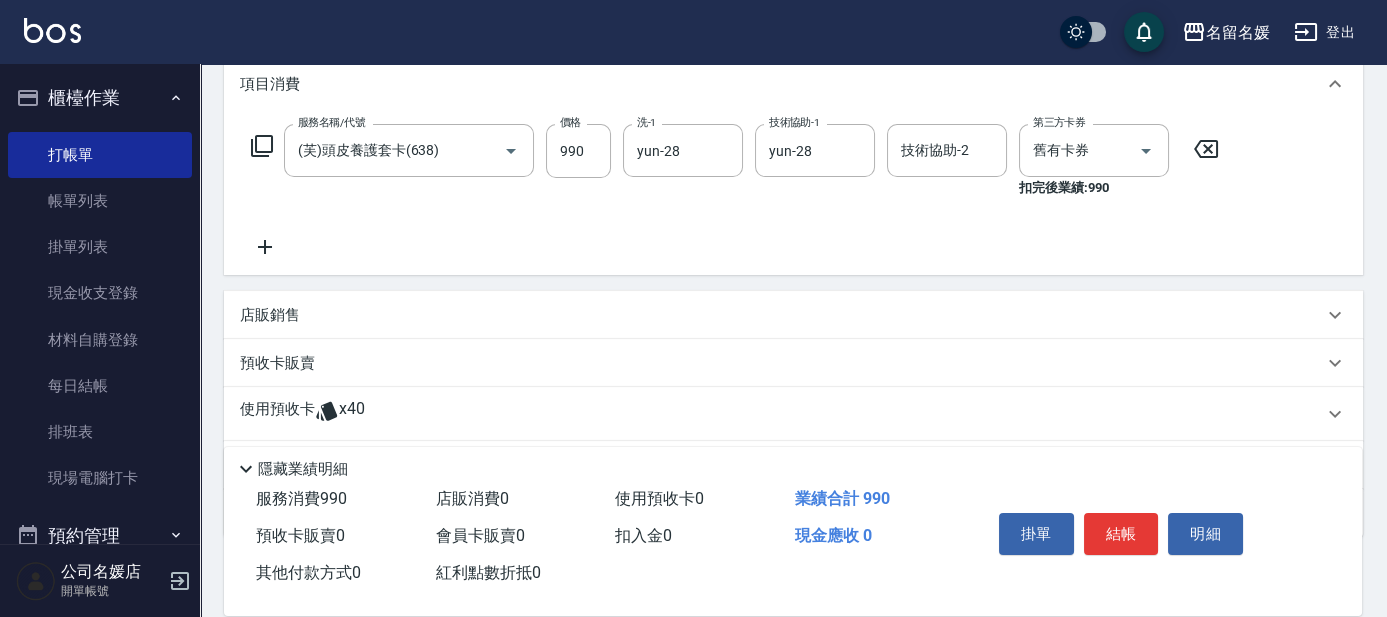 click 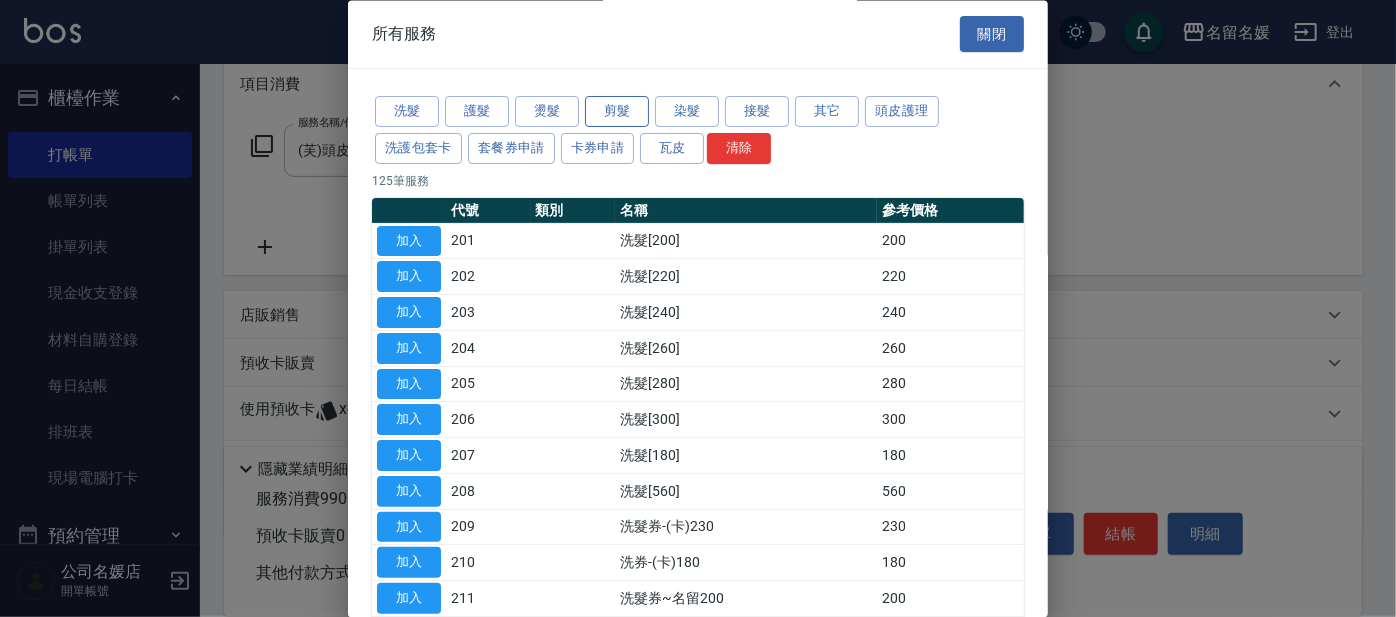 click on "剪髮" at bounding box center [617, 112] 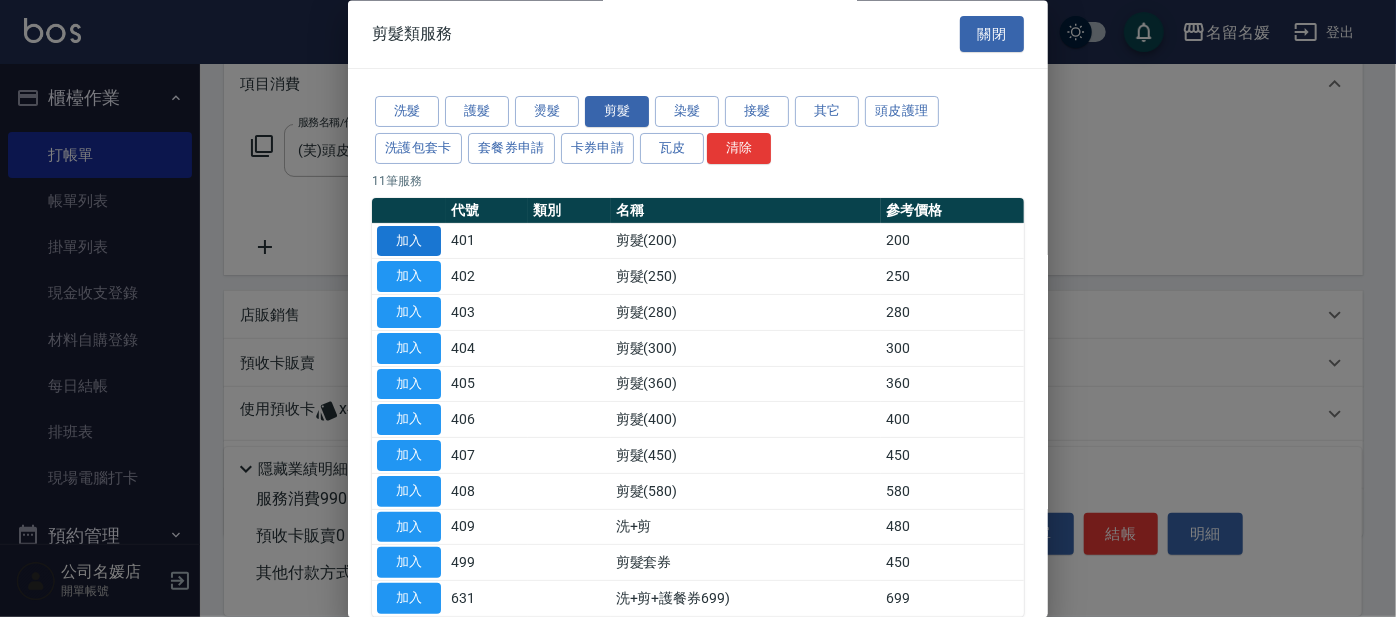 click on "加入" at bounding box center [409, 241] 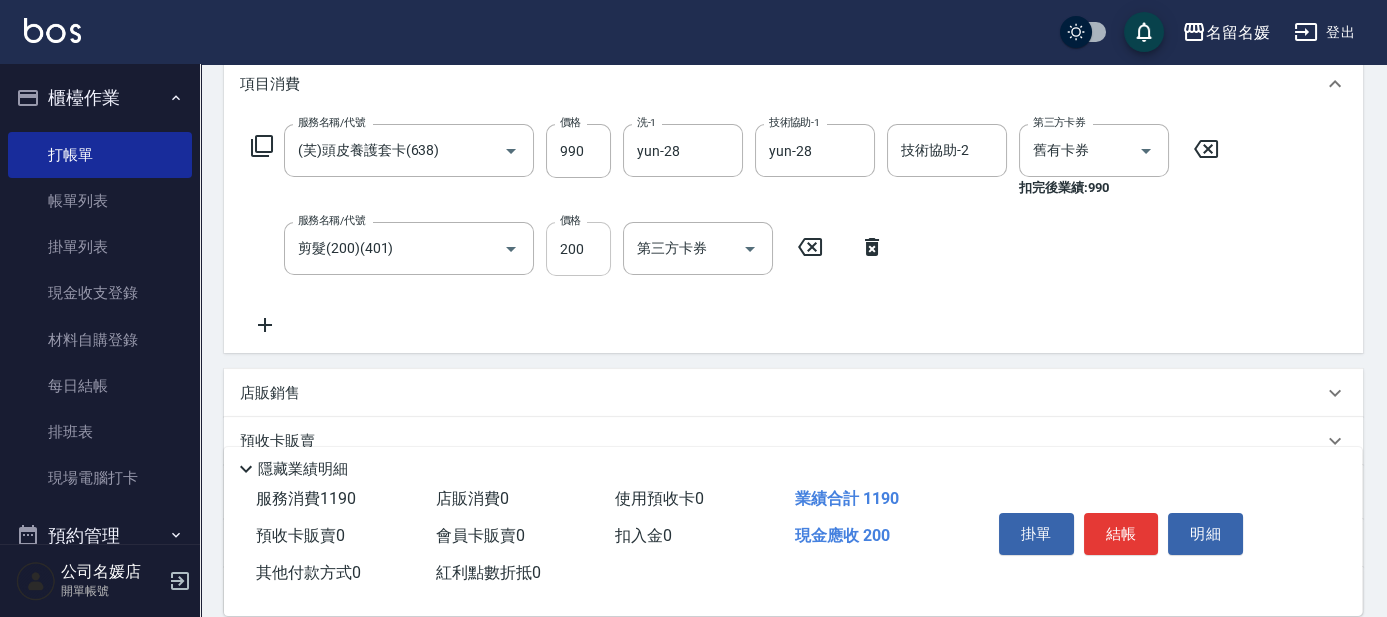 click on "200" at bounding box center (578, 249) 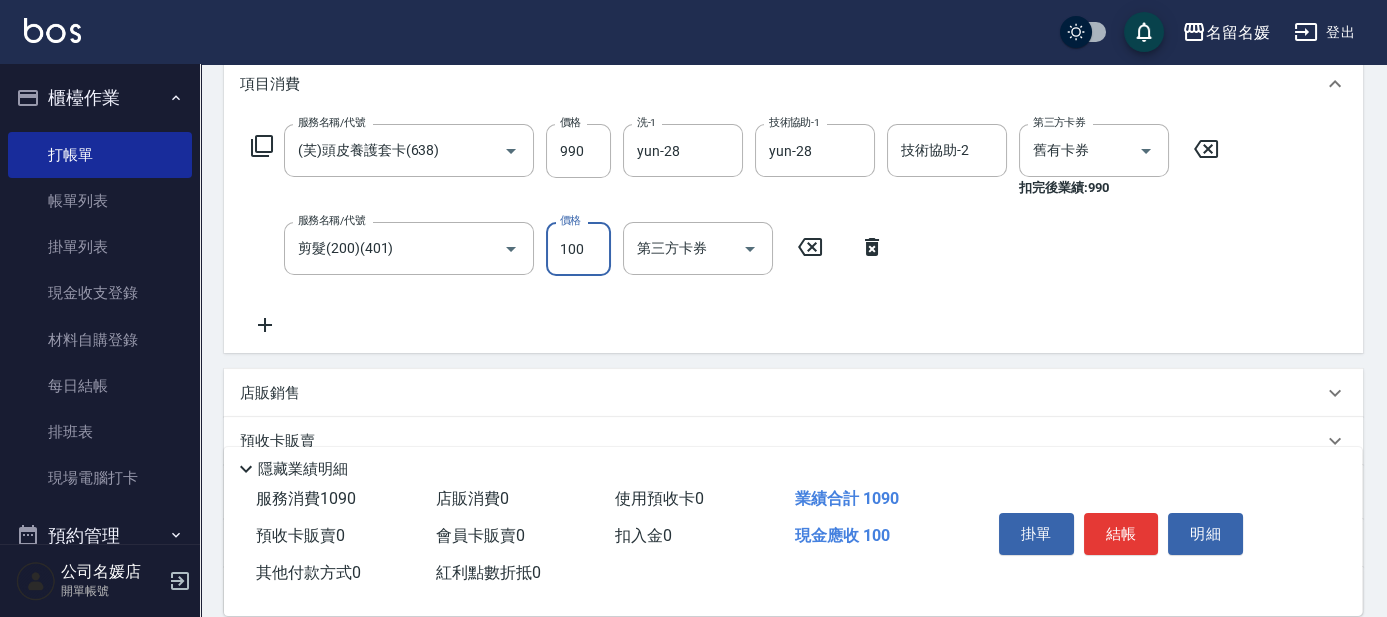 type on "100" 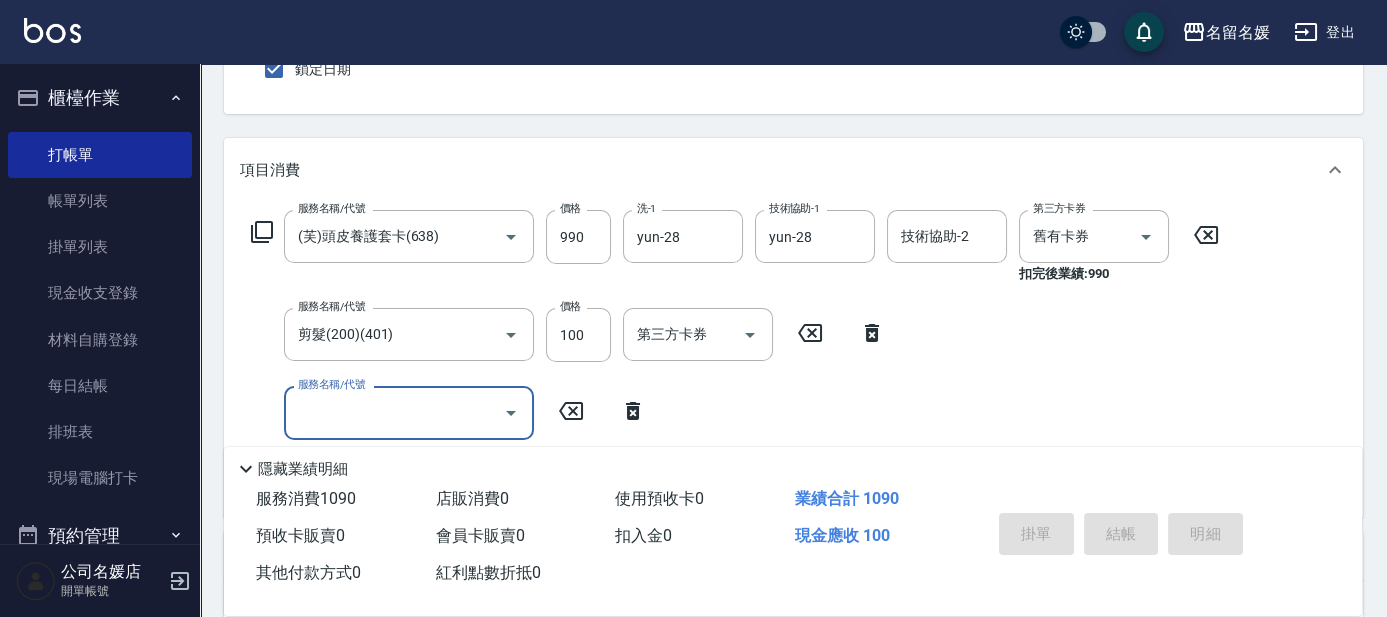 scroll, scrollTop: 0, scrollLeft: 0, axis: both 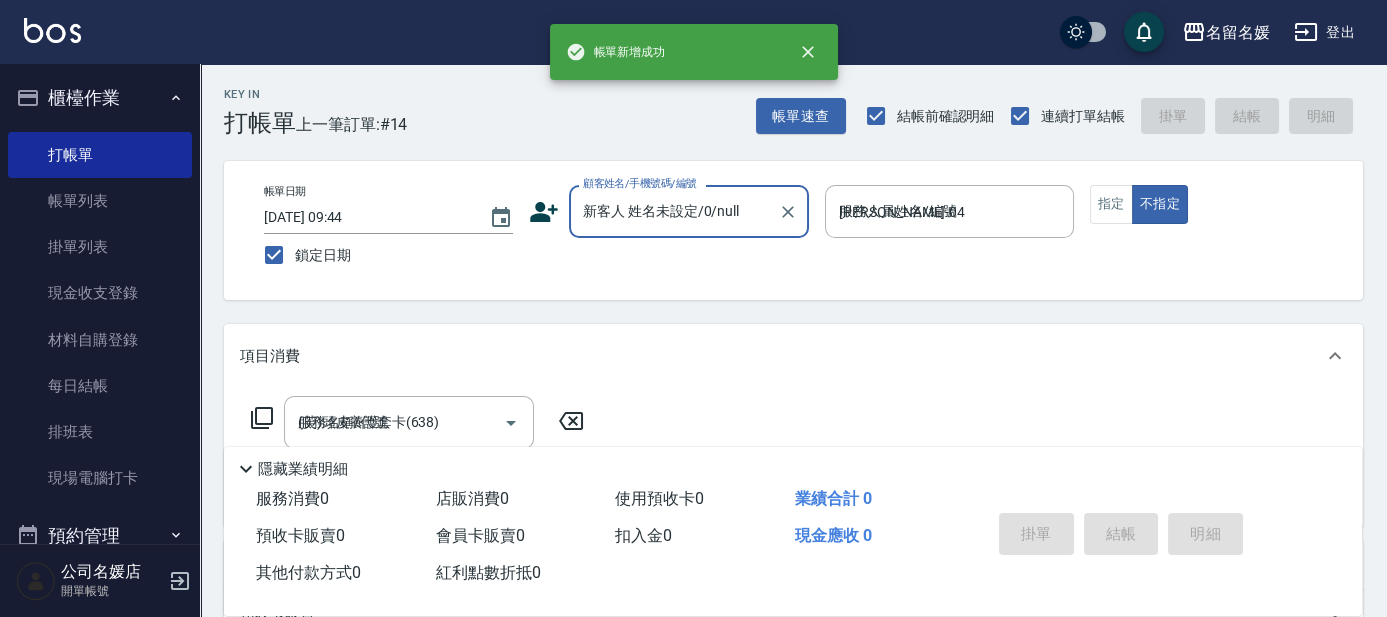 type 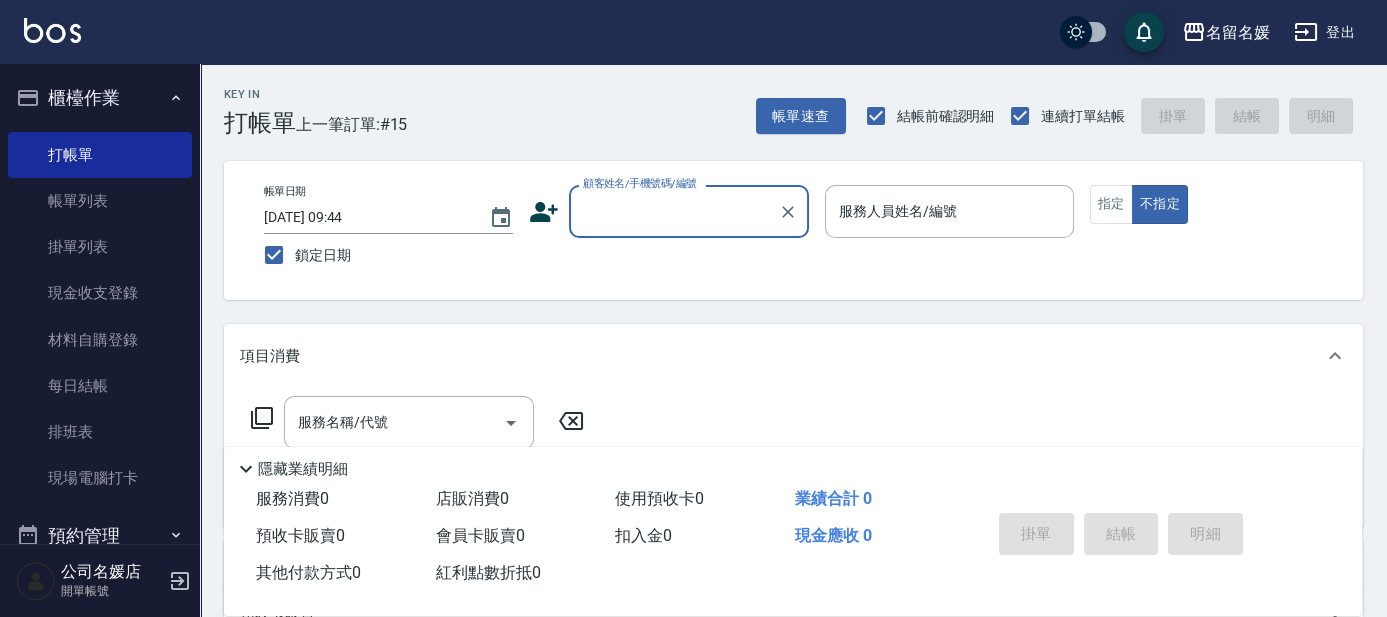 click on "顧客姓名/手機號碼/編號" at bounding box center (674, 211) 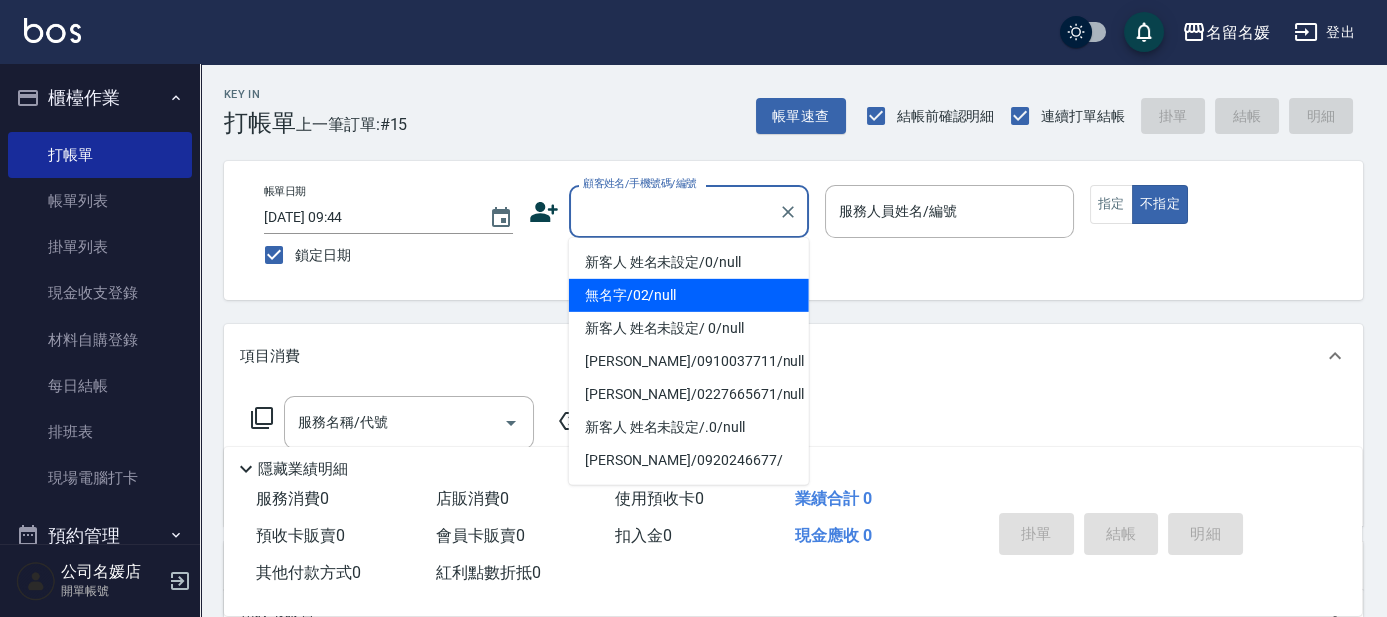 click on "無名字/02/null" at bounding box center [689, 295] 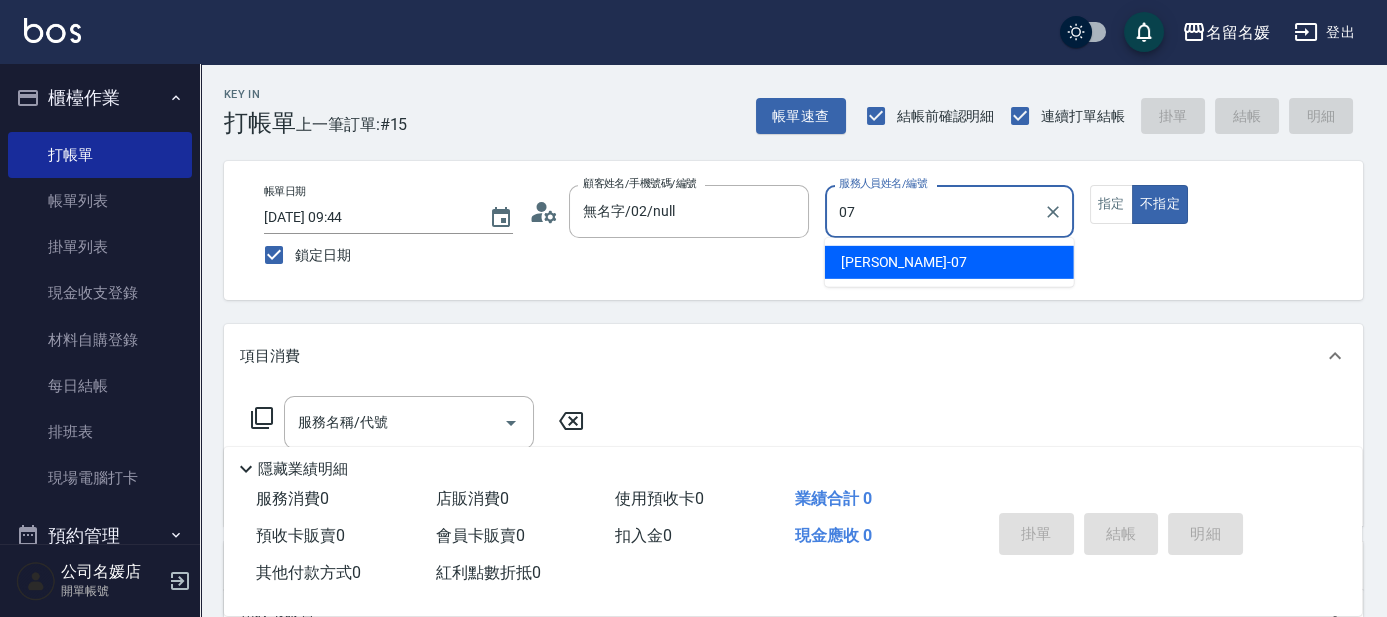 type on "[PERSON_NAME]-07" 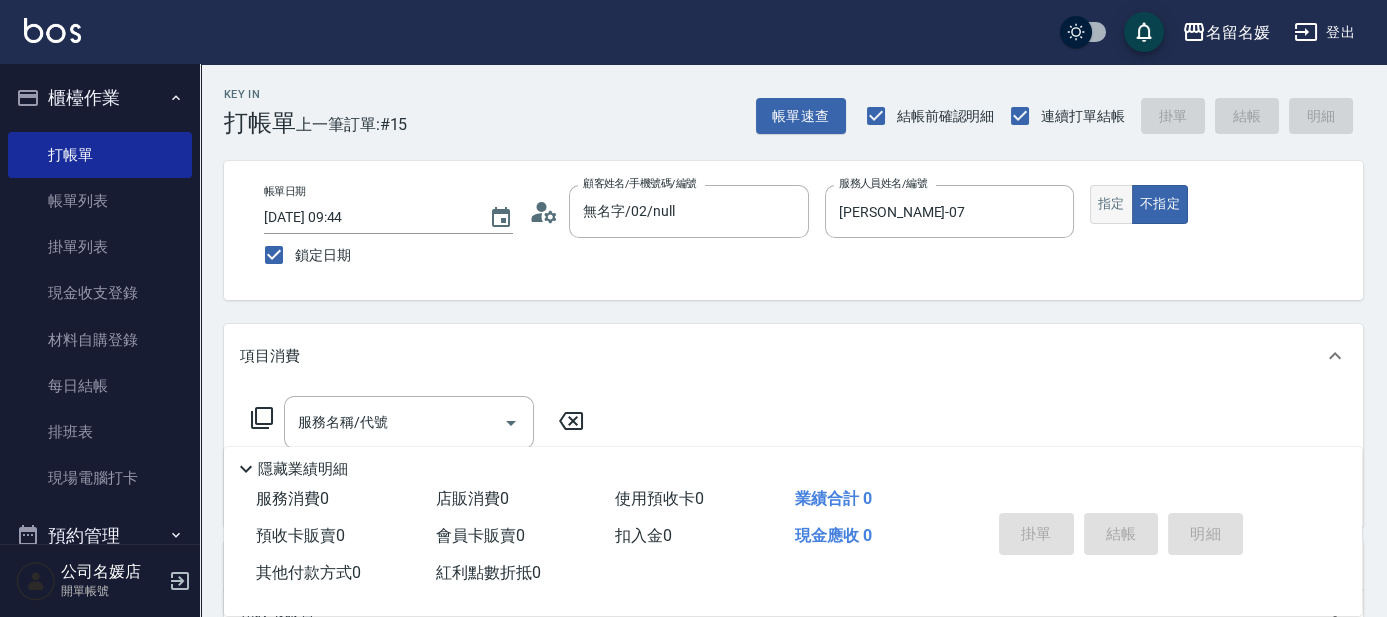 click on "指定" at bounding box center (1111, 204) 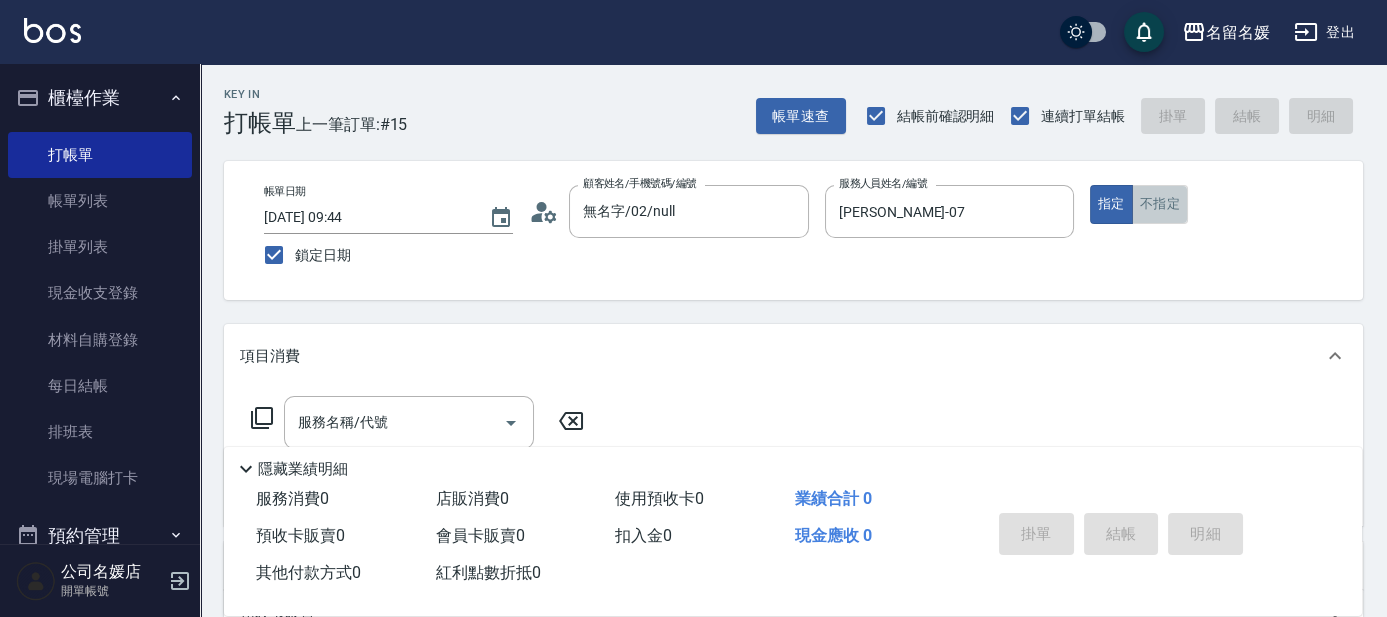 click on "不指定" at bounding box center (1160, 204) 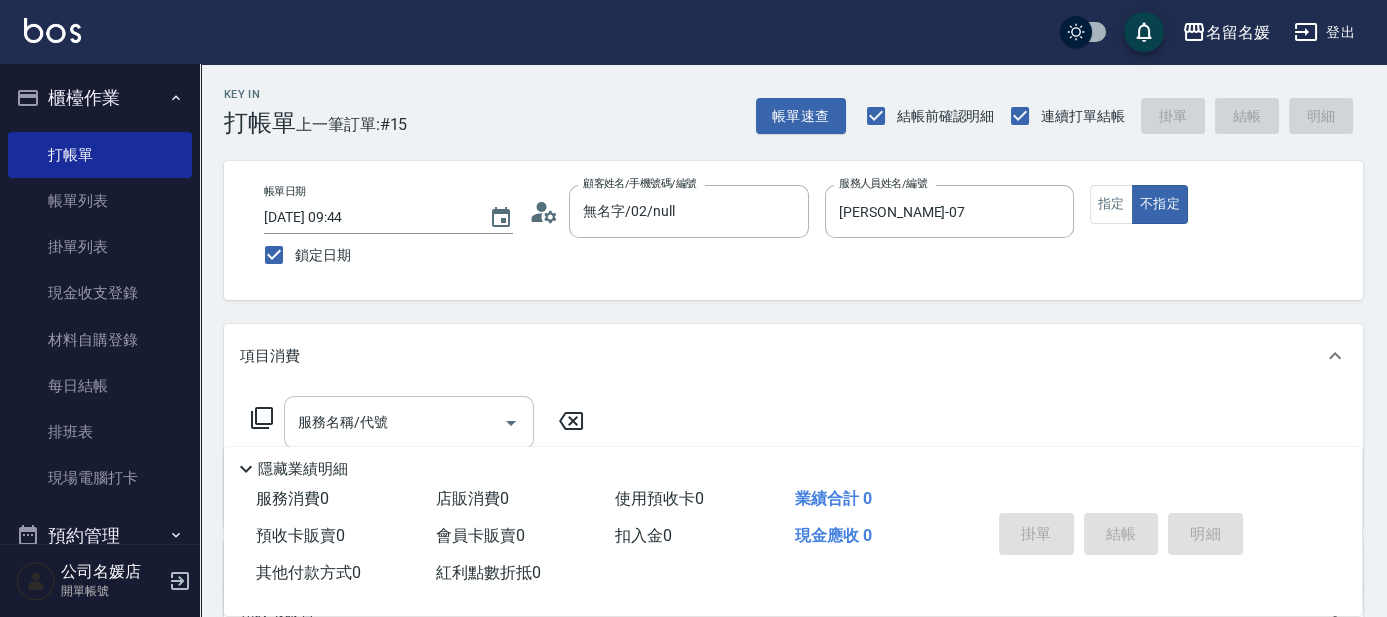 click on "服務名稱/代號" at bounding box center [394, 422] 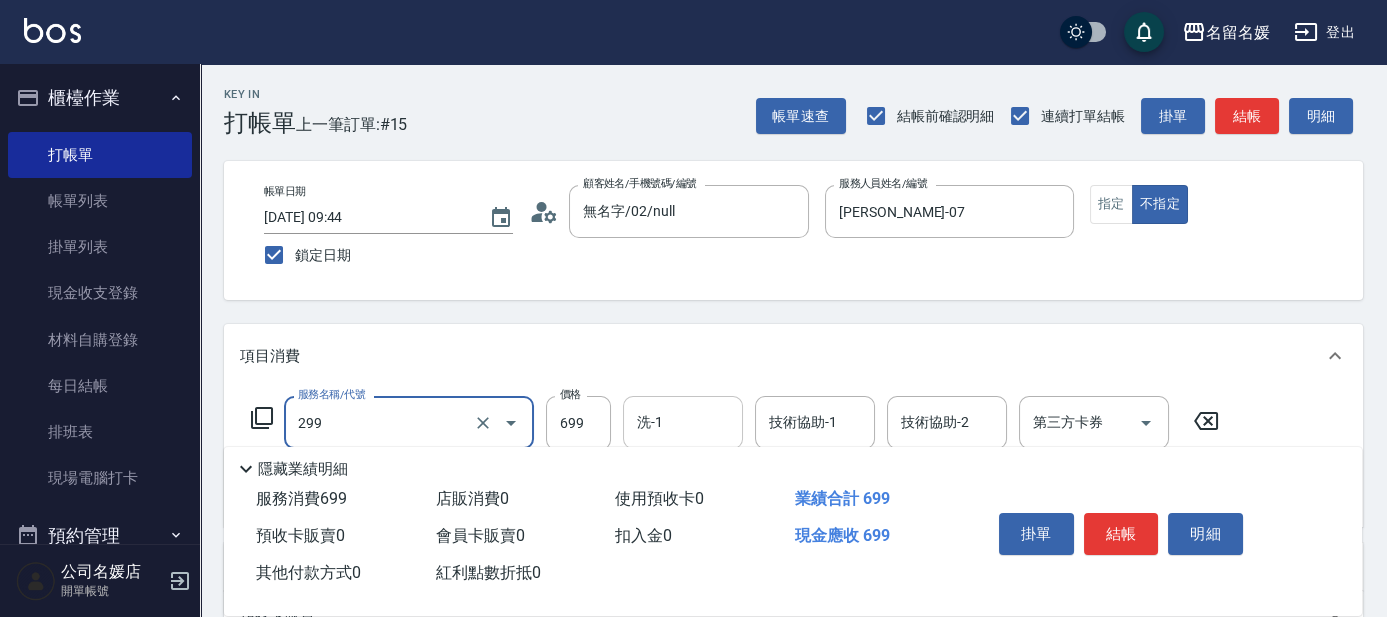 click on "洗-1" at bounding box center [683, 422] 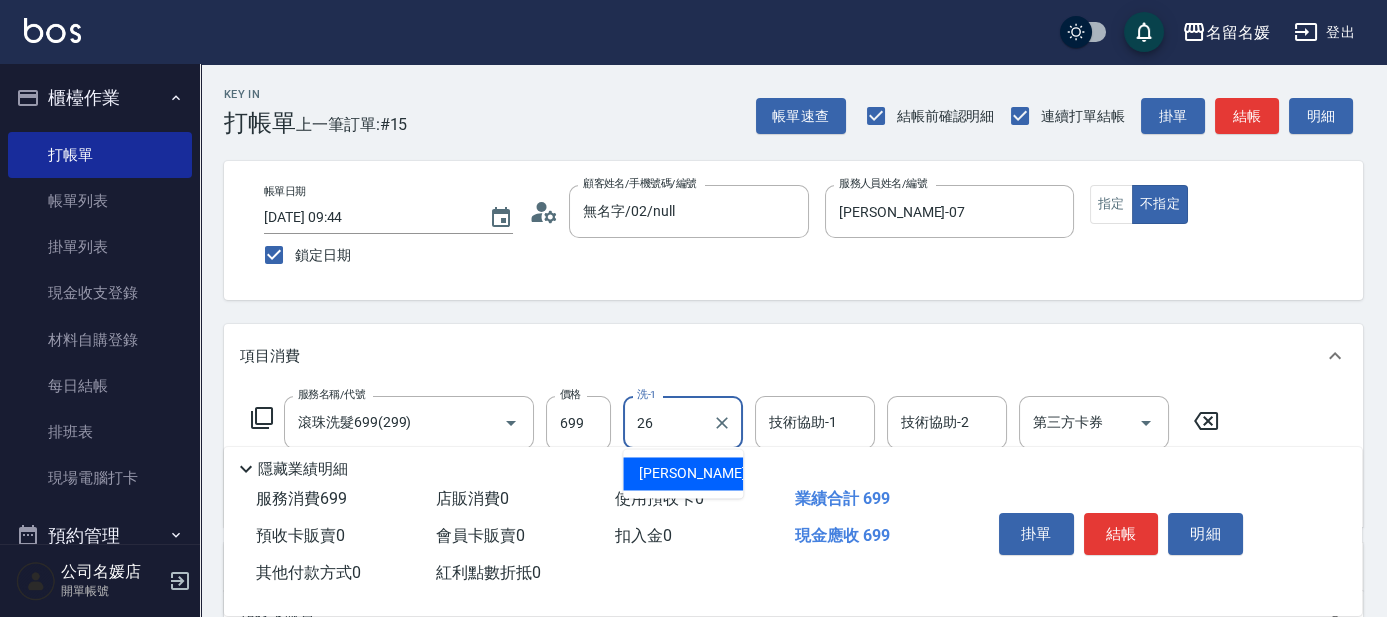 type on "[PERSON_NAME]-26" 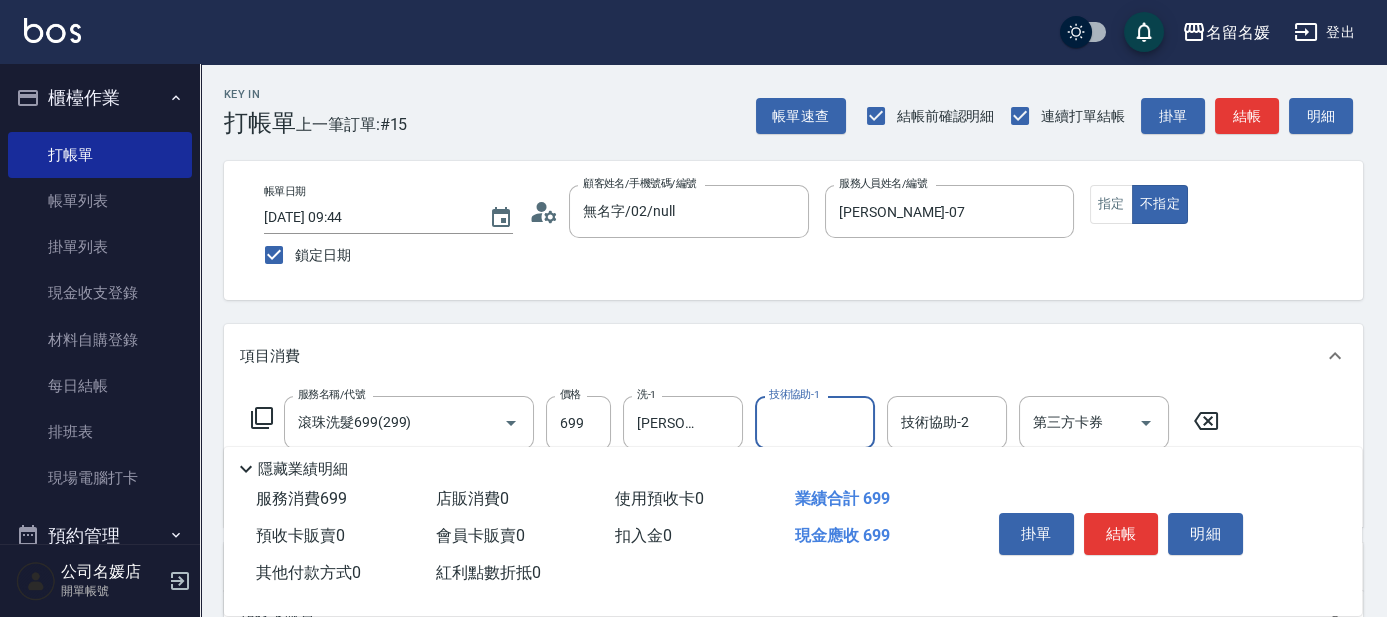 click on "技術協助-1" at bounding box center [815, 422] 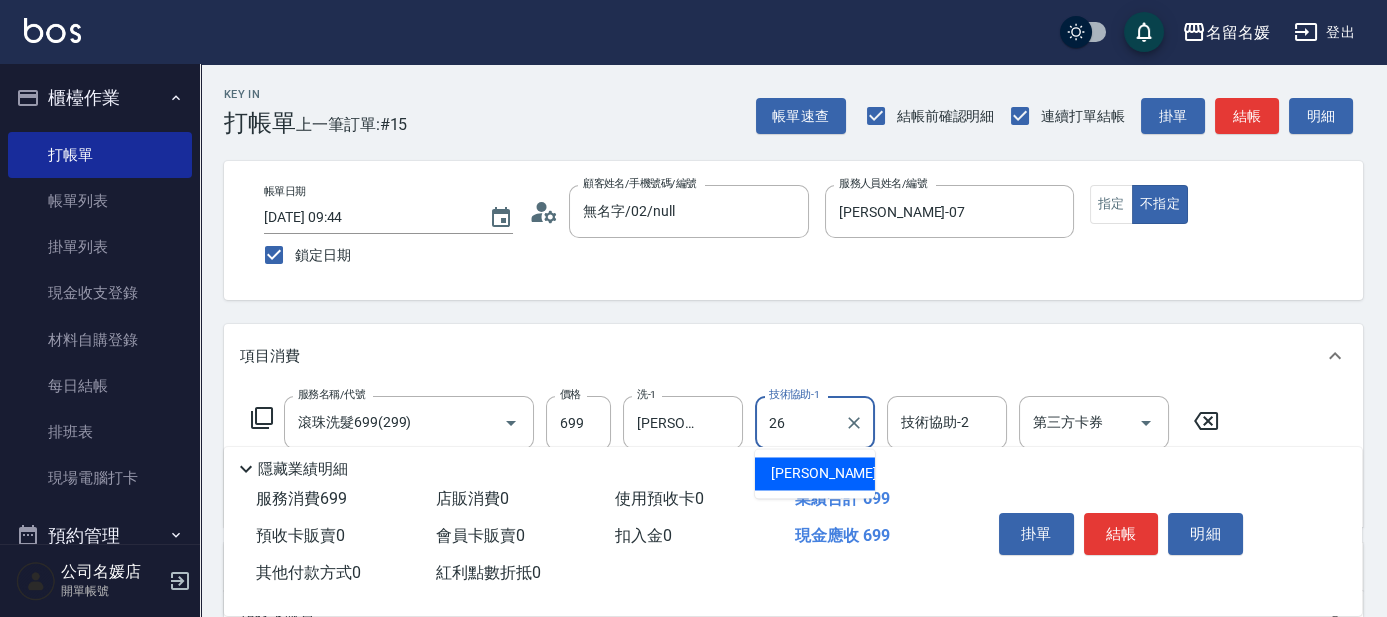 type on "[PERSON_NAME]-26" 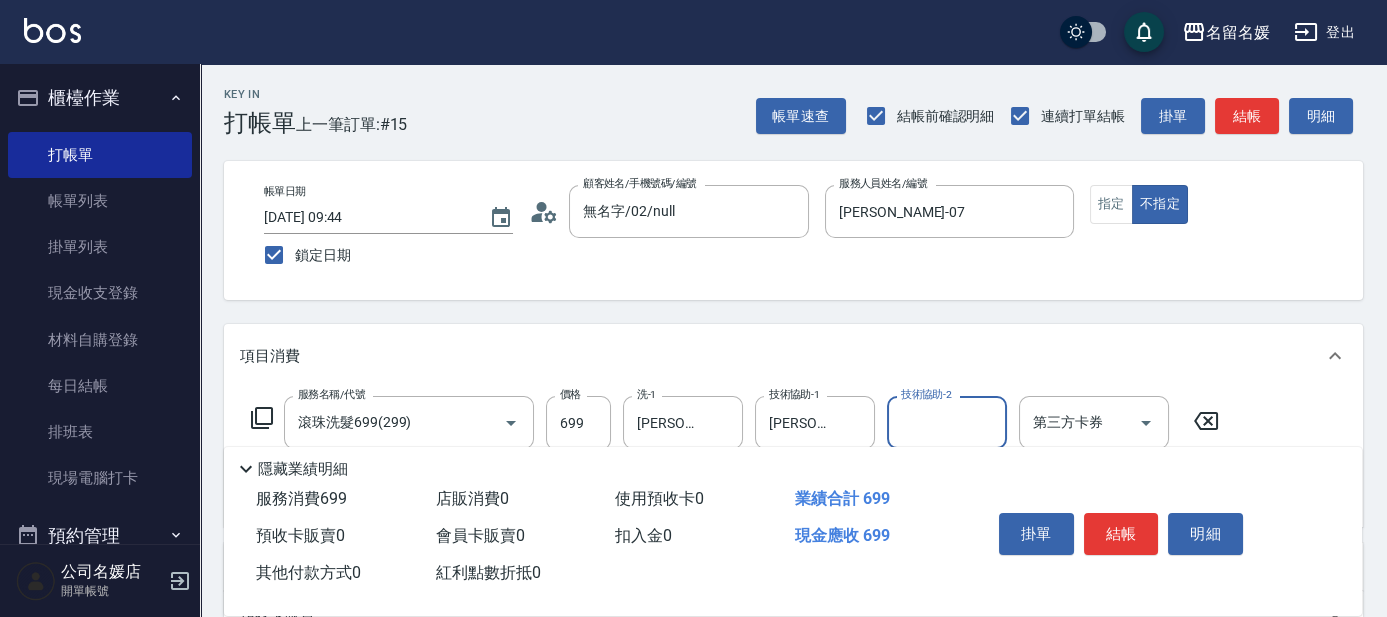scroll, scrollTop: 181, scrollLeft: 0, axis: vertical 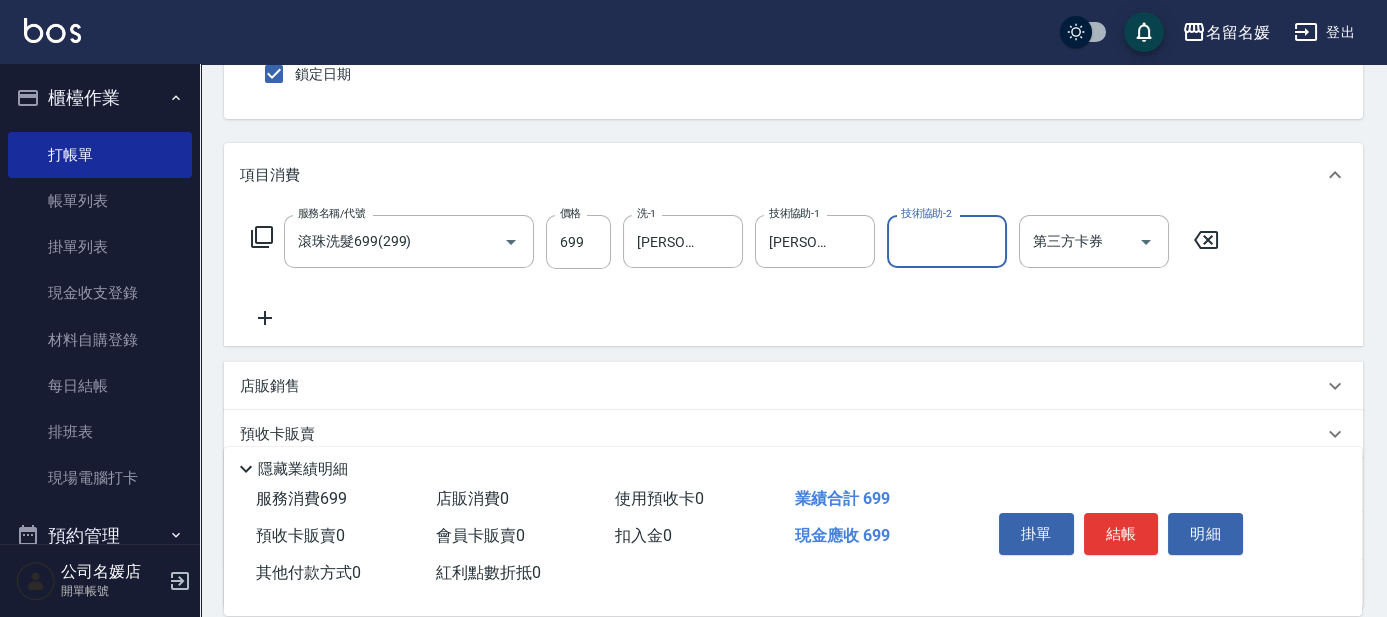 click 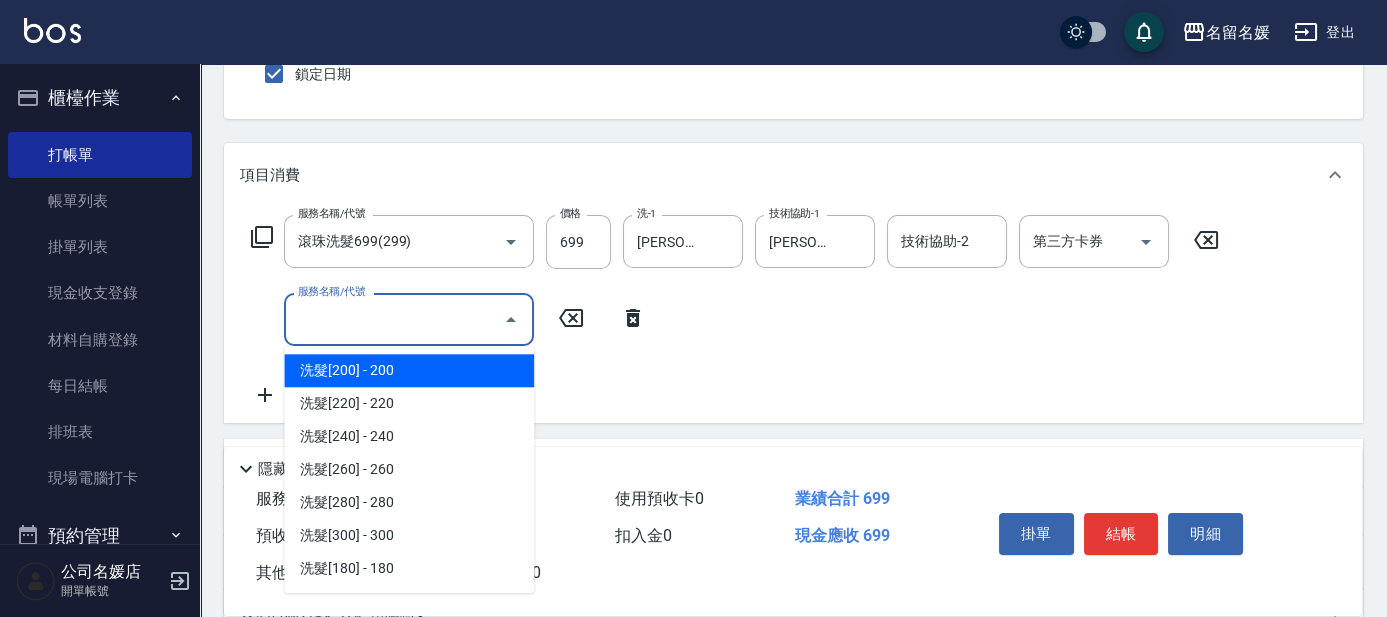 click on "服務名稱/代號" at bounding box center (394, 319) 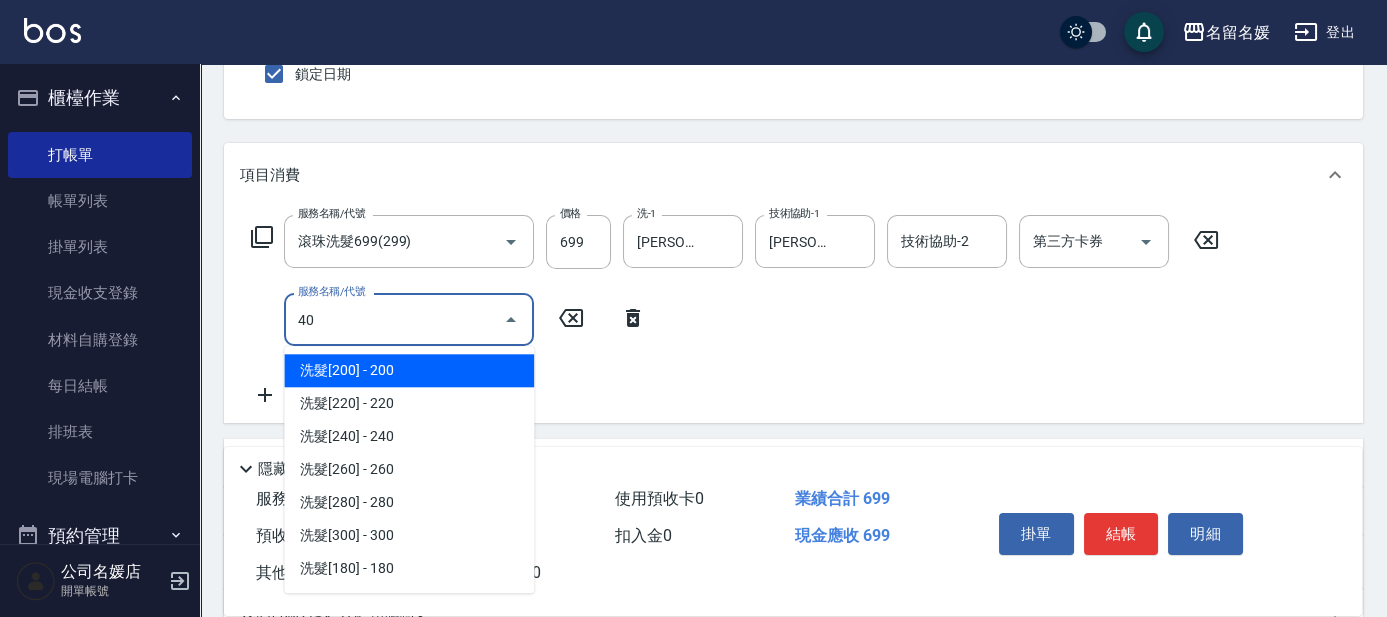type on "406" 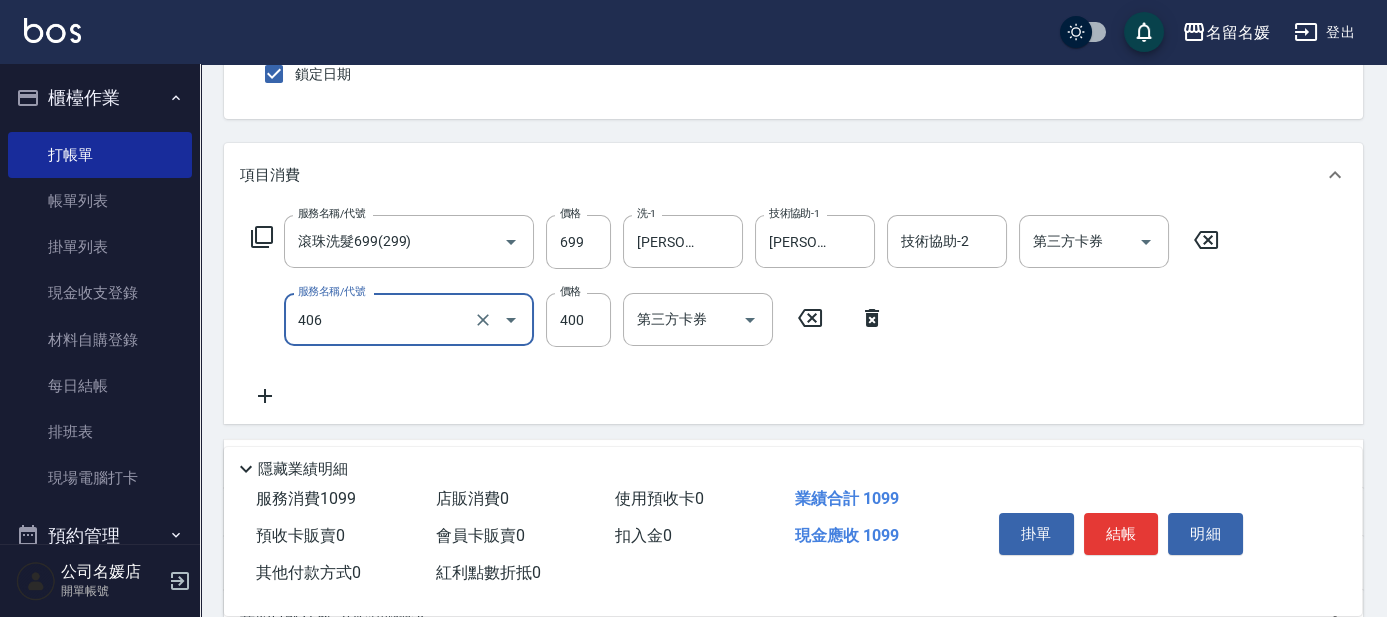 scroll, scrollTop: 90, scrollLeft: 0, axis: vertical 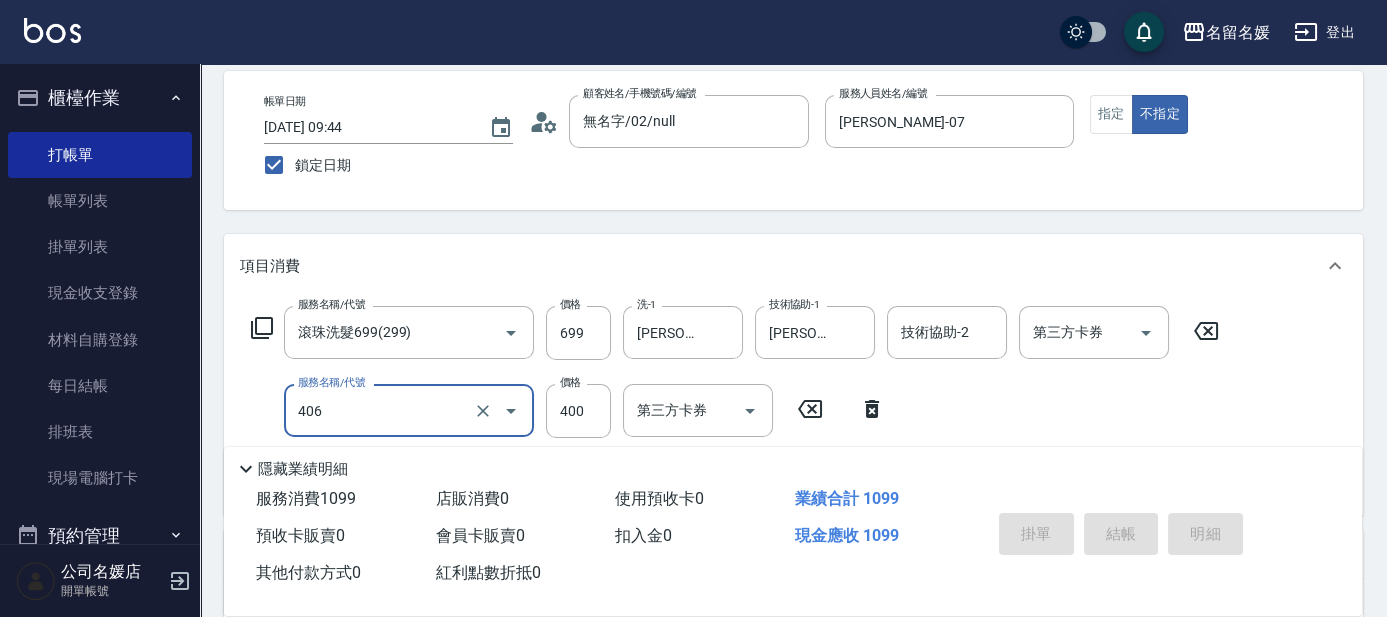 type 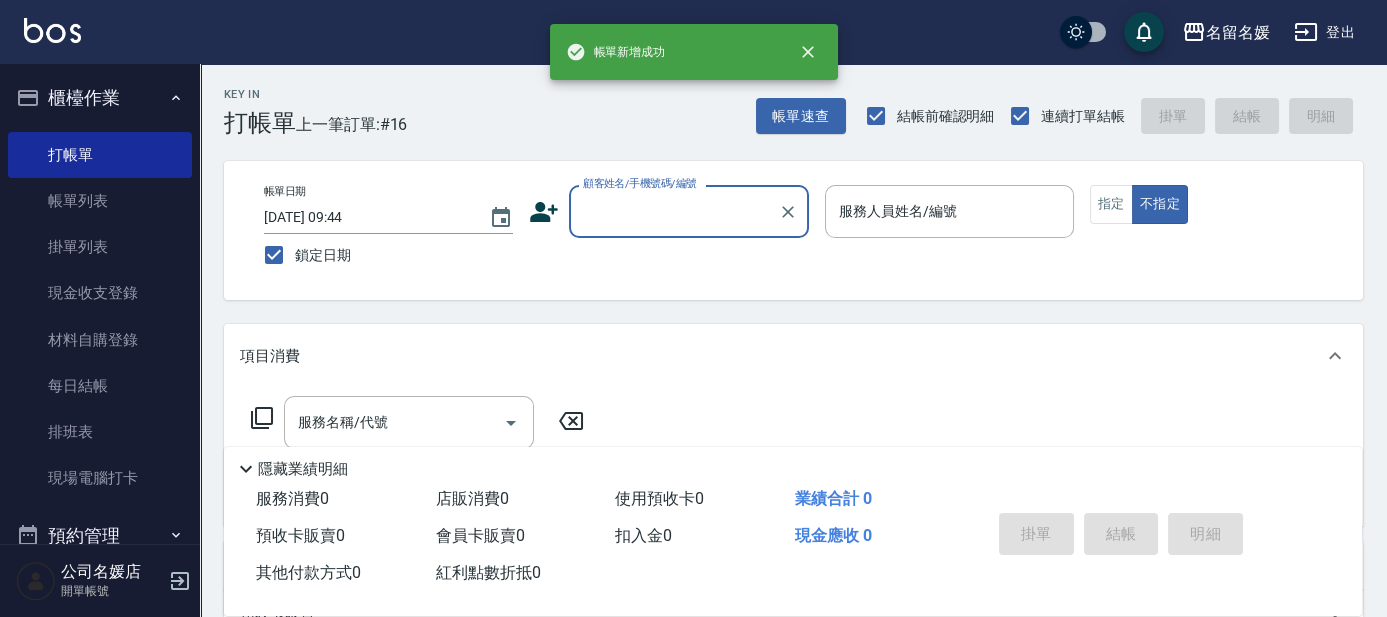 scroll, scrollTop: 0, scrollLeft: 0, axis: both 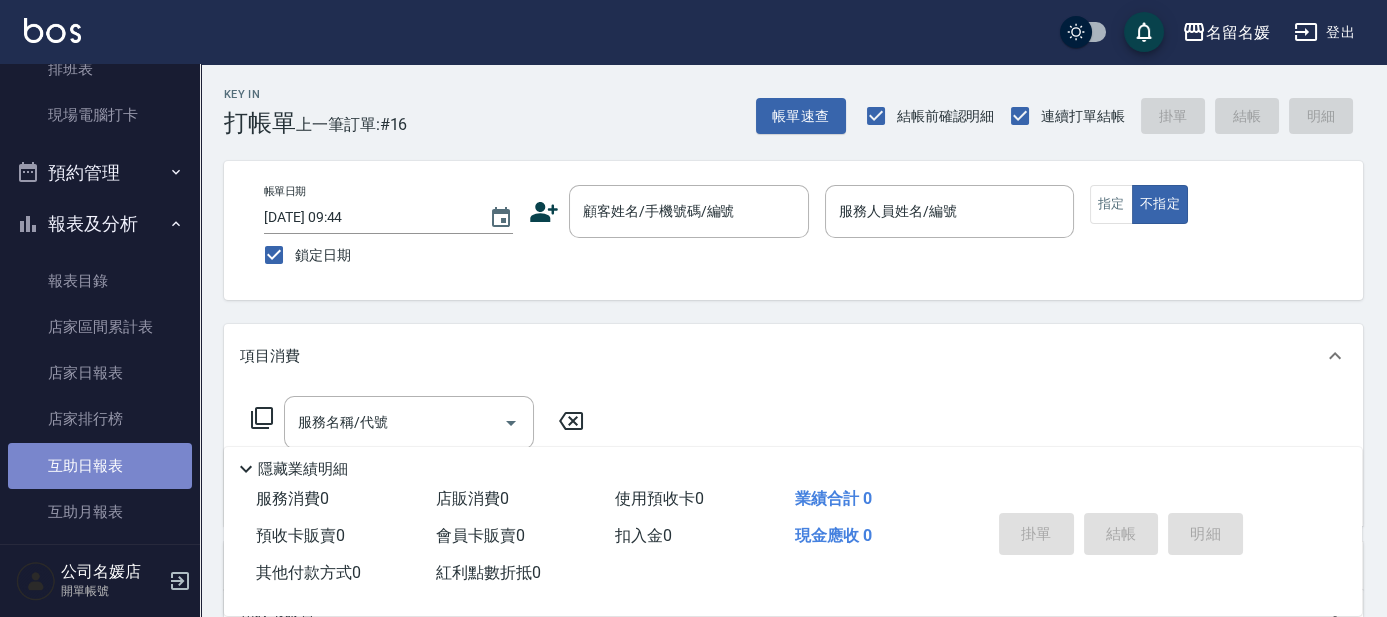 click on "互助日報表" at bounding box center [100, 466] 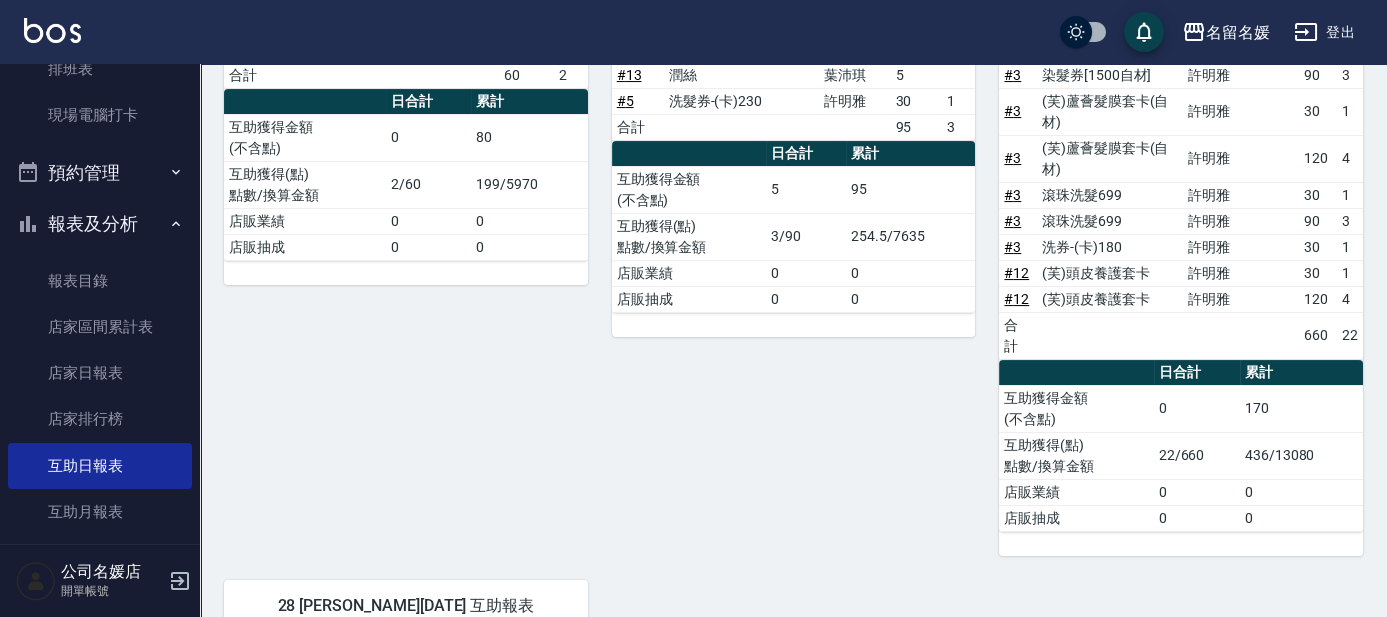 scroll, scrollTop: 636, scrollLeft: 0, axis: vertical 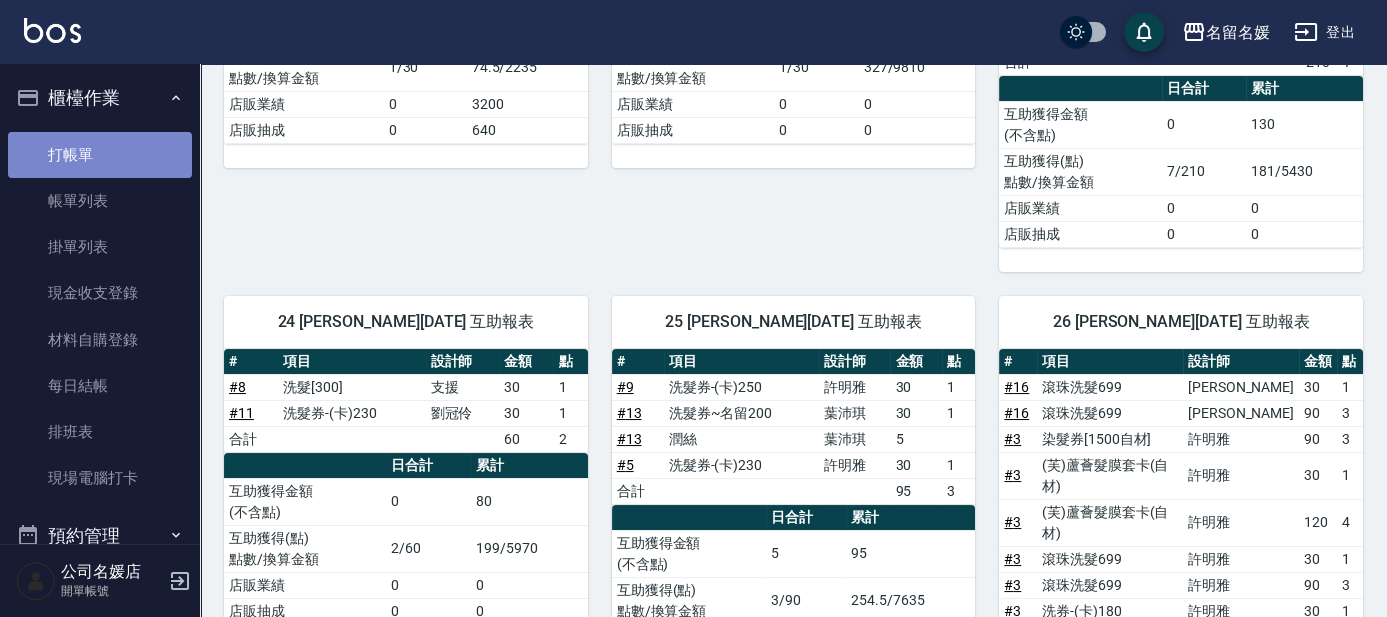 click on "打帳單" at bounding box center (100, 155) 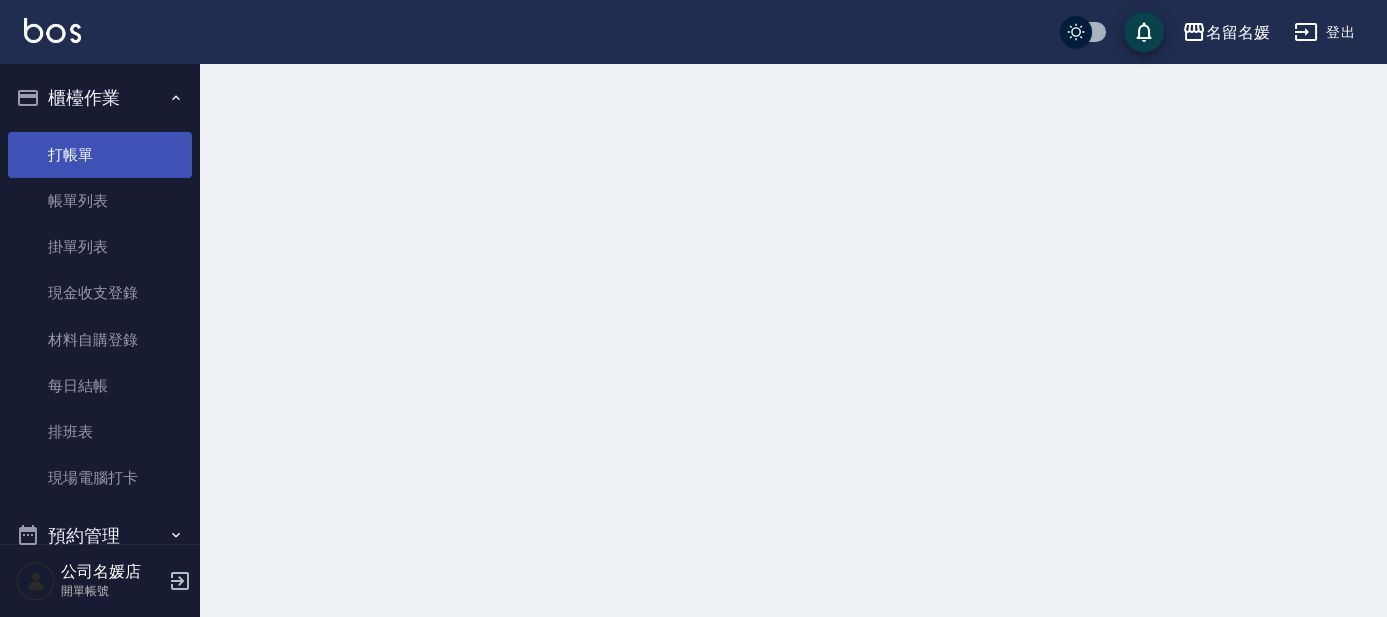 scroll, scrollTop: 0, scrollLeft: 0, axis: both 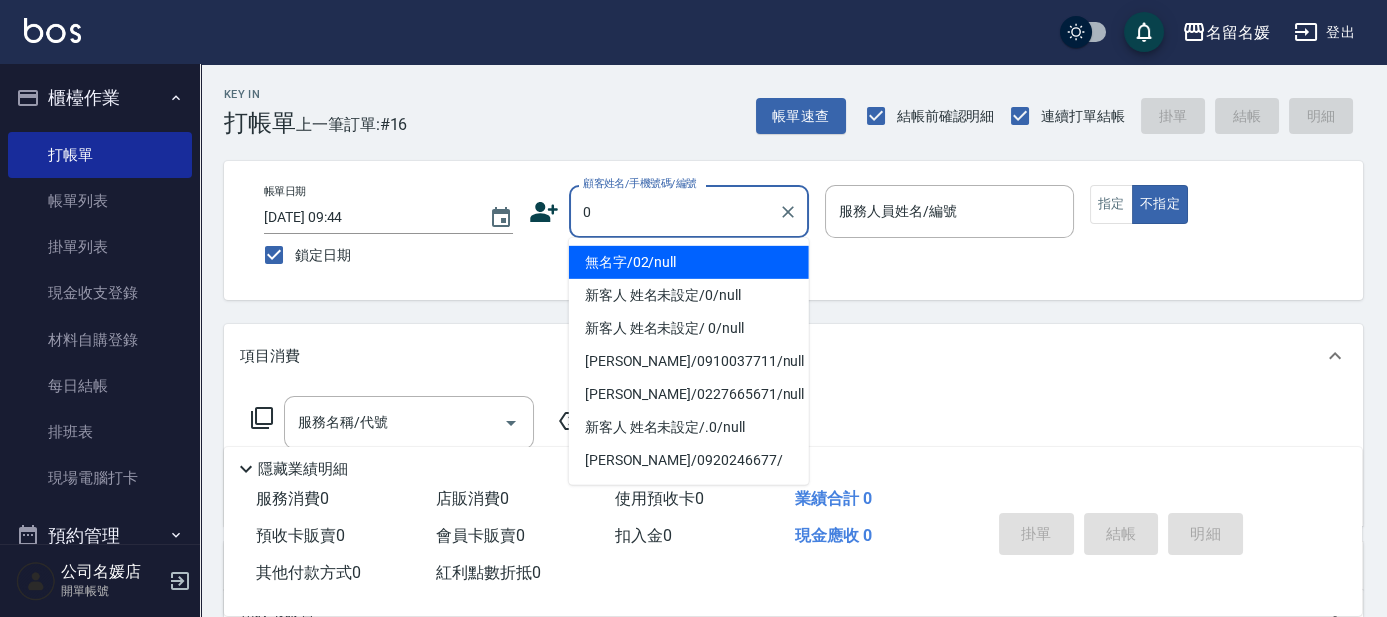 type on "無名字/02/null" 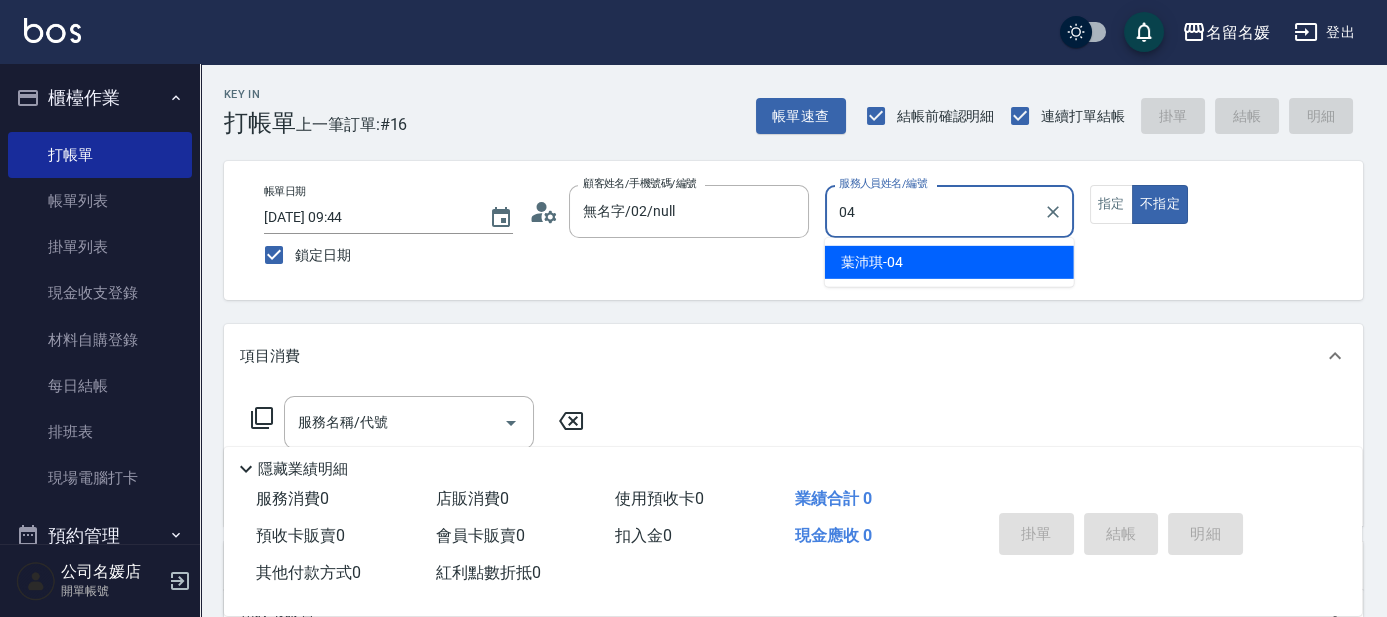 type on "04" 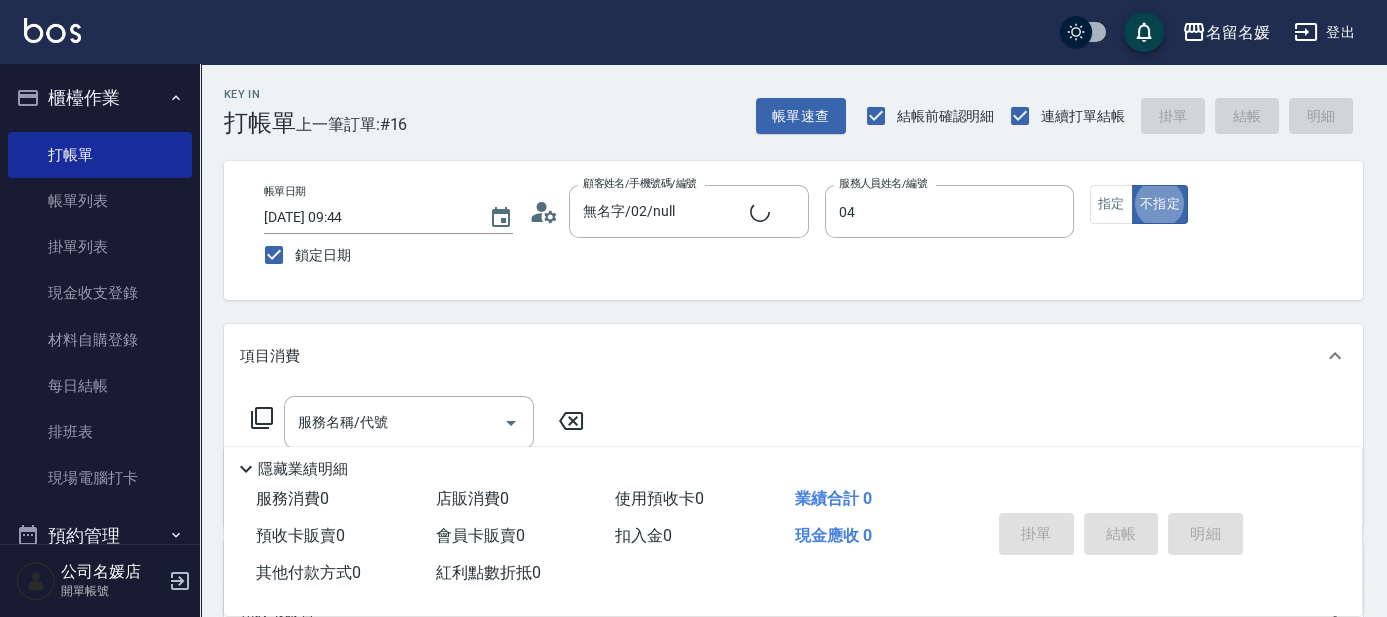 type on "[PERSON_NAME]-04" 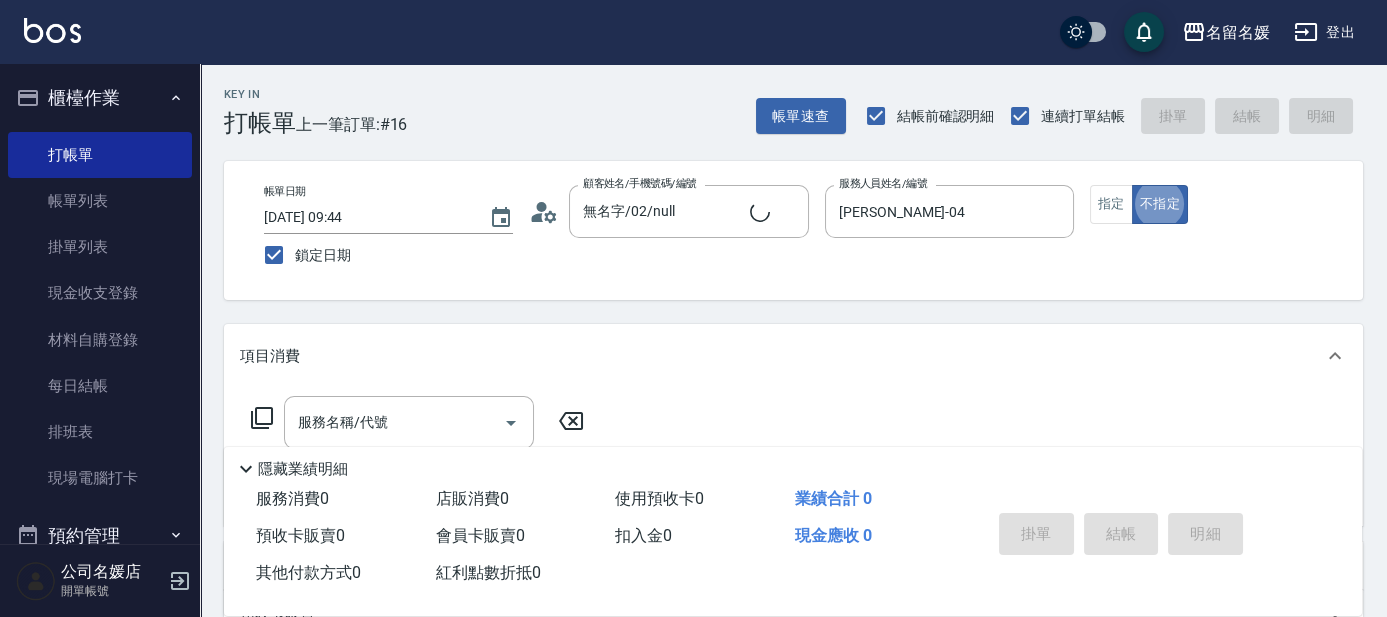 type on "新客人 姓名未設定/0/null" 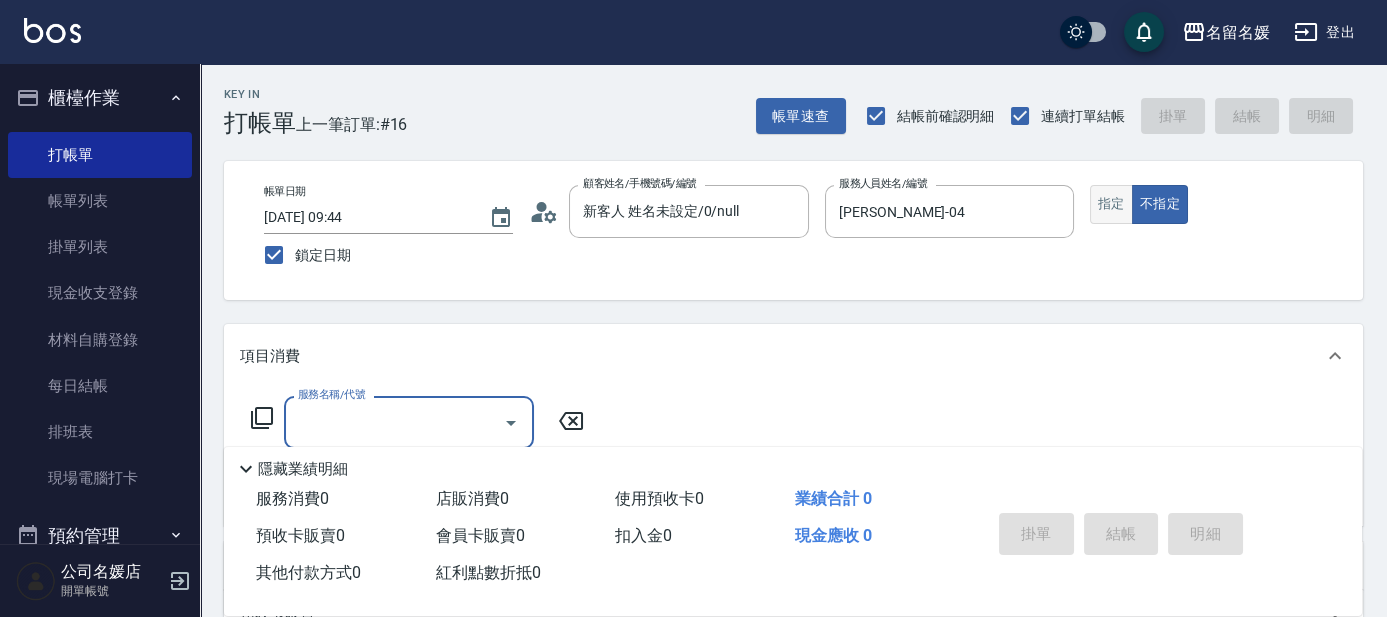 click on "指定" at bounding box center [1111, 204] 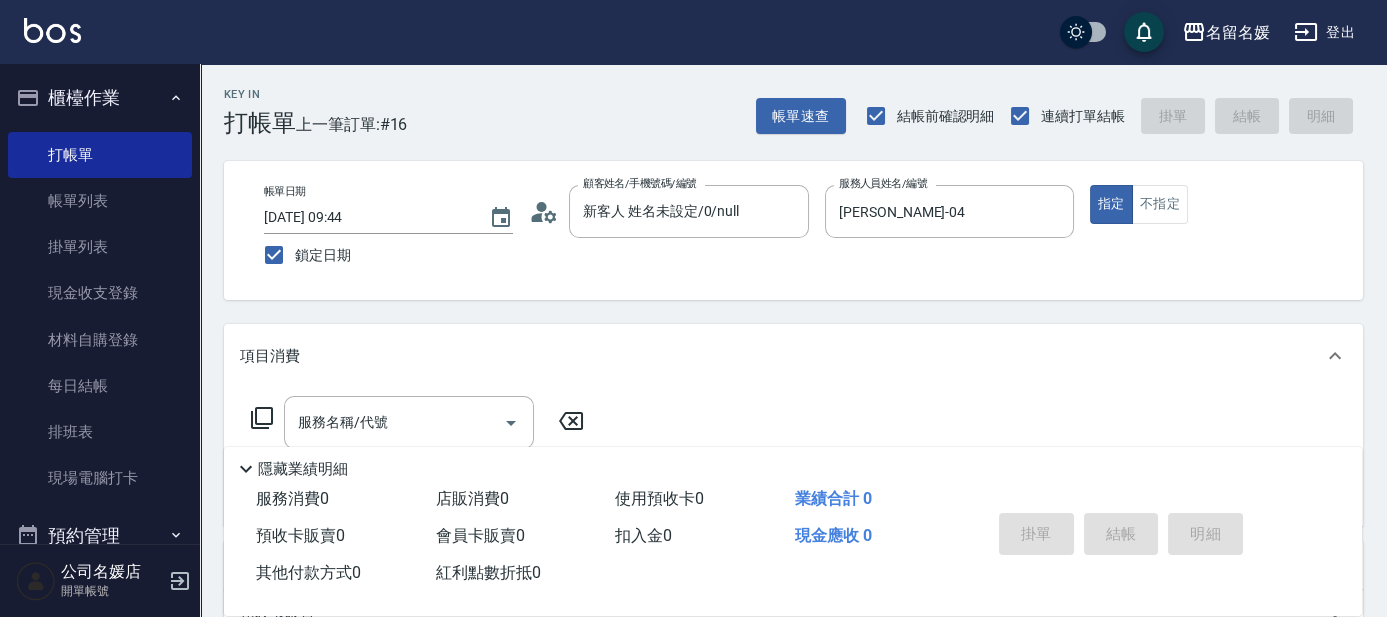 type on "true" 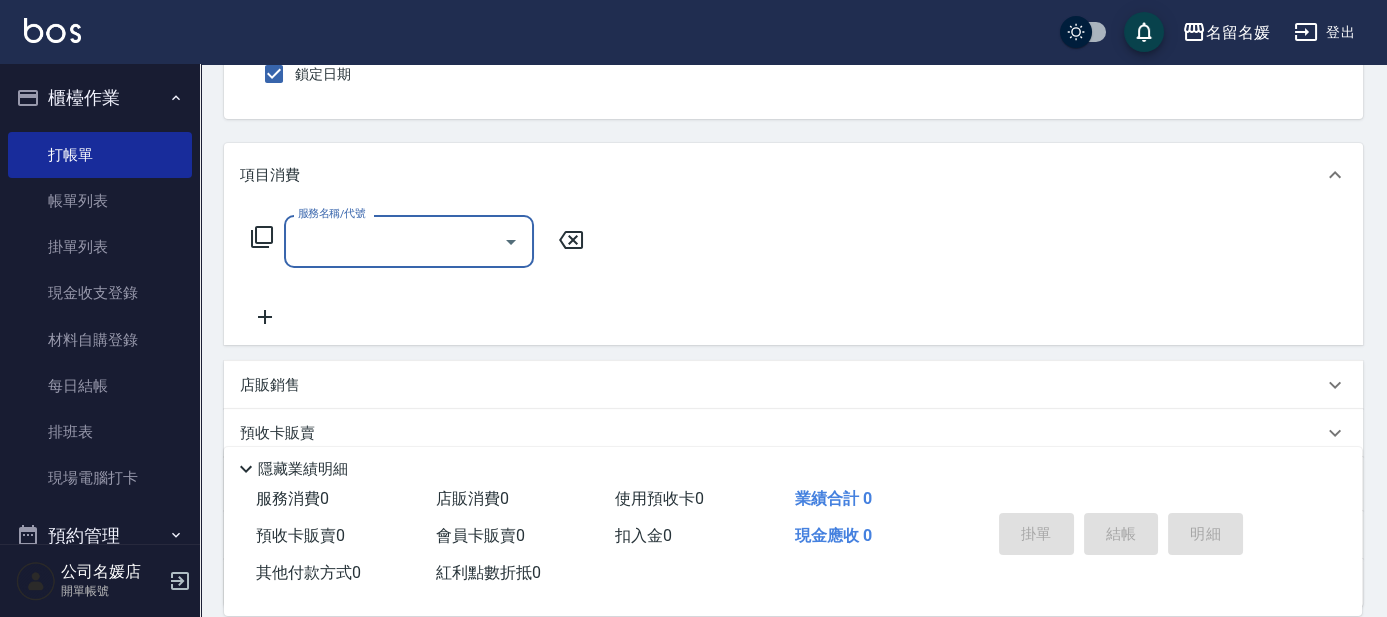 scroll, scrollTop: 90, scrollLeft: 0, axis: vertical 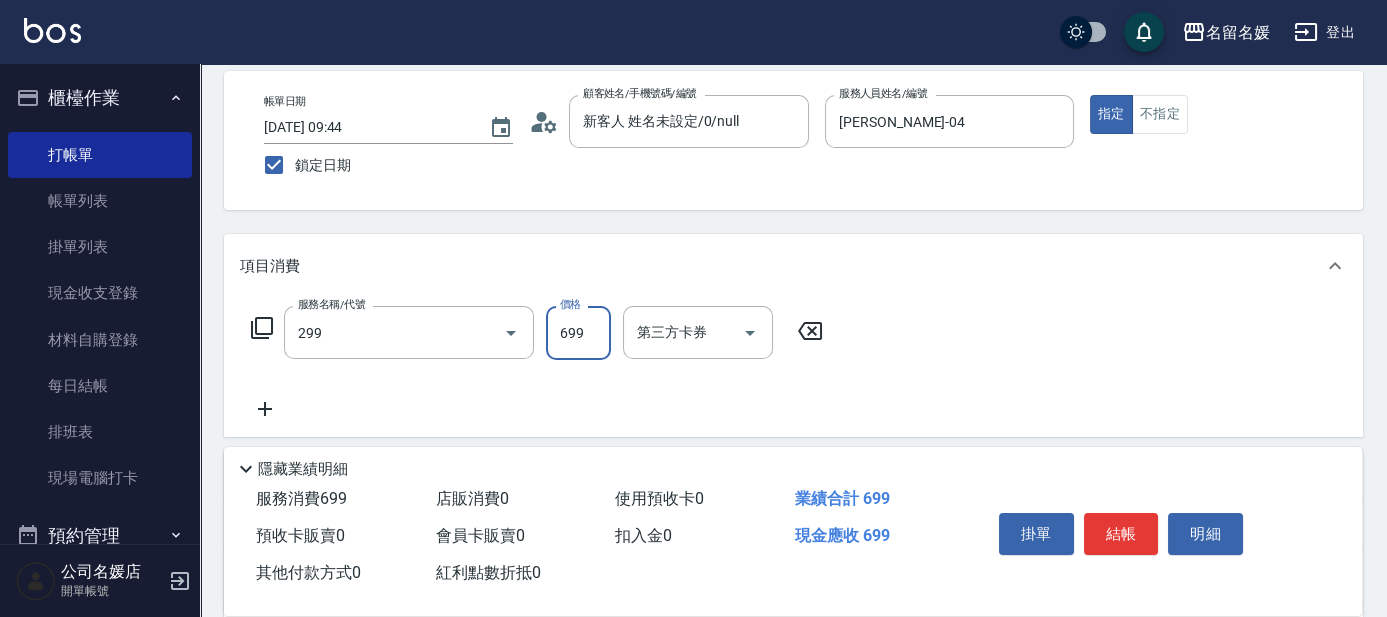 type on "滾珠洗髮699(299)" 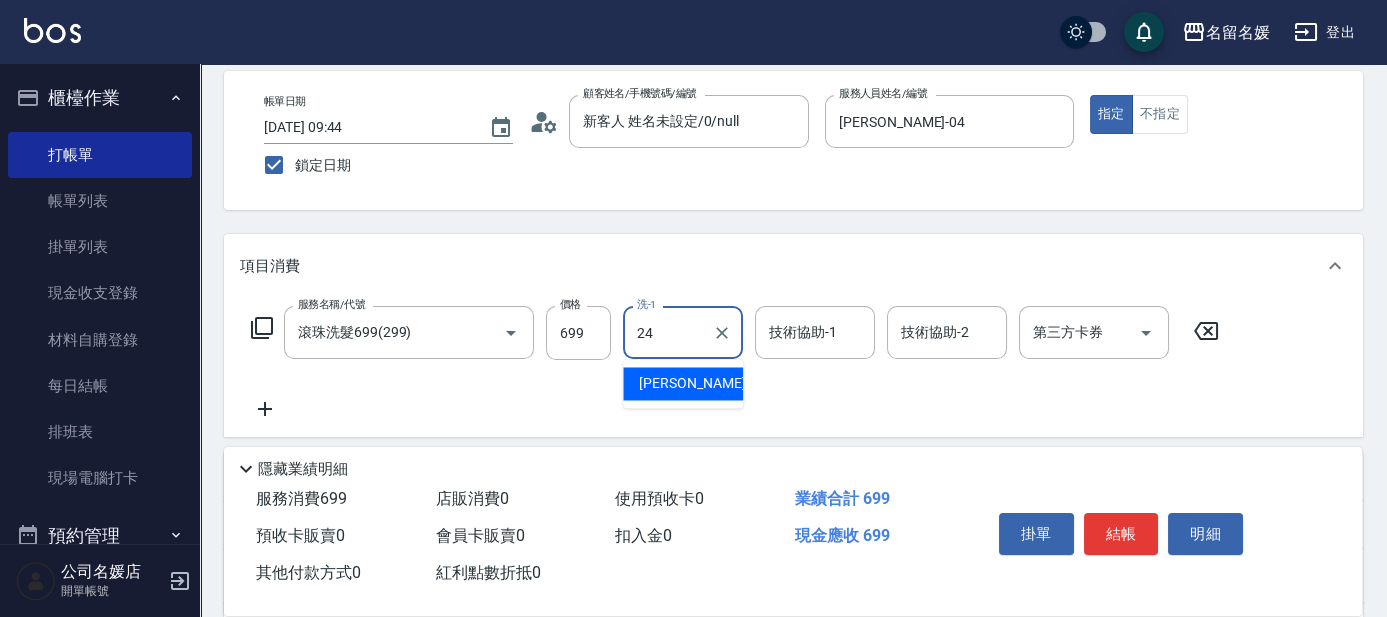 type on "[PERSON_NAME]-24" 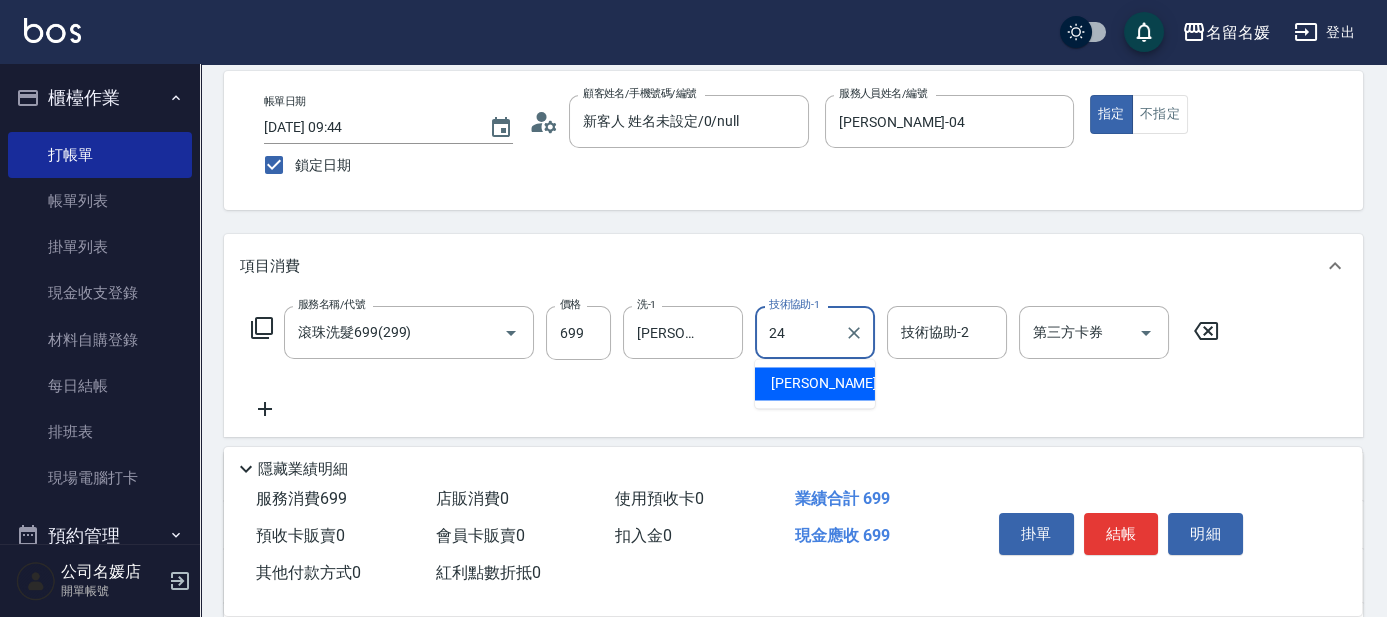 type on "[PERSON_NAME]-24" 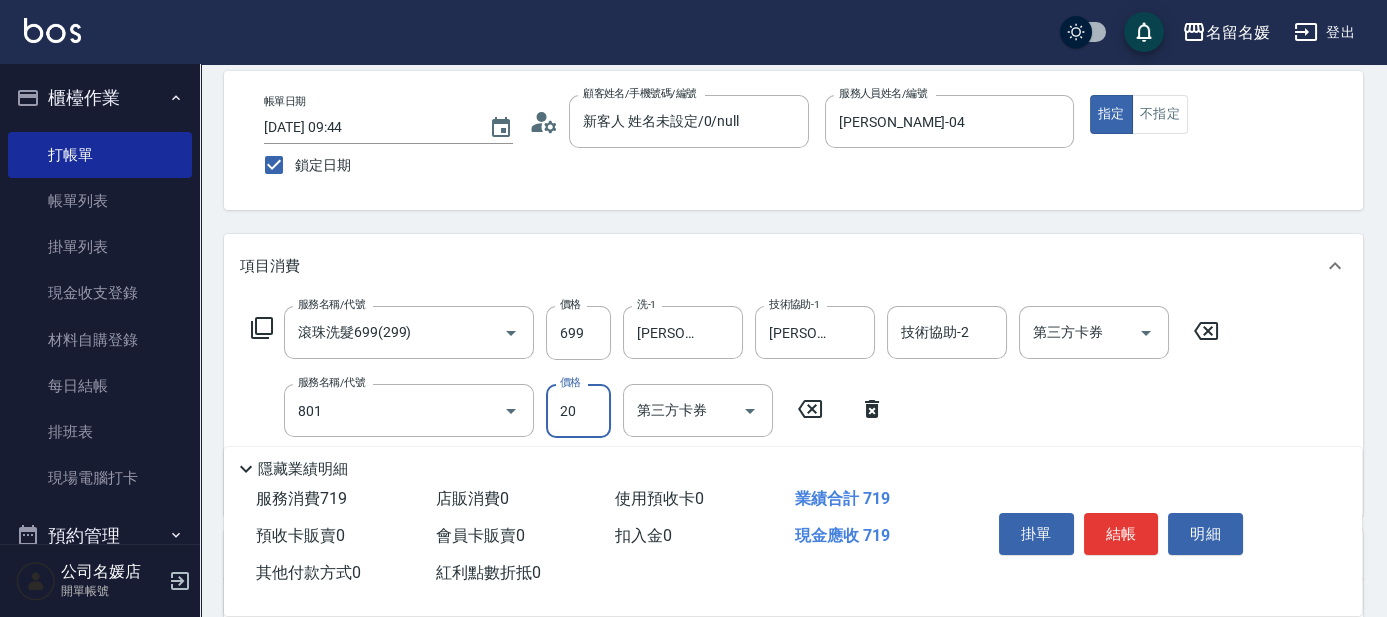 type on "潤絲(801)" 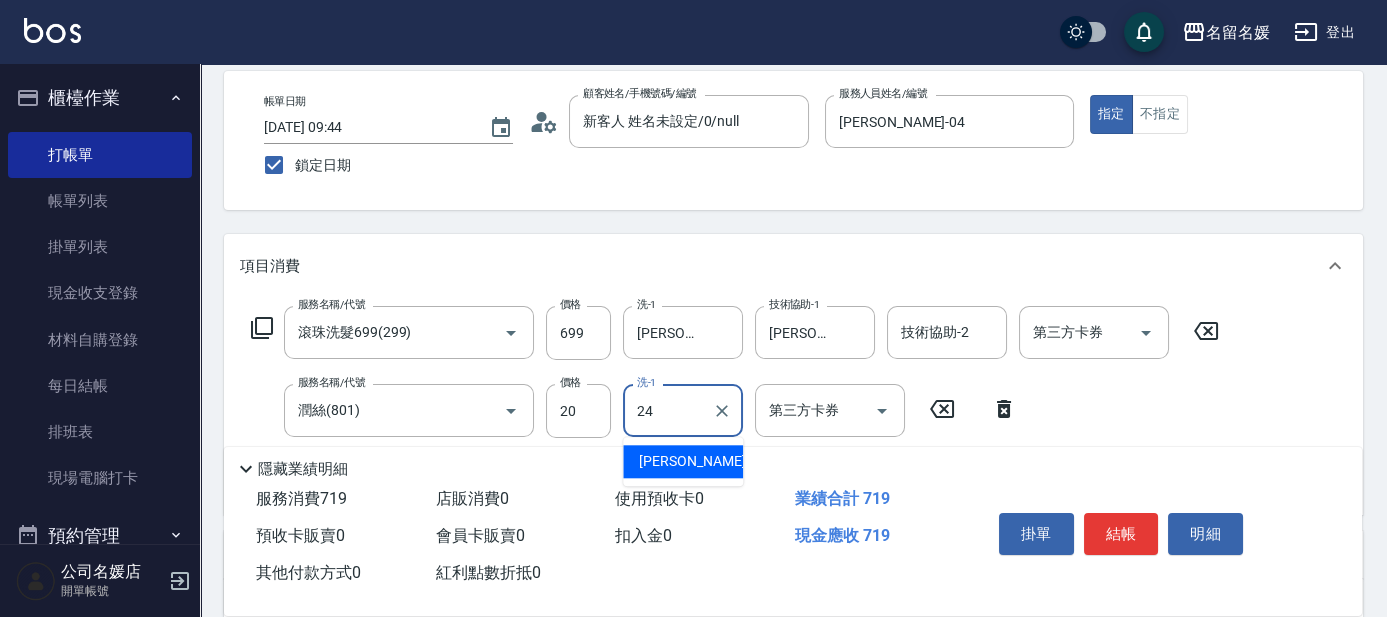 type on "[PERSON_NAME]-24" 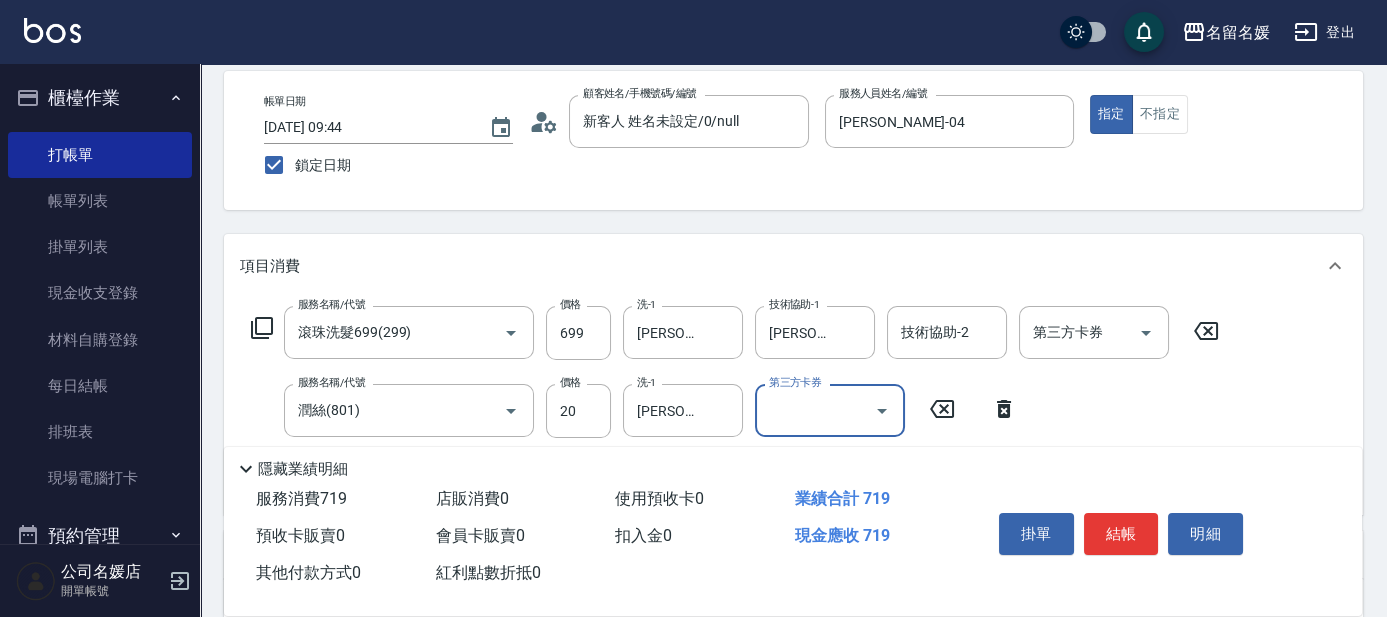 click at bounding box center (721, 332) 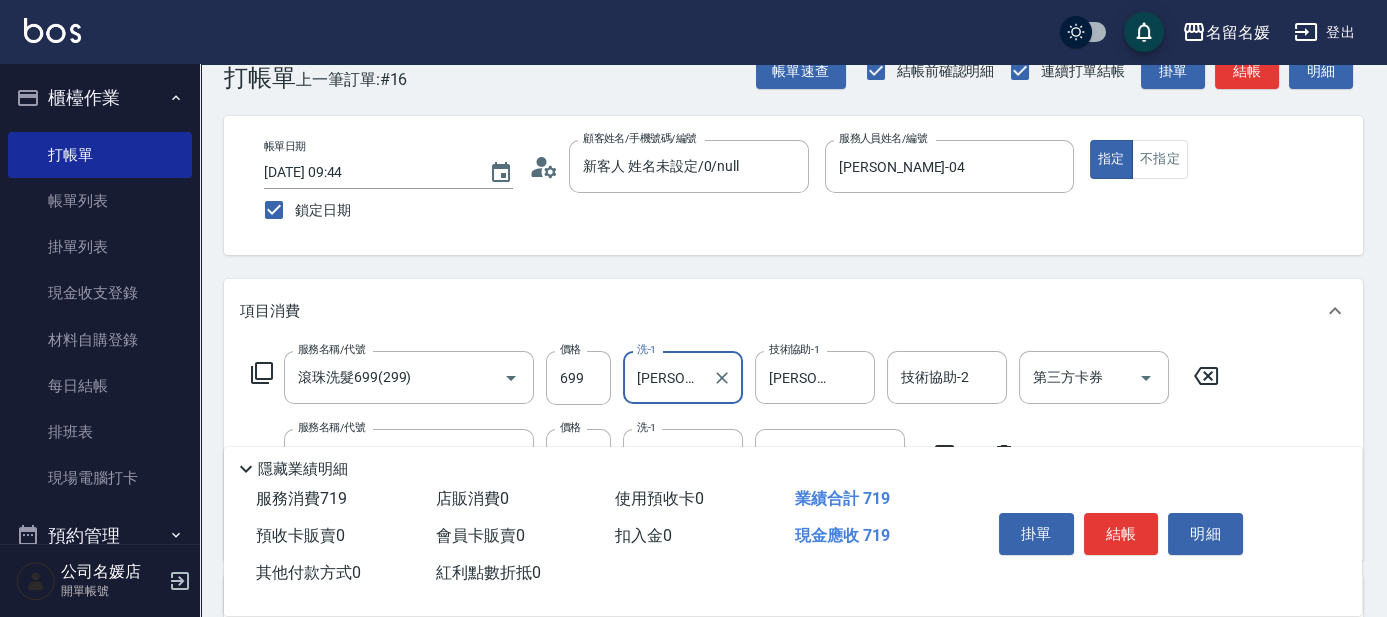 scroll, scrollTop: 0, scrollLeft: 0, axis: both 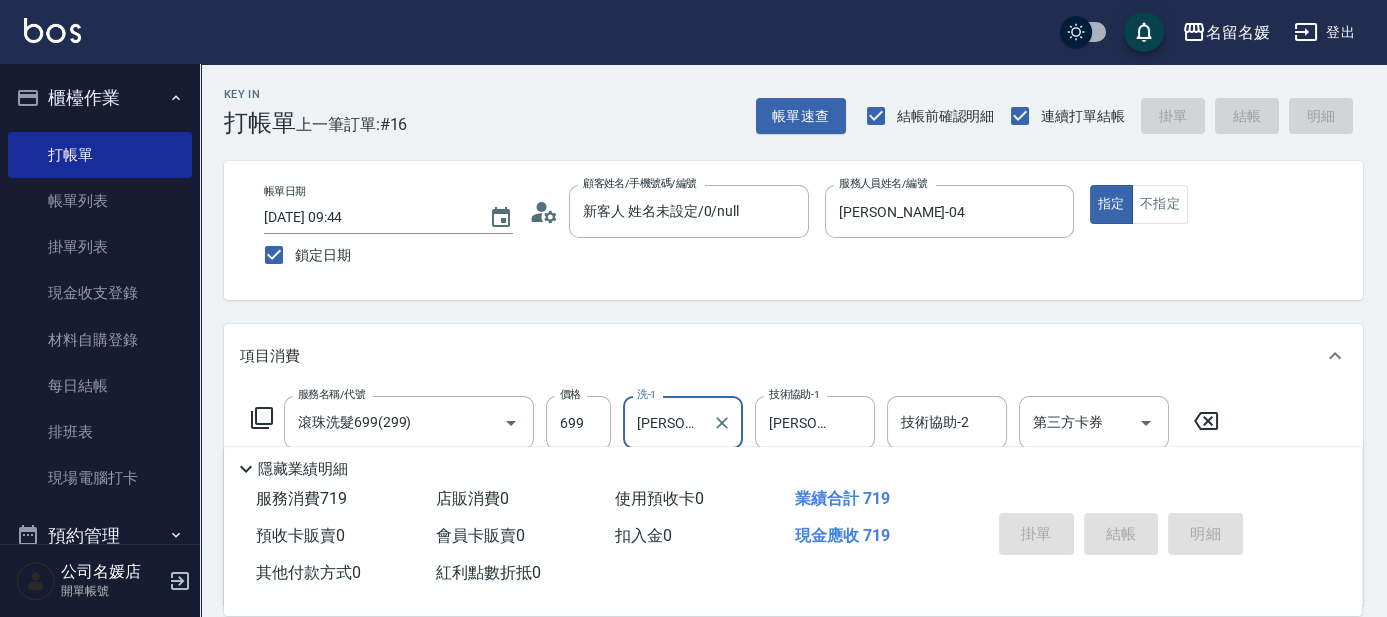 type 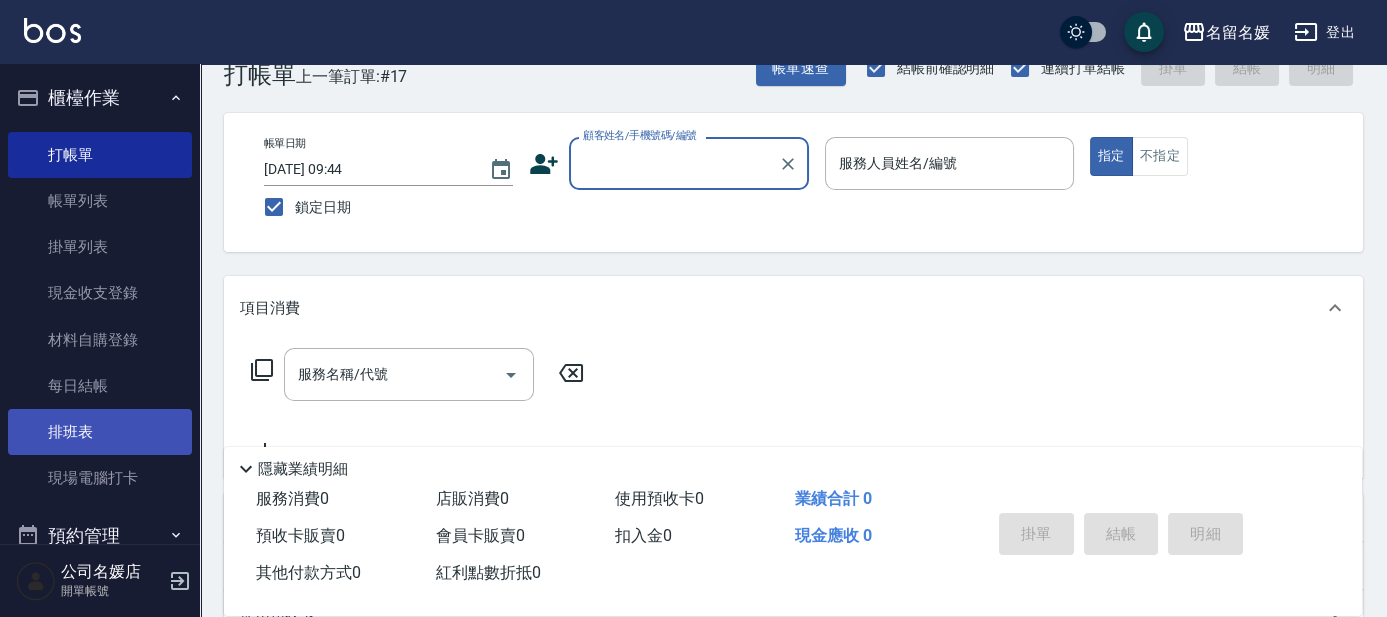 scroll, scrollTop: 181, scrollLeft: 0, axis: vertical 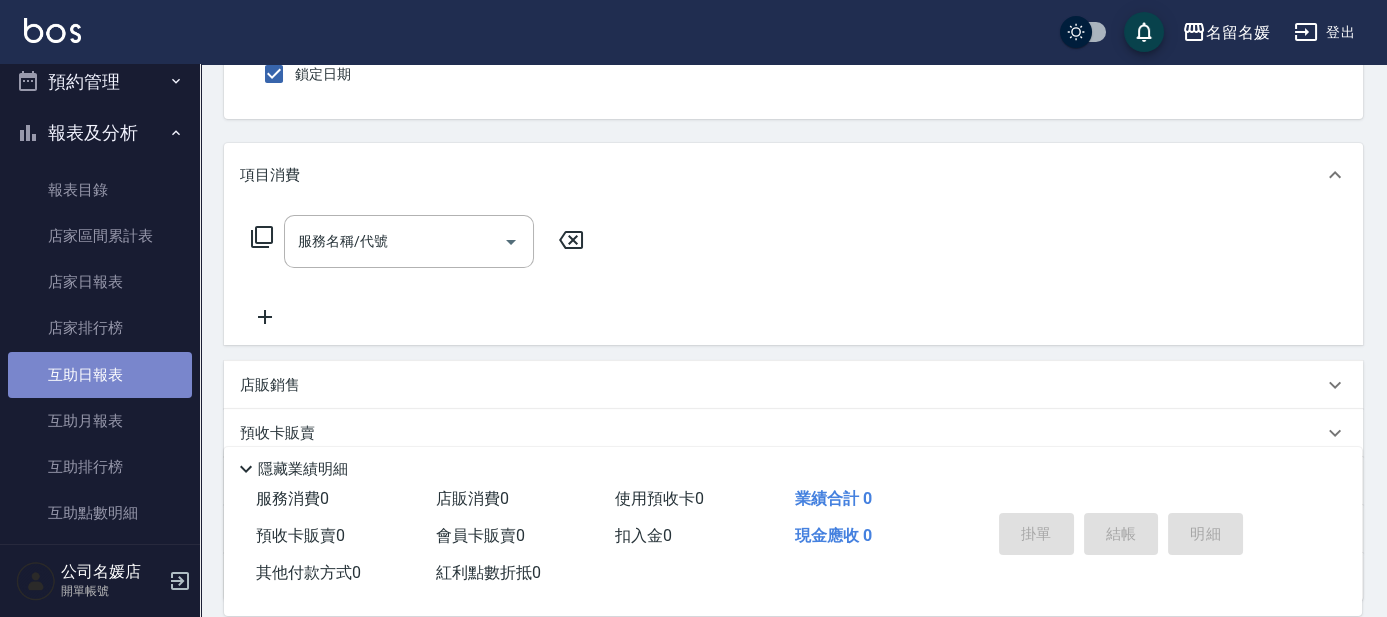 click on "互助日報表" at bounding box center (100, 375) 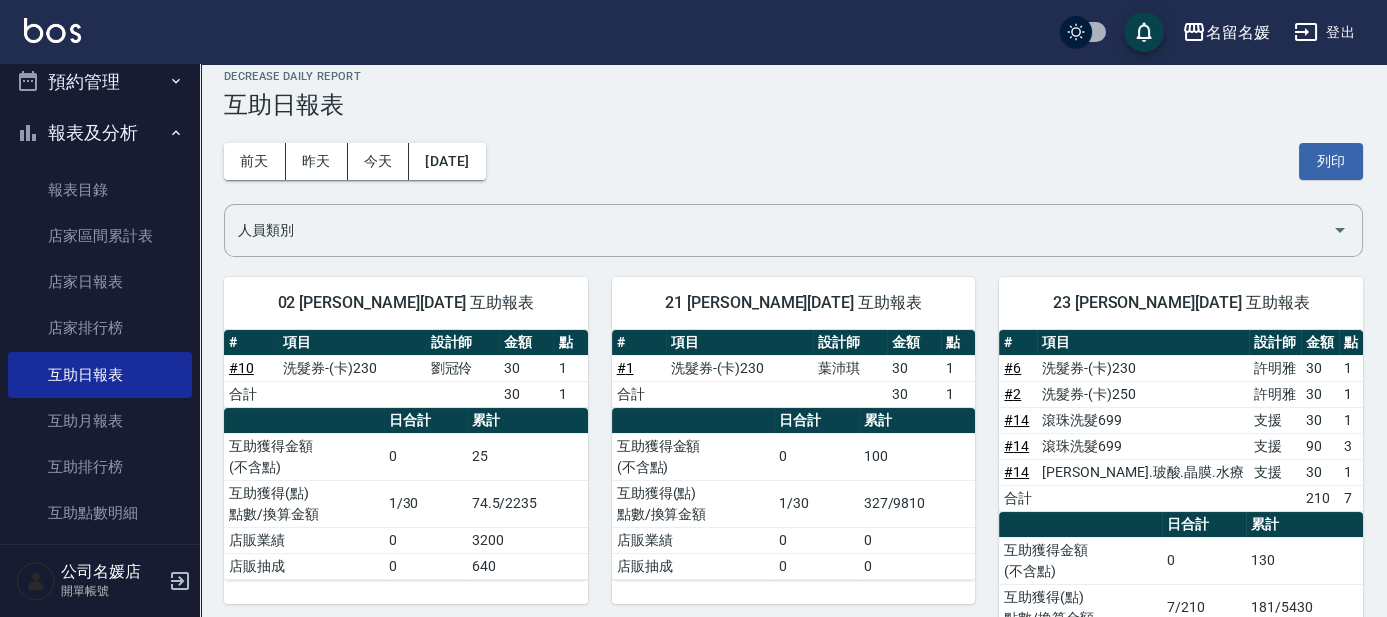 scroll, scrollTop: 0, scrollLeft: 0, axis: both 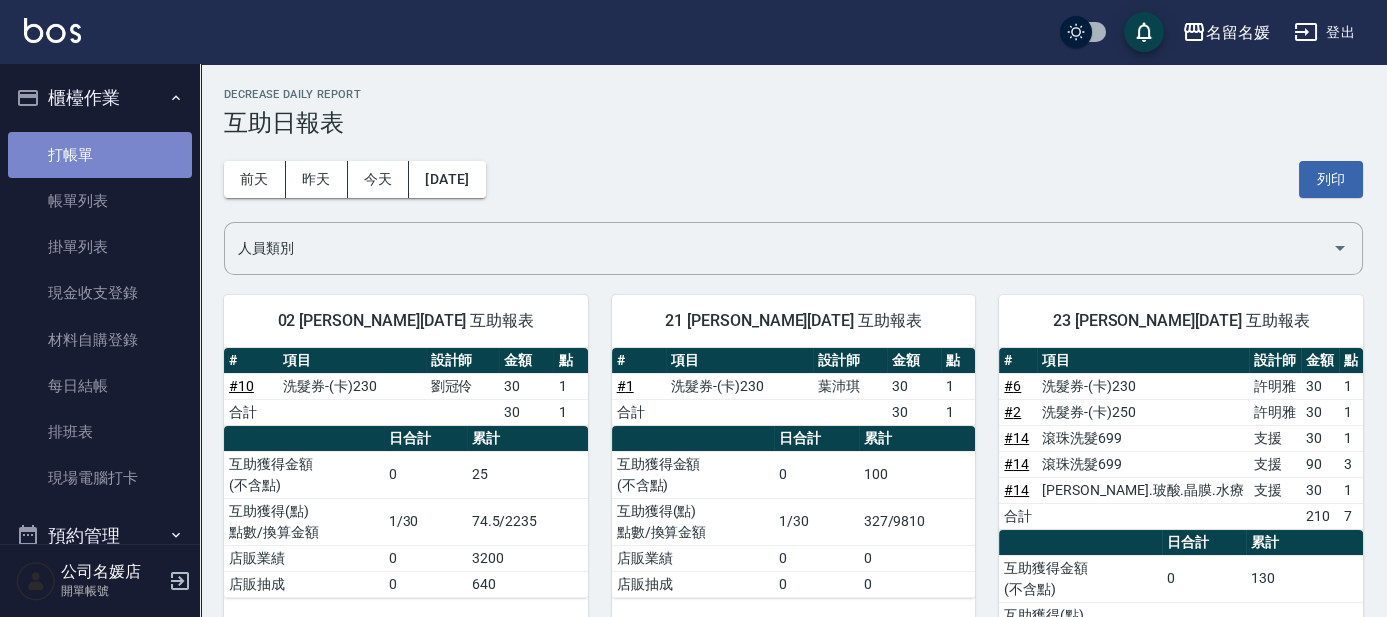 click on "打帳單" at bounding box center [100, 155] 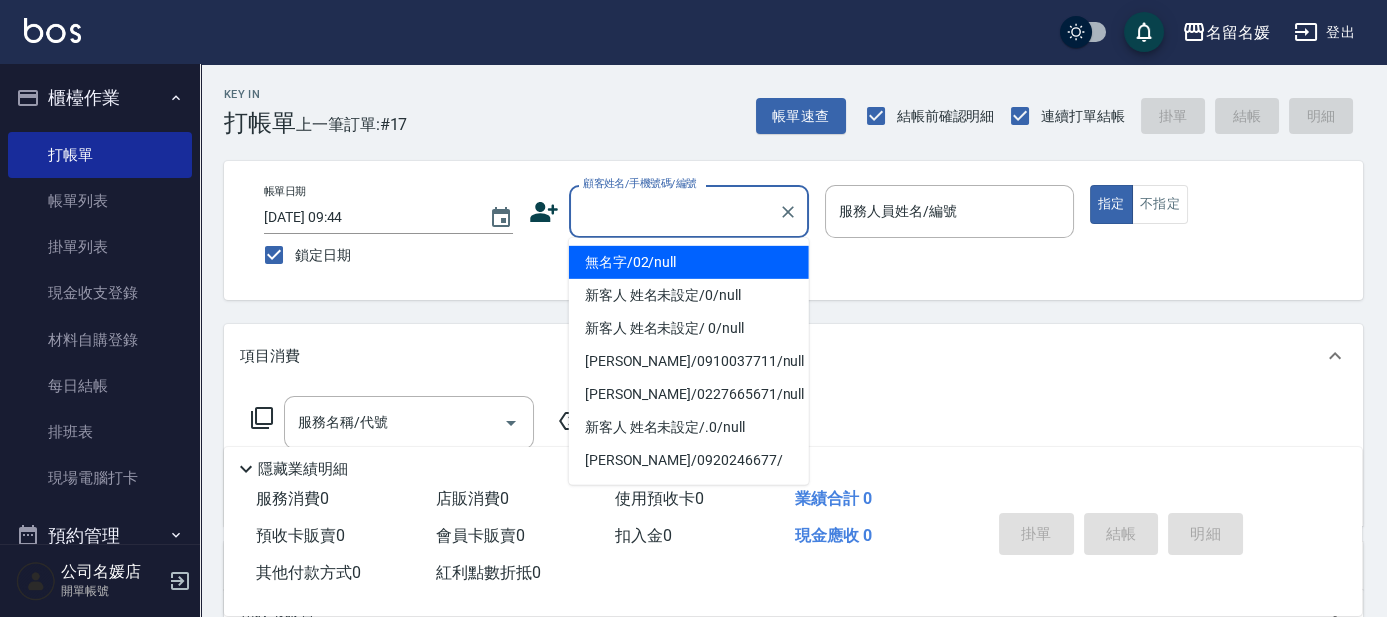 click on "顧客姓名/手機號碼/編號" at bounding box center [674, 211] 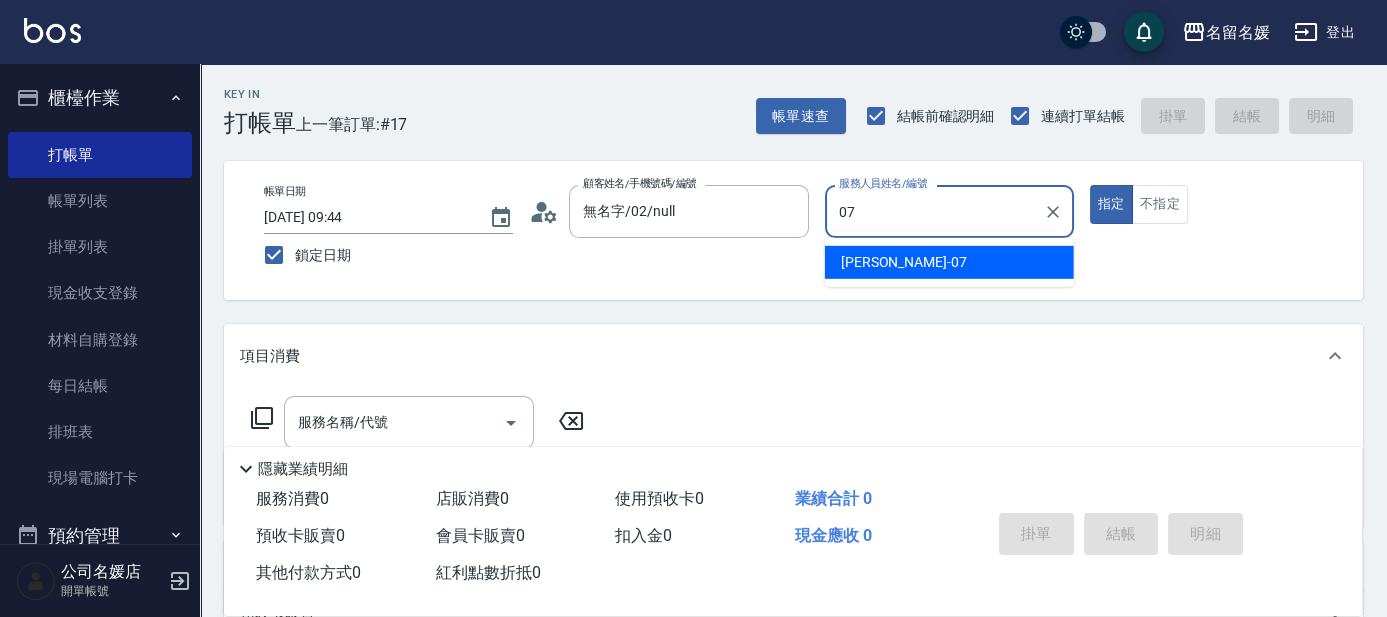type on "07" 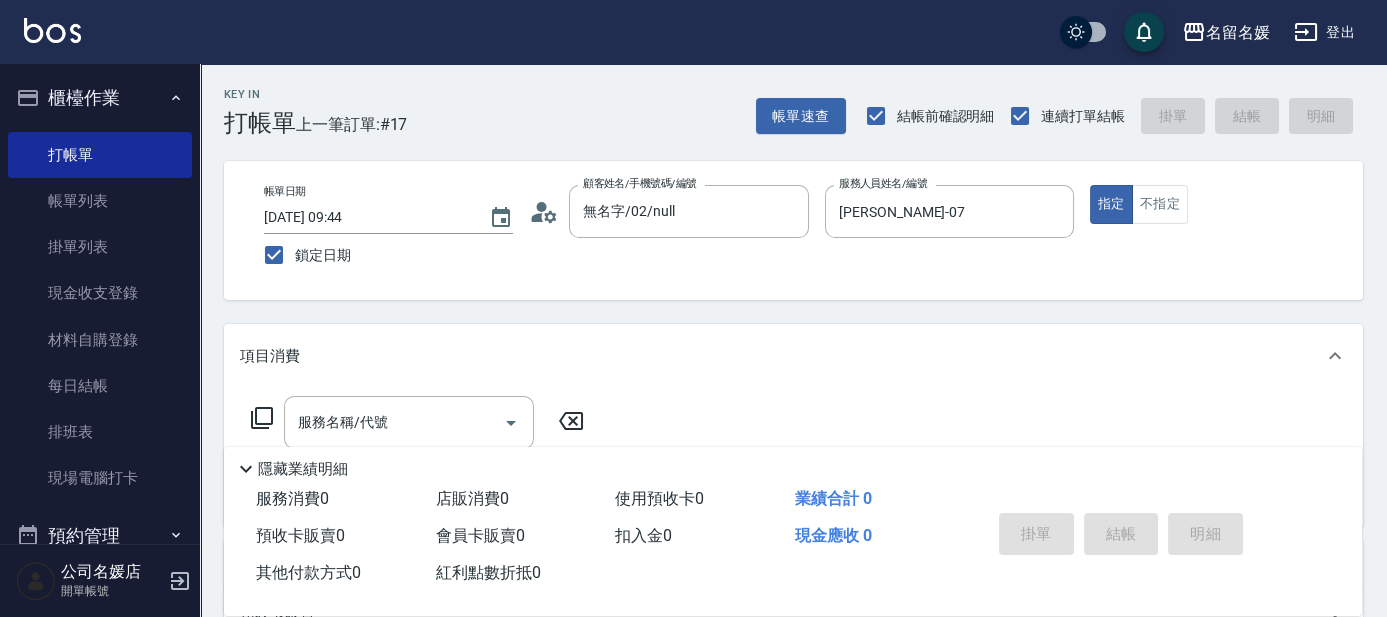 click 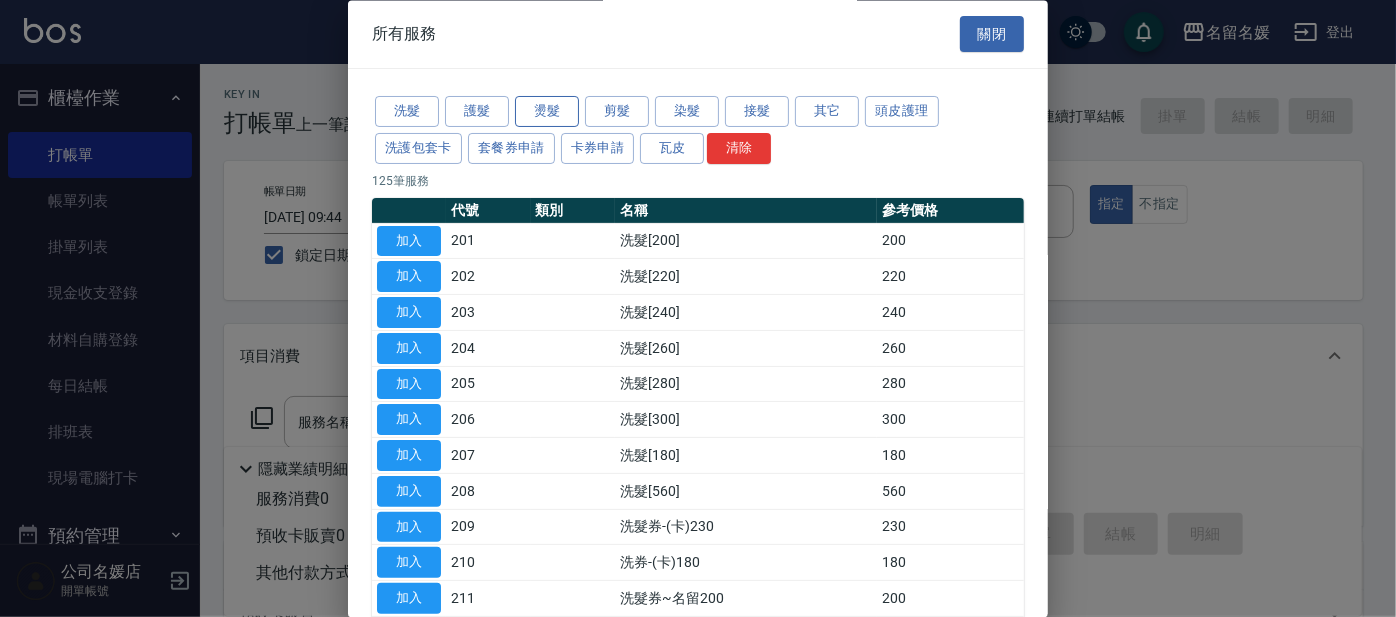 click on "燙髮" at bounding box center (547, 112) 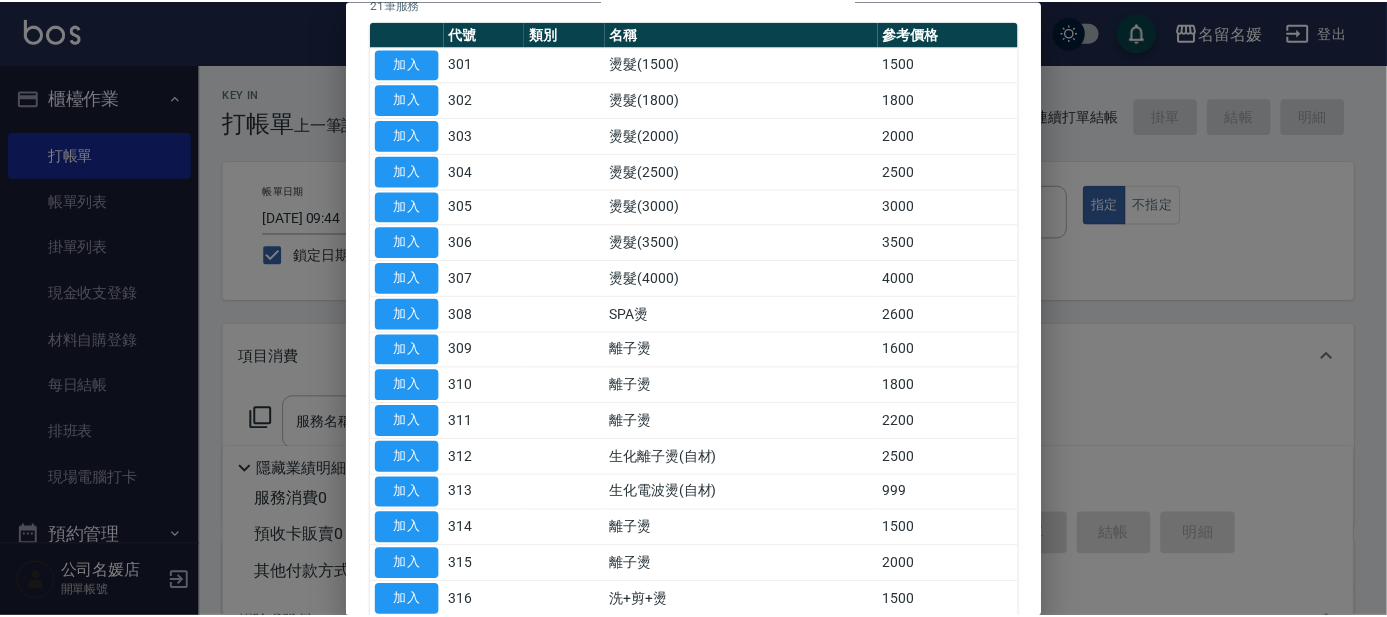 scroll, scrollTop: 181, scrollLeft: 0, axis: vertical 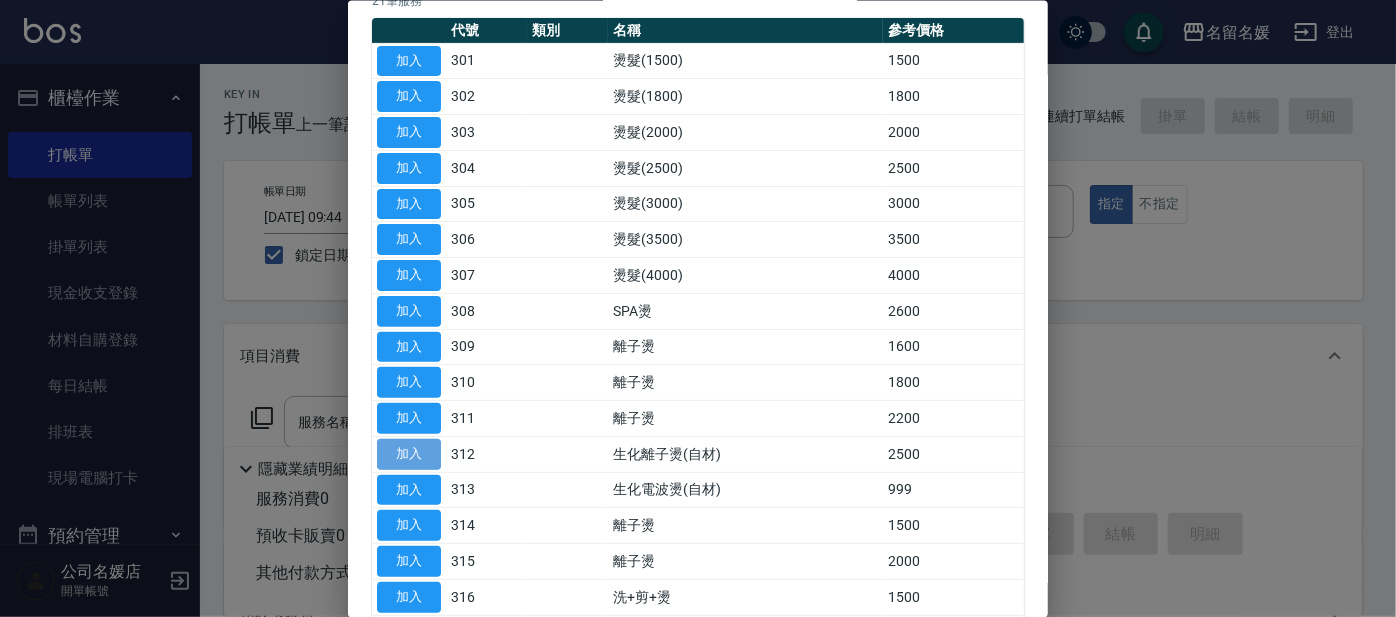 click on "加入" at bounding box center [409, 453] 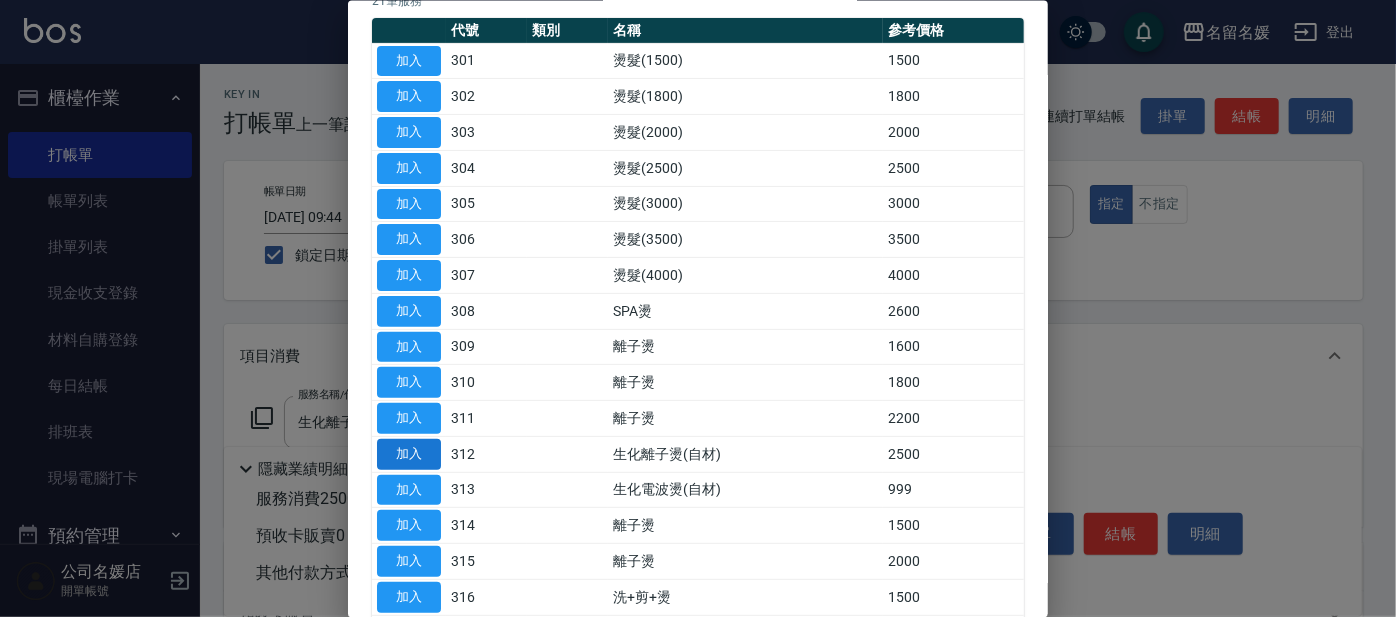 type on "生化離子燙(自材)(312)" 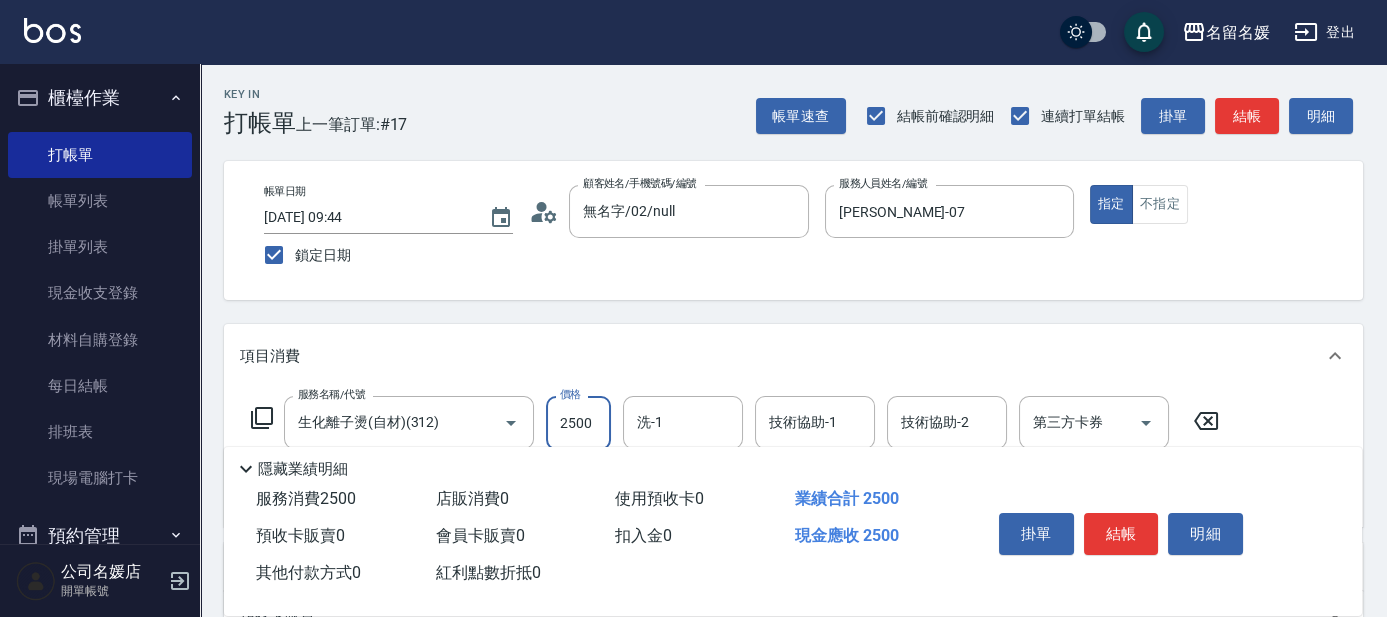 click on "2500" at bounding box center [578, 423] 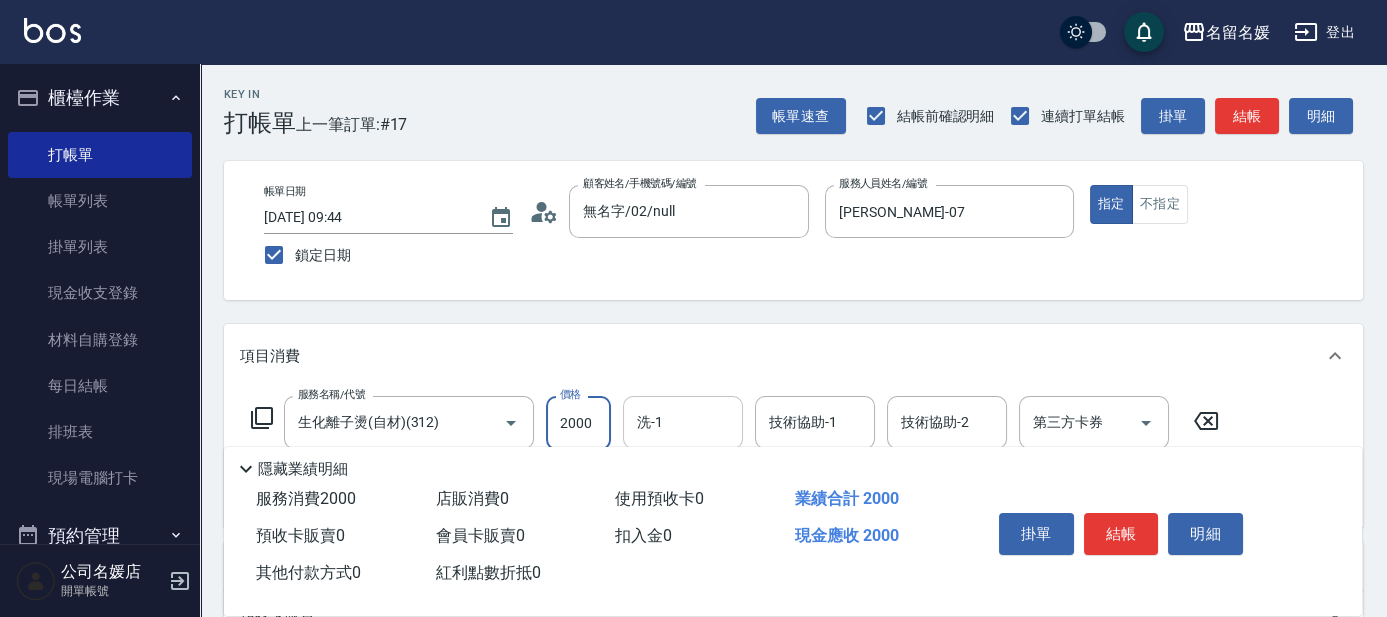 type on "2000" 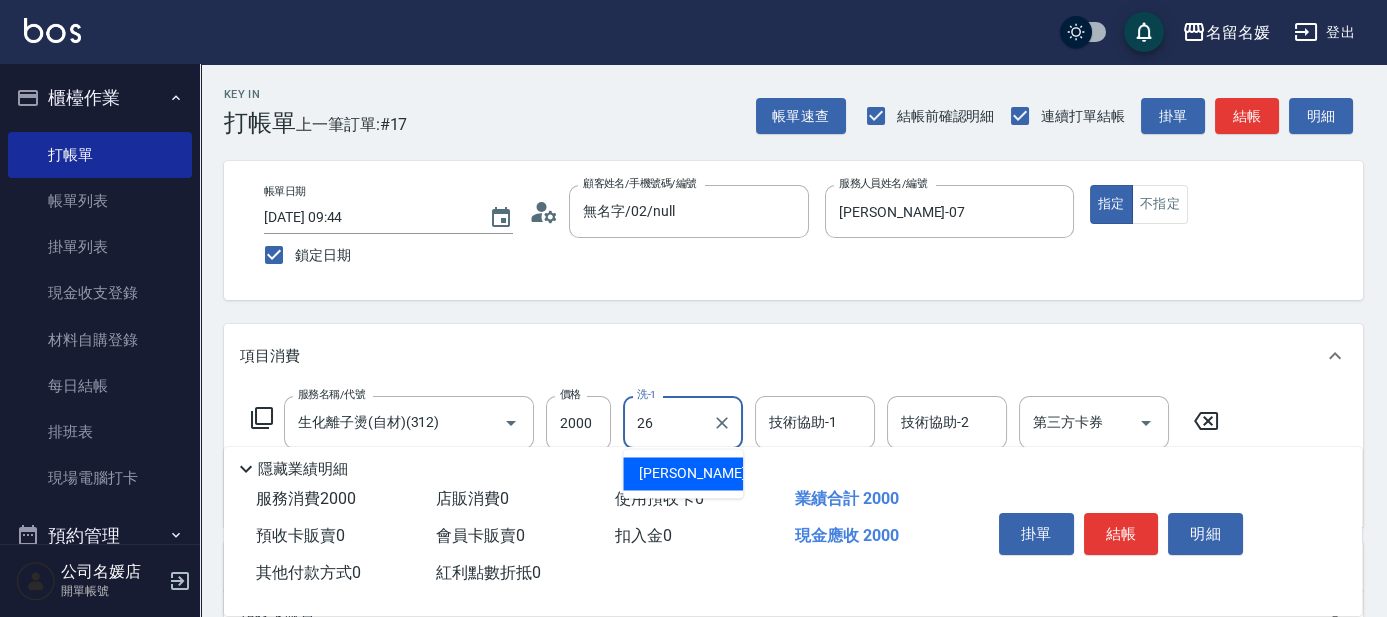 type on "[PERSON_NAME]-26" 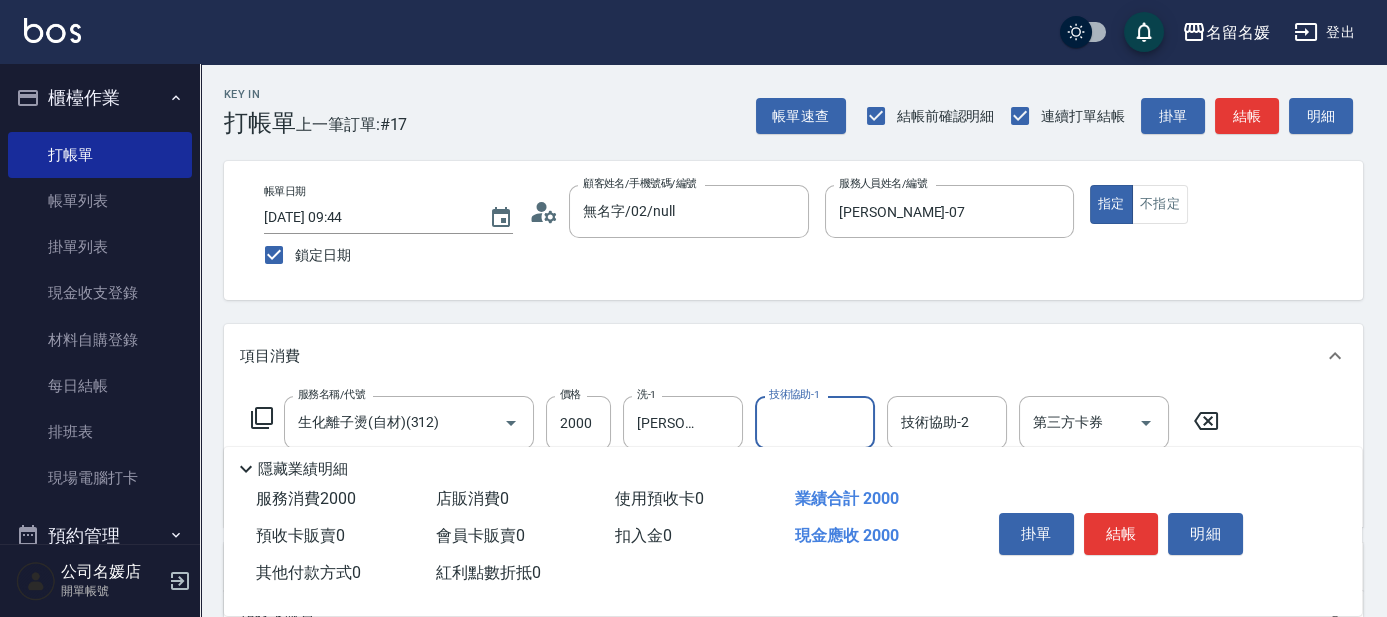 click on "技術協助-1" at bounding box center [815, 422] 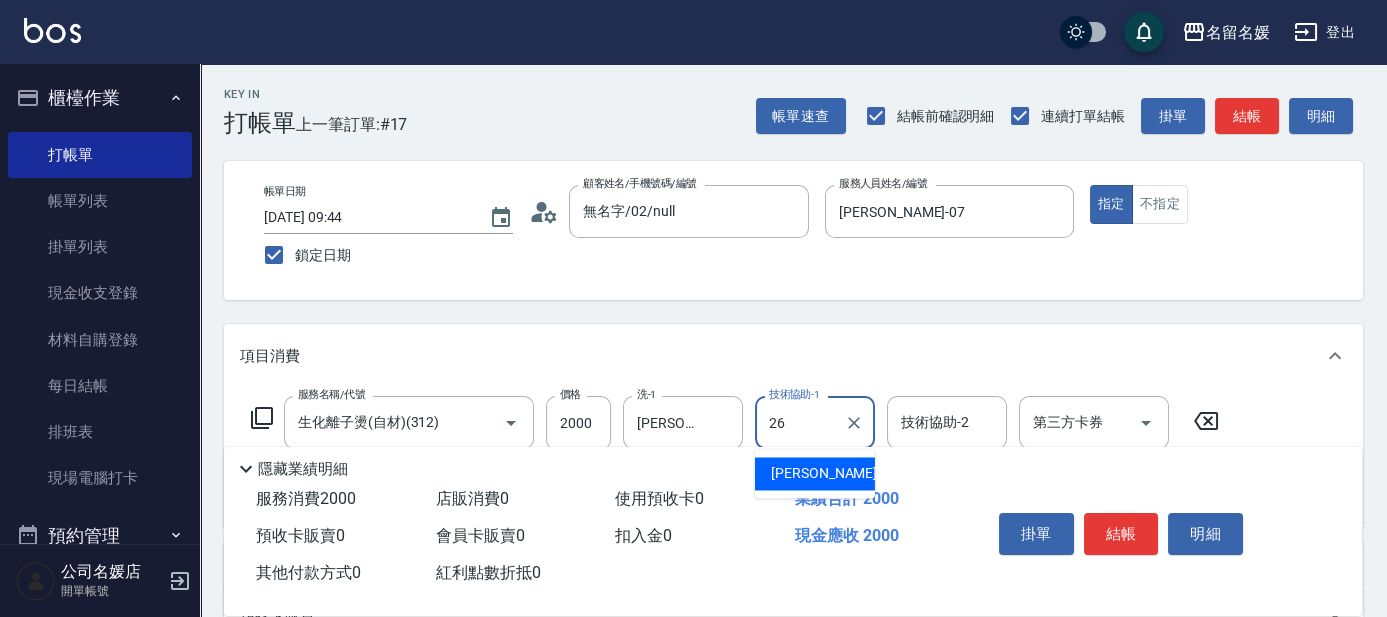 type on "[PERSON_NAME]-26" 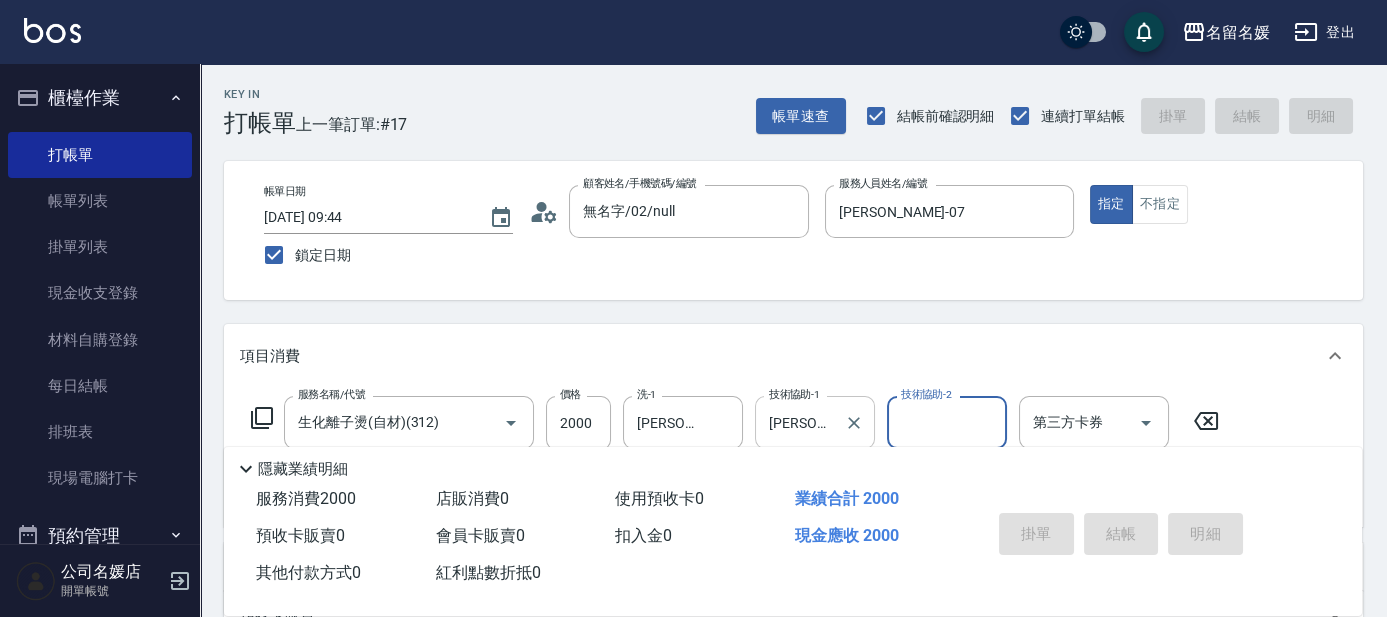 type 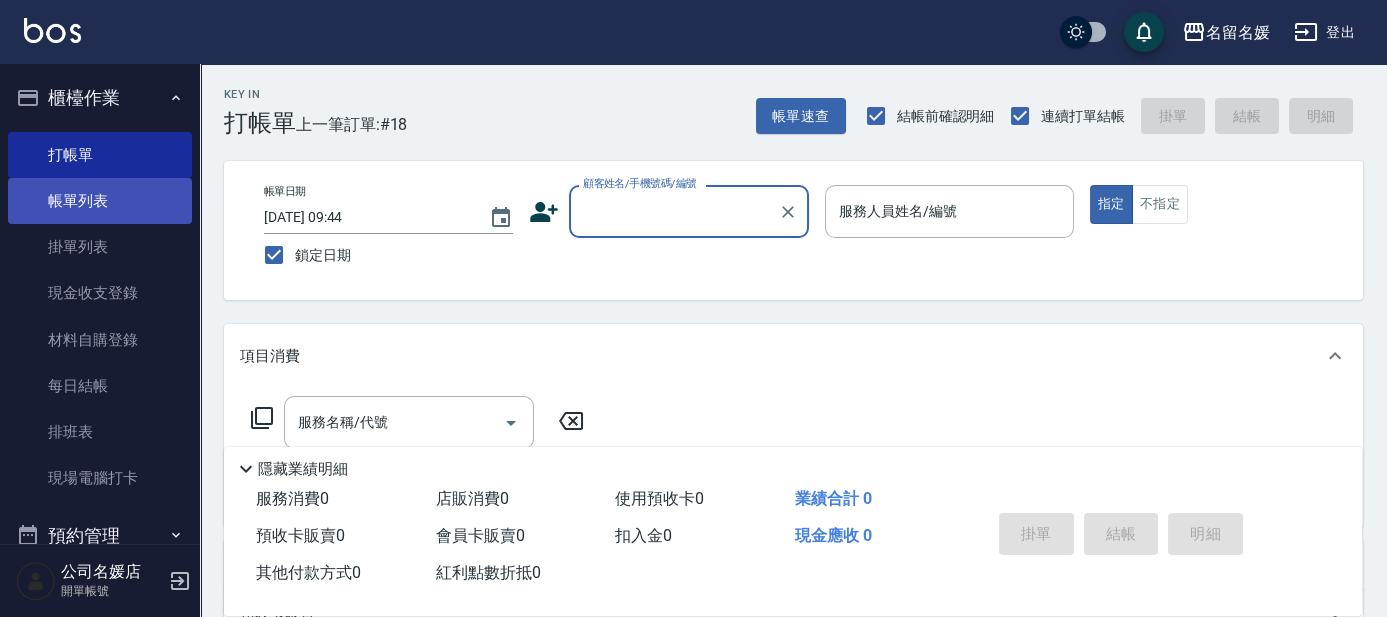 click on "帳單列表" at bounding box center [100, 201] 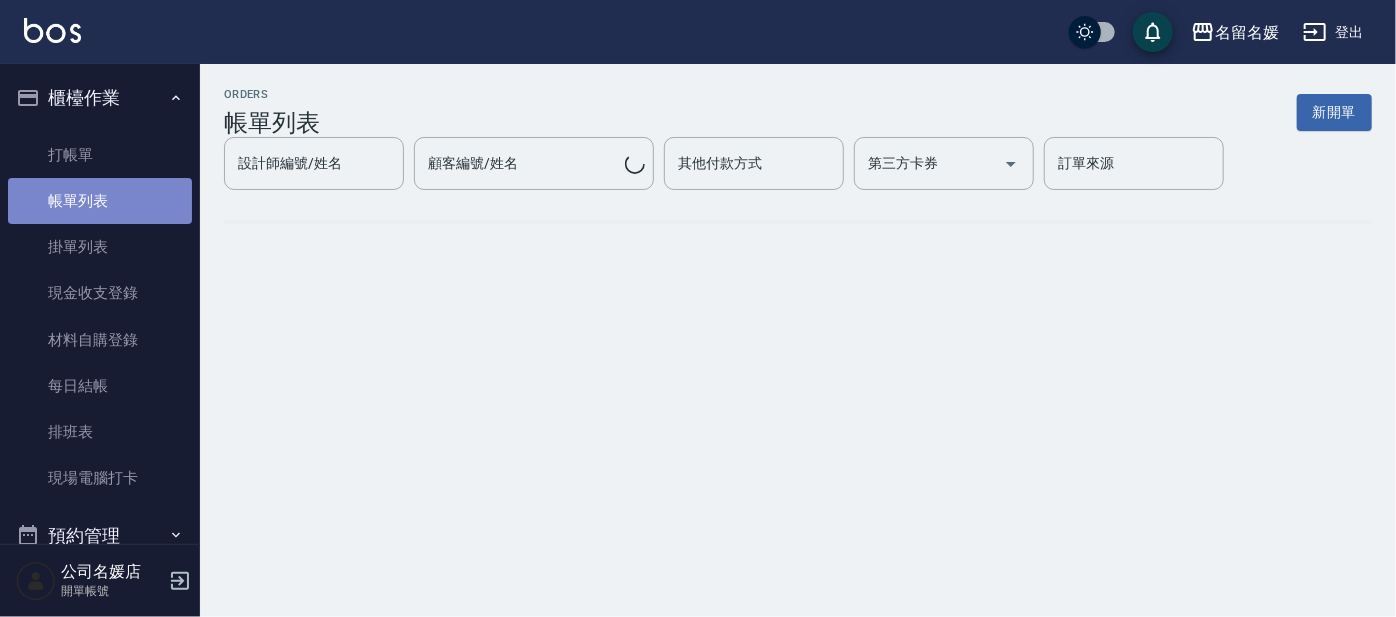 click on "帳單列表" at bounding box center (100, 201) 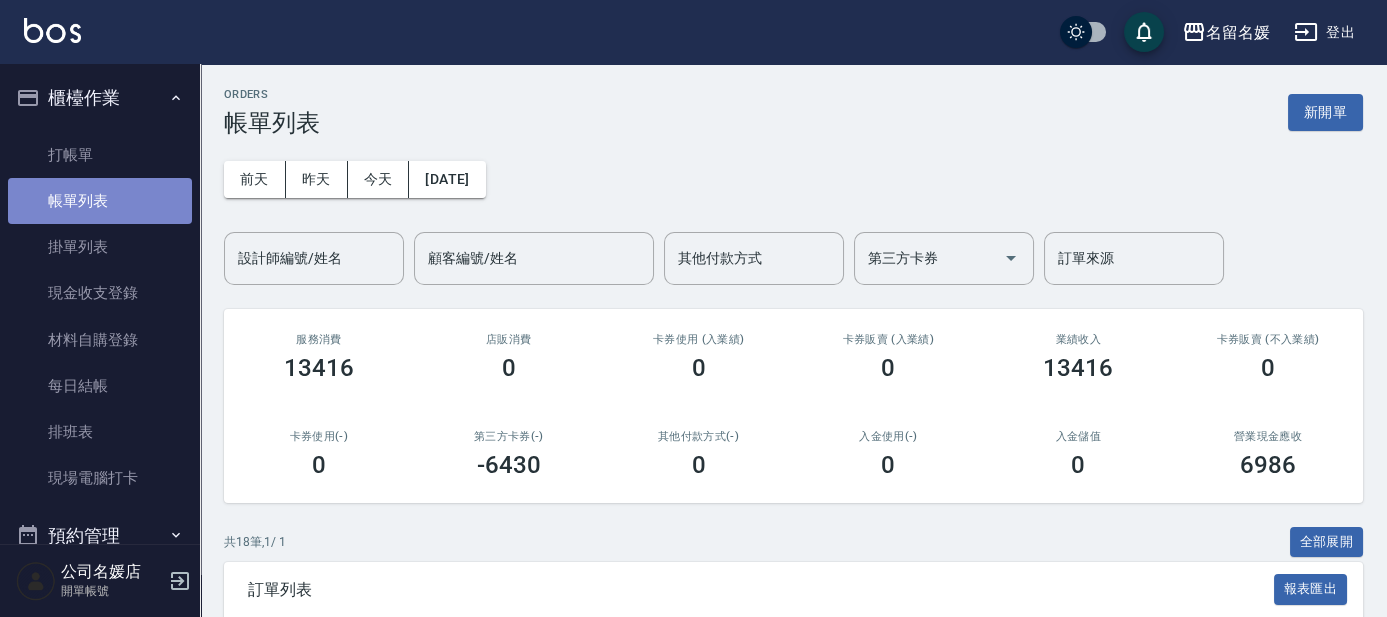 click on "帳單列表" at bounding box center [100, 201] 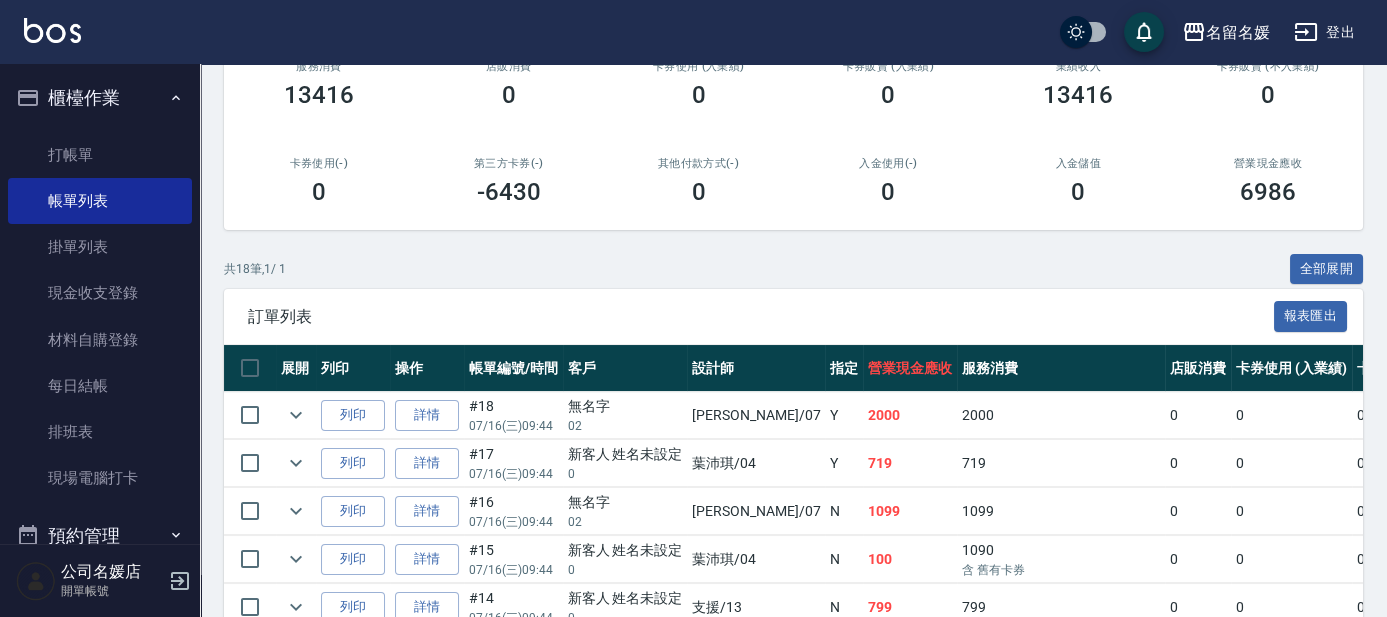 scroll, scrollTop: 363, scrollLeft: 0, axis: vertical 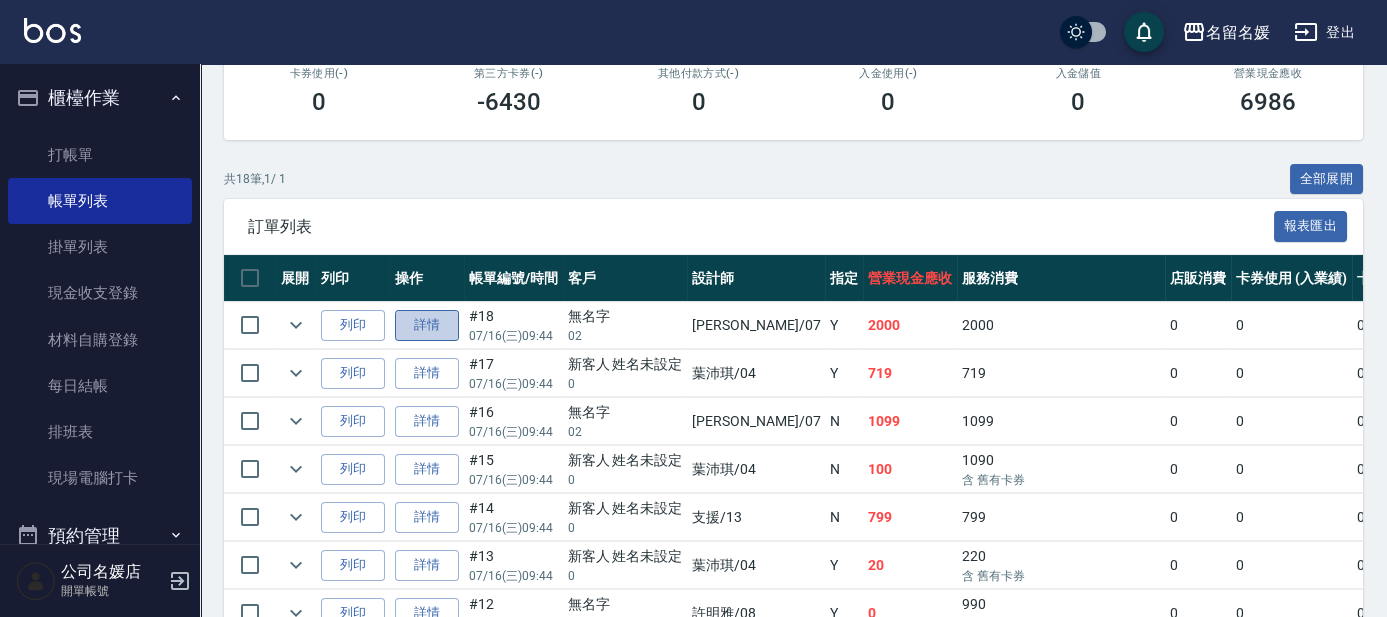 click on "詳情" at bounding box center [427, 325] 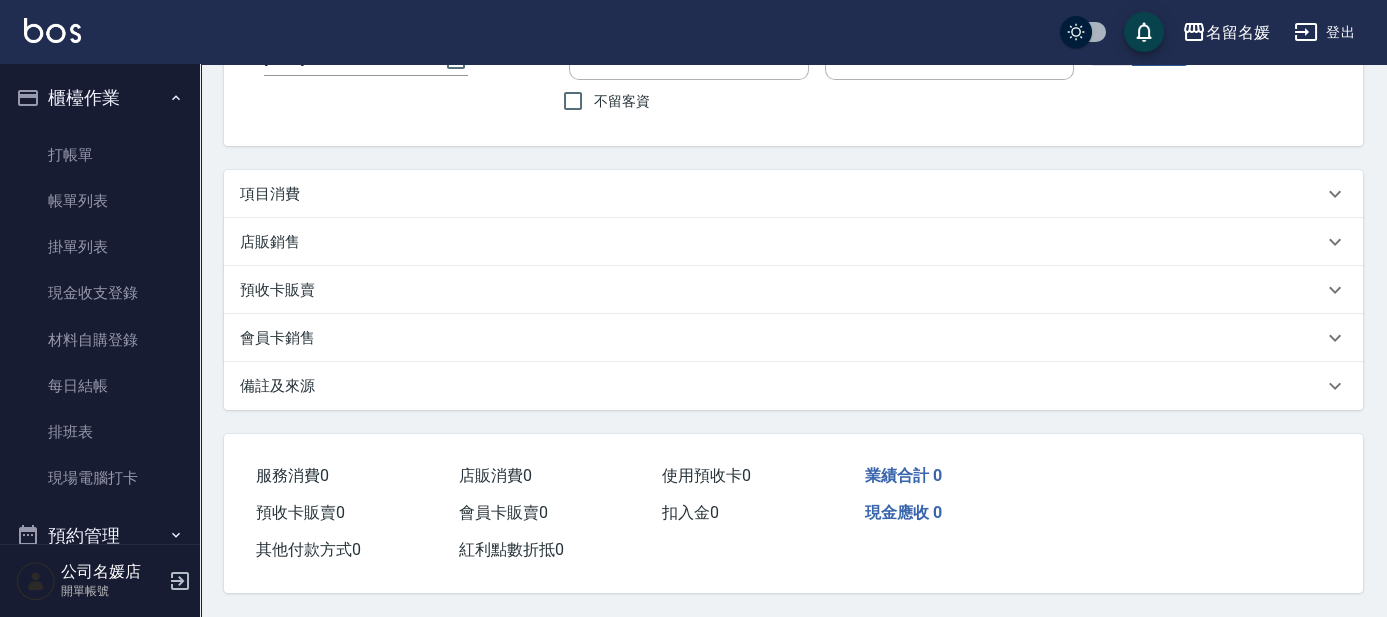 scroll, scrollTop: 0, scrollLeft: 0, axis: both 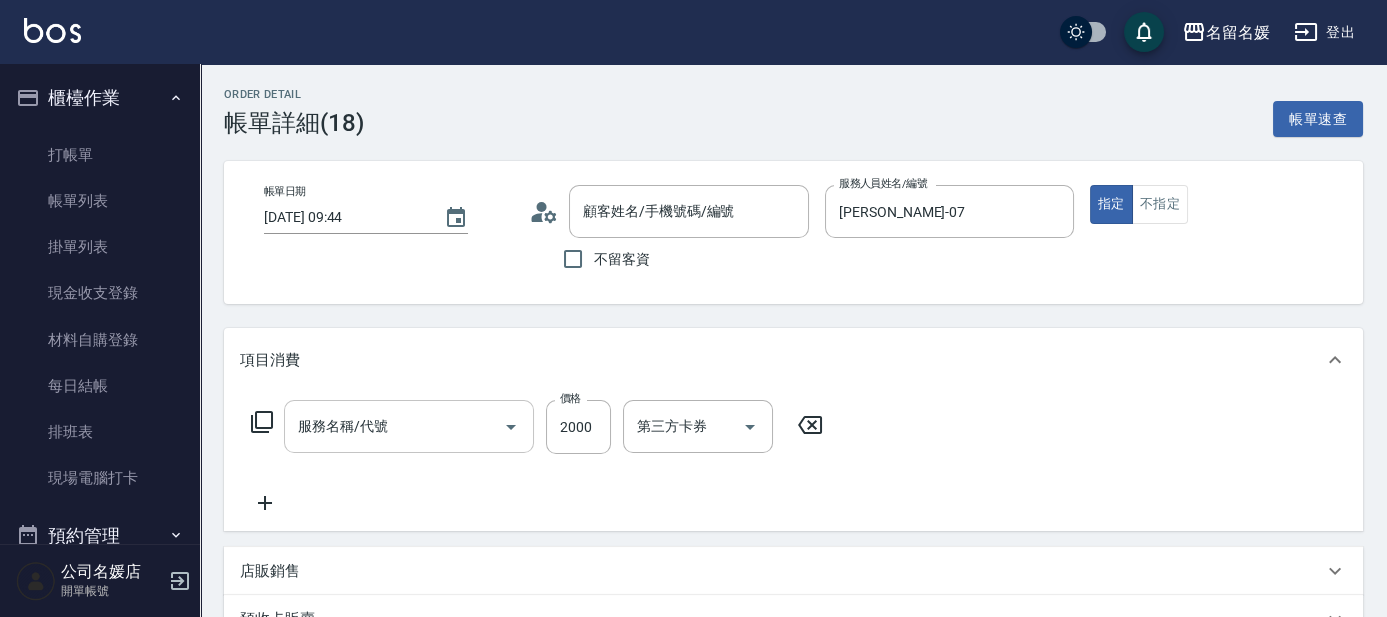 type on "[DATE] 09:44" 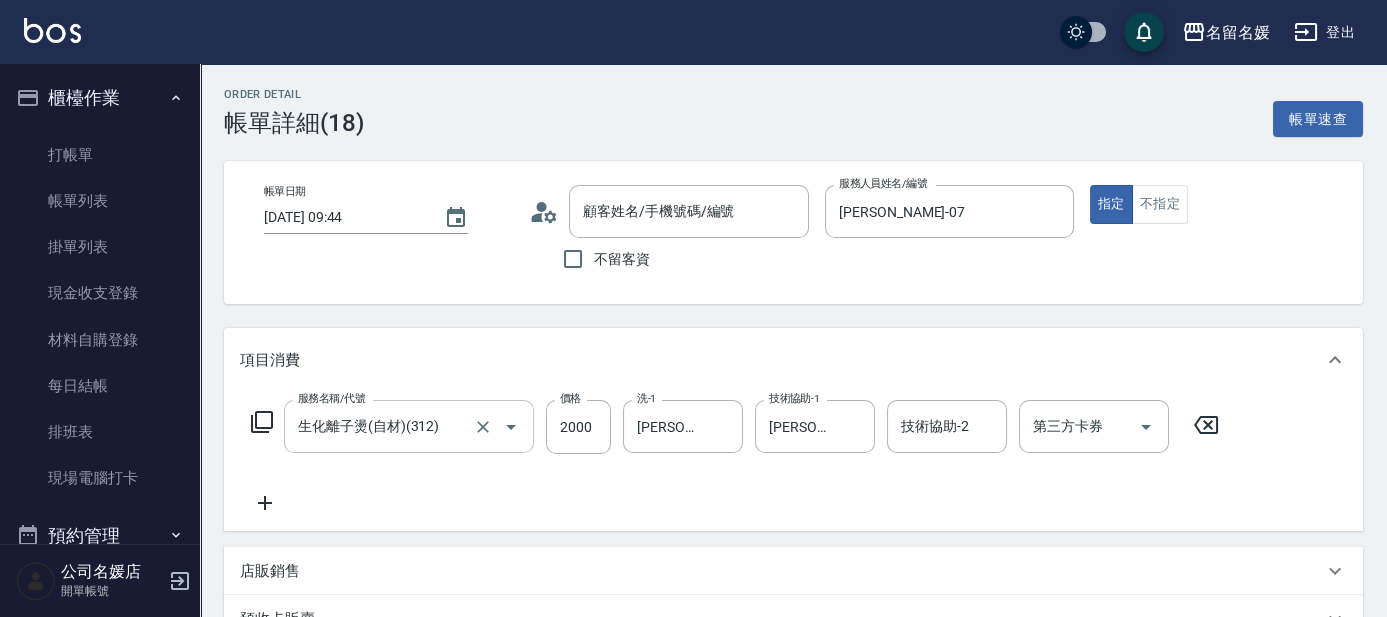 type on "生化離子燙(自材)(312)" 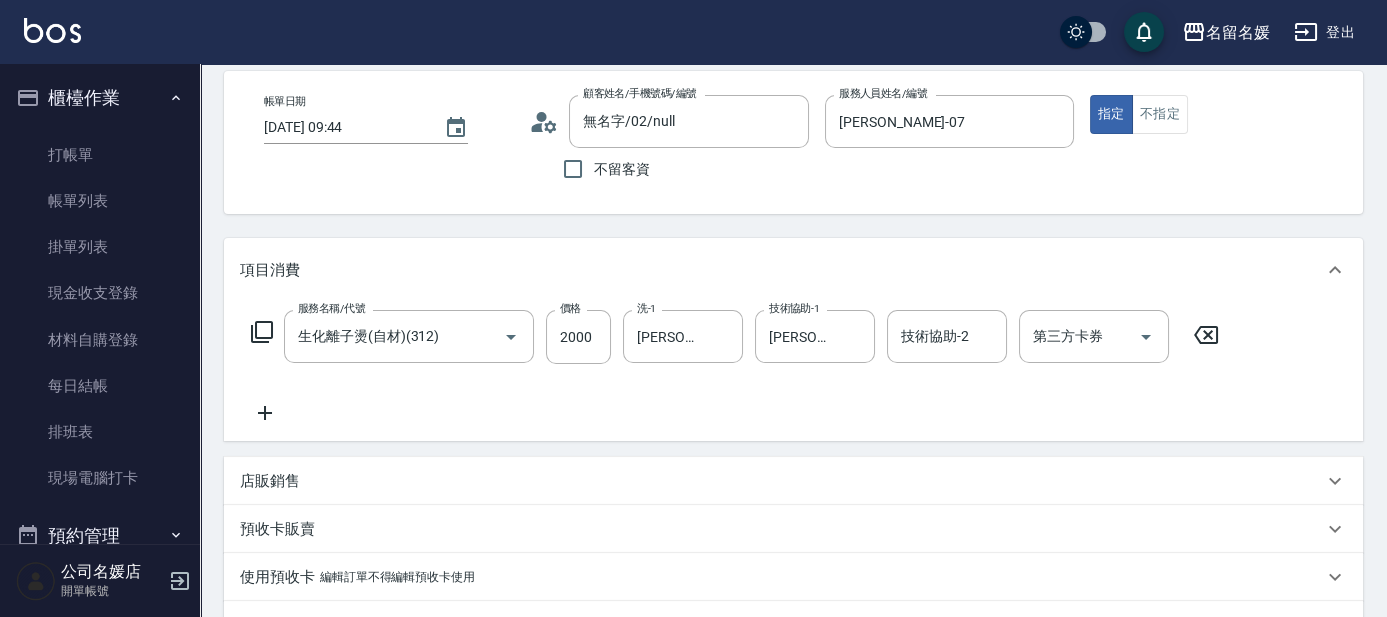 type on "無名字/02/null" 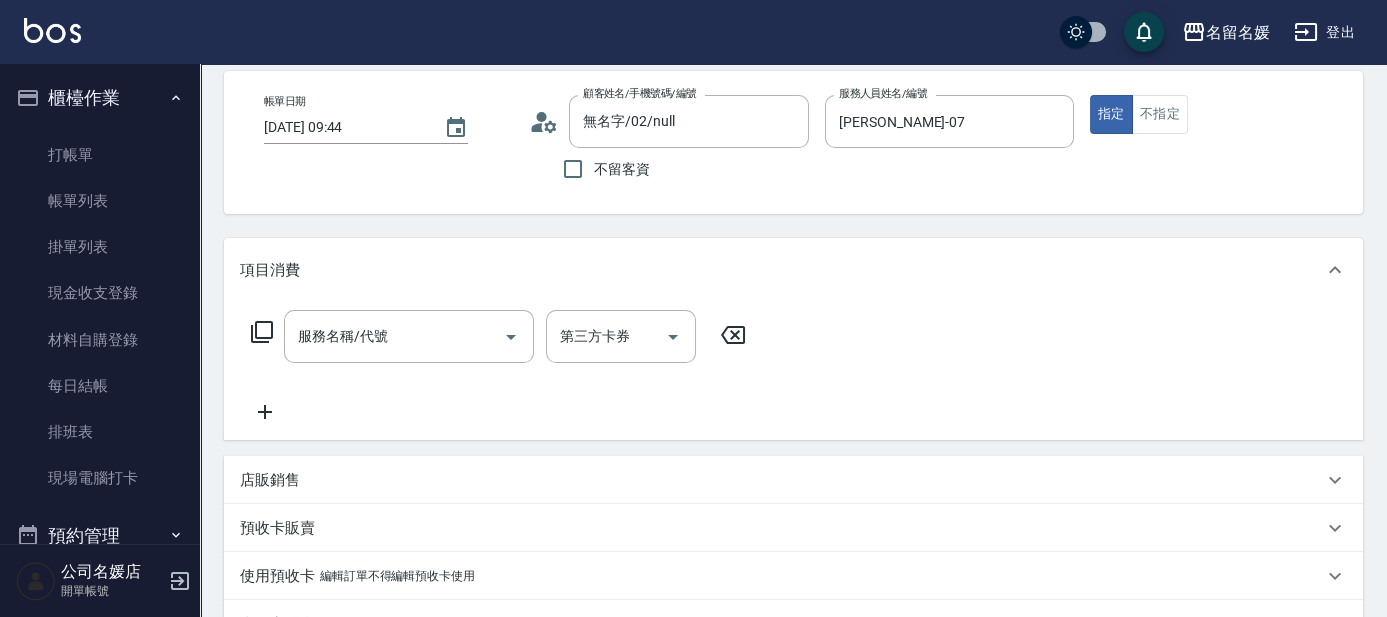 drag, startPoint x: 261, startPoint y: 323, endPoint x: 274, endPoint y: 292, distance: 33.61547 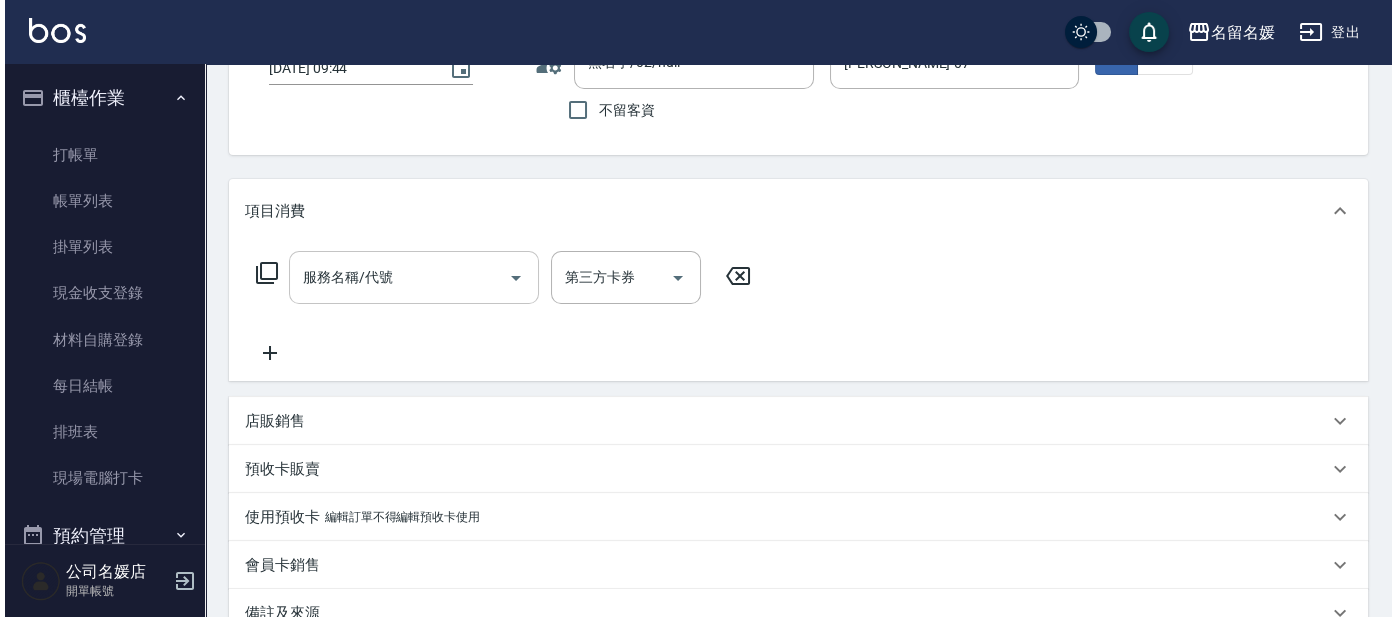 scroll, scrollTop: 0, scrollLeft: 0, axis: both 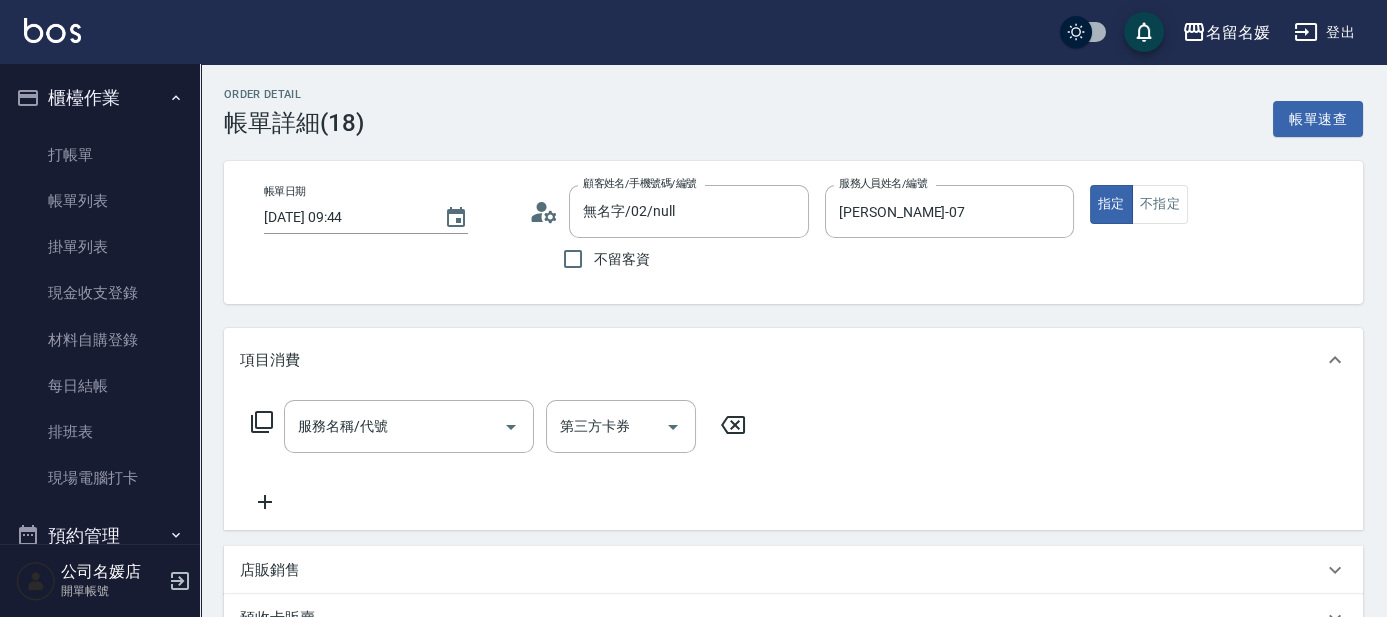 click 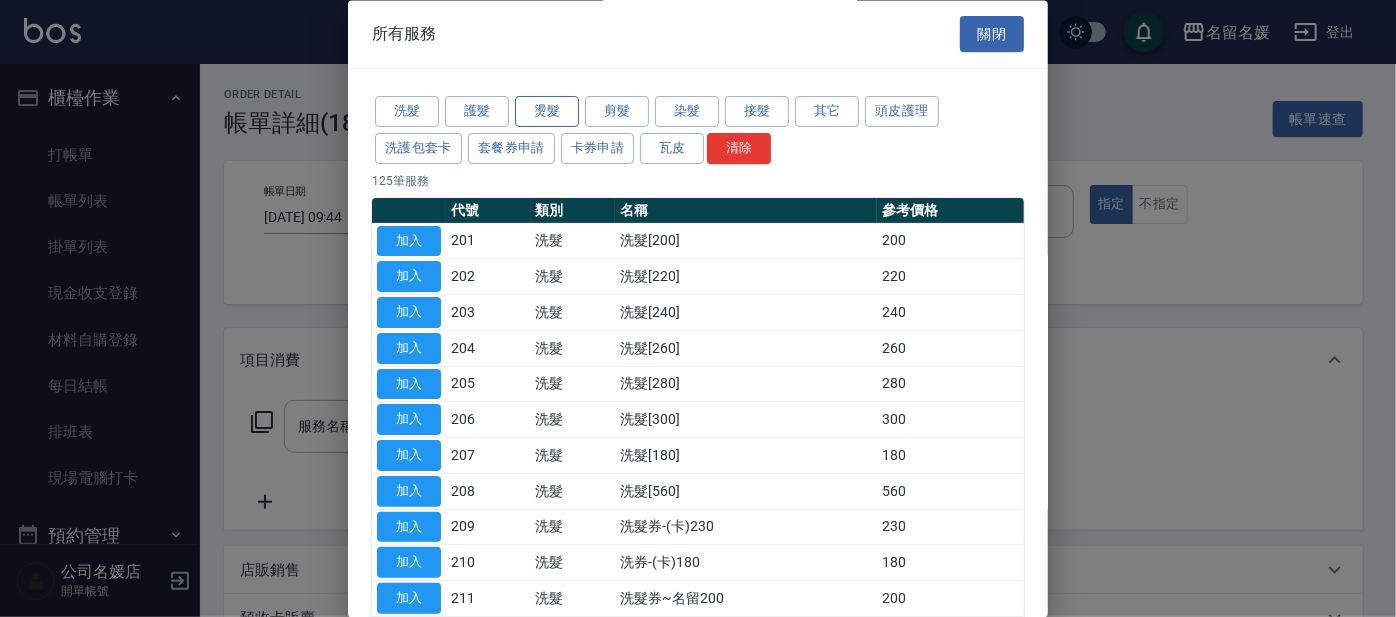drag, startPoint x: 544, startPoint y: 94, endPoint x: 542, endPoint y: 107, distance: 13.152946 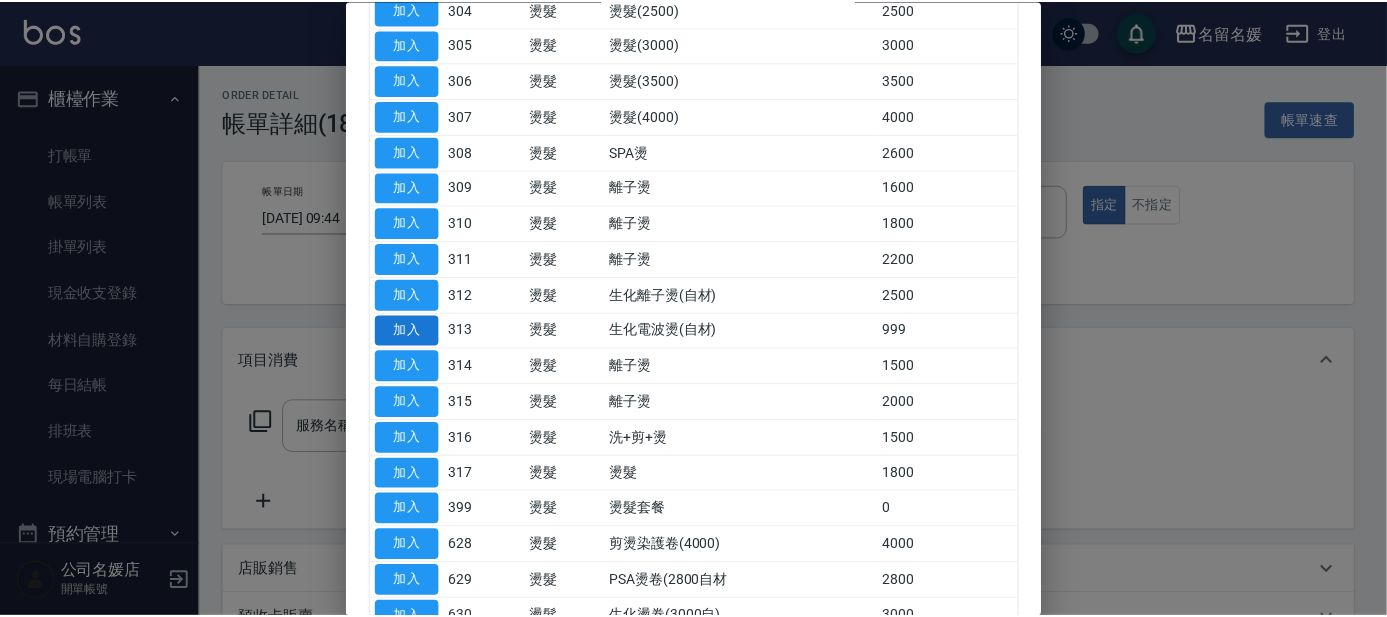scroll, scrollTop: 454, scrollLeft: 0, axis: vertical 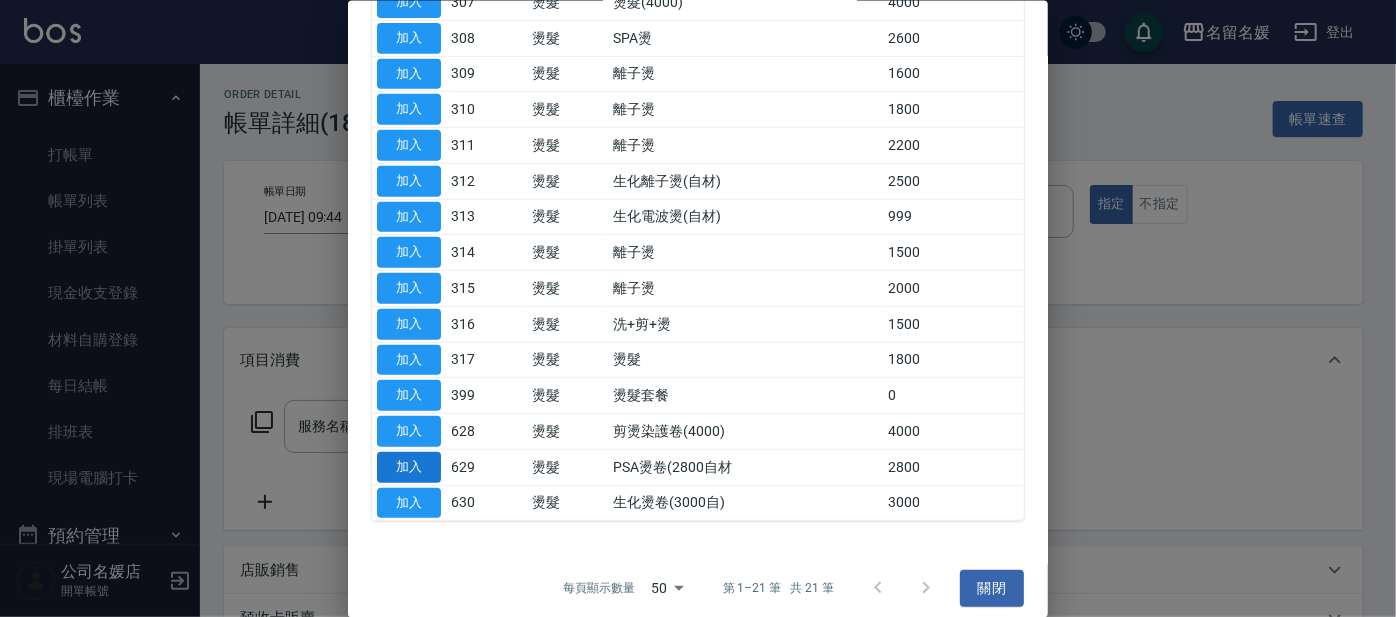 click on "加入" at bounding box center (409, 466) 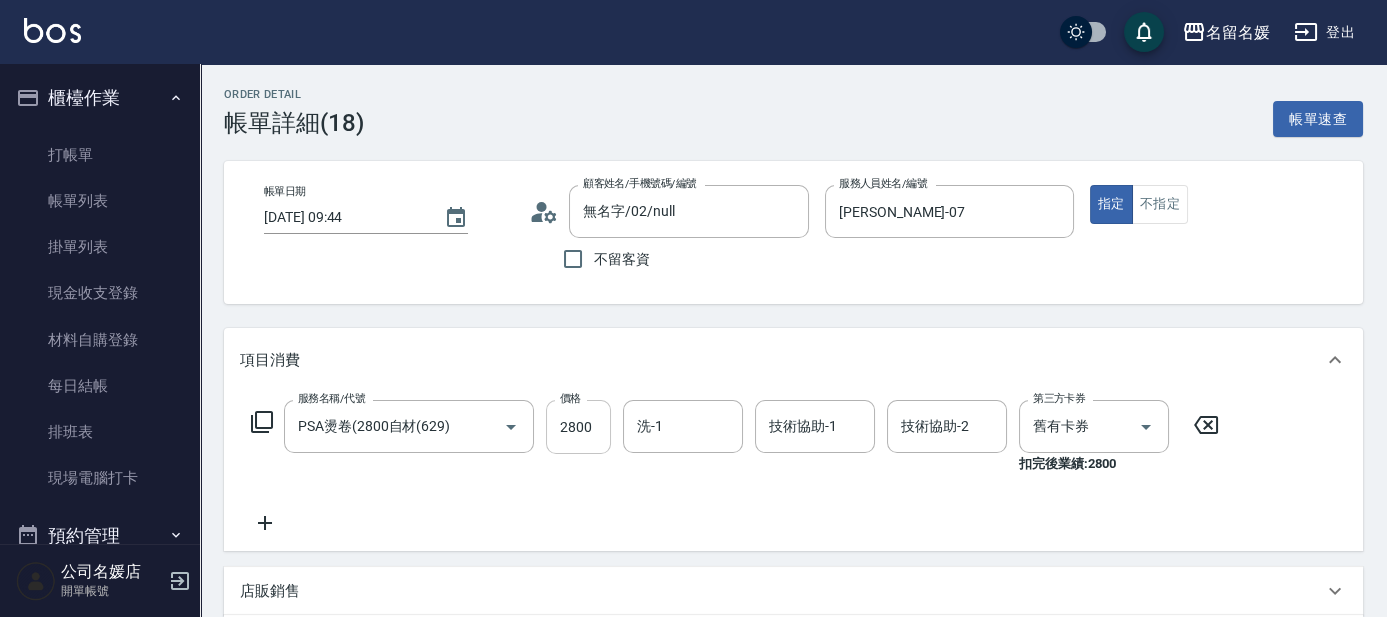 click on "2800" at bounding box center (578, 427) 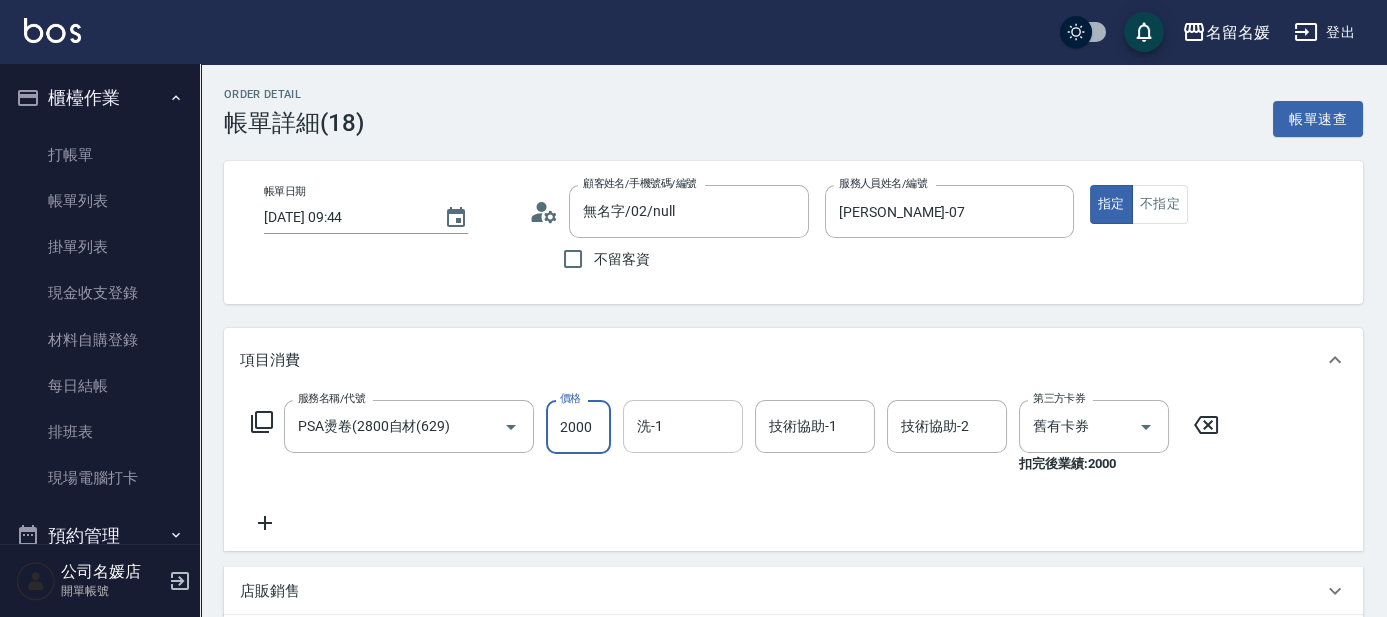 type on "2000" 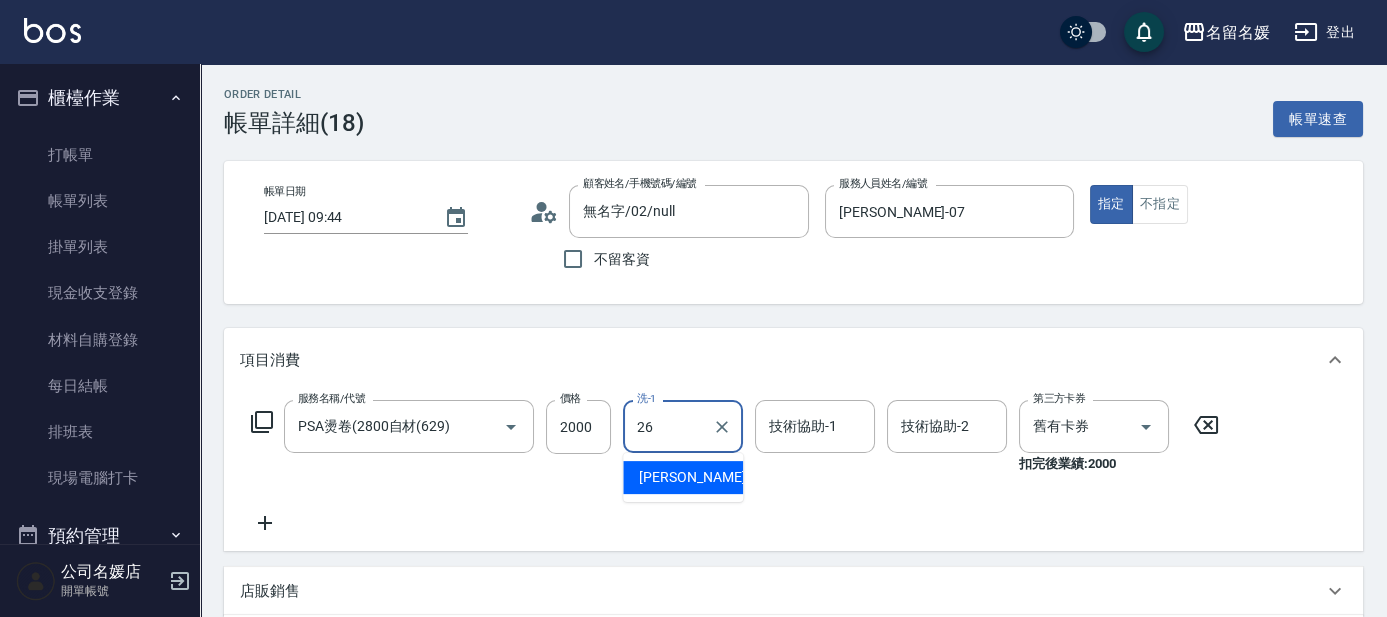 type on "[PERSON_NAME]-26" 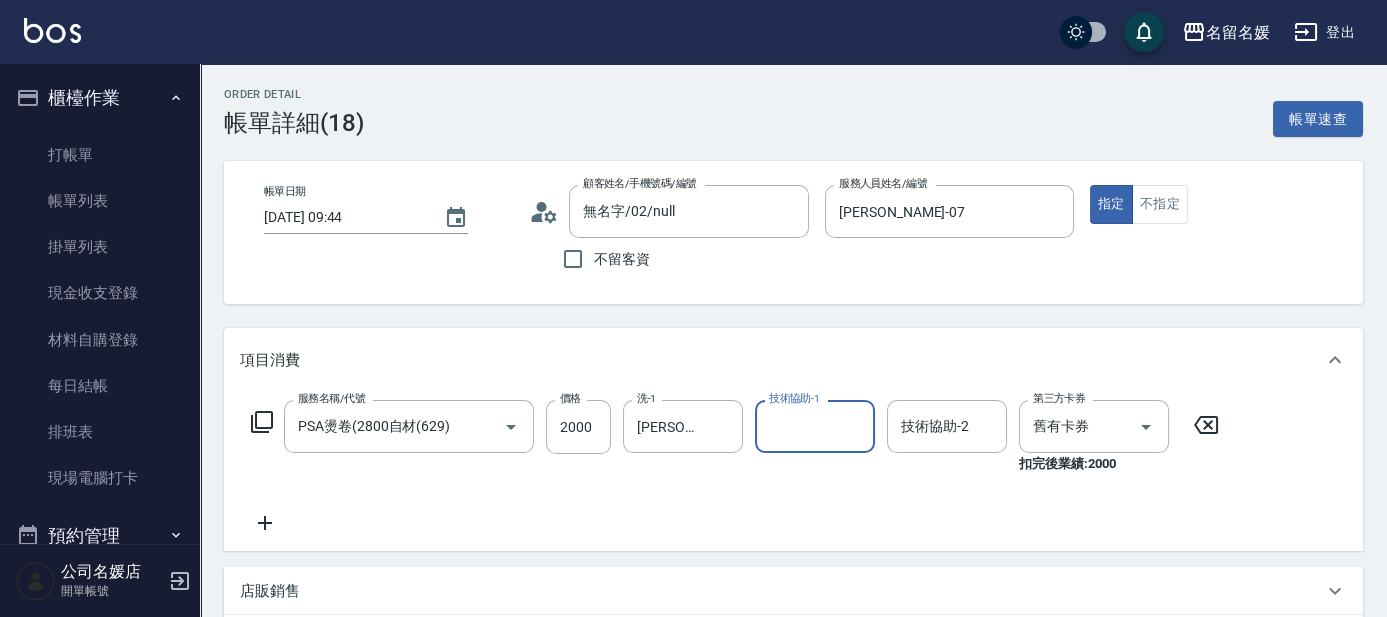click on "技術協助-1" at bounding box center (815, 426) 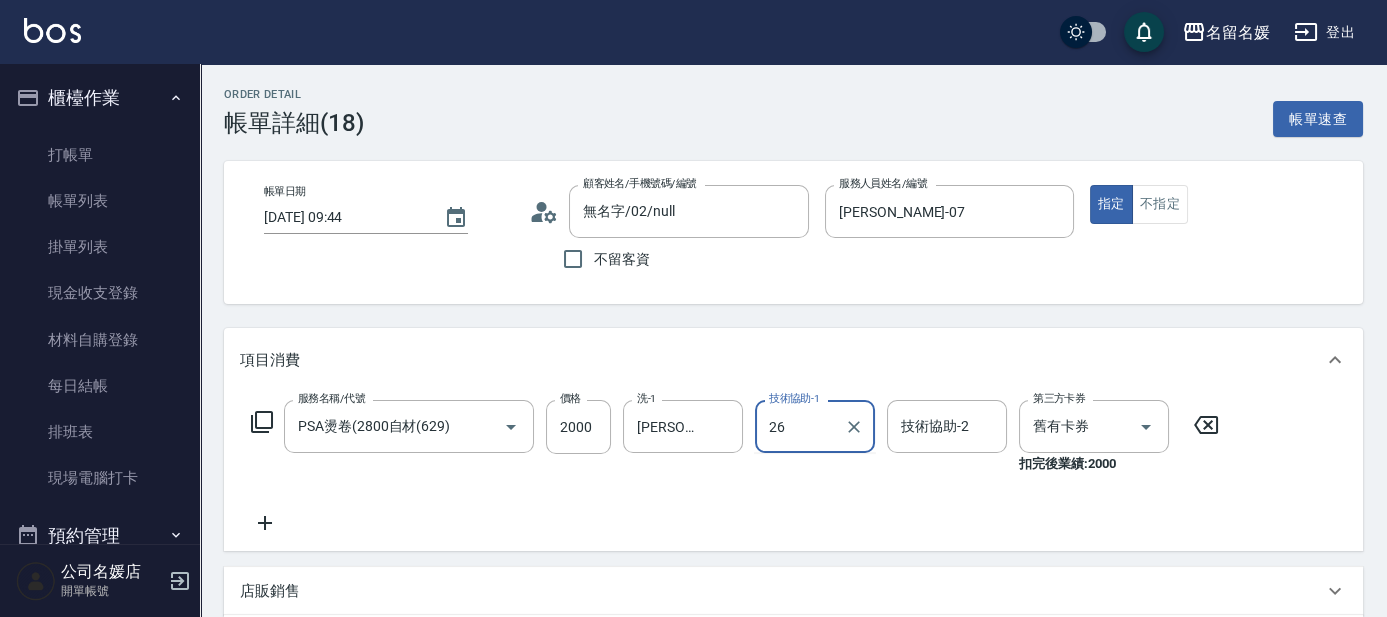 type on "[PERSON_NAME]-26" 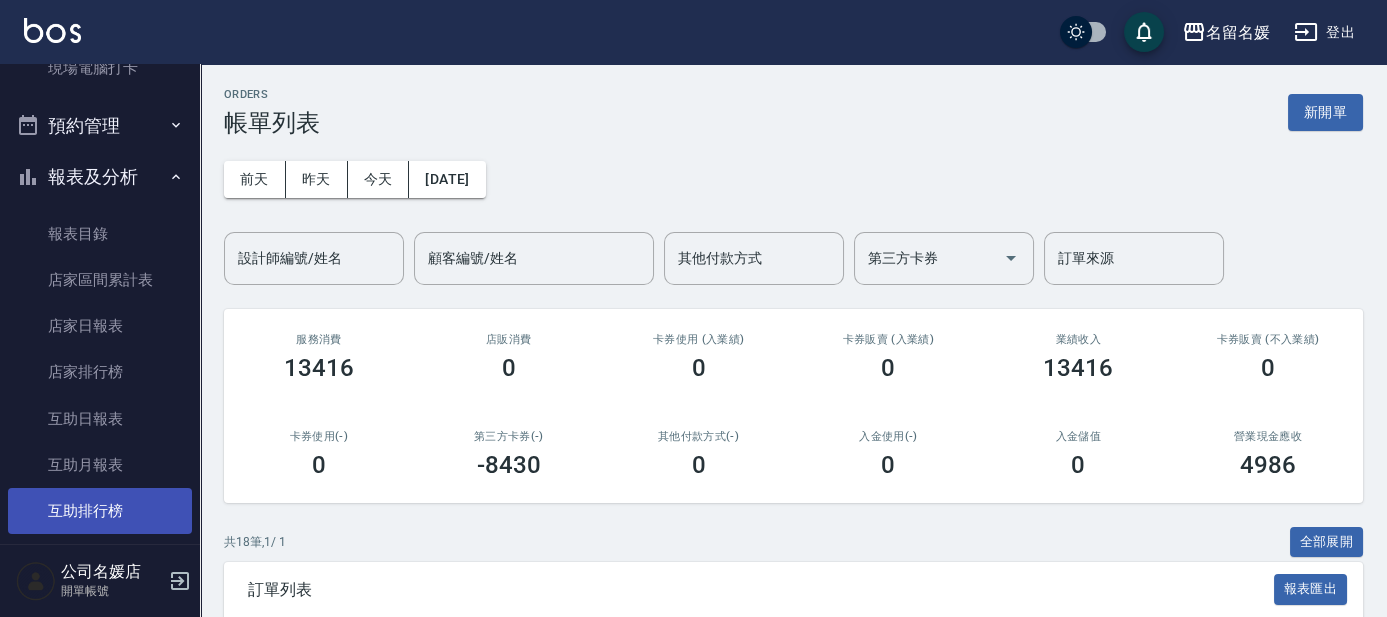 scroll, scrollTop: 454, scrollLeft: 0, axis: vertical 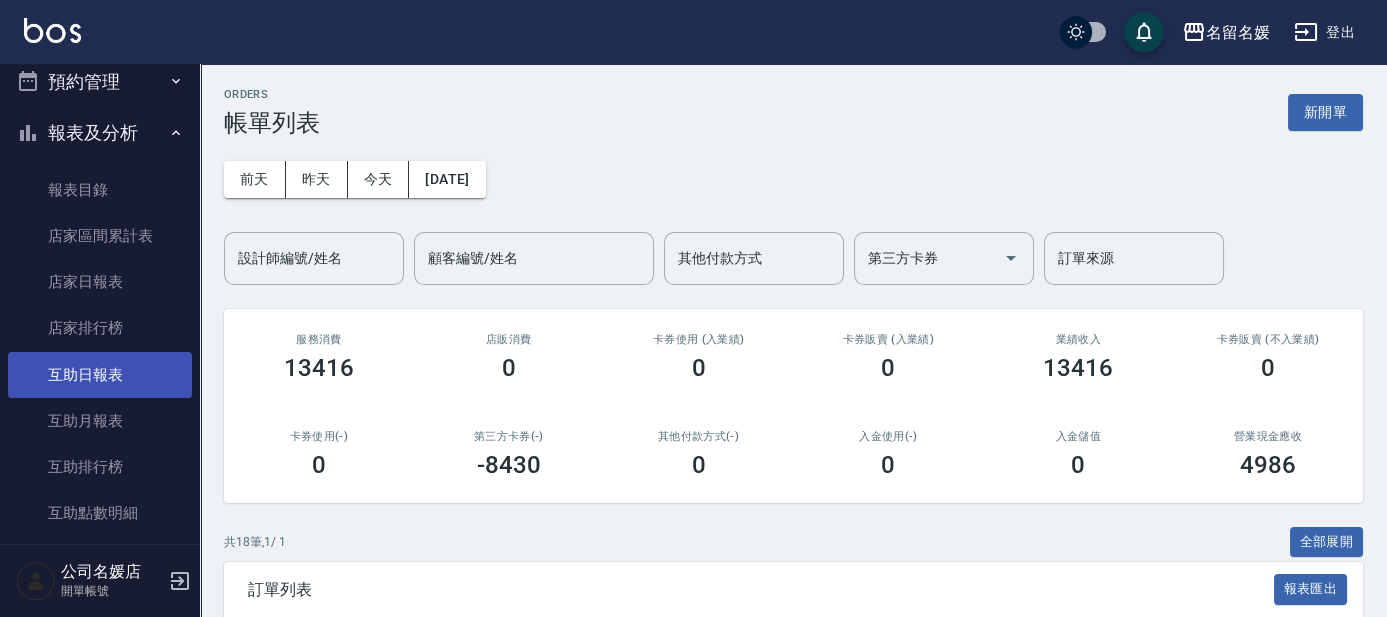 click on "互助日報表" at bounding box center [100, 375] 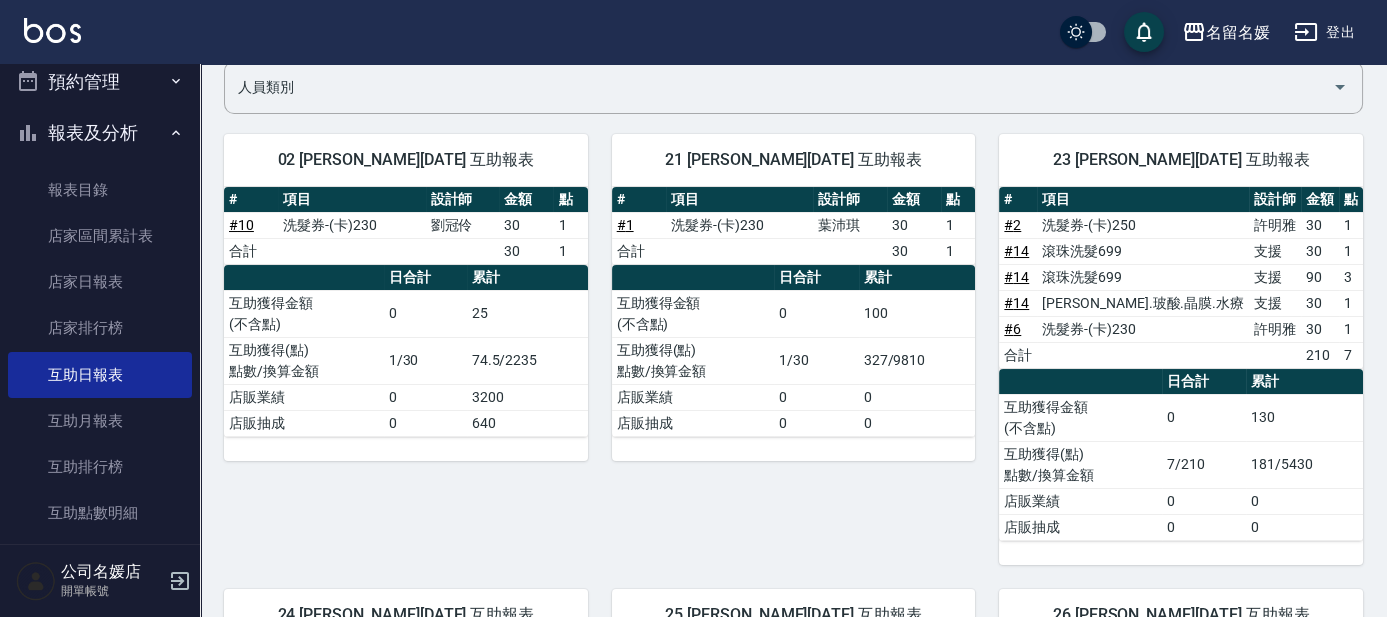 scroll, scrollTop: 160, scrollLeft: 0, axis: vertical 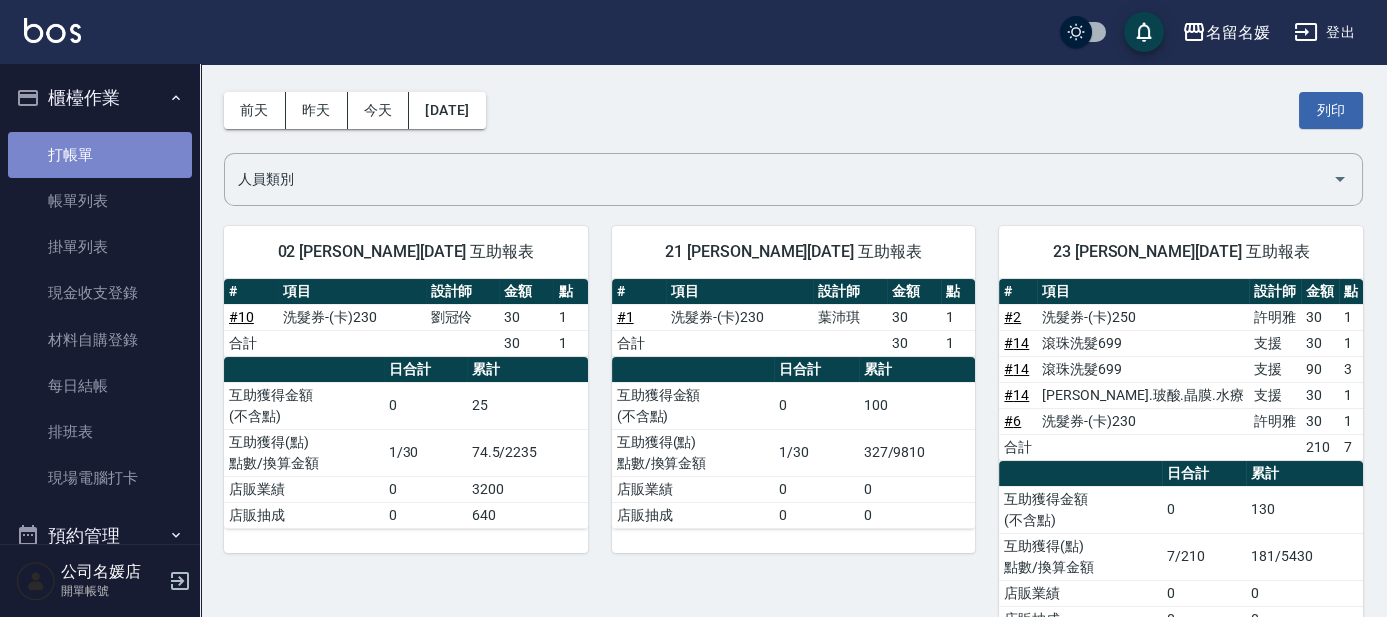 click on "打帳單" at bounding box center [100, 155] 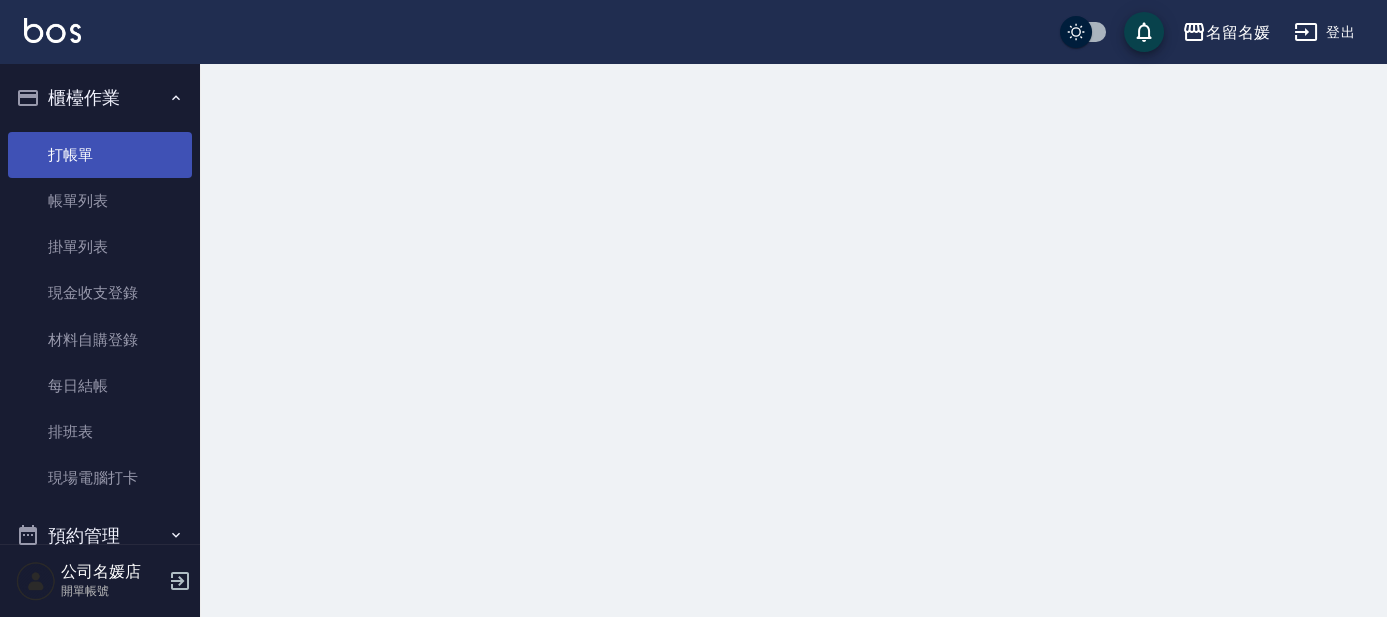 scroll, scrollTop: 0, scrollLeft: 0, axis: both 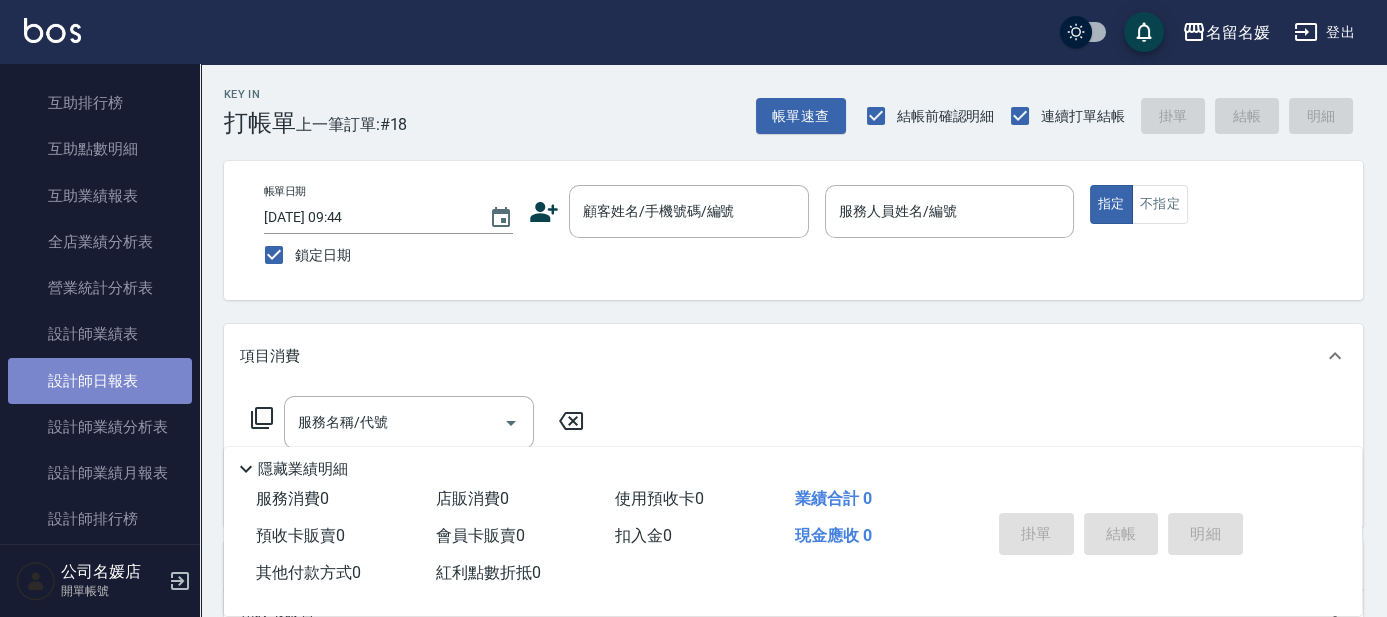 click on "設計師日報表" at bounding box center [100, 381] 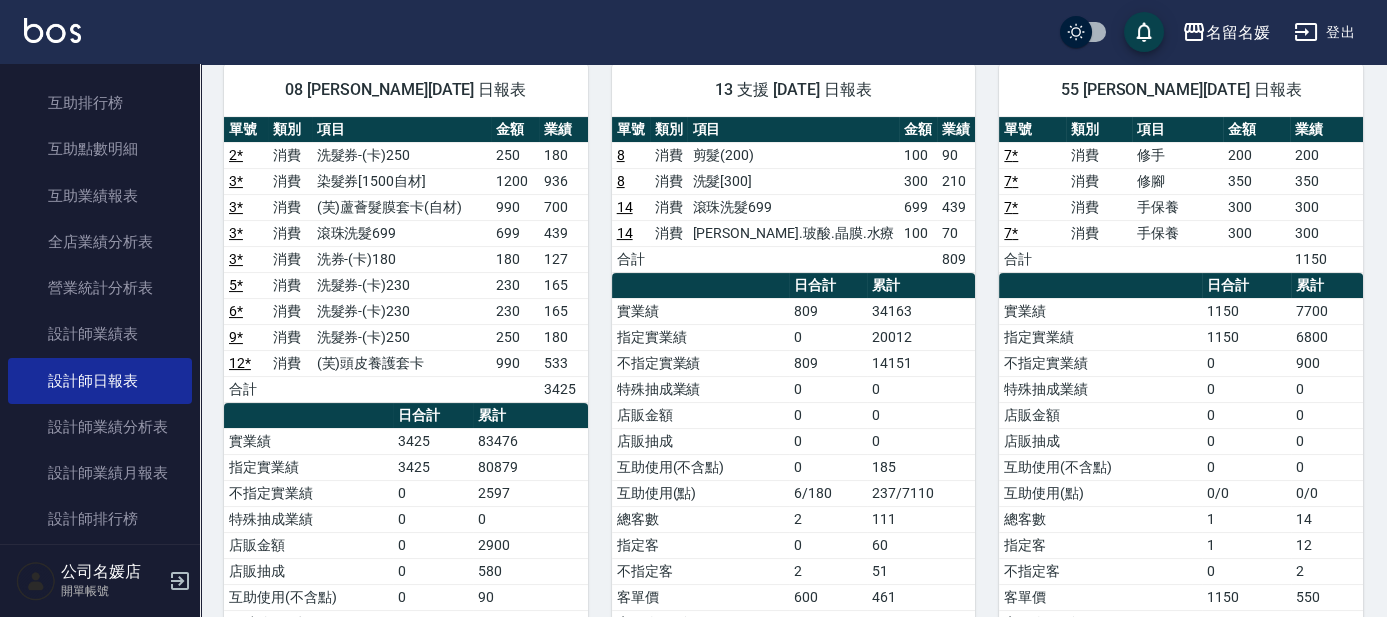 scroll, scrollTop: 636, scrollLeft: 0, axis: vertical 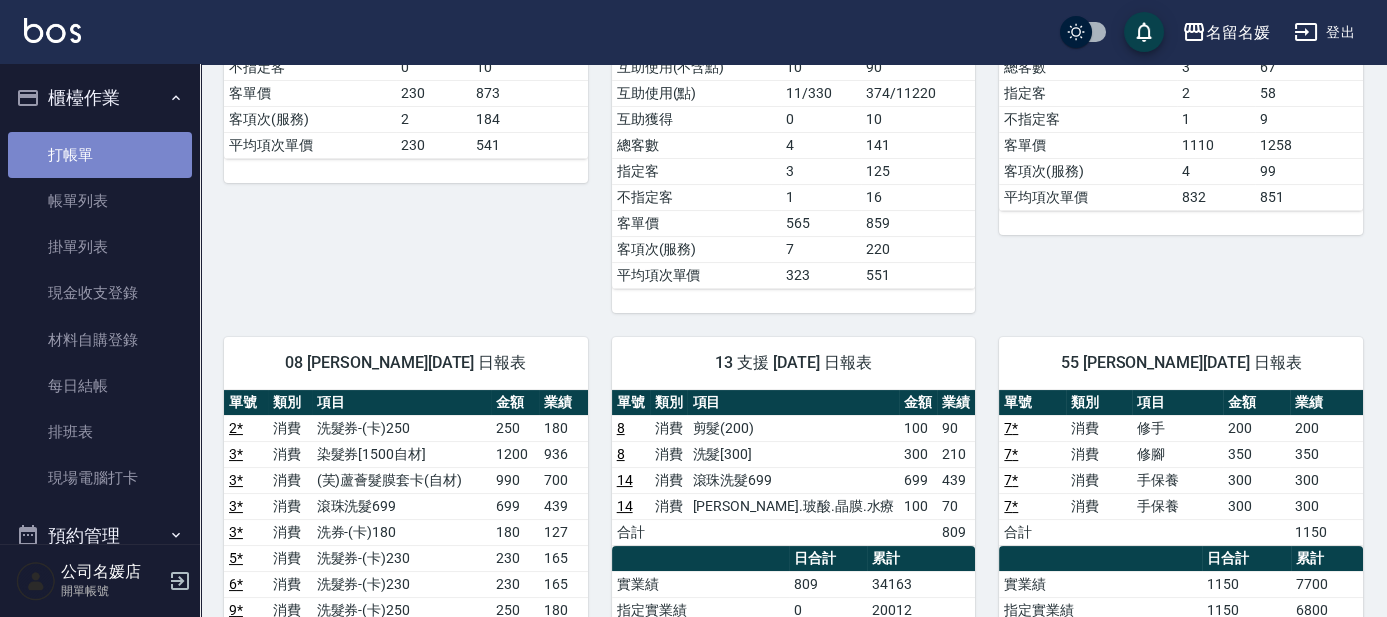 click on "打帳單" at bounding box center [100, 155] 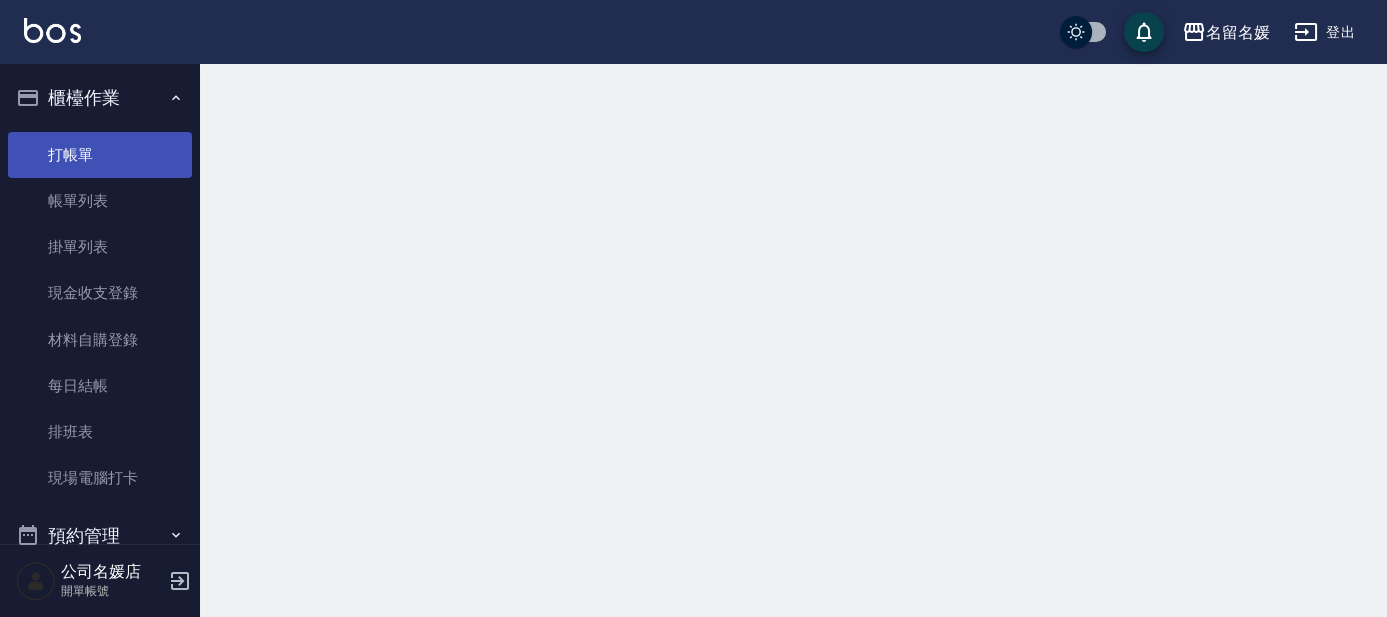 scroll, scrollTop: 0, scrollLeft: 0, axis: both 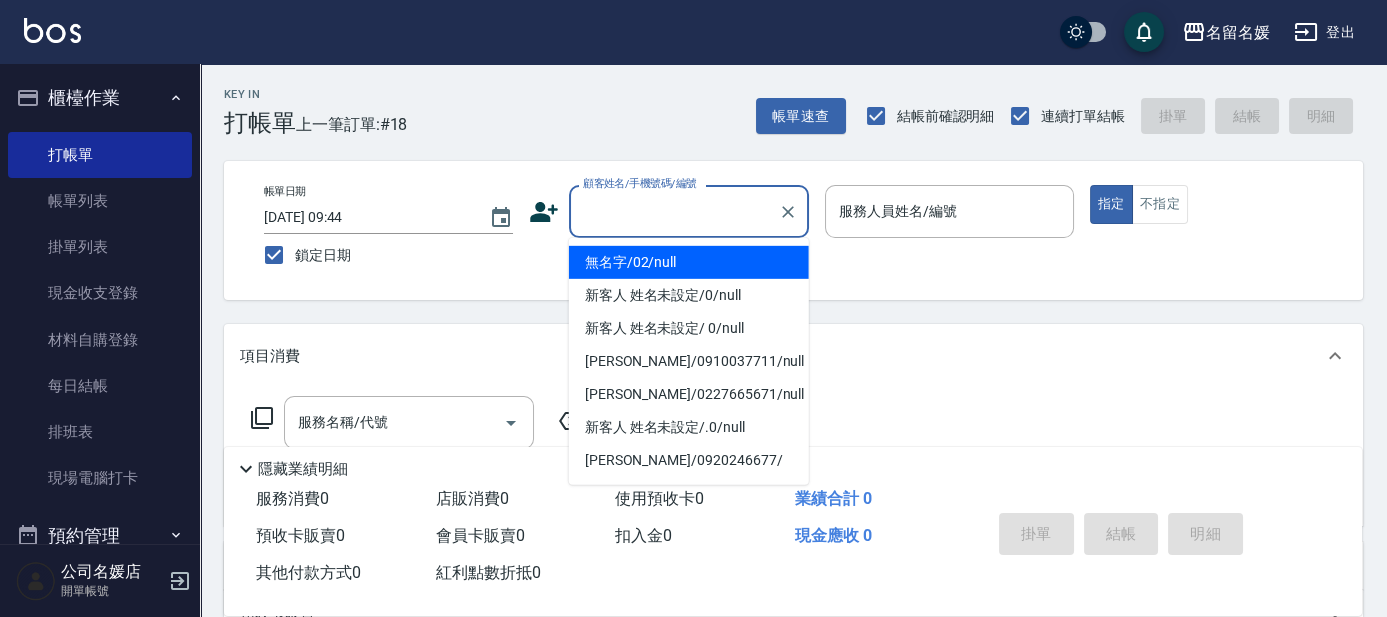 click on "顧客姓名/手機號碼/編號" at bounding box center [674, 211] 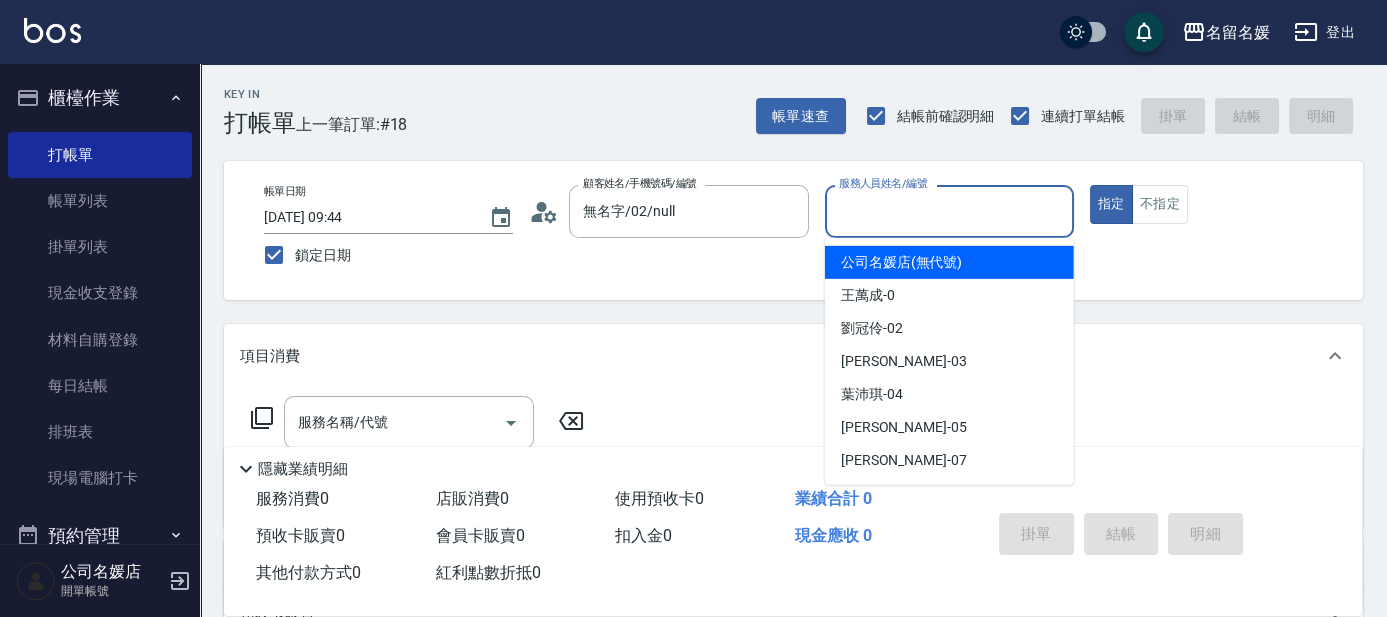 click on "服務人員姓名/編號" at bounding box center (949, 211) 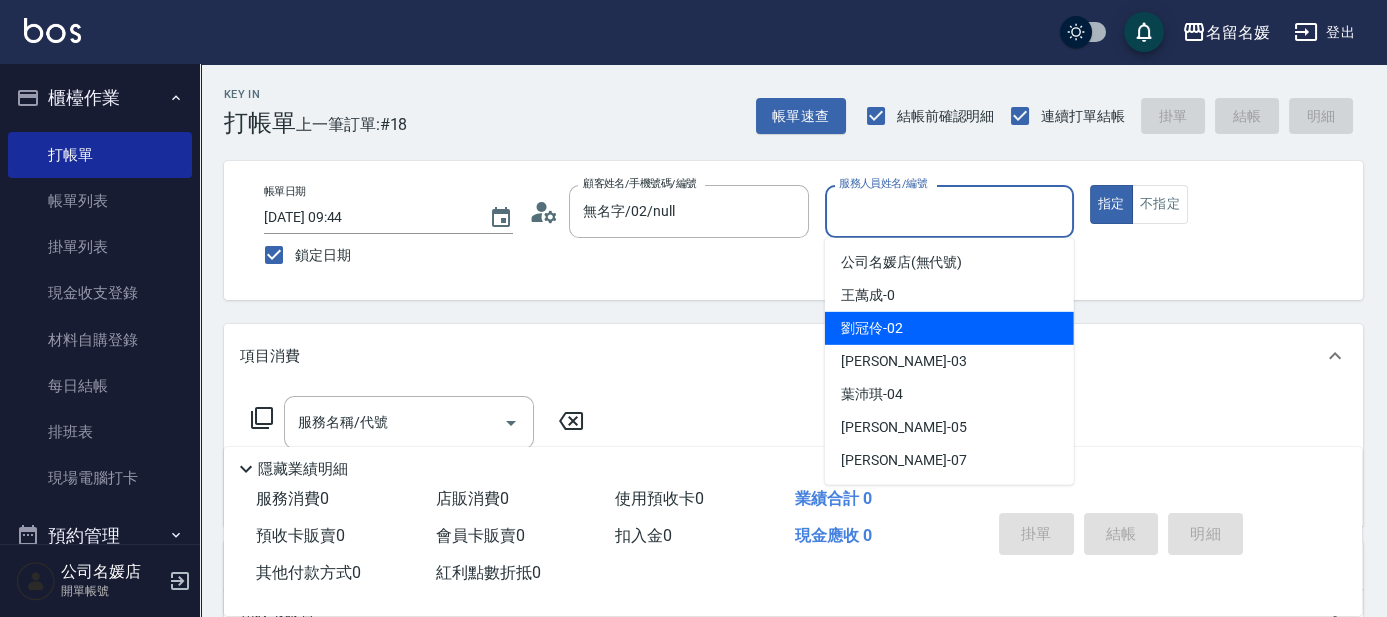 click on "[PERSON_NAME]-02" at bounding box center (872, 328) 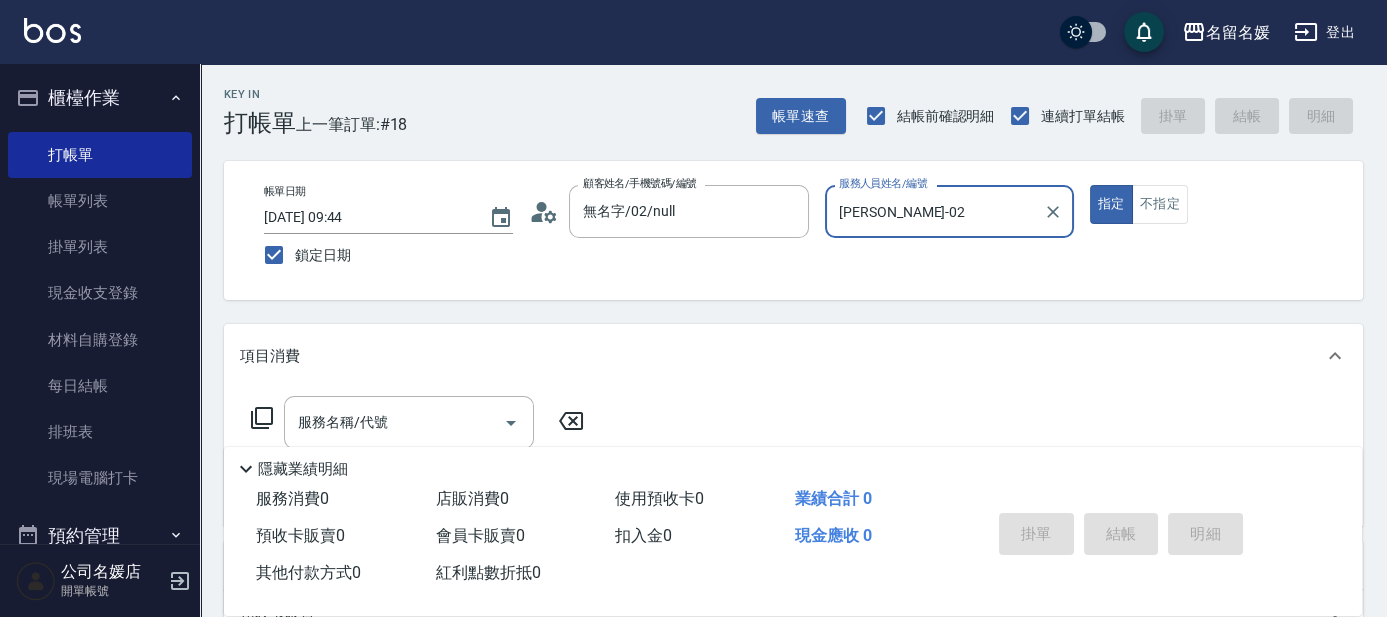 click 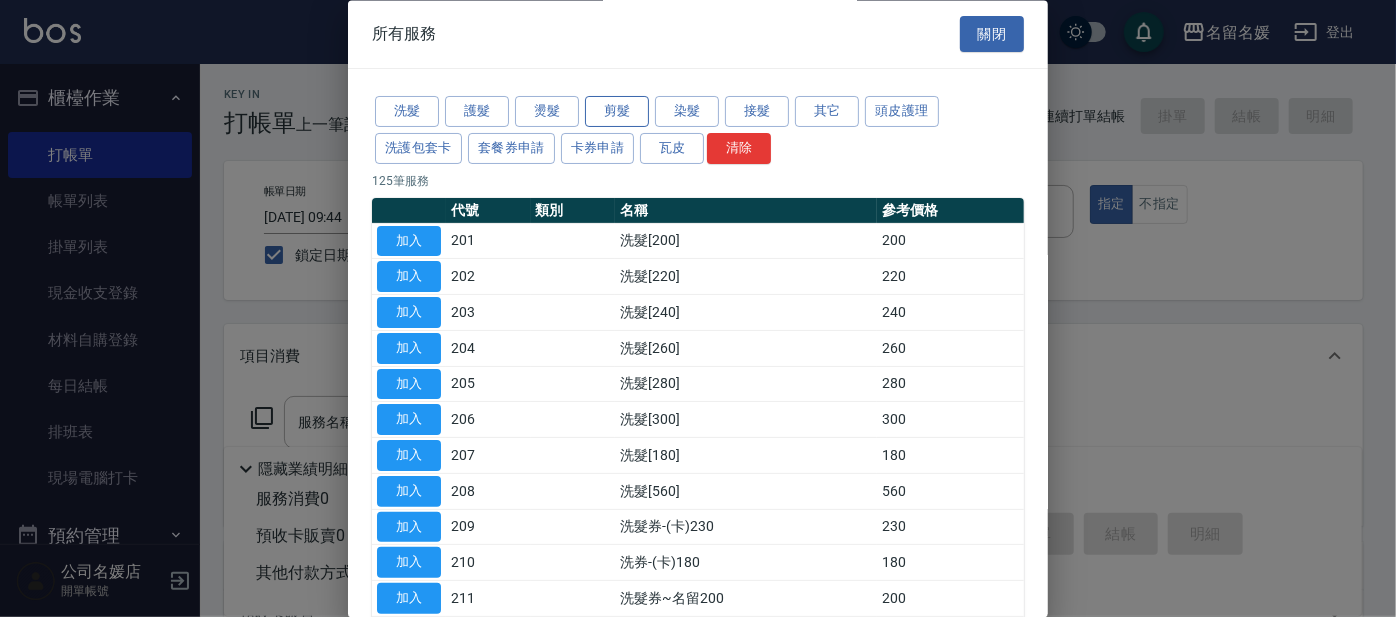 click on "剪髮" at bounding box center [617, 112] 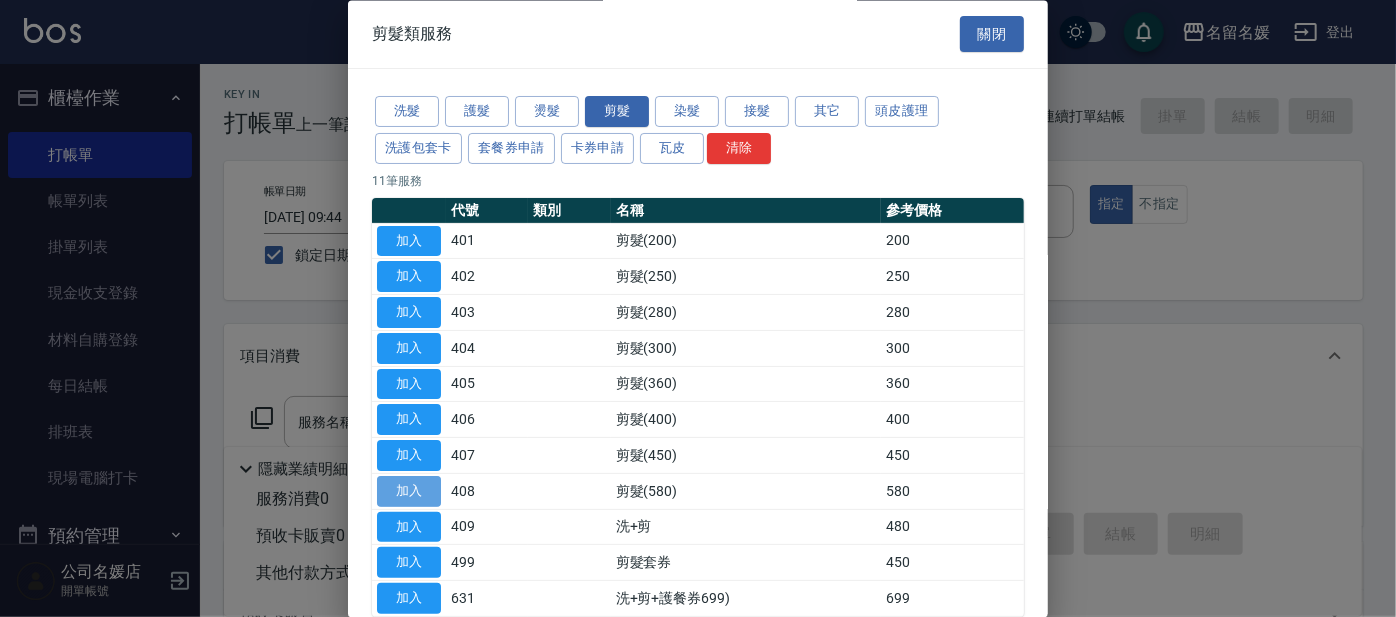 click on "加入" at bounding box center (409, 491) 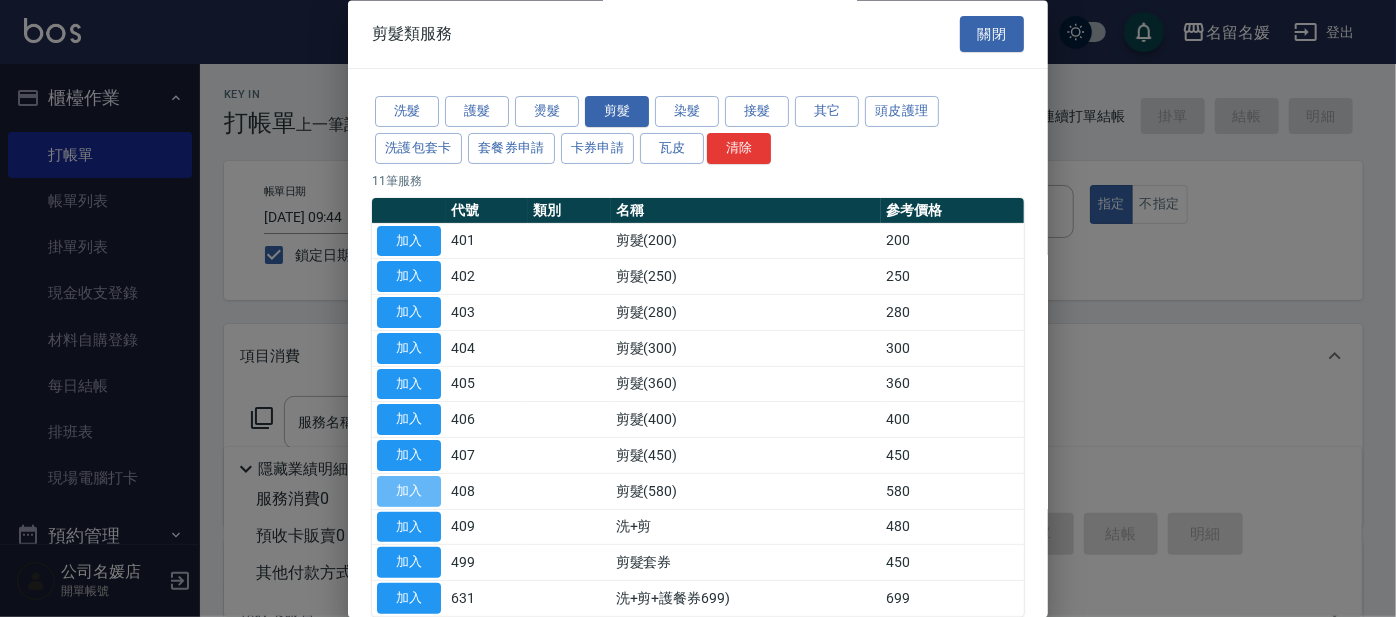 type on "剪髮(580)(408)" 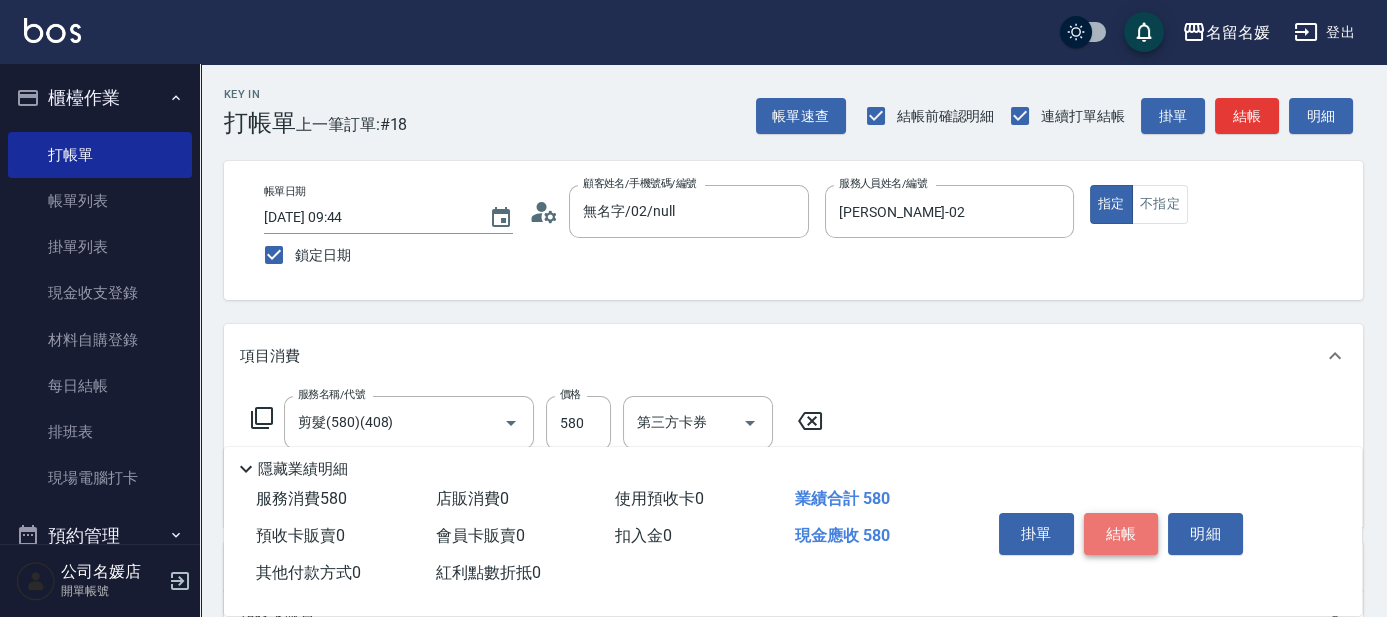 click on "結帳" at bounding box center (1121, 534) 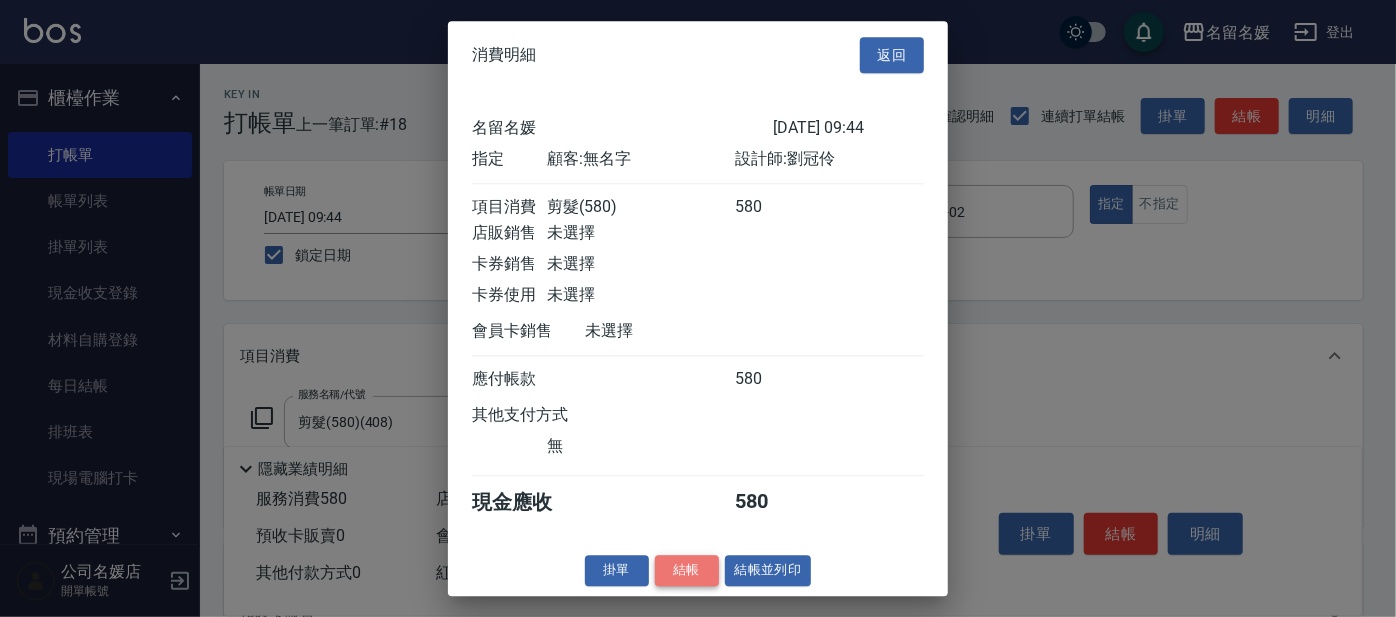 click on "結帳" at bounding box center (687, 570) 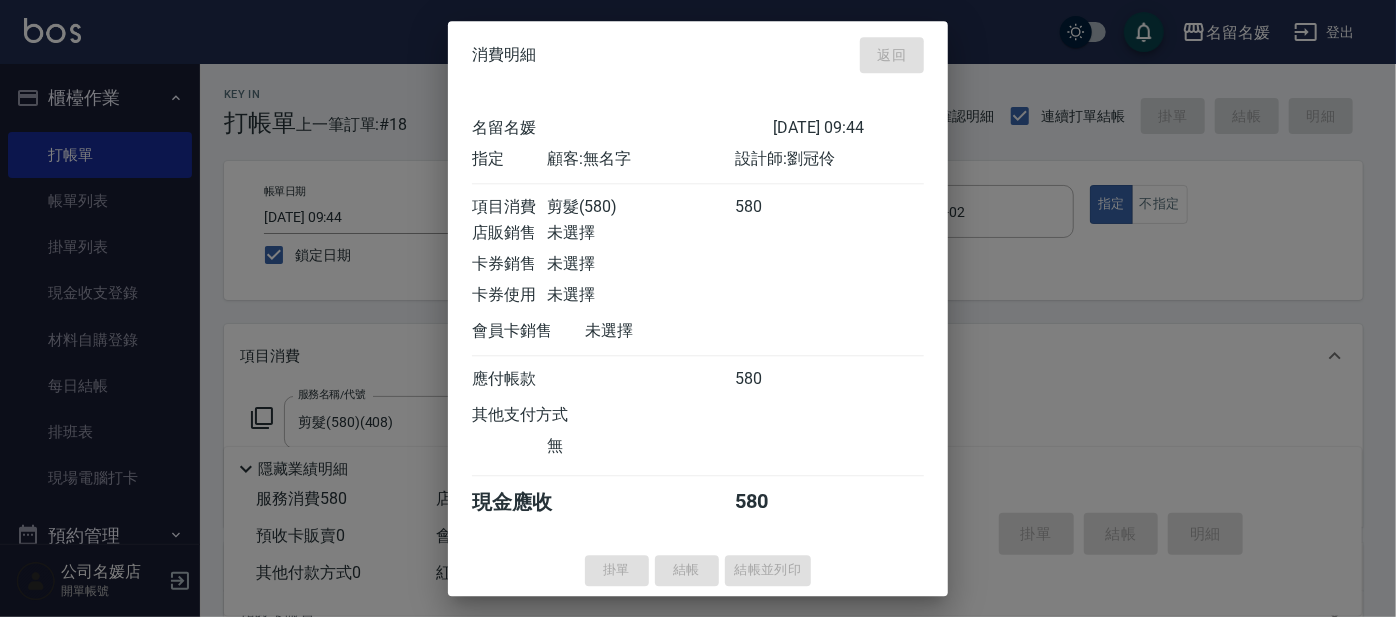 type 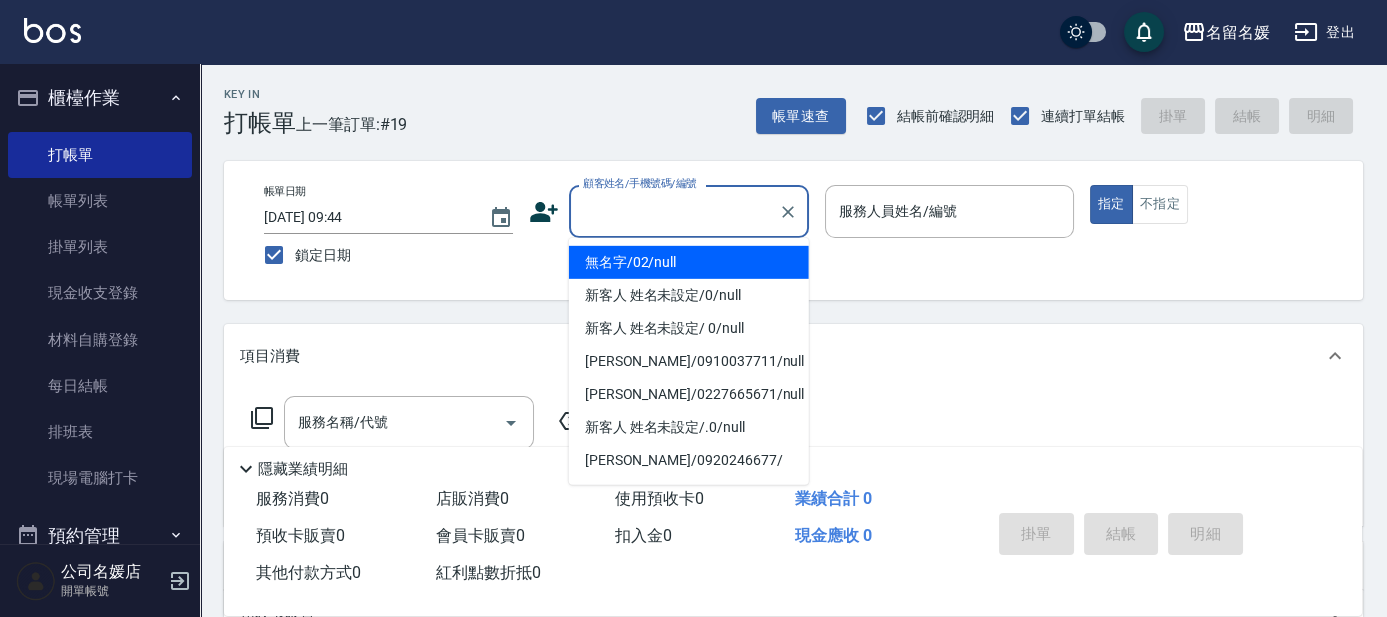 click on "顧客姓名/手機號碼/編號" at bounding box center (674, 211) 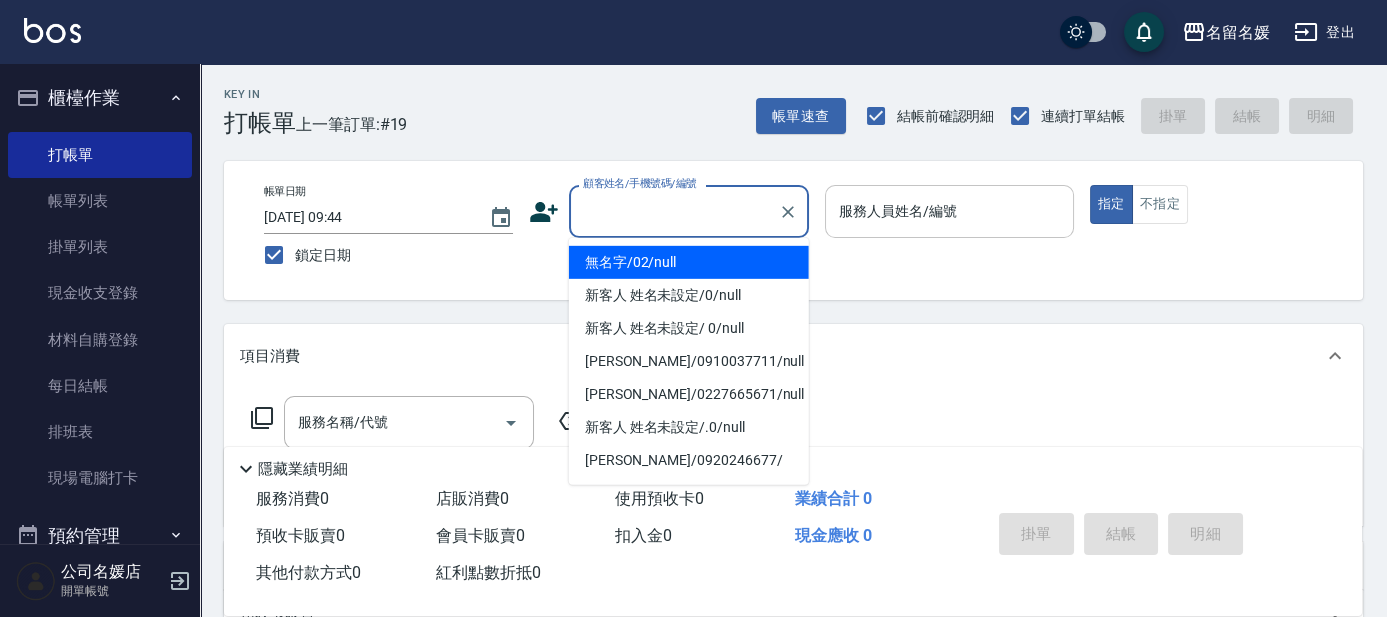 type on "無名字/02/null" 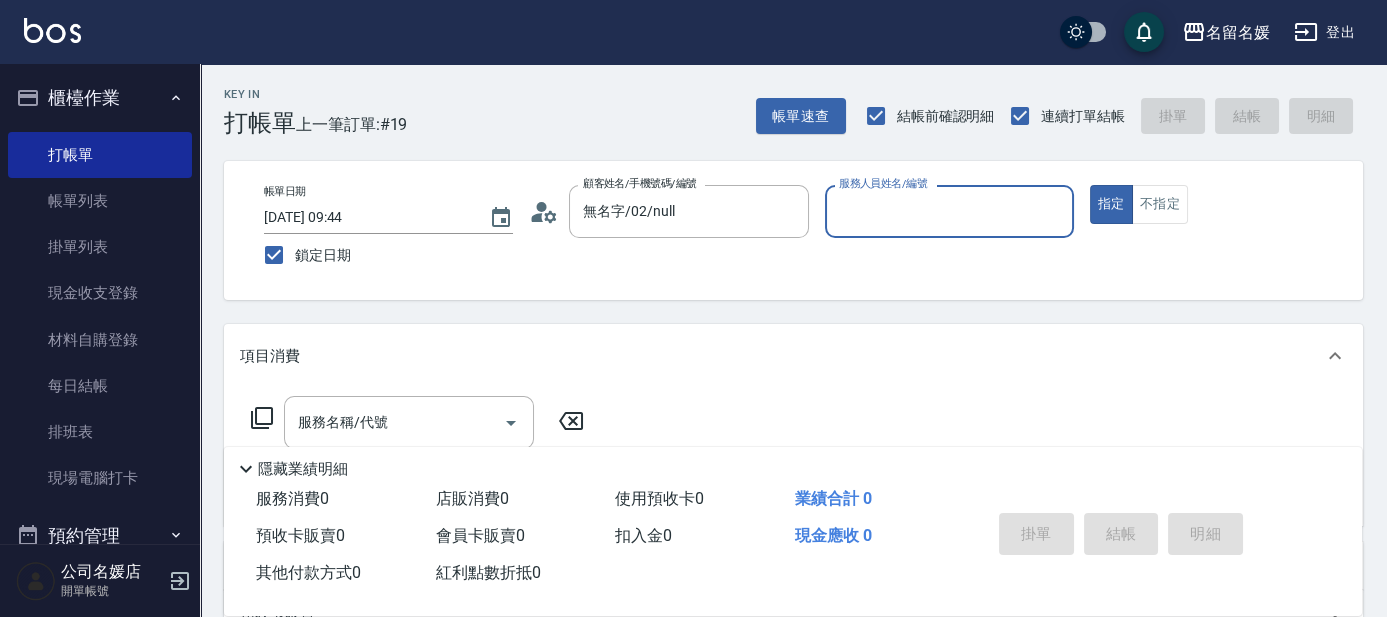 click on "服務人員姓名/編號" at bounding box center [949, 211] 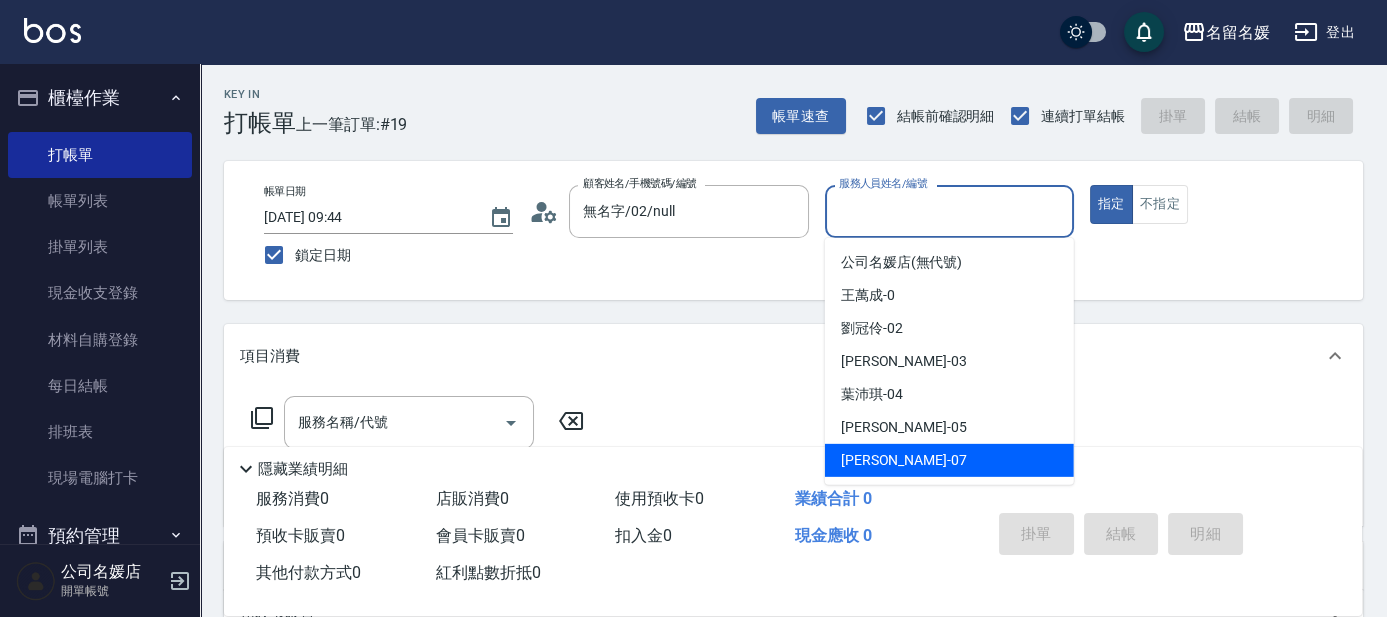 click on "[PERSON_NAME] -07" at bounding box center (904, 460) 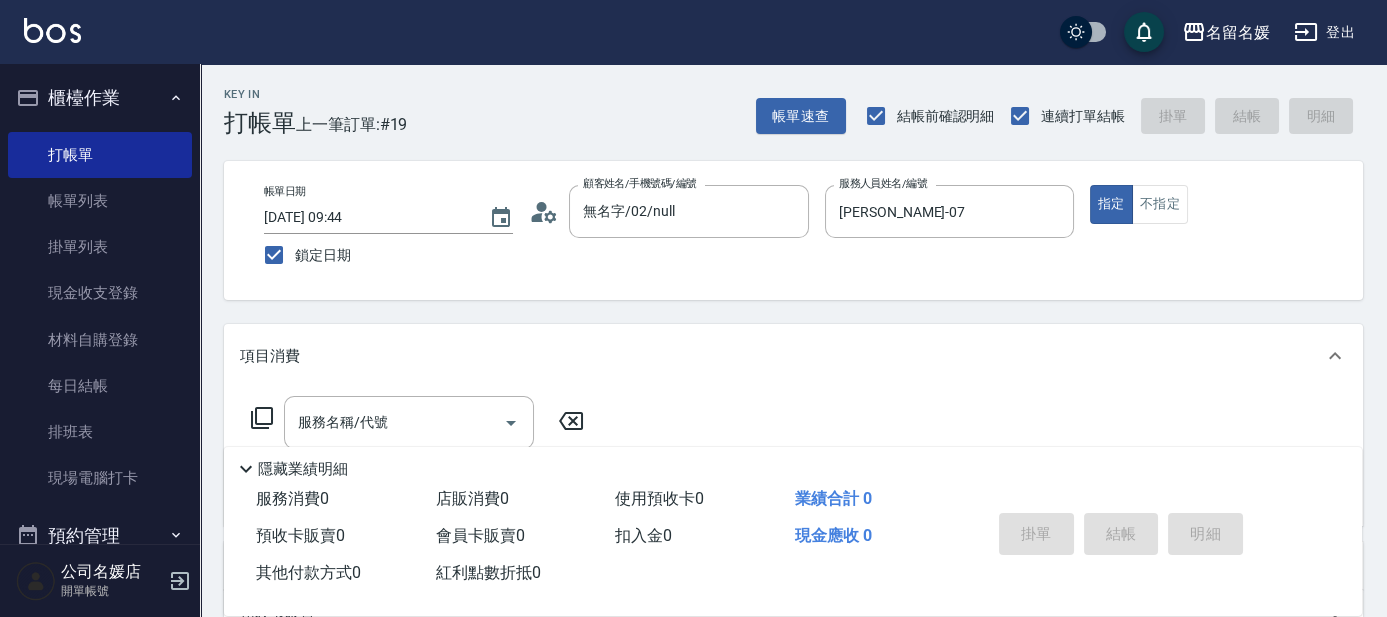 click 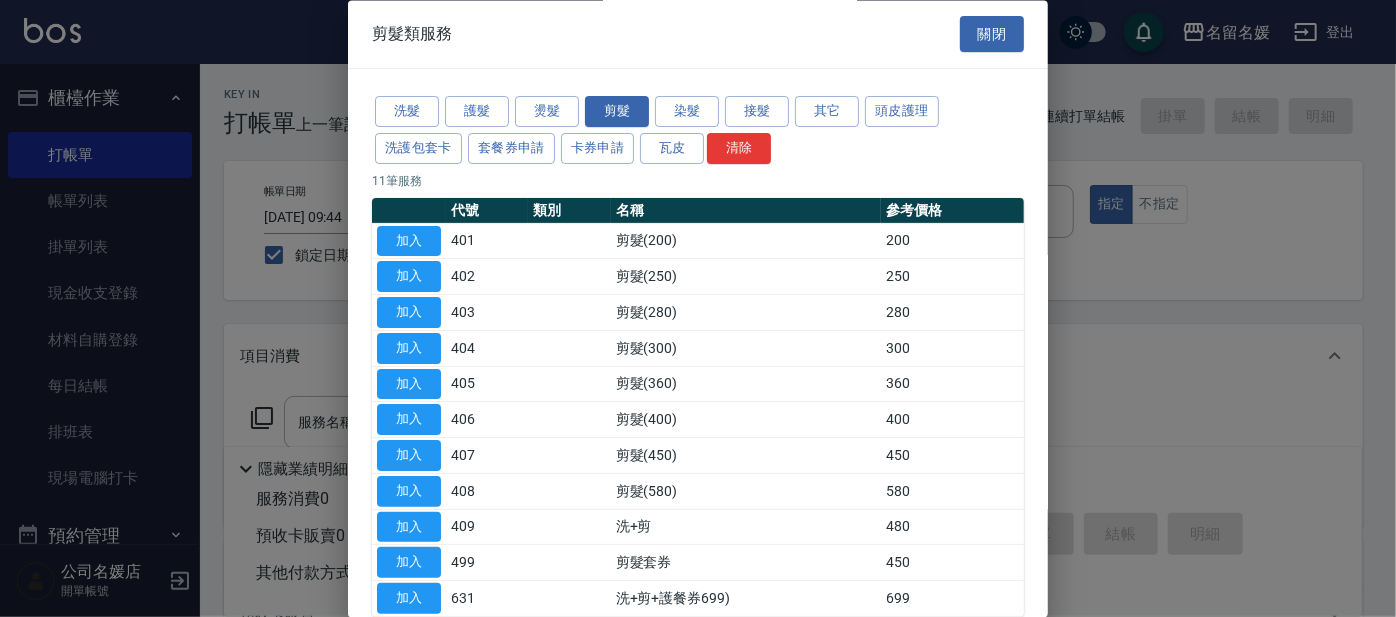 click on "洗髮 護髮 燙髮 剪髮 染髮 接髮 其它 頭皮護理 洗護包套卡 套餐券申請 卡券申請 瓦皮 清除 11  筆服務 代號 類別 名稱 參考價格 加入 401 剪髮(200) 200 加入 402 剪髮(250) 250 加入 403 剪髮(280) 280 加入 404 剪髮(300) 300 加入 405 剪髮(360) 360 加入 406 剪髮(400) 400 加入 407 剪髮(450) 450 加入 408 剪髮(580) 580 加入 409 洗+剪 480 加入 499 剪髮套券 450 加入 631 洗+剪+護餐券699) 699" at bounding box center [698, 356] 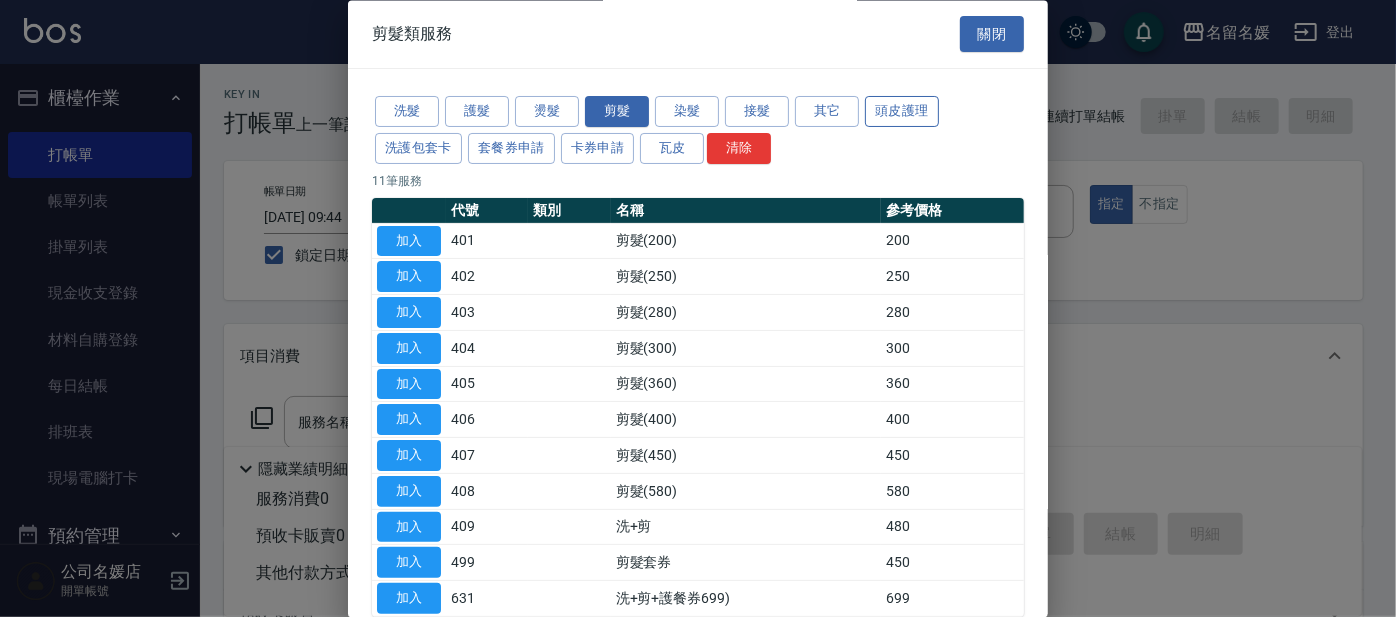 click on "頭皮護理" at bounding box center (902, 112) 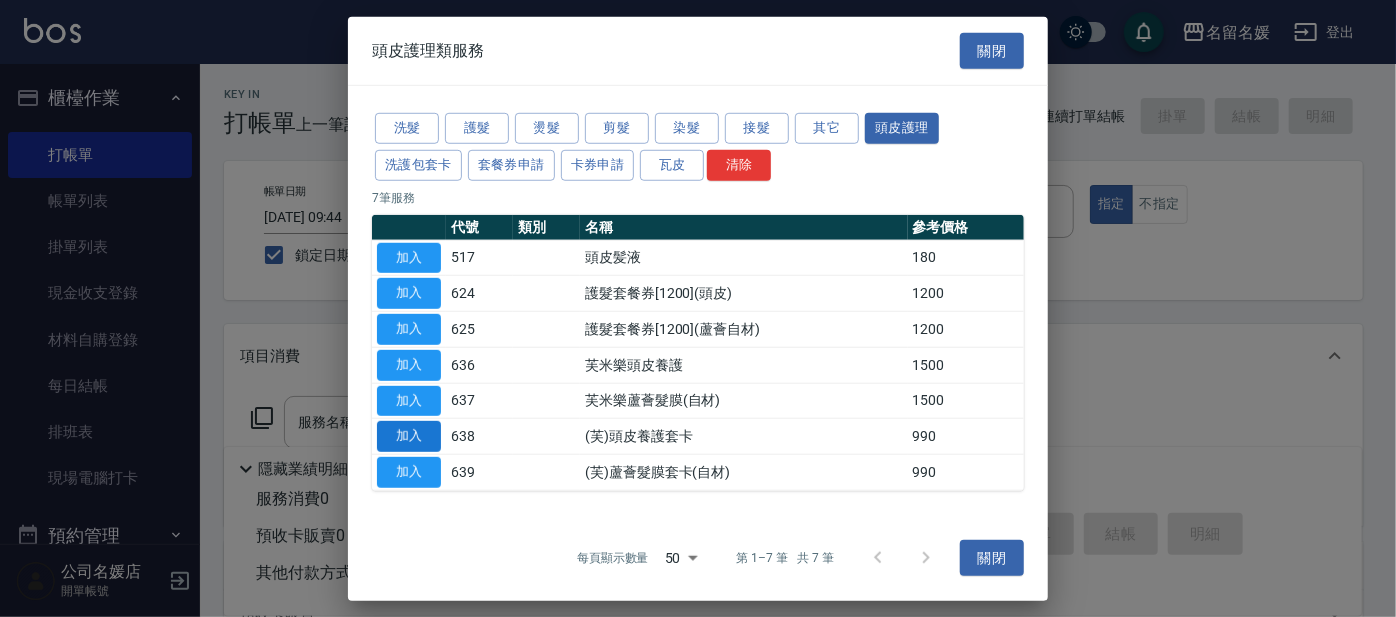 click on "加入" at bounding box center (409, 436) 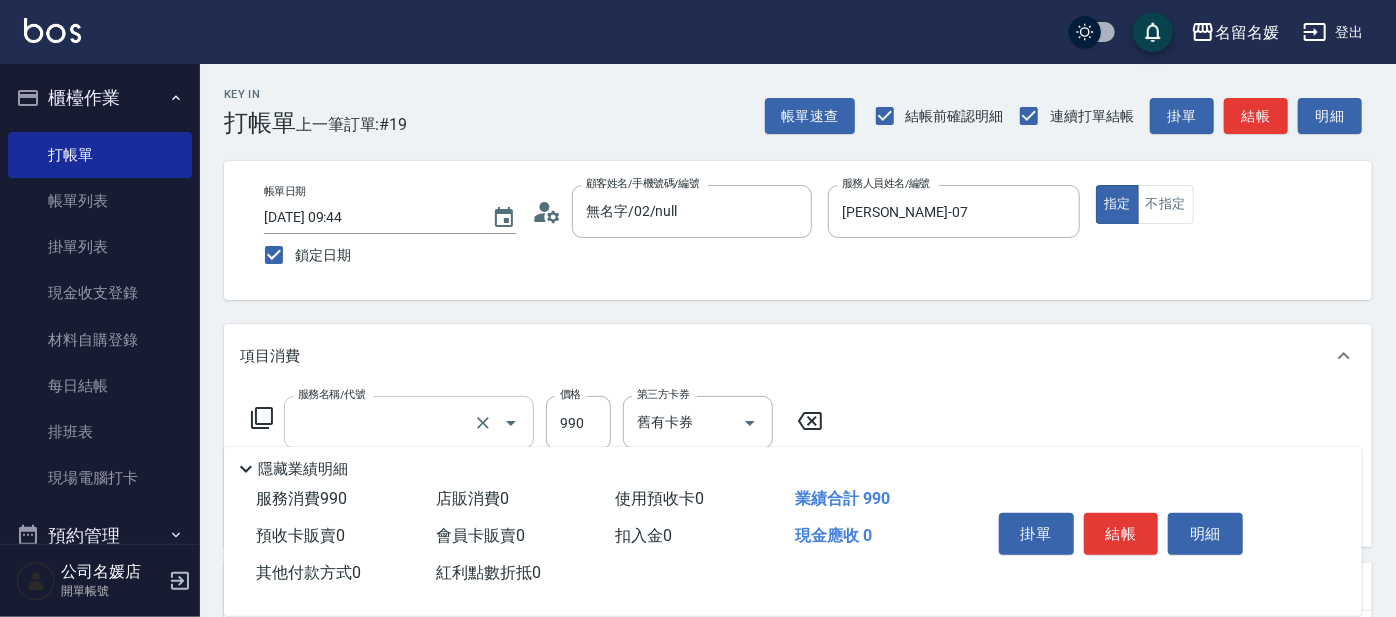 type on "(芙)頭皮養護套卡(638)" 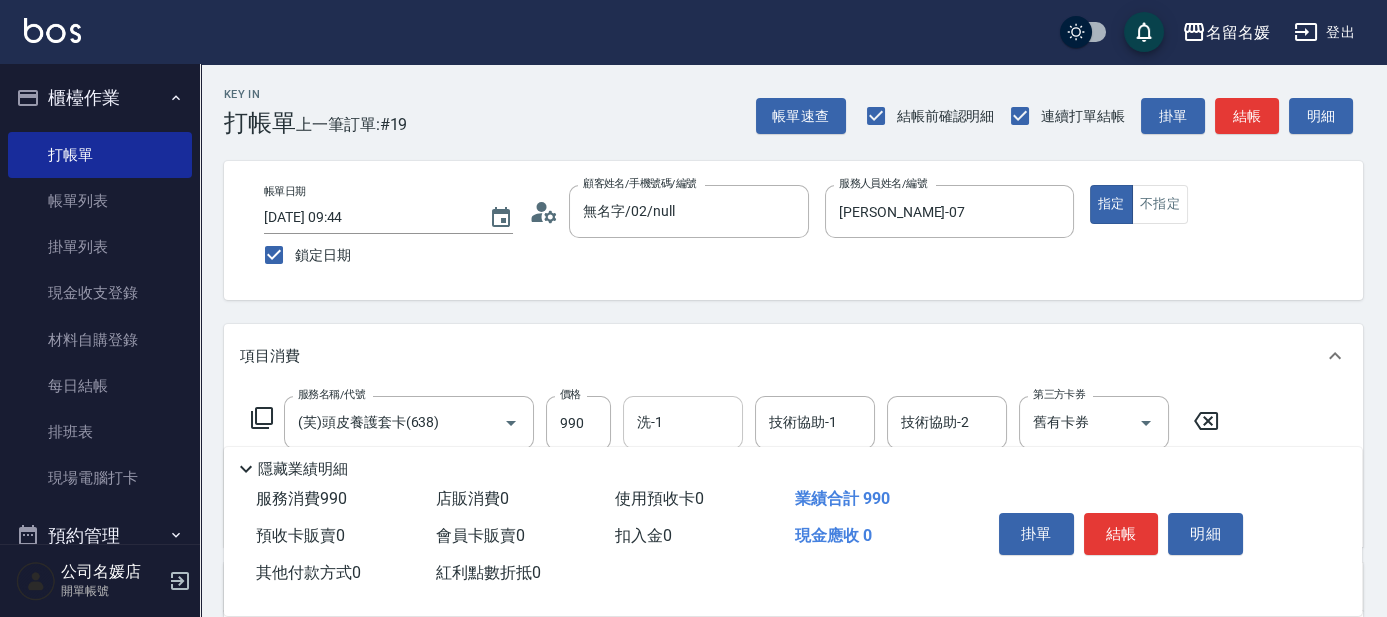 click on "洗-1" at bounding box center (683, 422) 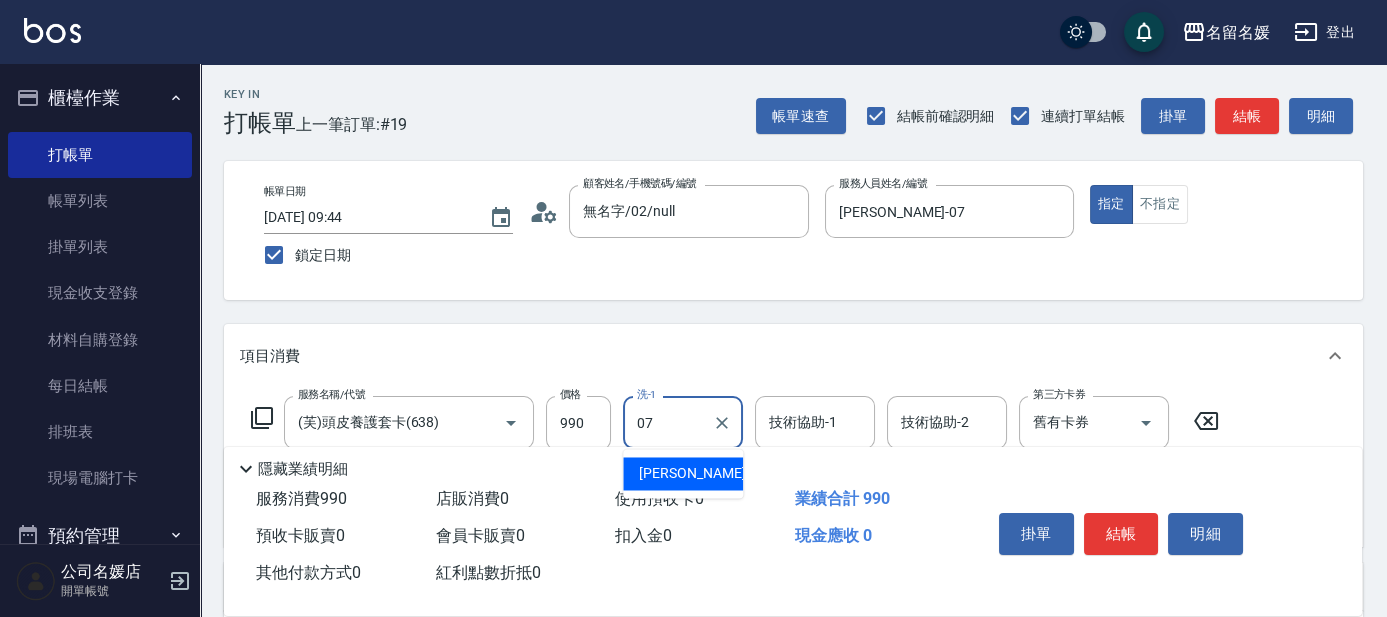 click on "[PERSON_NAME] -07" at bounding box center (702, 473) 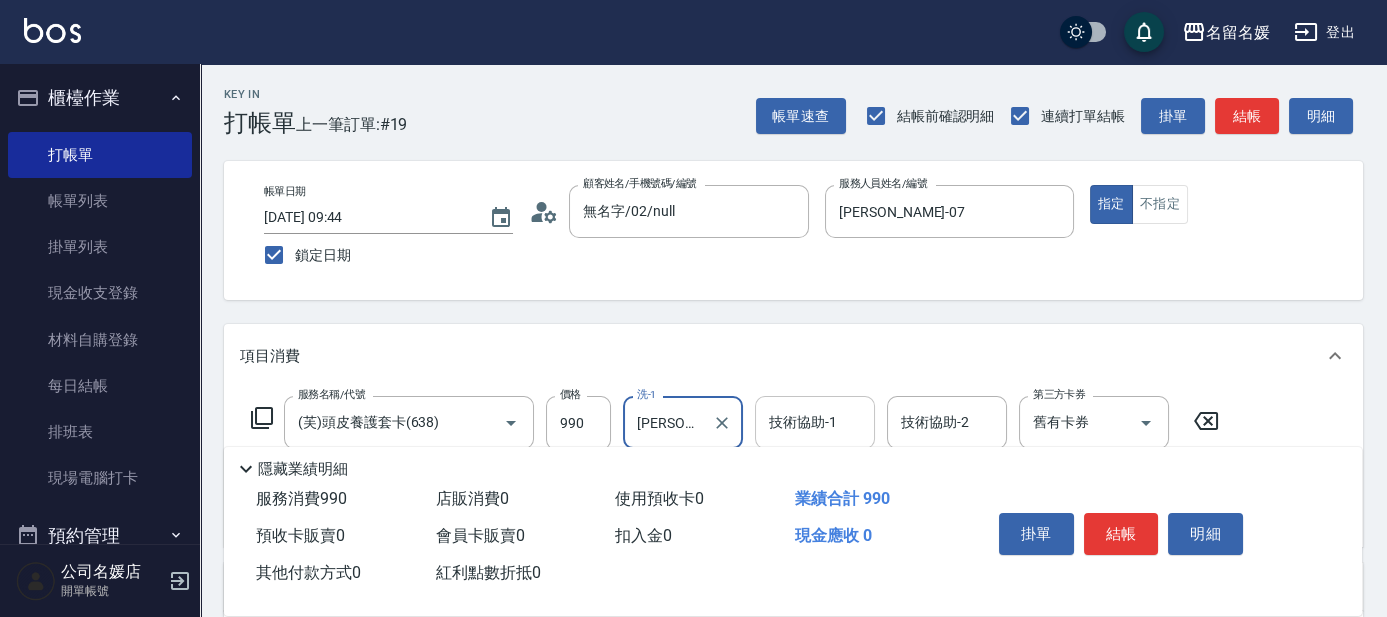 type on "[PERSON_NAME]-07" 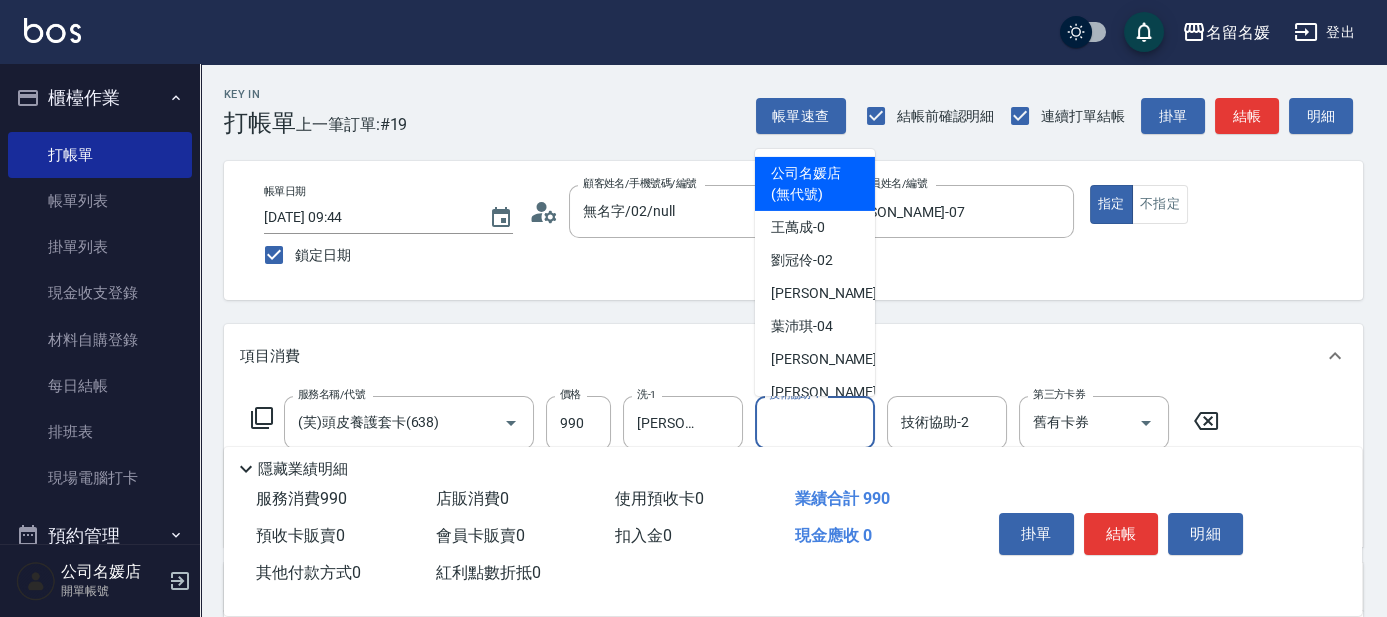 click on "技術協助-1" at bounding box center (815, 422) 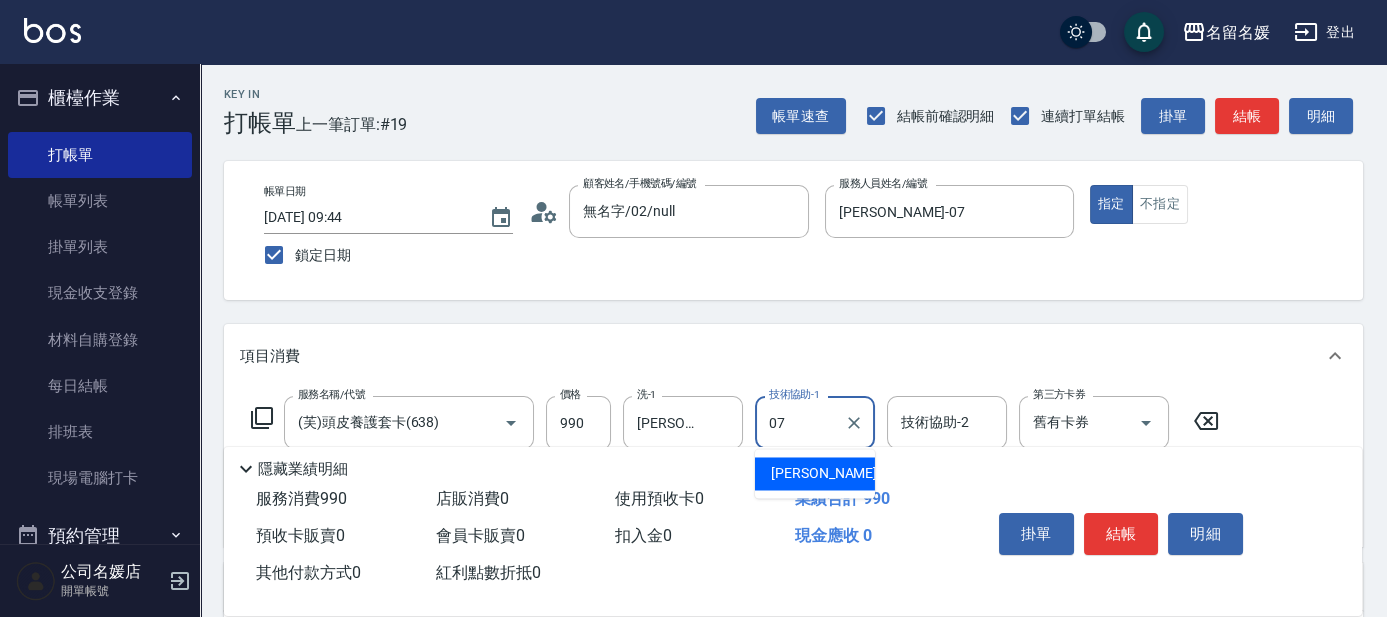 drag, startPoint x: 822, startPoint y: 477, endPoint x: 1045, endPoint y: 428, distance: 228.31995 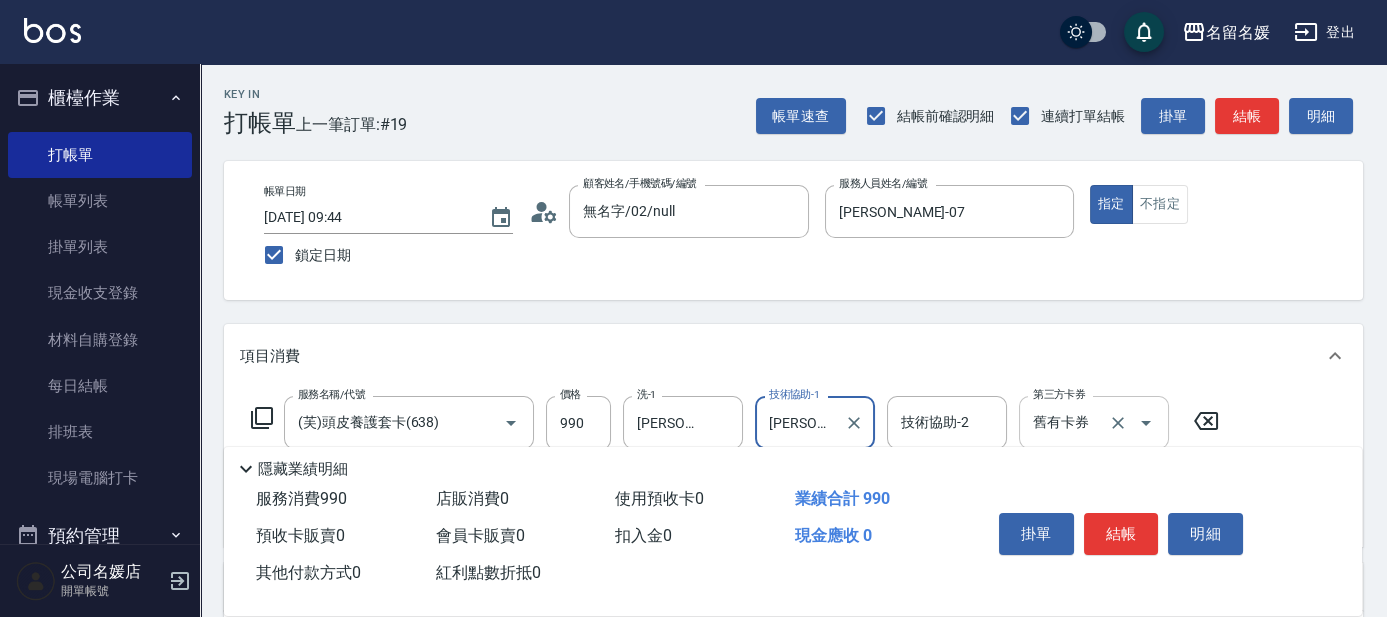 type on "[PERSON_NAME]-07" 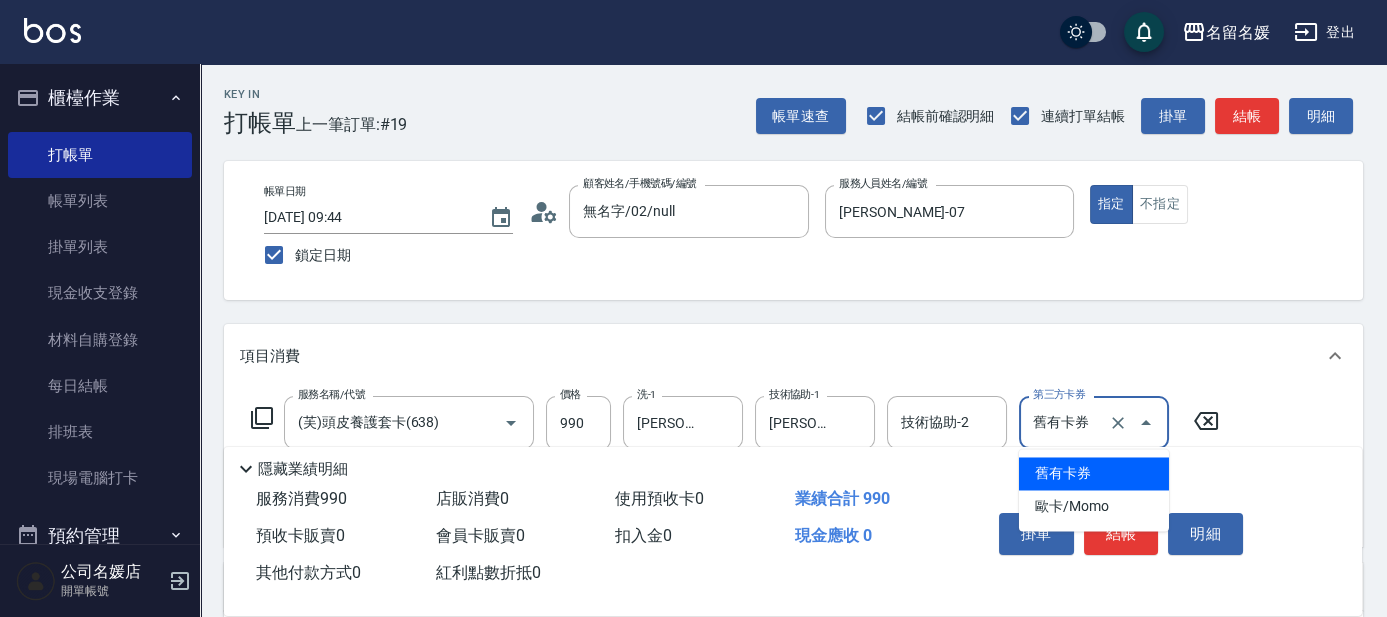 click on "舊有卡券" at bounding box center [1094, 473] 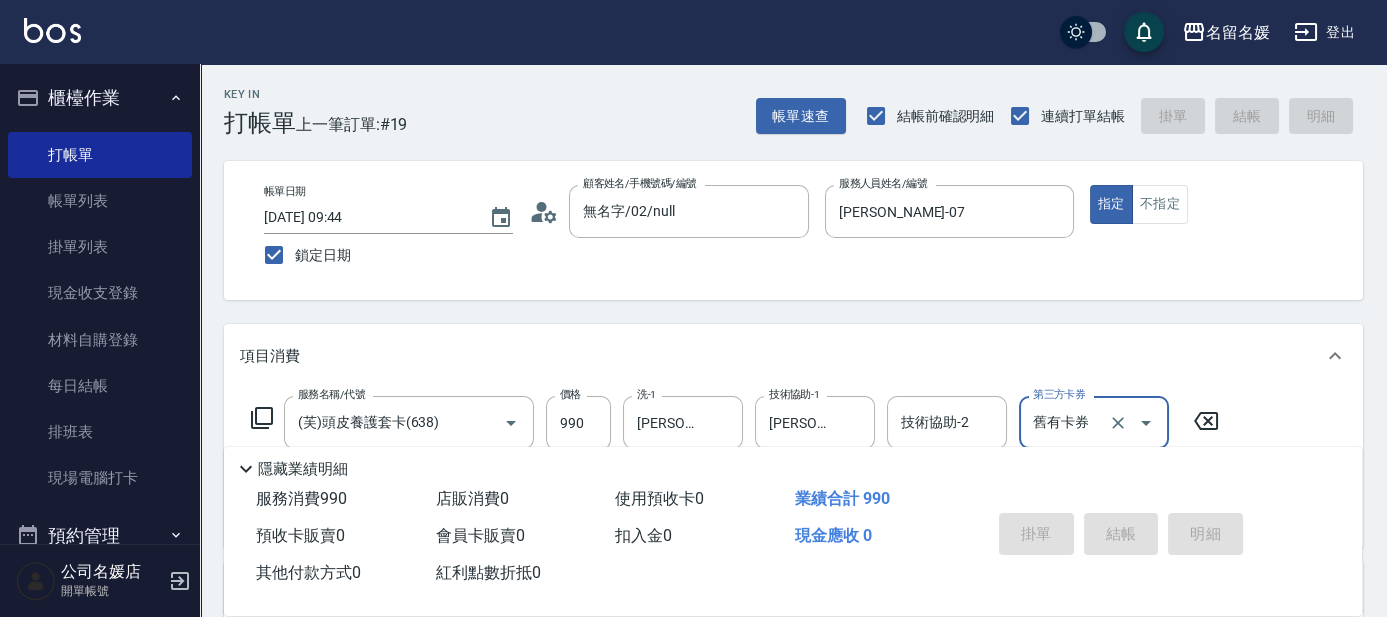 type 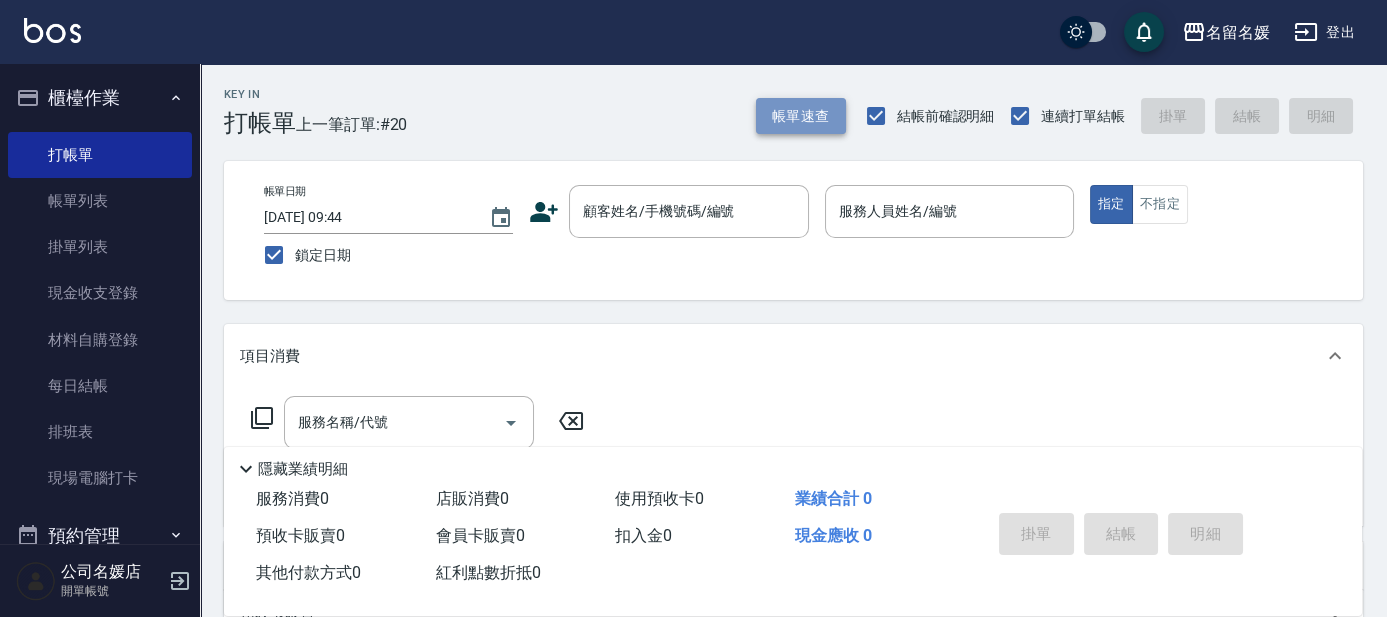 click on "帳單速查" at bounding box center [801, 116] 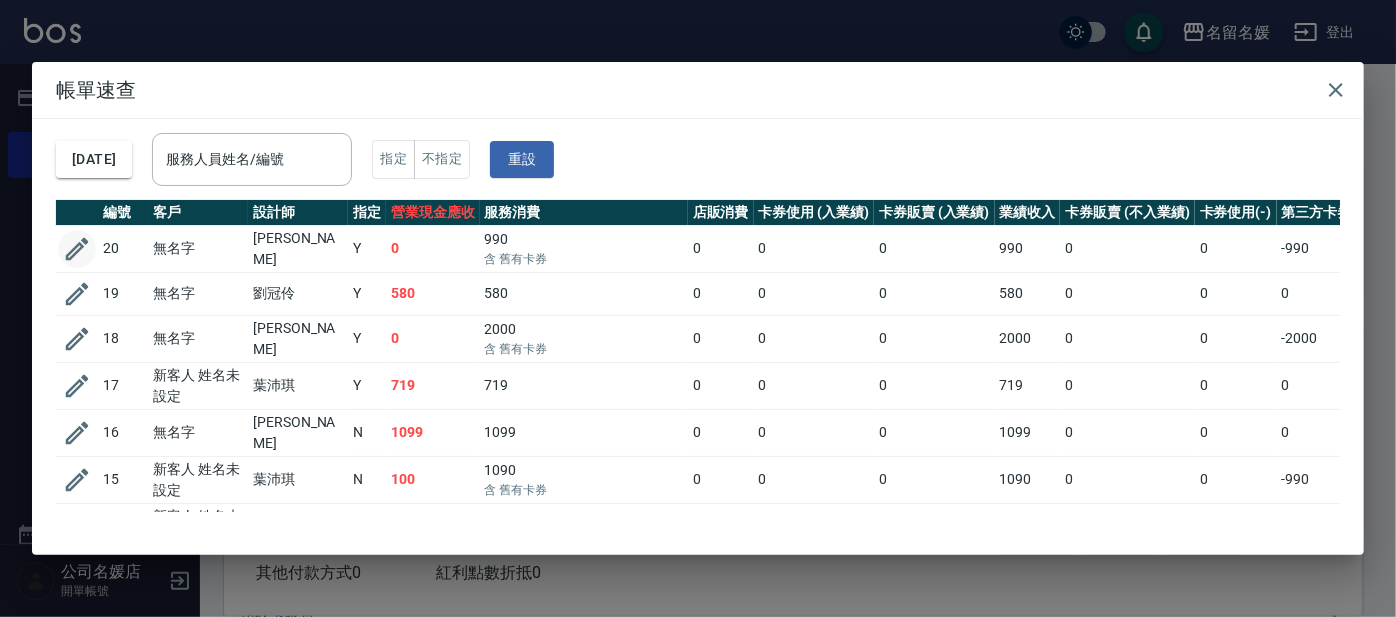 click 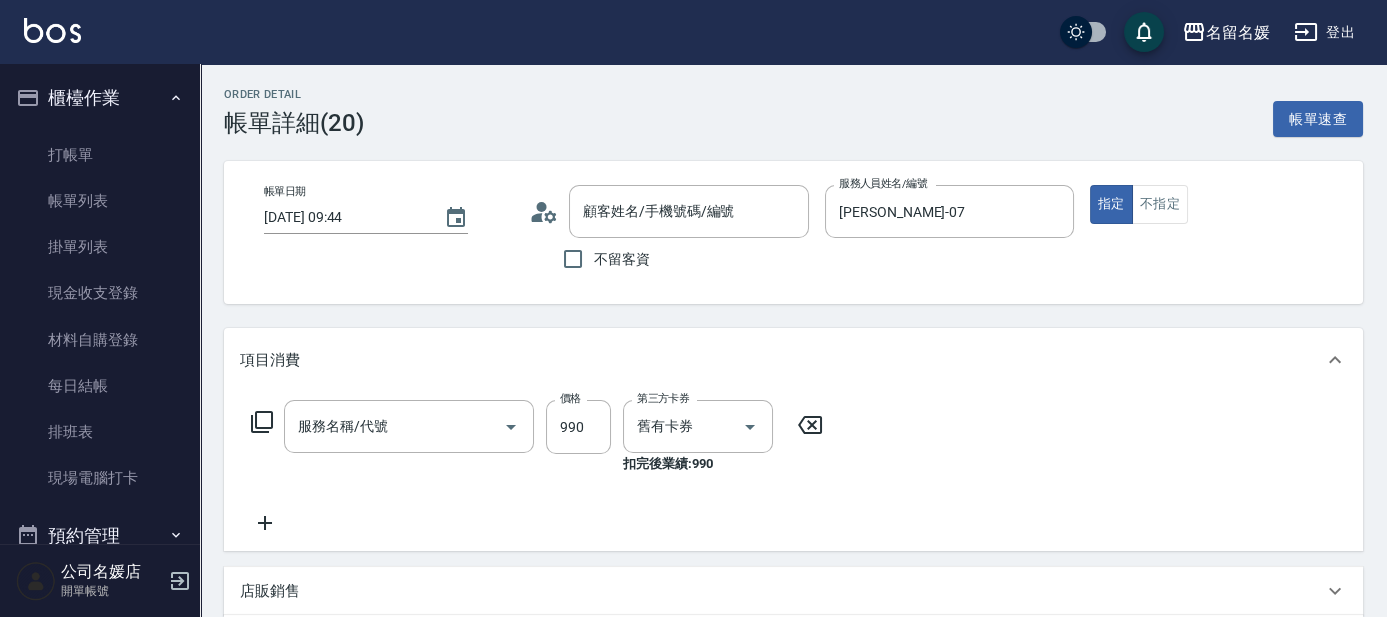 type 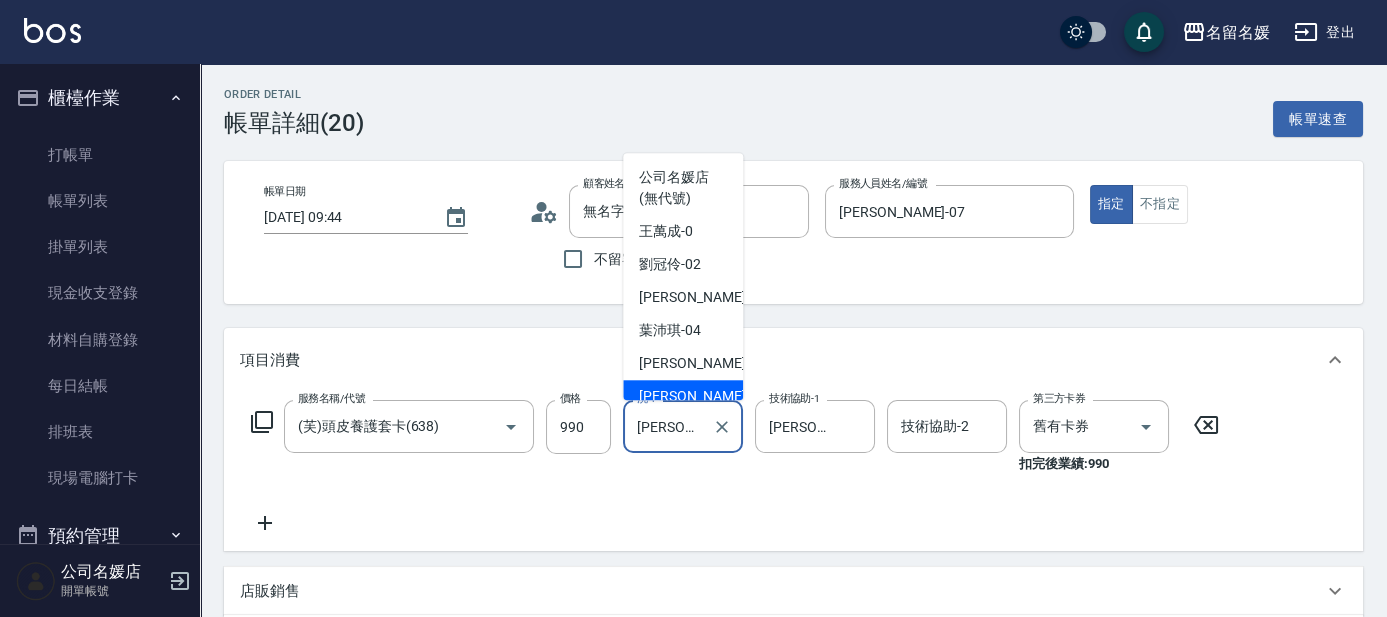 click on "[PERSON_NAME]-07" at bounding box center [668, 426] 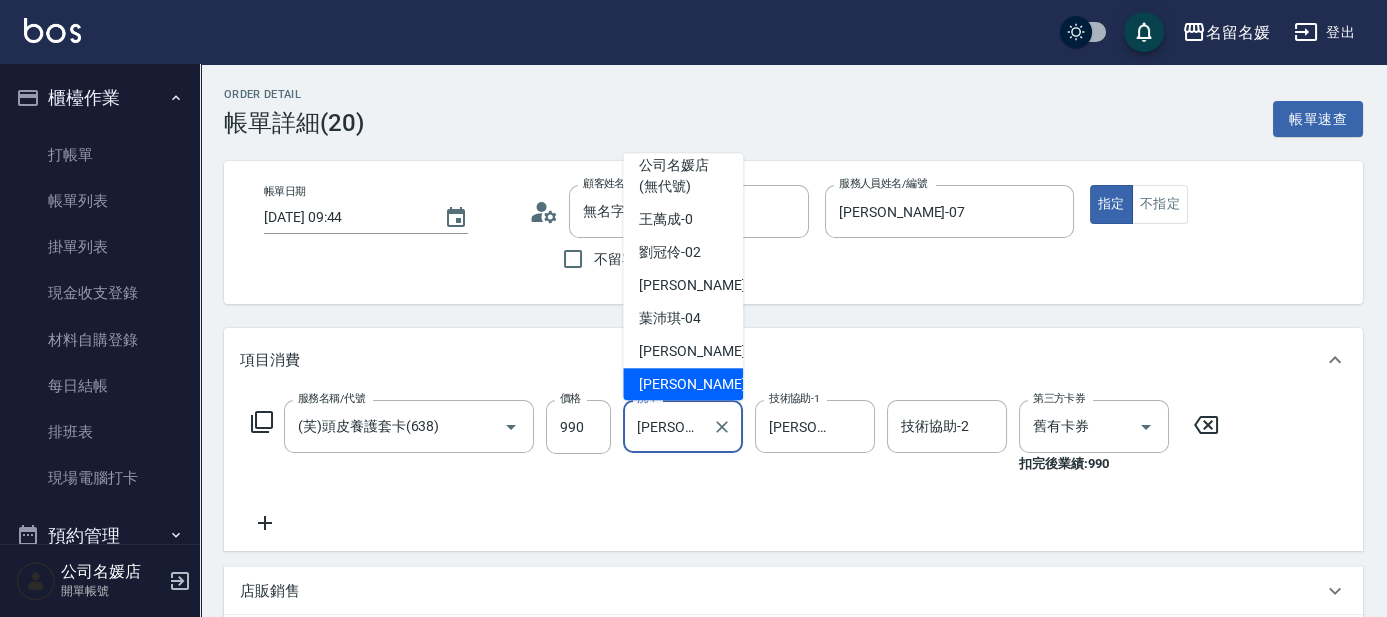 click on "[PERSON_NAME]-07" at bounding box center [668, 426] 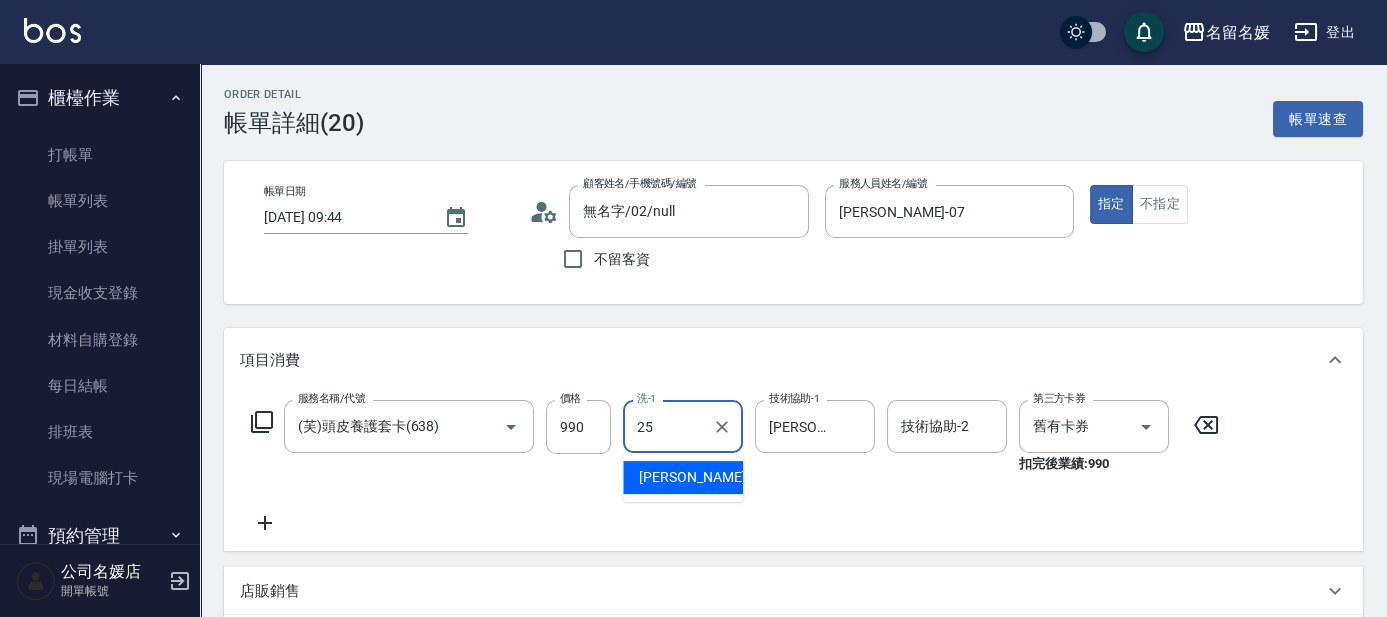 click on "[PERSON_NAME]-25" at bounding box center (702, 477) 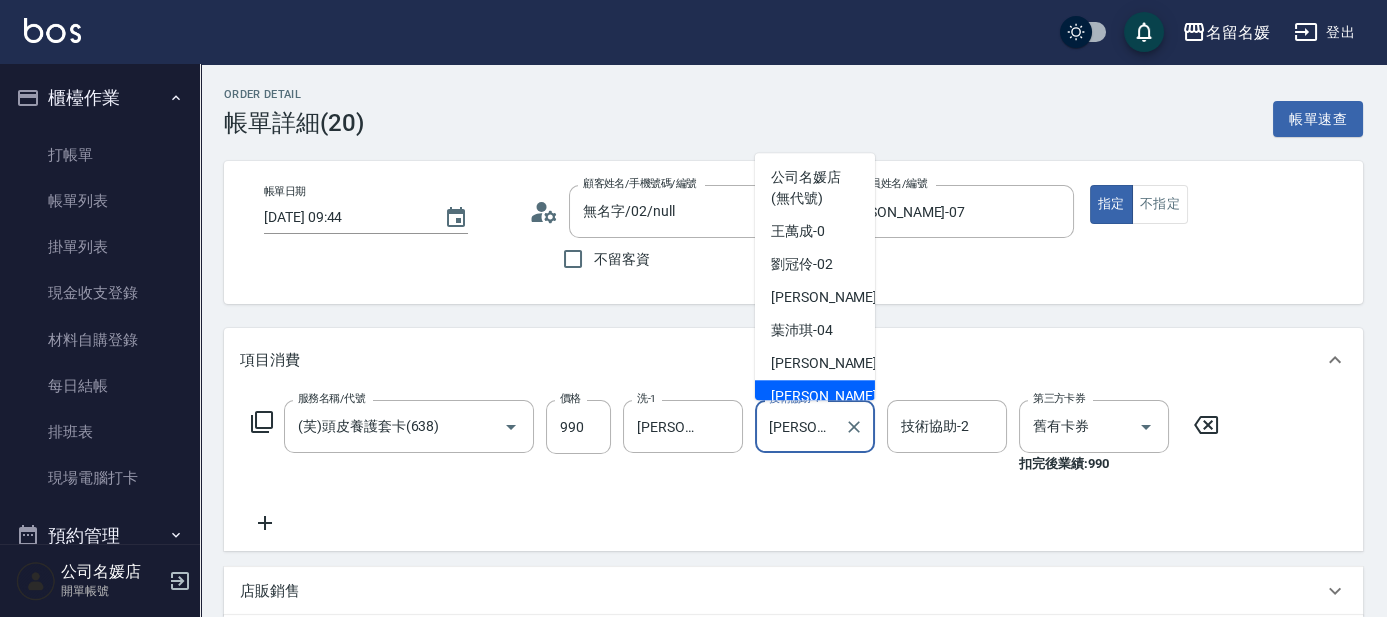 click on "[PERSON_NAME]-07" at bounding box center [800, 426] 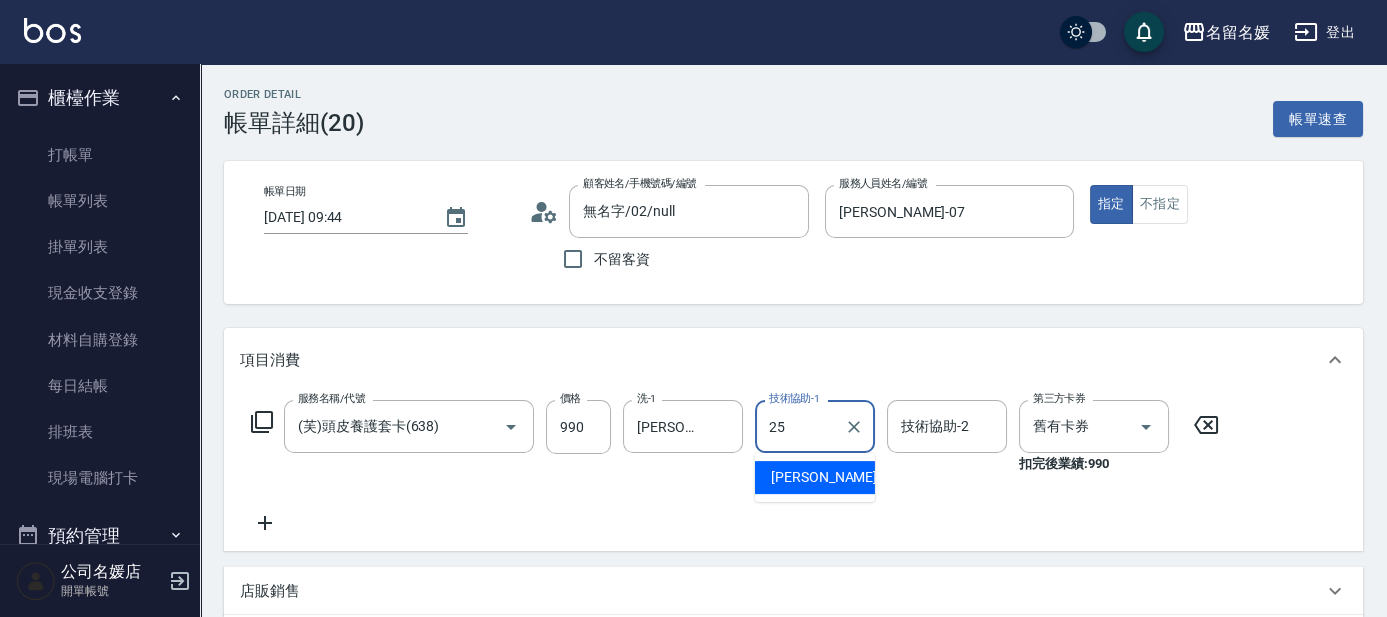 click on "[PERSON_NAME]-25" at bounding box center (834, 477) 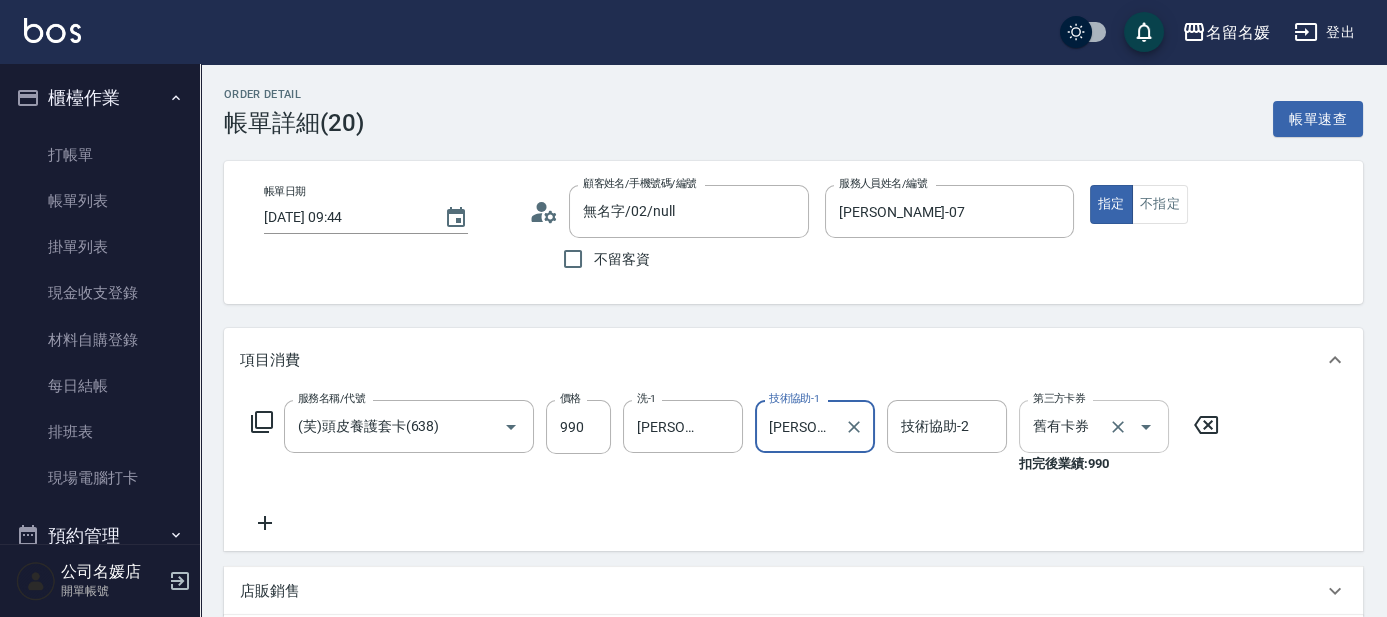 click on "舊有卡券" at bounding box center (1066, 426) 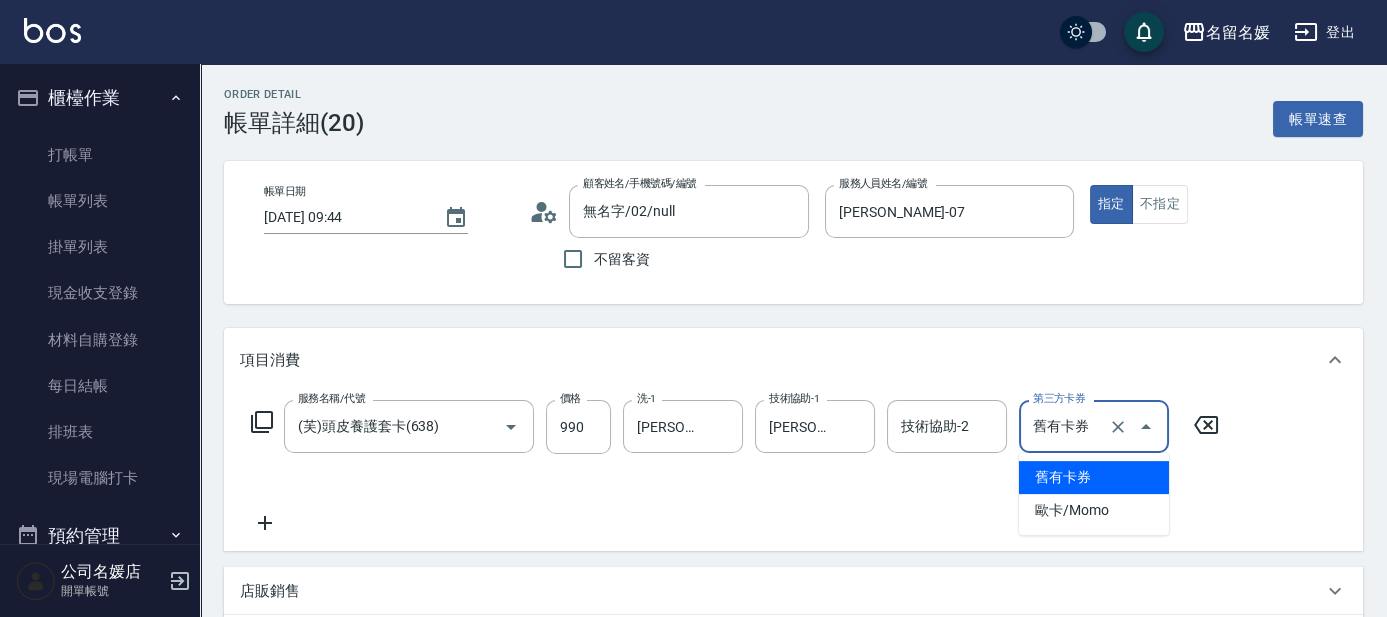 click on "舊有卡券" at bounding box center [1094, 477] 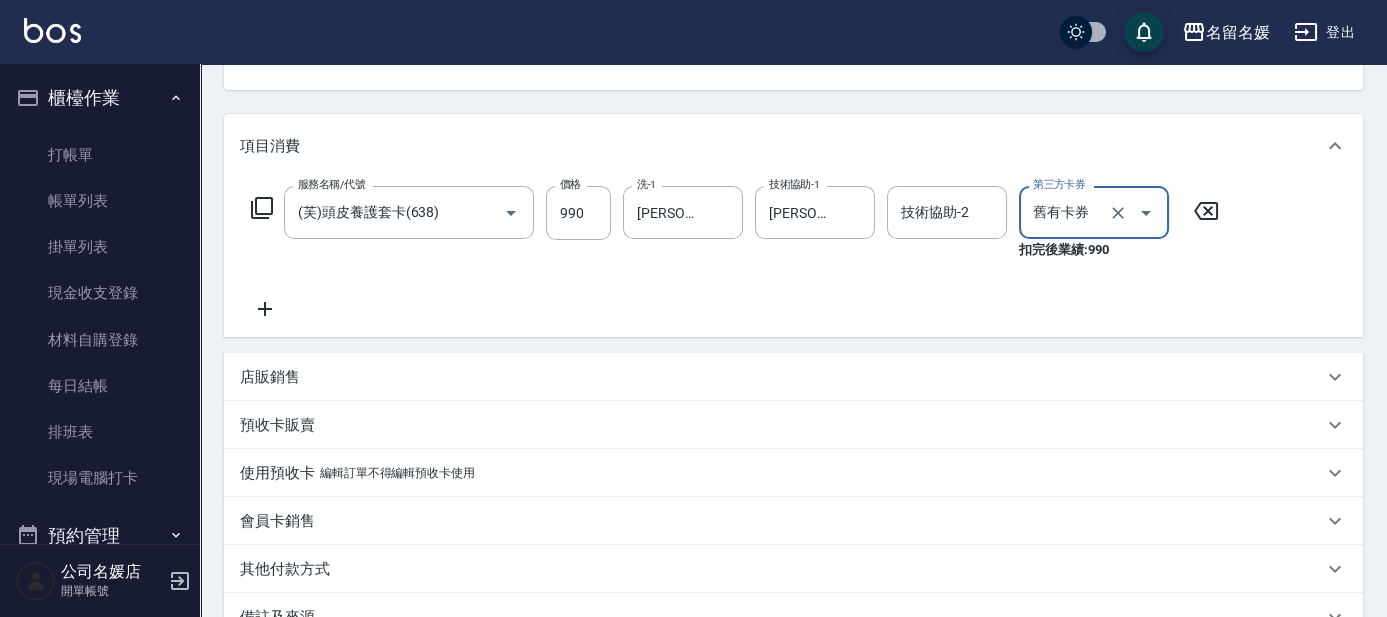 scroll, scrollTop: 363, scrollLeft: 0, axis: vertical 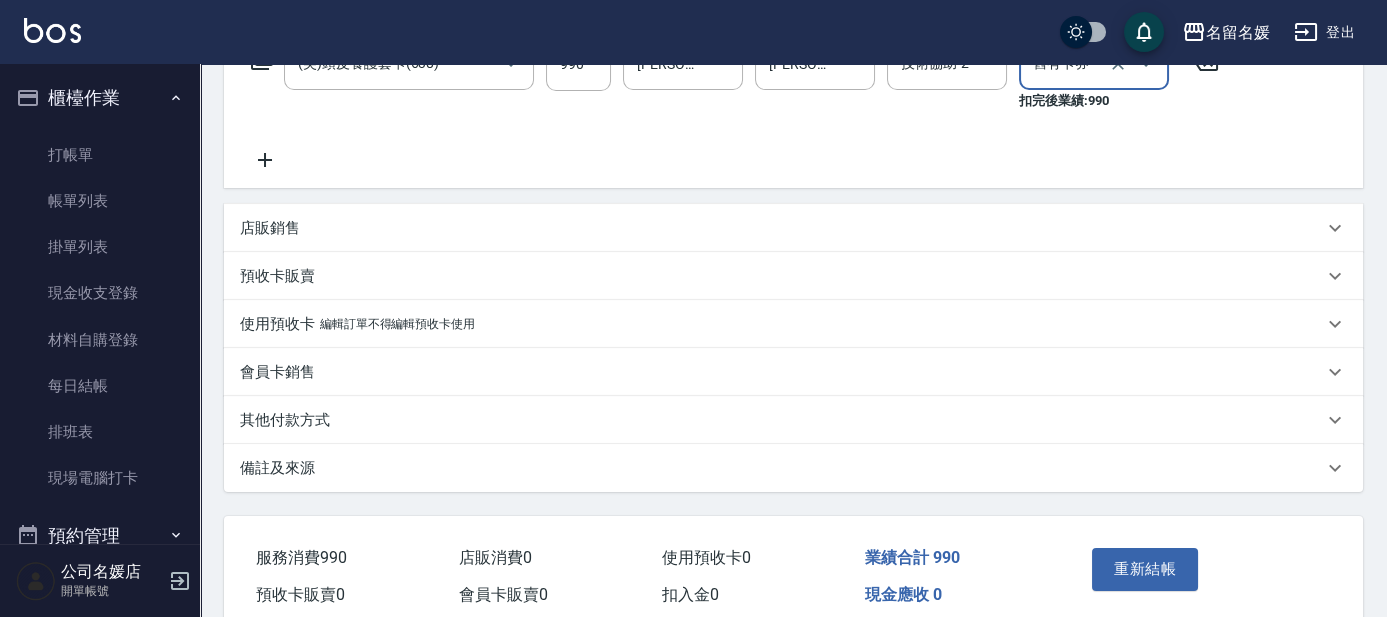 click on "重新結帳" at bounding box center [1145, 569] 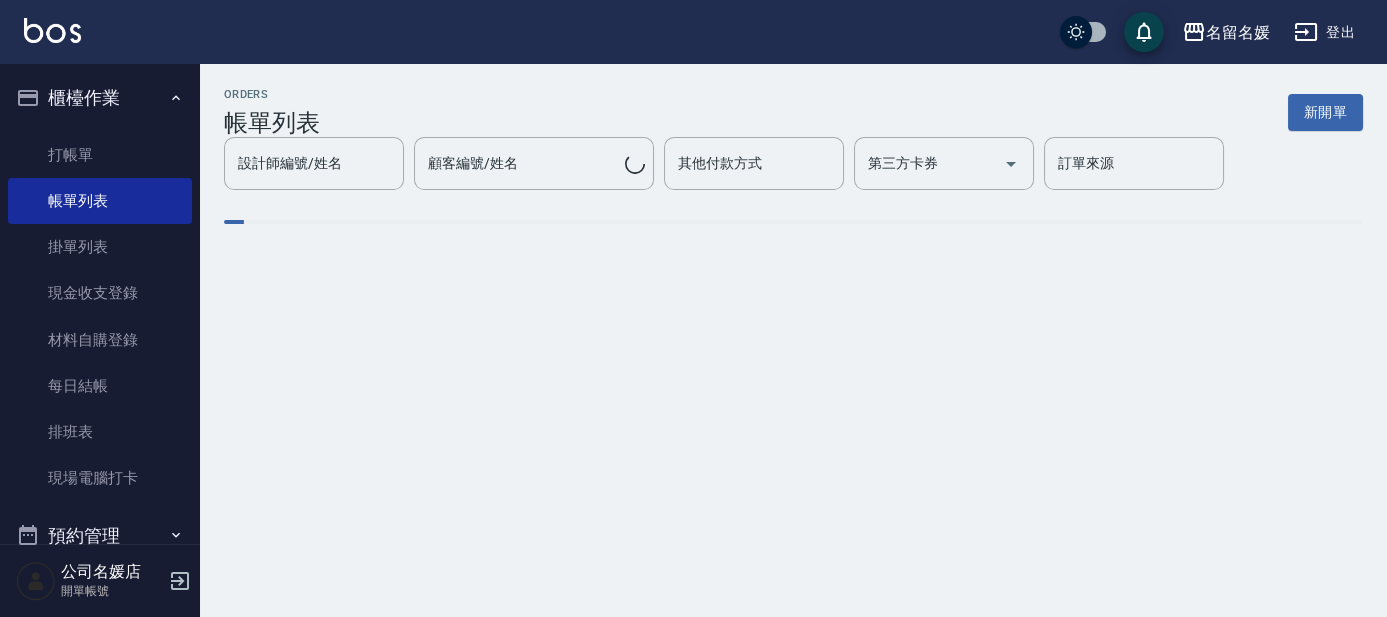 scroll, scrollTop: 0, scrollLeft: 0, axis: both 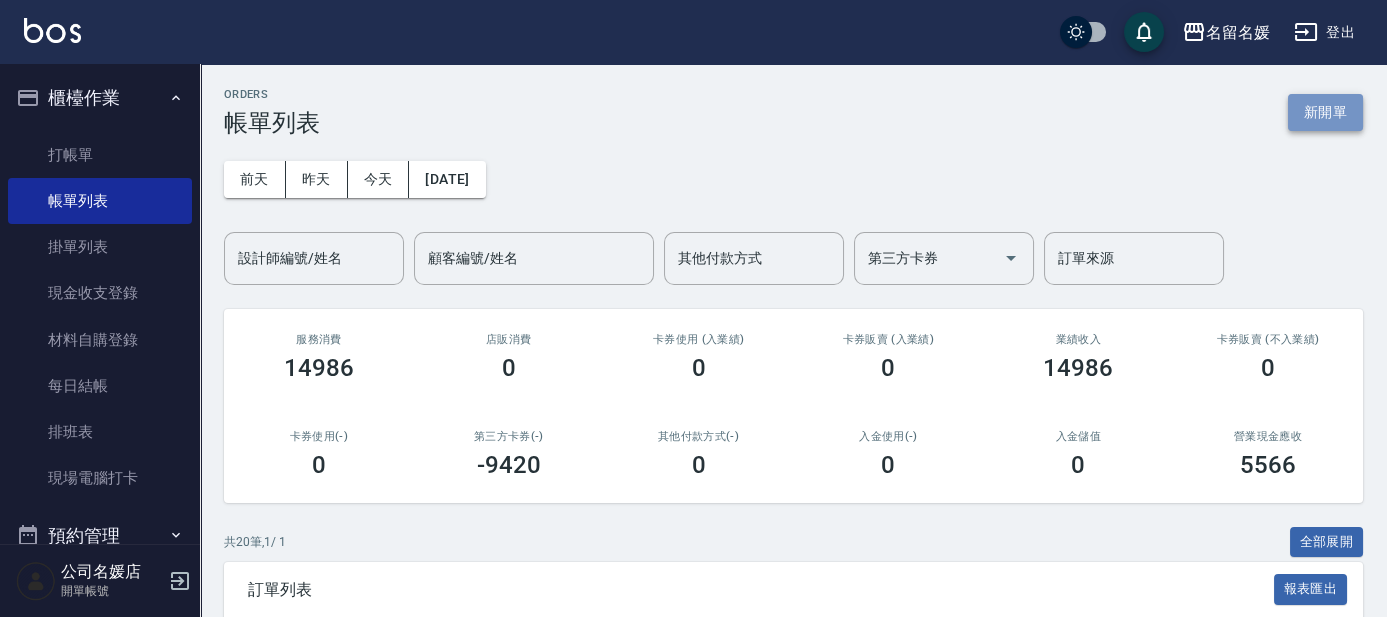 click on "新開單" at bounding box center (1325, 112) 